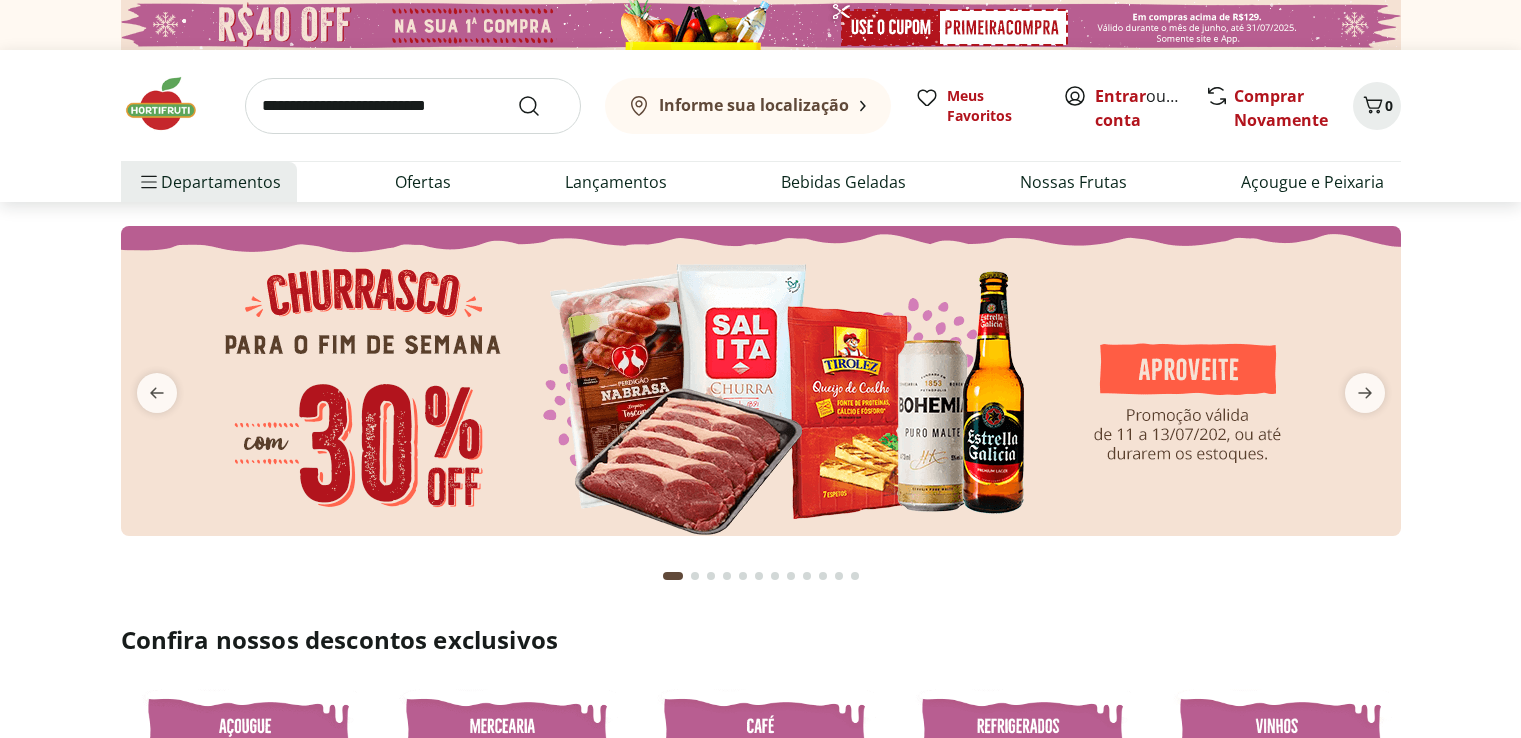 scroll, scrollTop: 0, scrollLeft: 0, axis: both 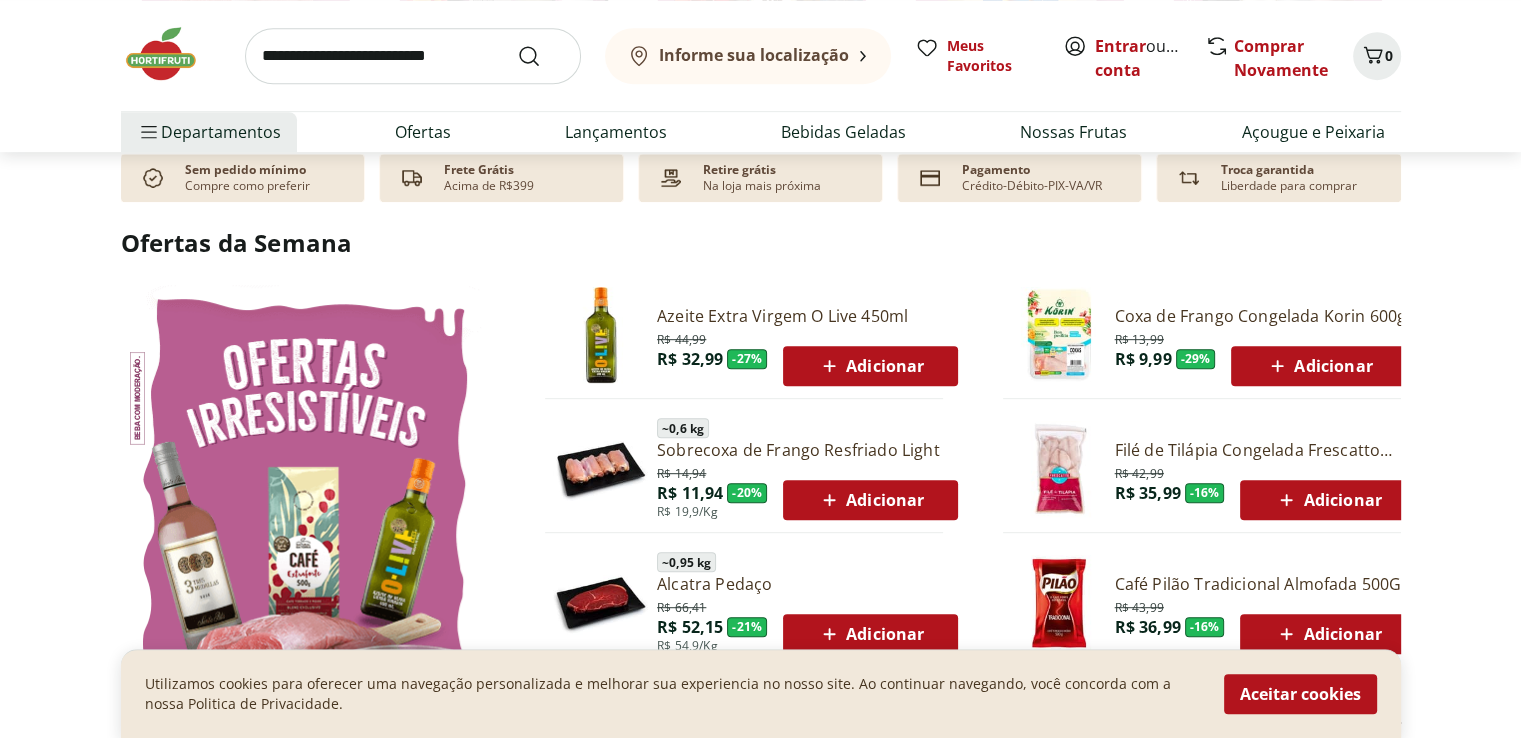 click at bounding box center (413, 56) 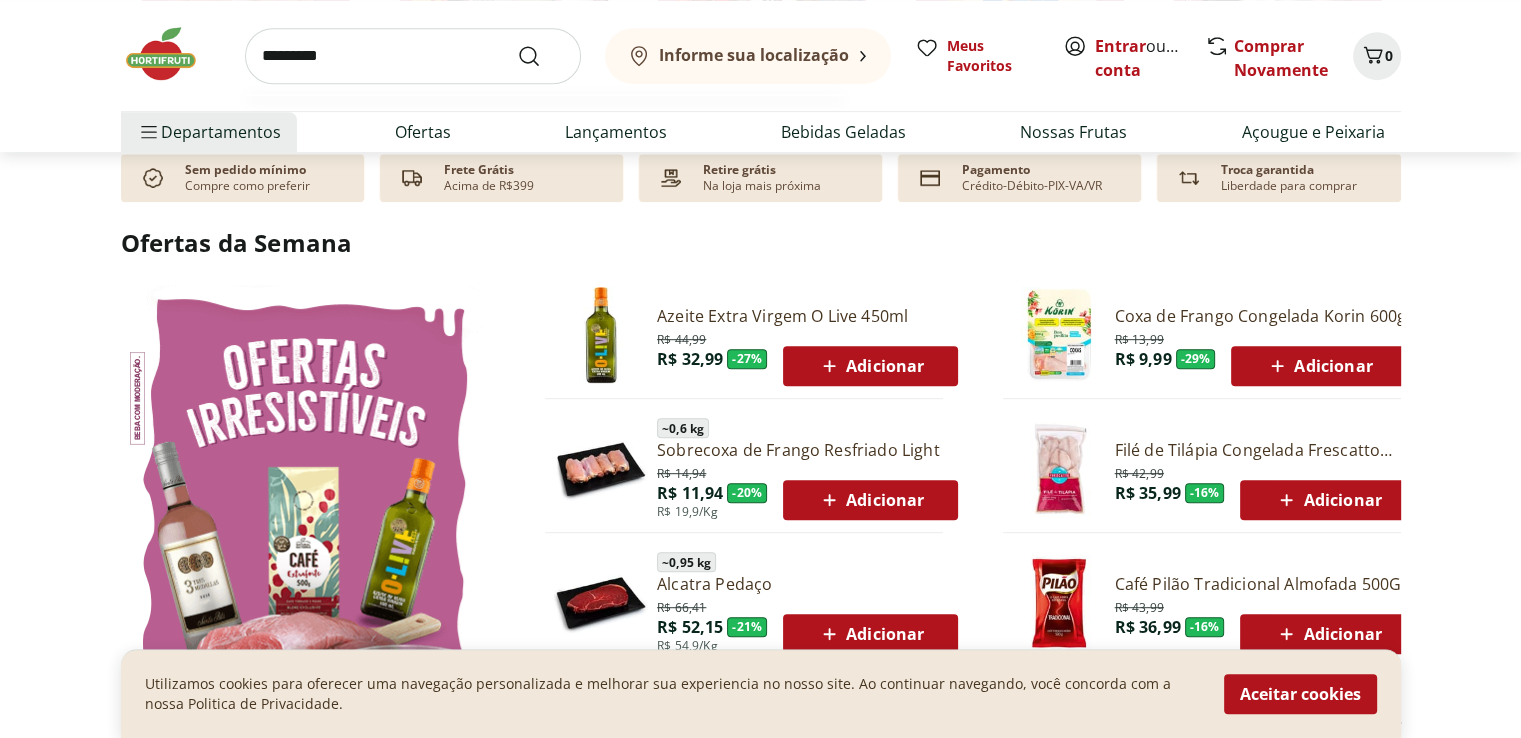 type on "*********" 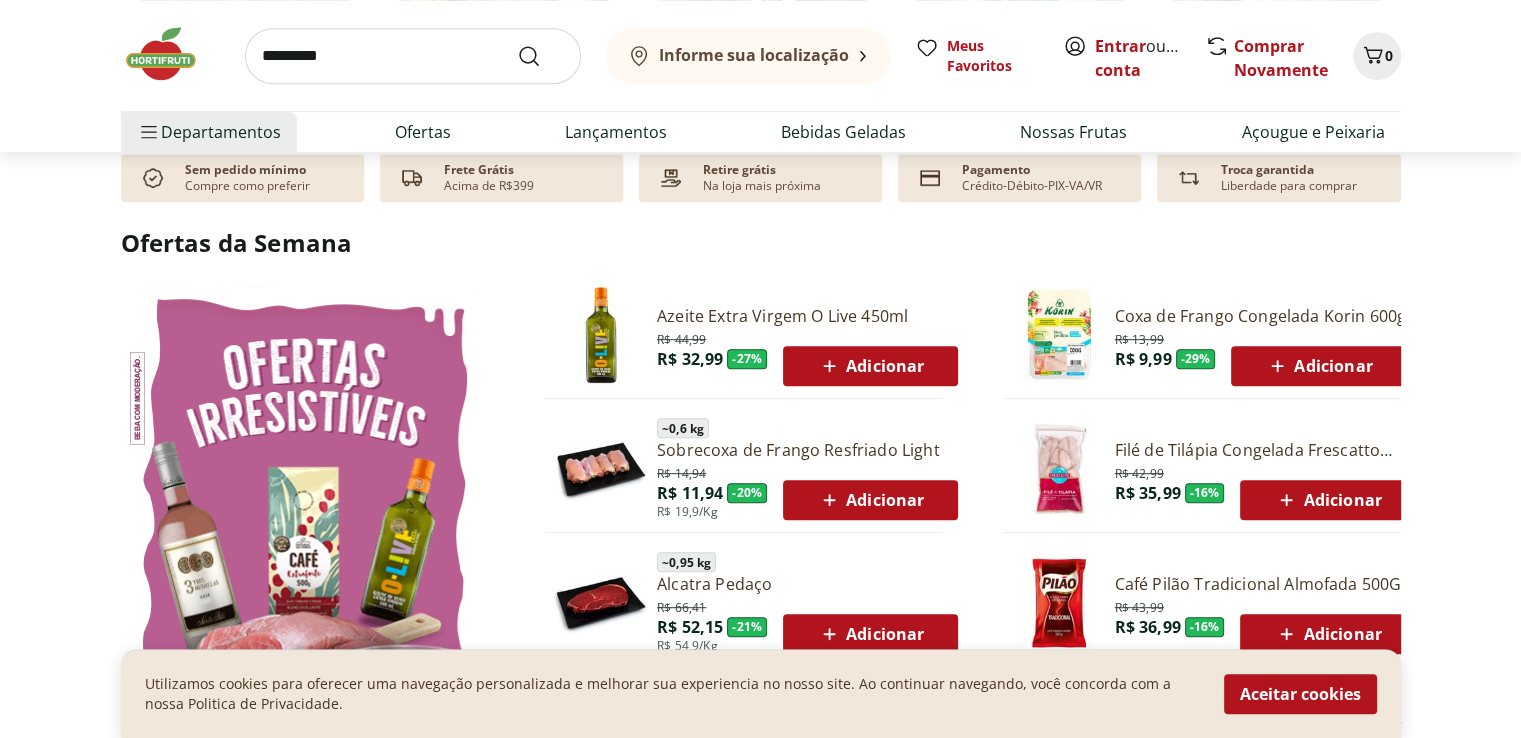 scroll, scrollTop: 0, scrollLeft: 0, axis: both 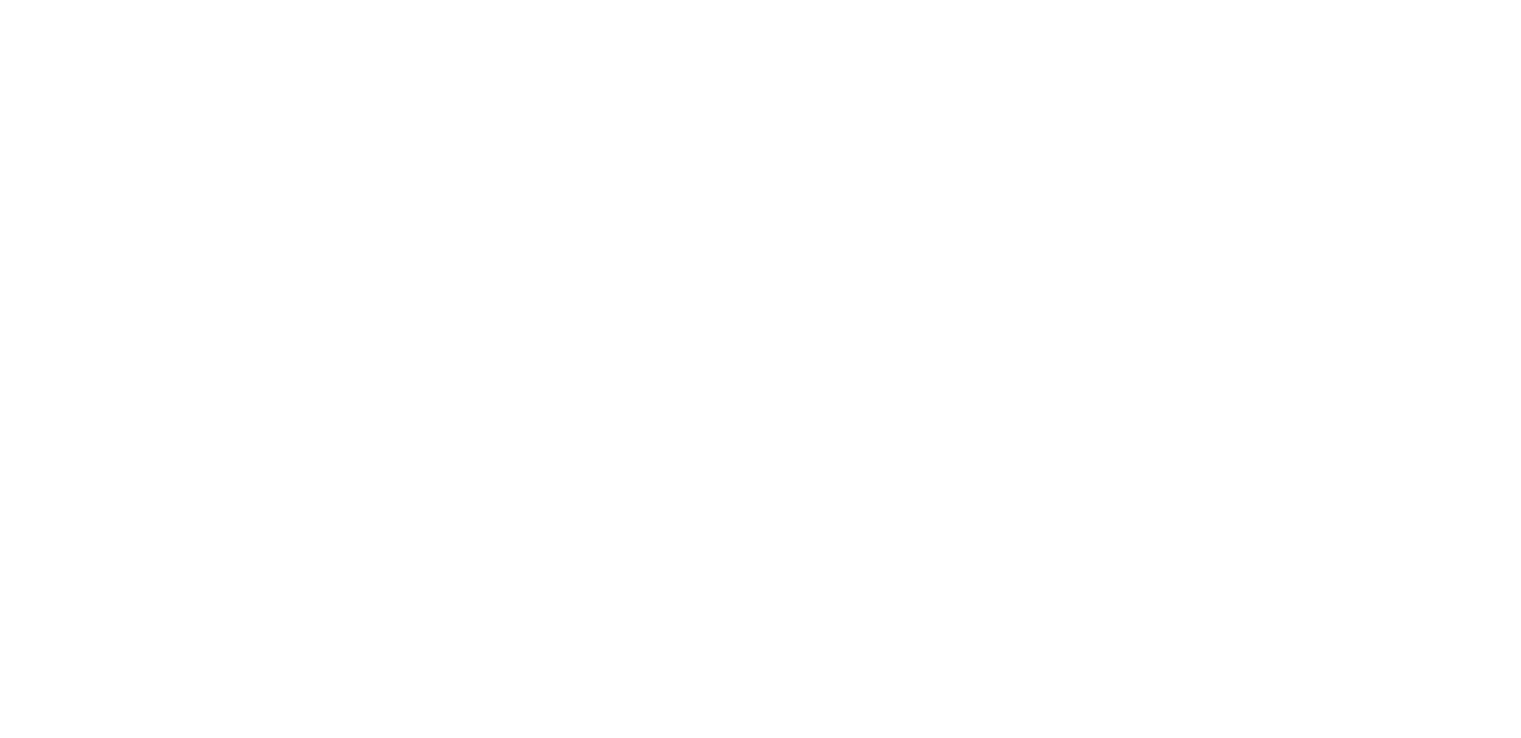 select on "**********" 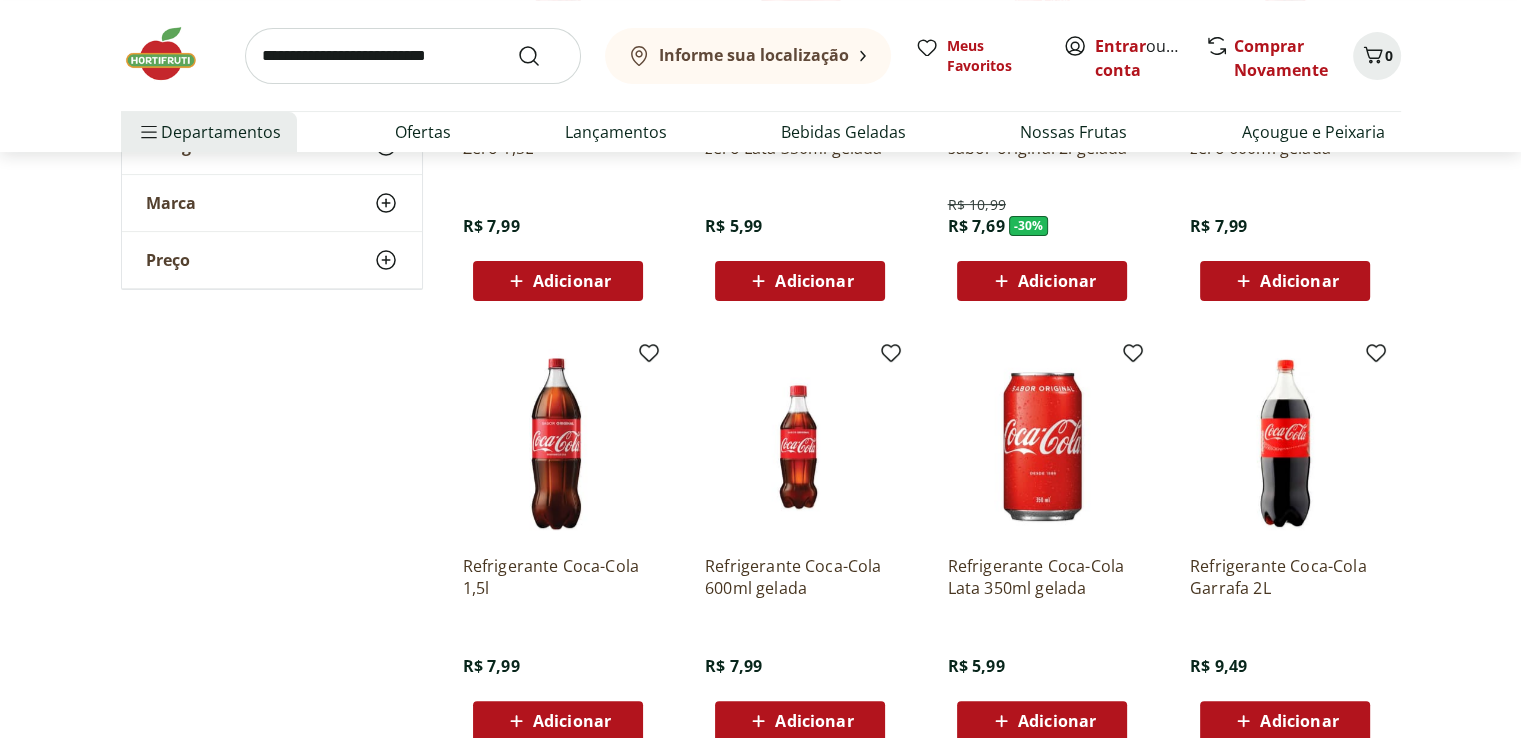 scroll, scrollTop: 546, scrollLeft: 0, axis: vertical 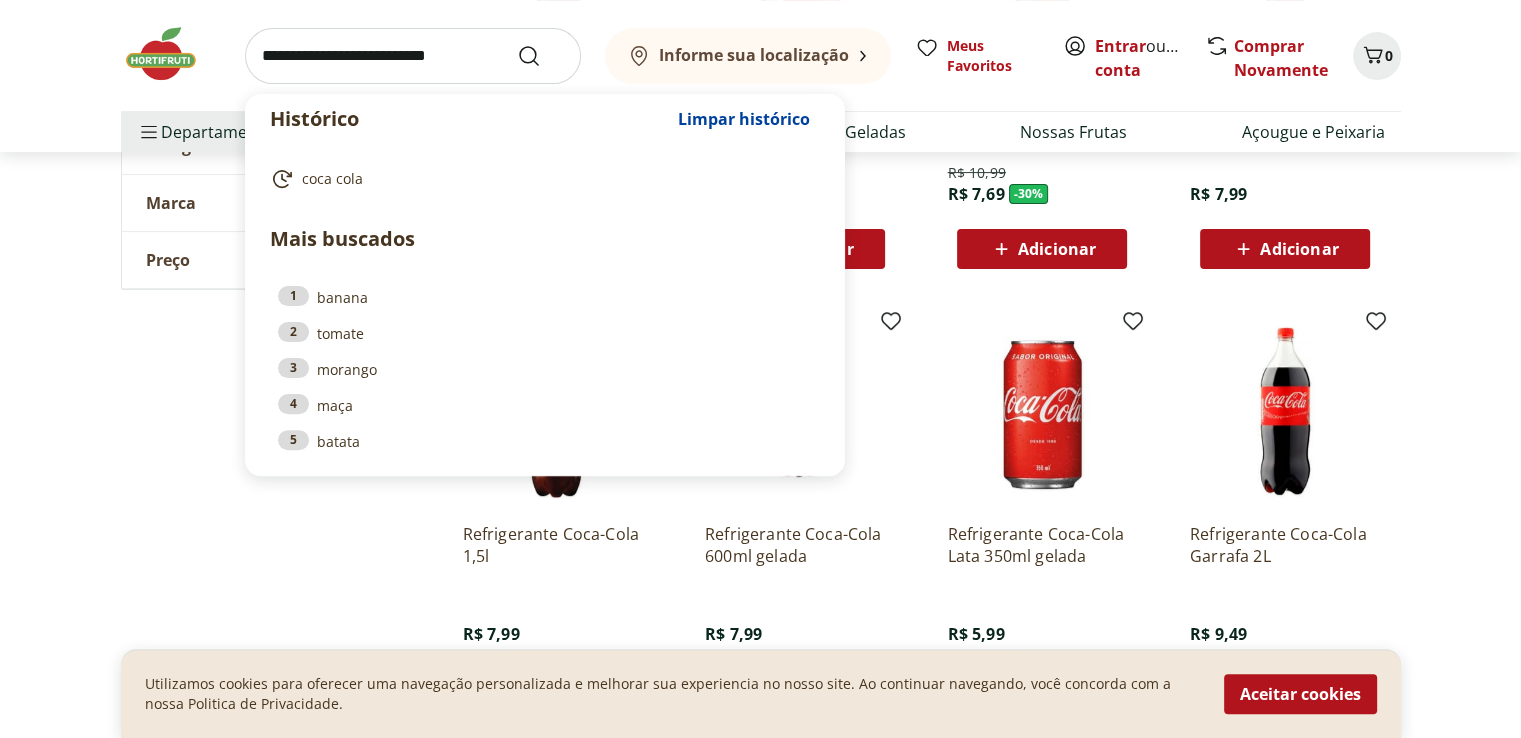 click at bounding box center (413, 56) 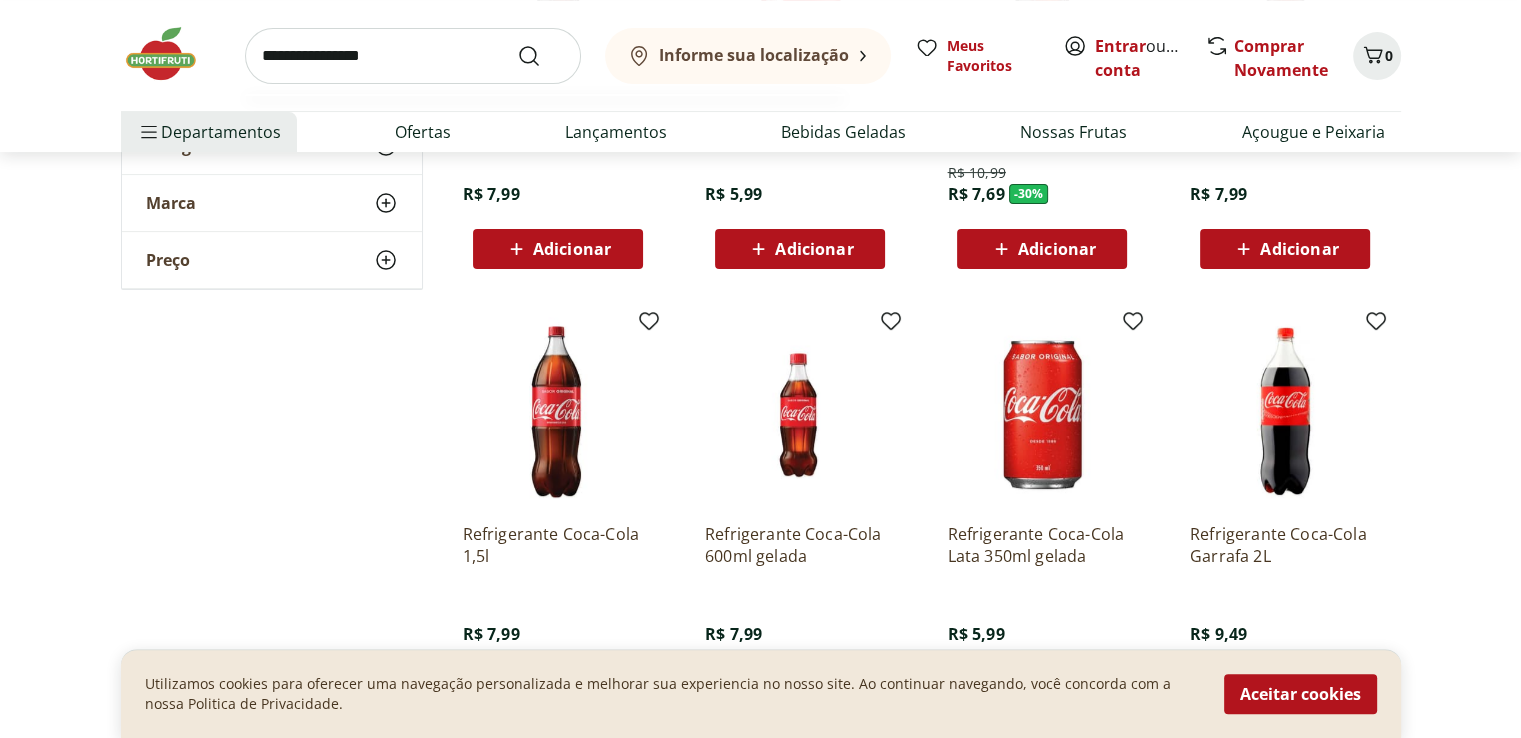 type on "**********" 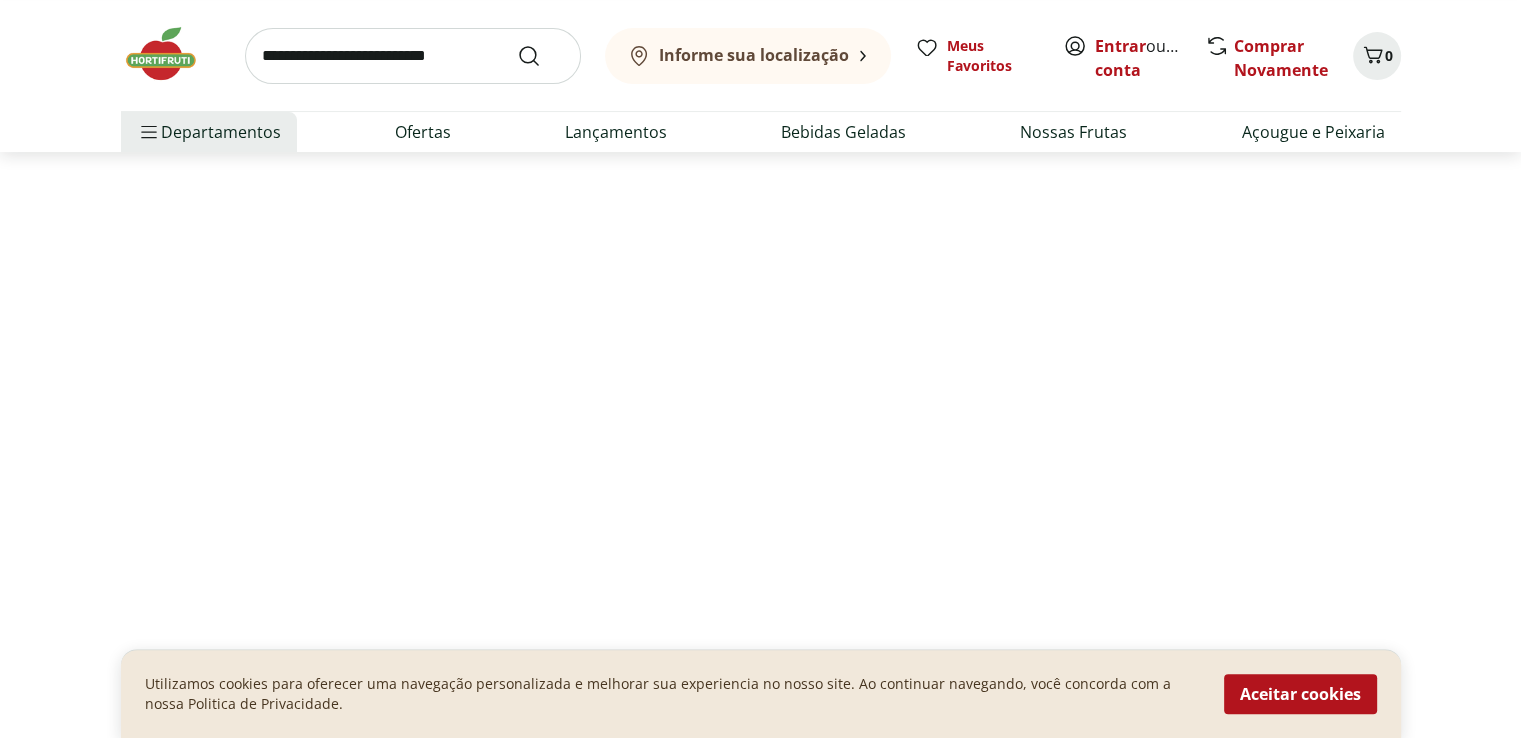 scroll, scrollTop: 0, scrollLeft: 0, axis: both 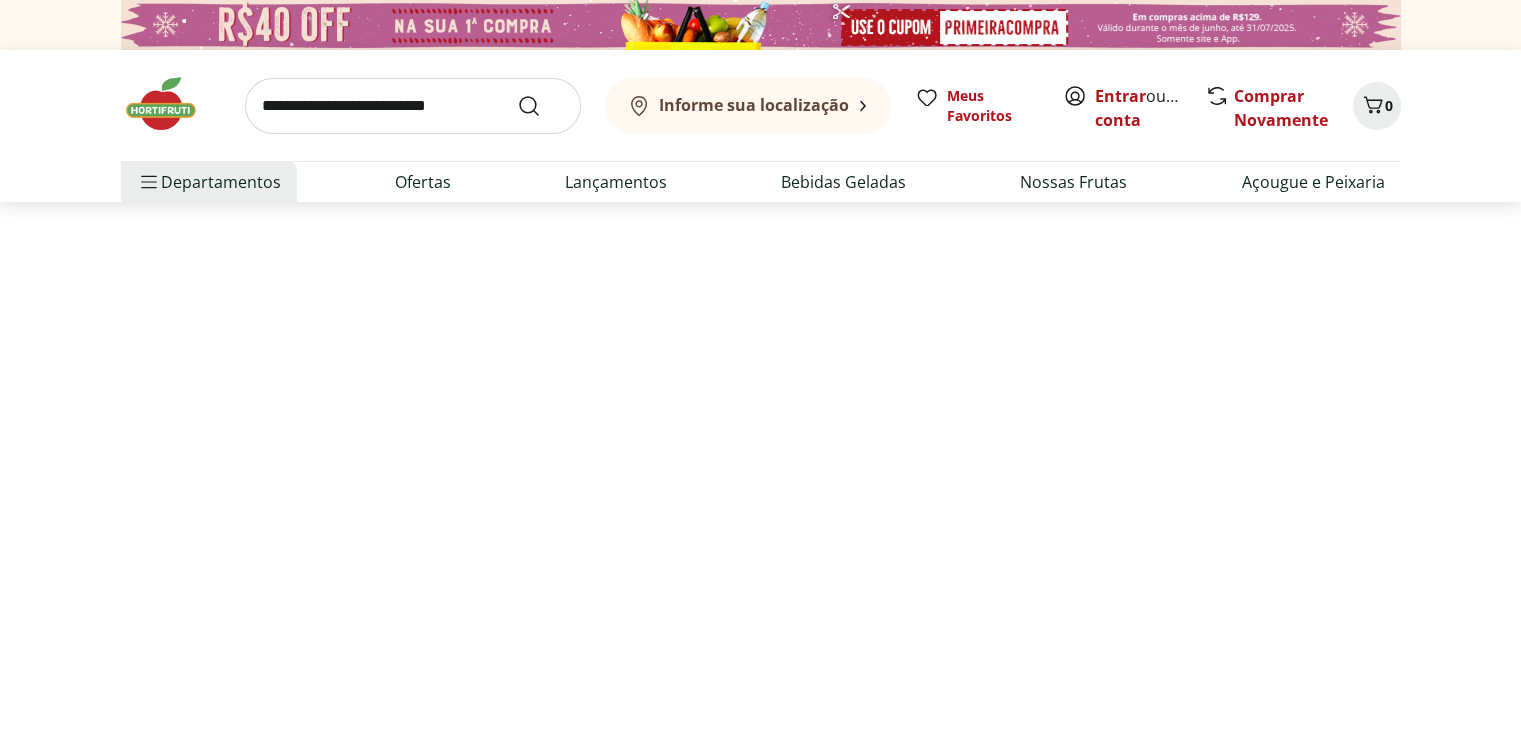 select on "**********" 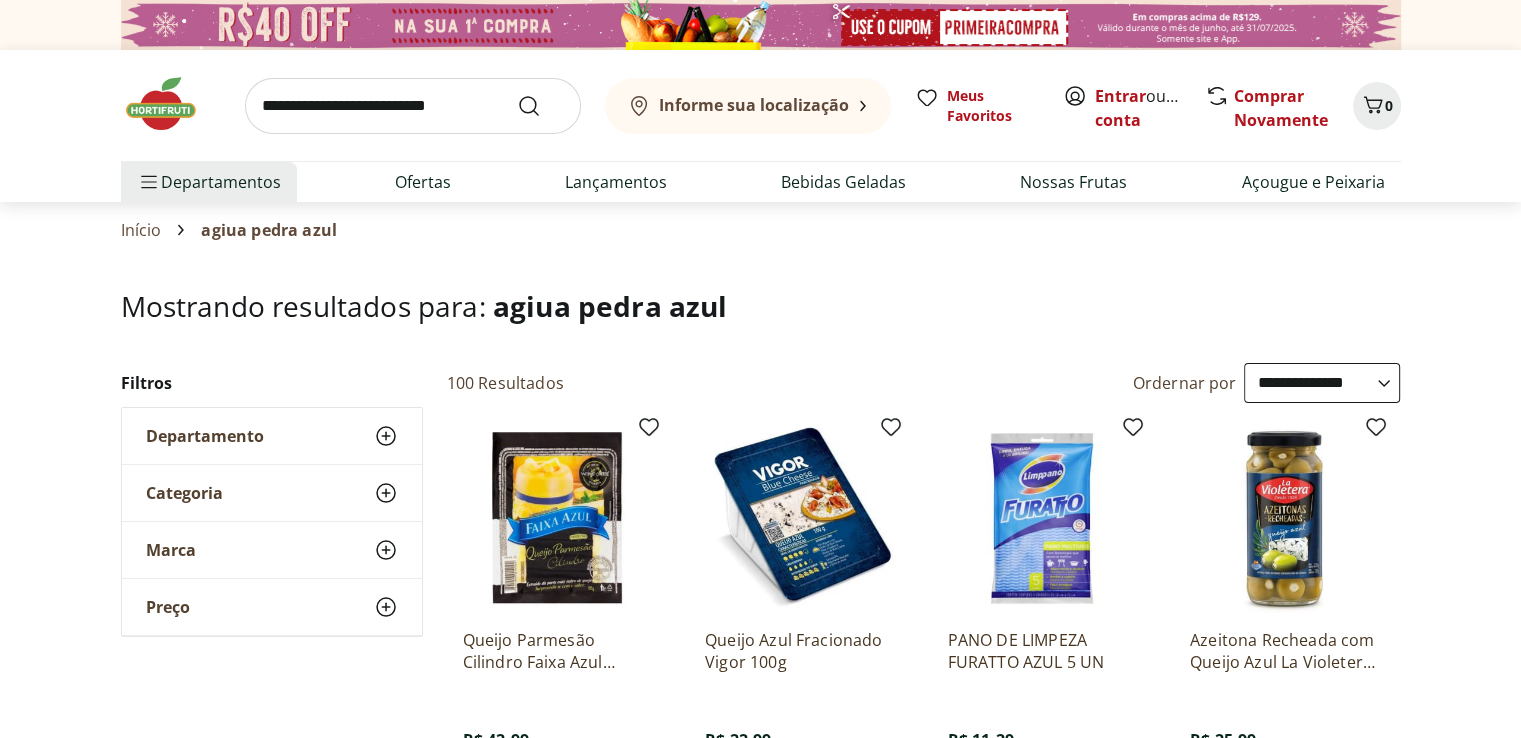 drag, startPoint x: 406, startPoint y: 72, endPoint x: 413, endPoint y: 93, distance: 22.135944 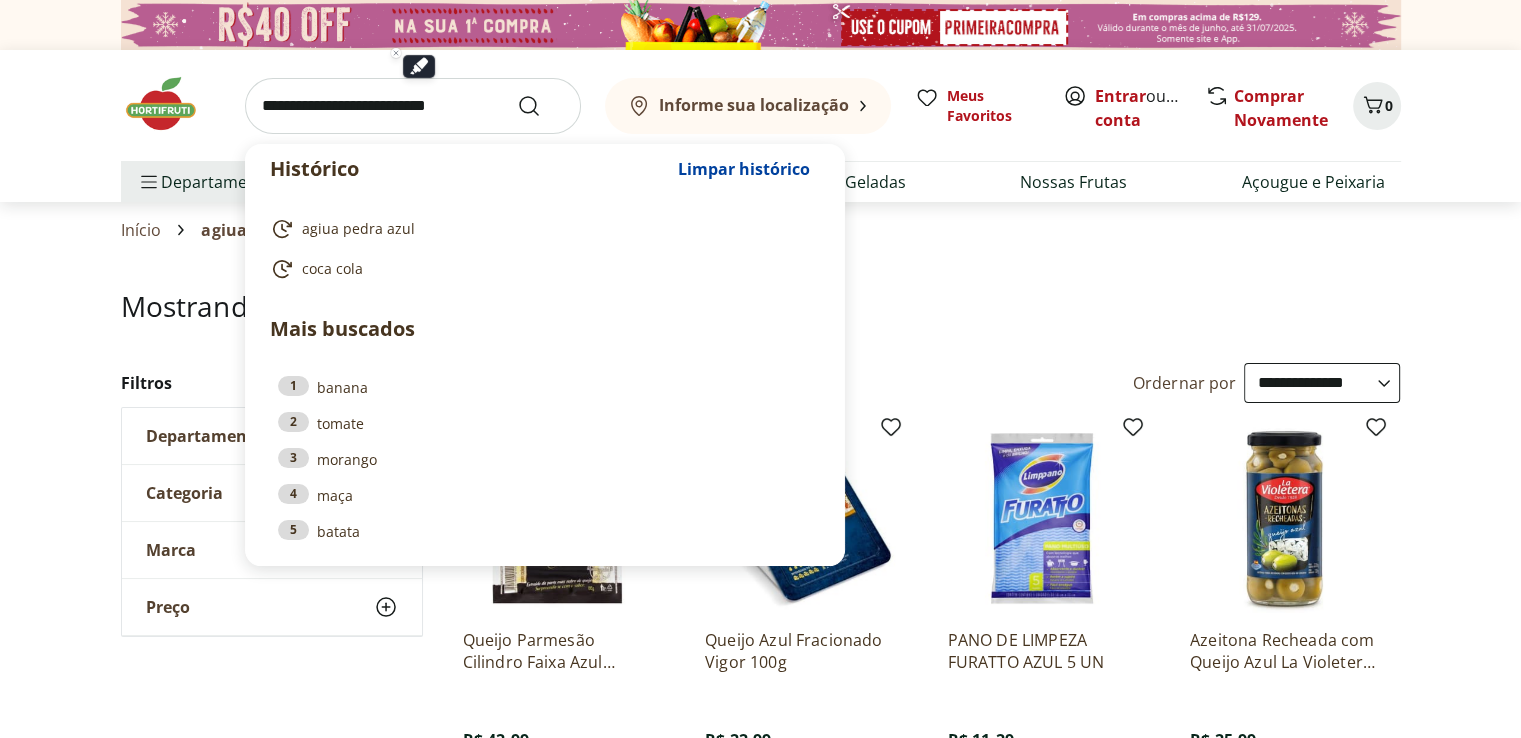 click at bounding box center (413, 106) 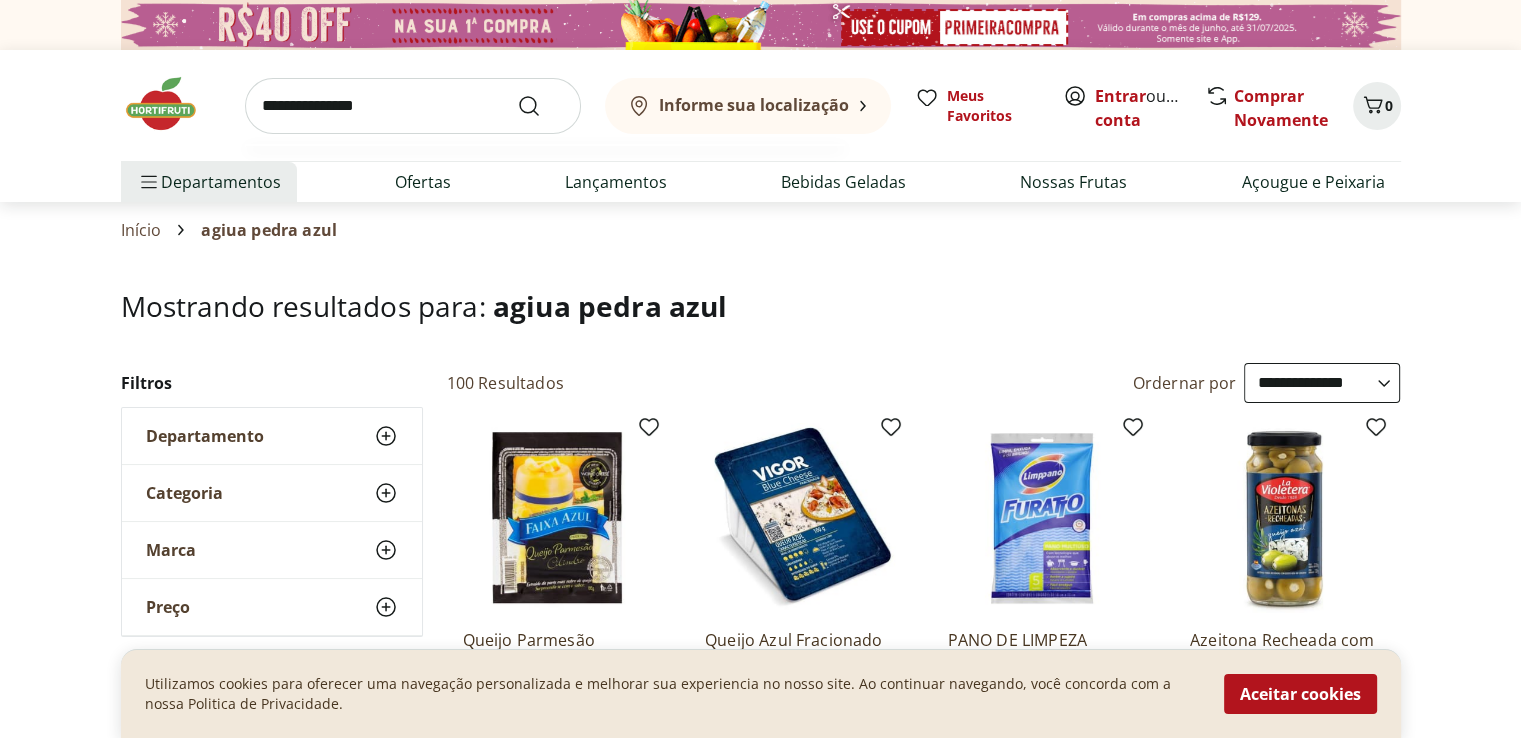 type on "**********" 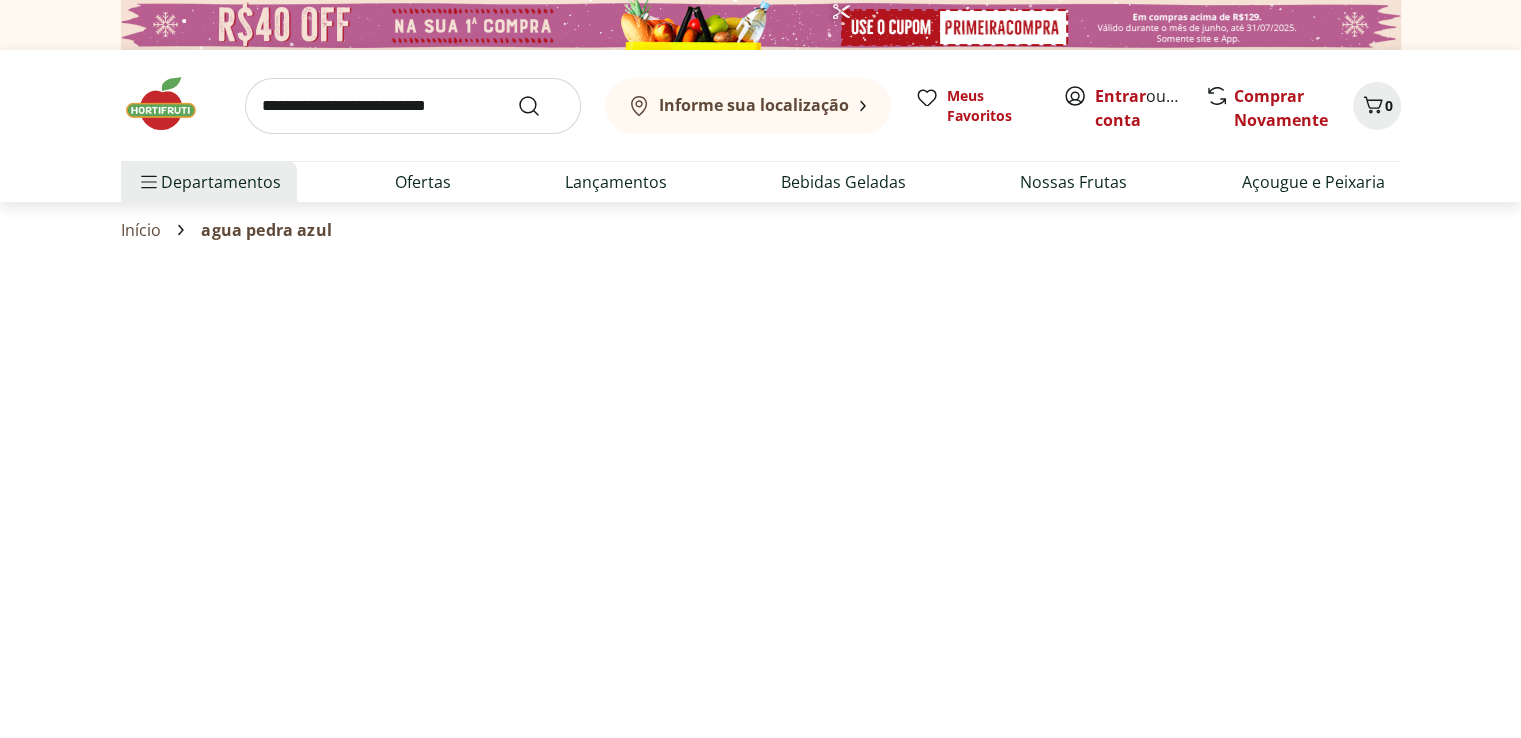select on "**********" 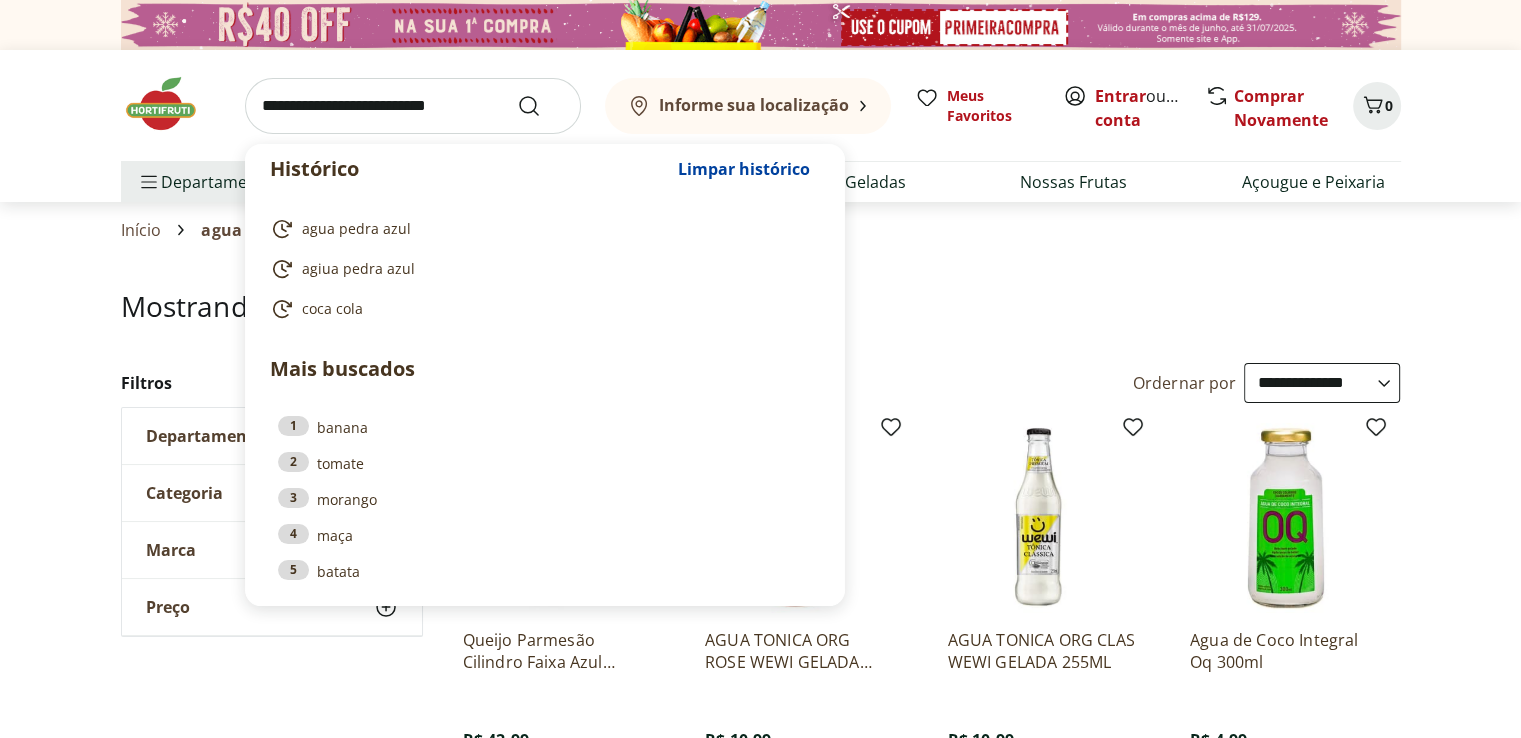 click at bounding box center (413, 106) 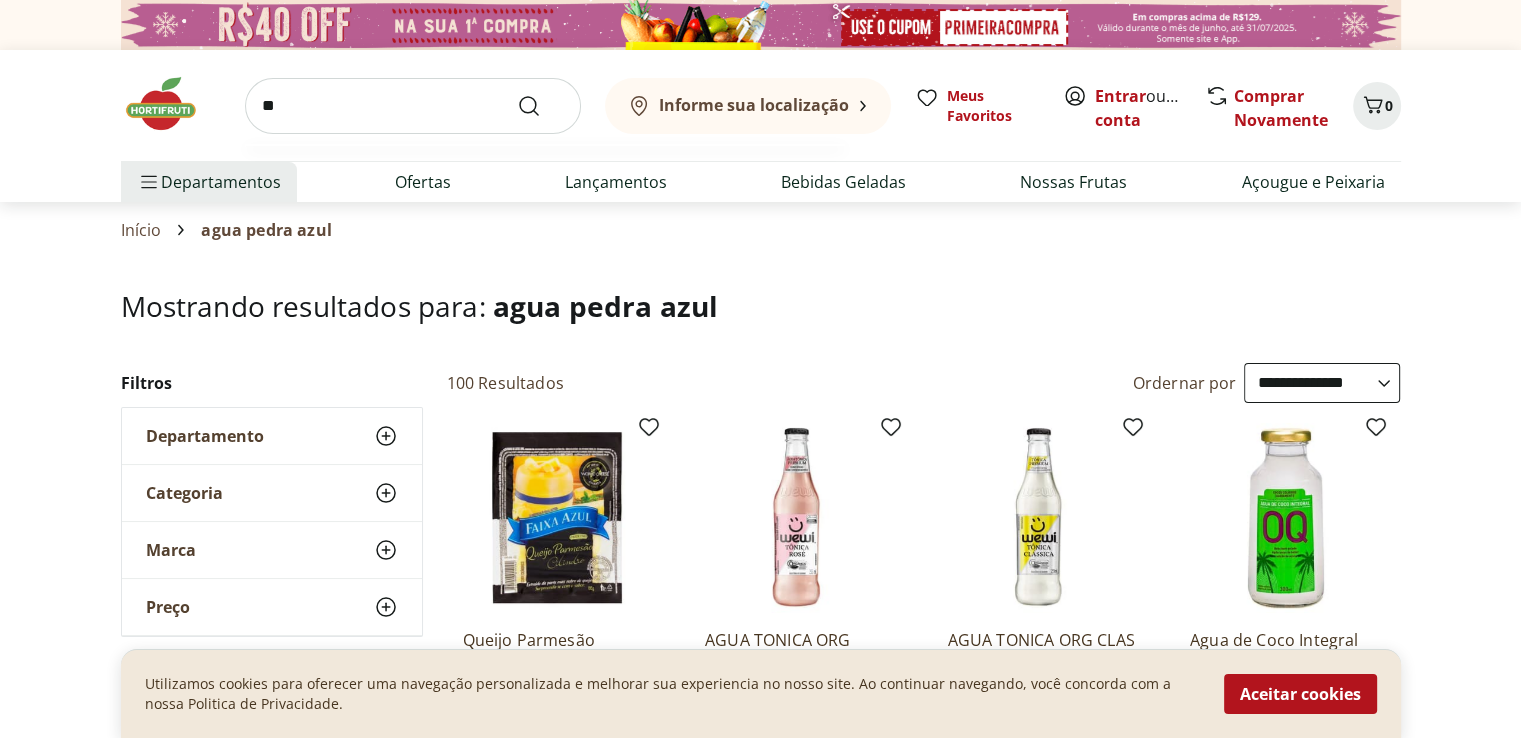 type on "*" 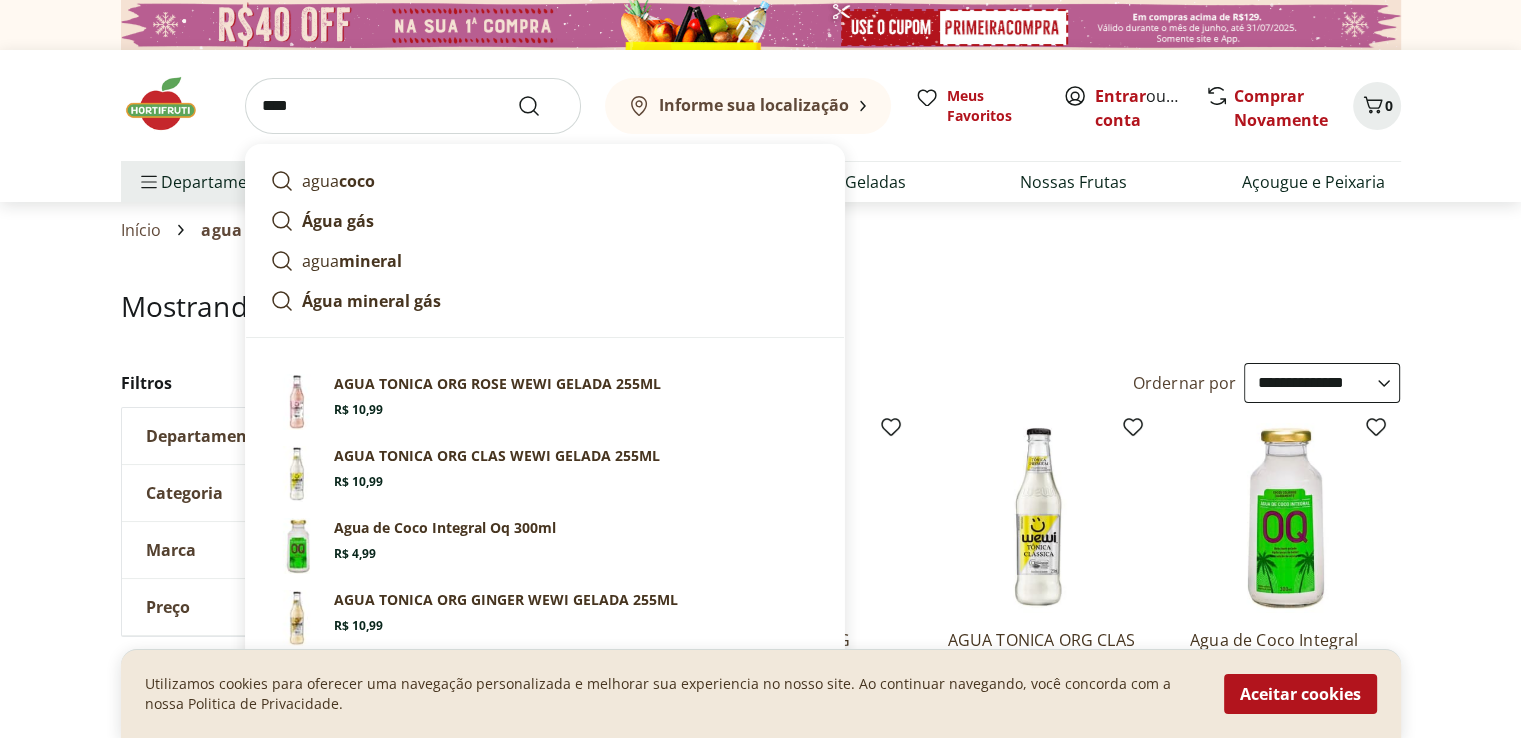 type on "****" 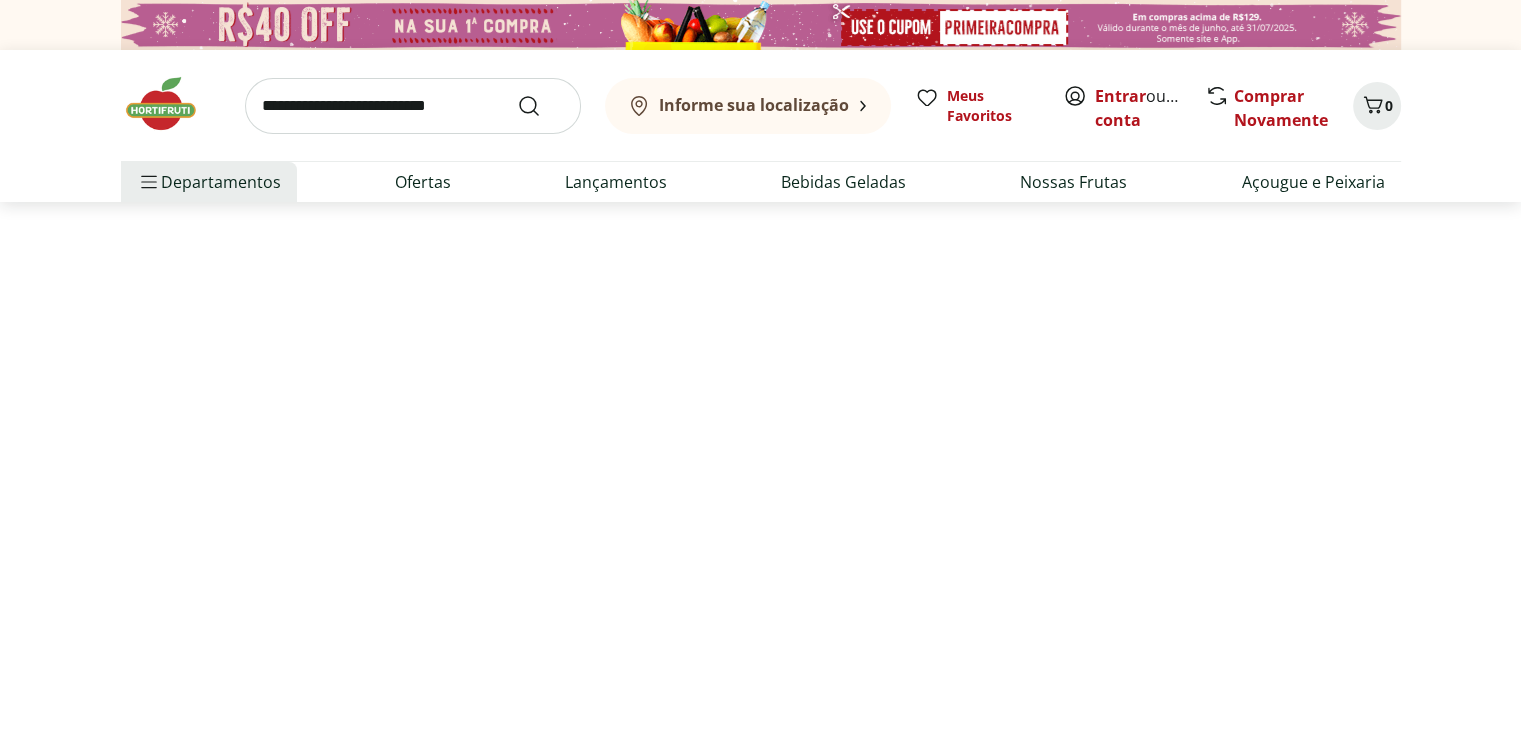 select on "**********" 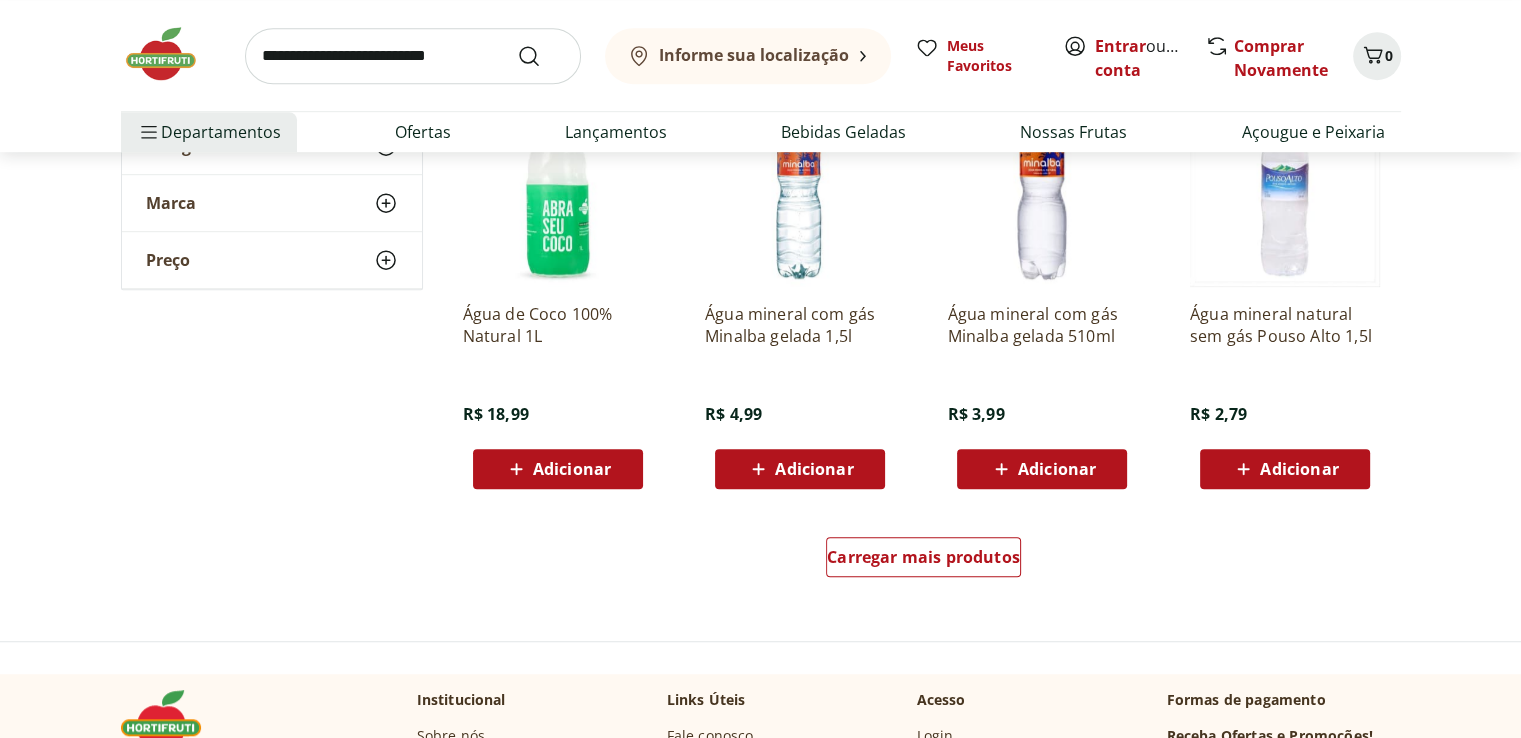 scroll, scrollTop: 1194, scrollLeft: 0, axis: vertical 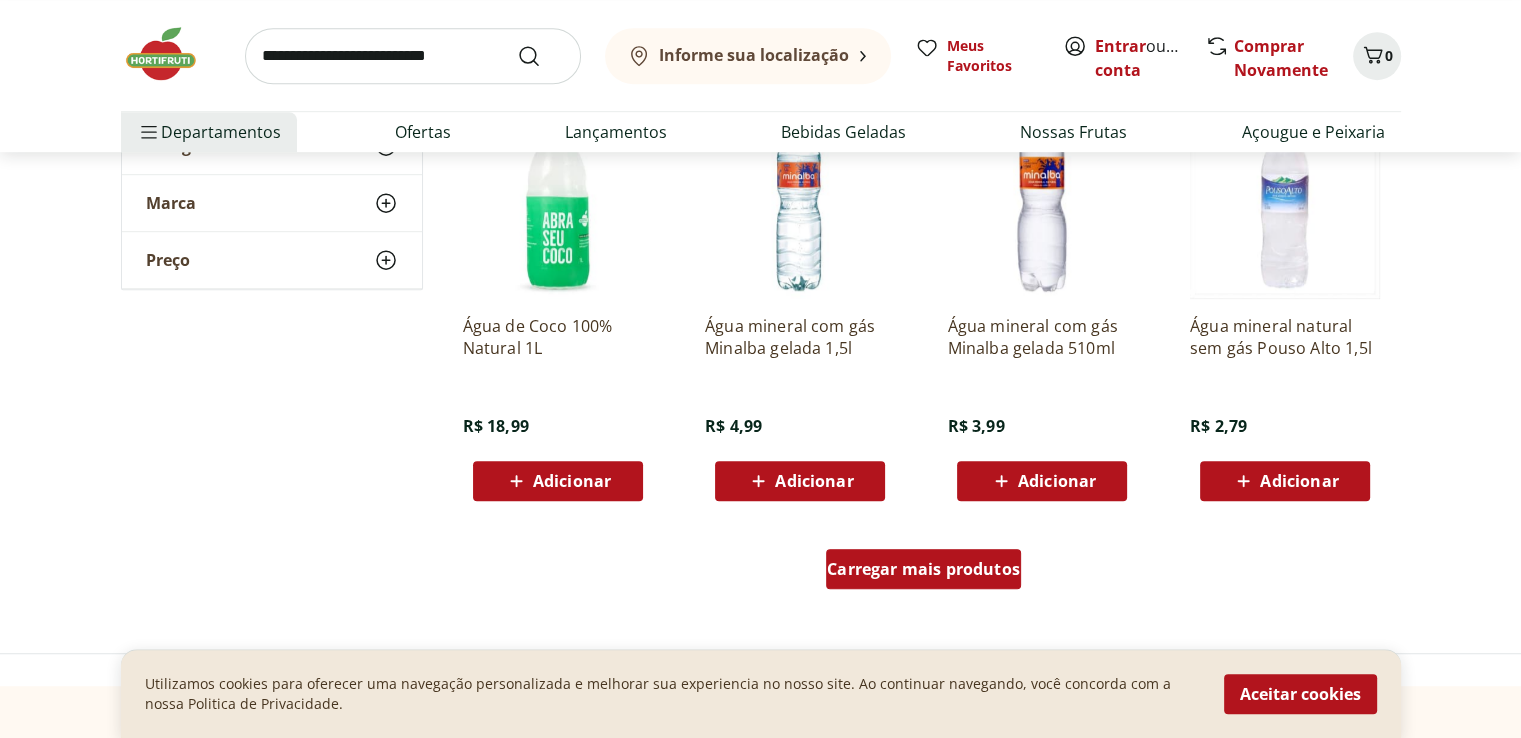 click on "Carregar mais produtos" at bounding box center [923, 569] 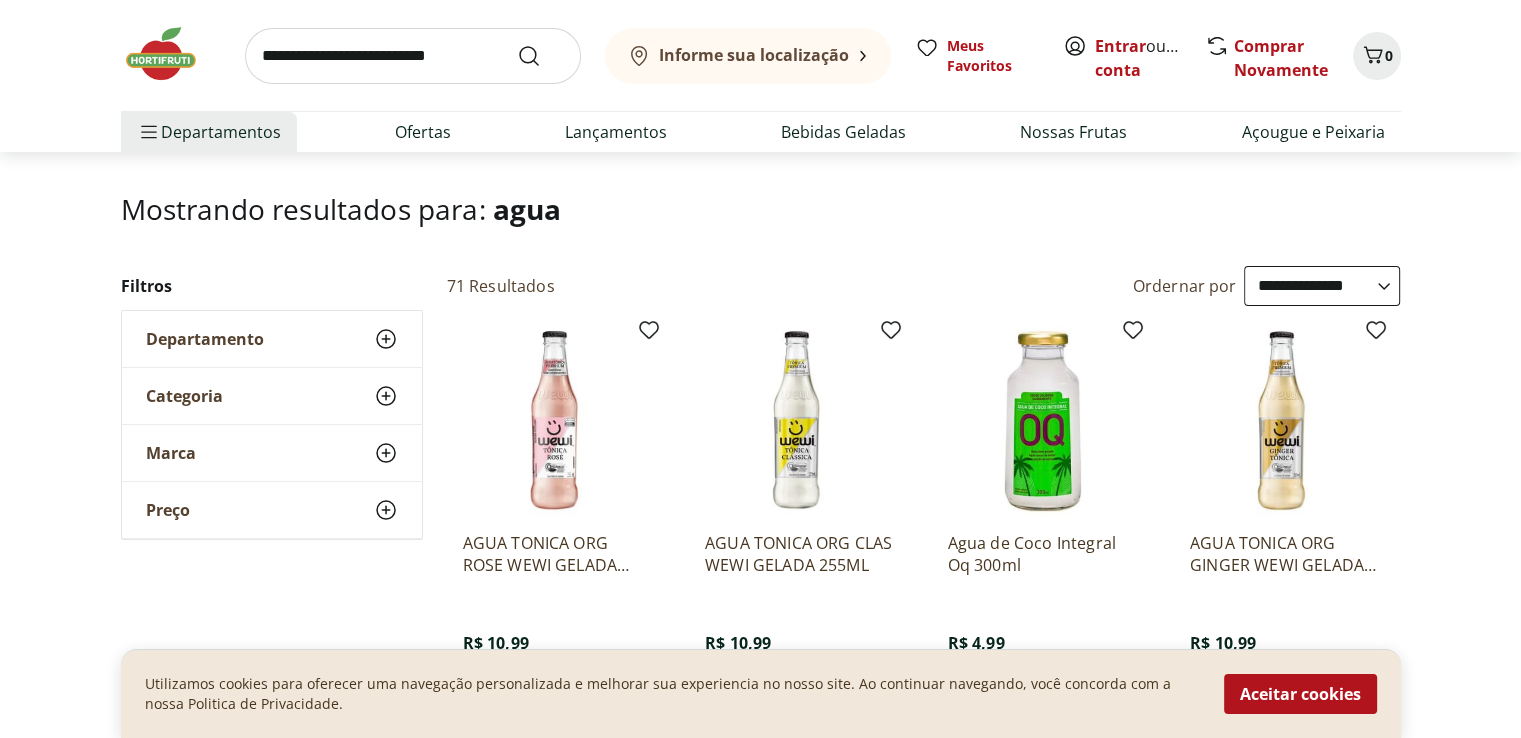 scroll, scrollTop: 0, scrollLeft: 0, axis: both 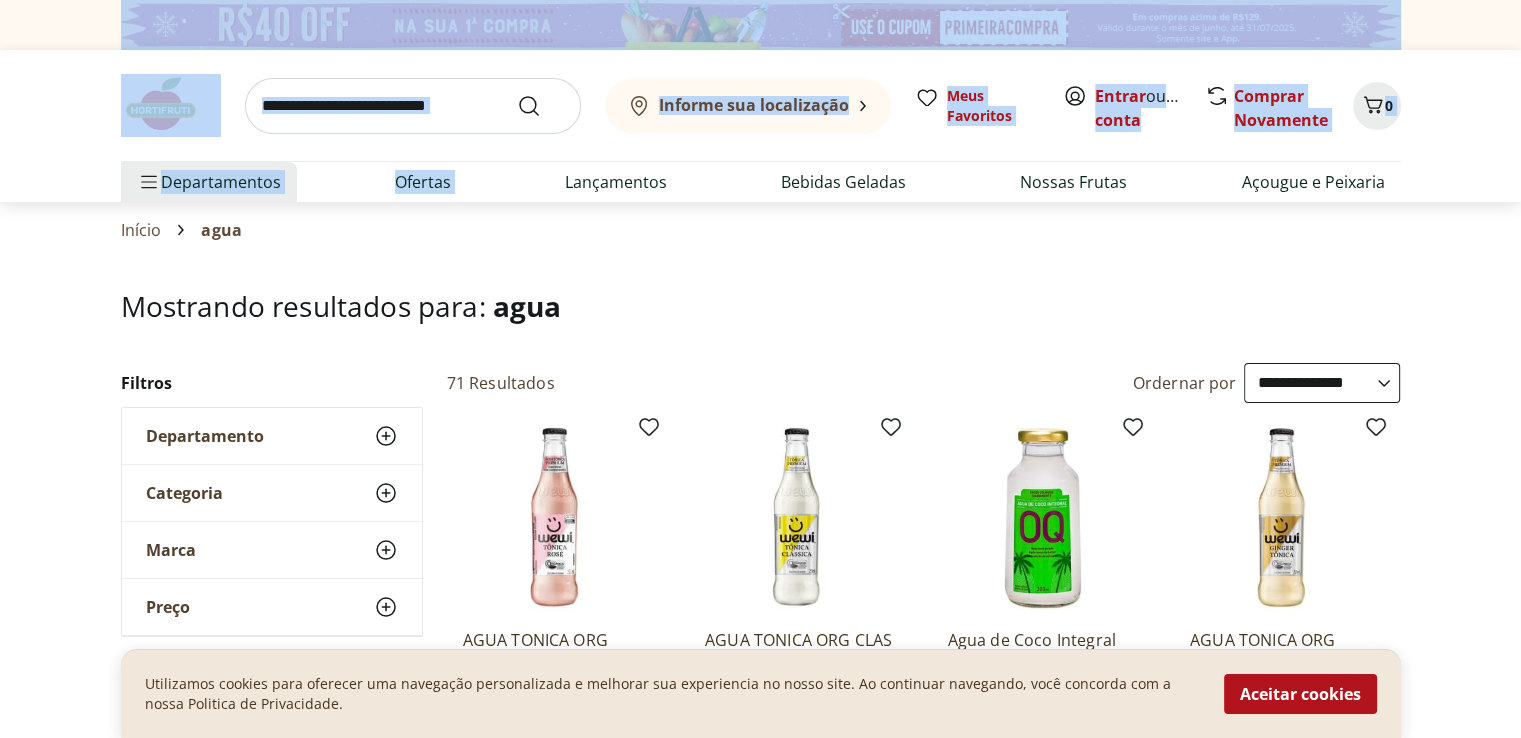 drag, startPoint x: 516, startPoint y: 201, endPoint x: 600, endPoint y: -87, distance: 300 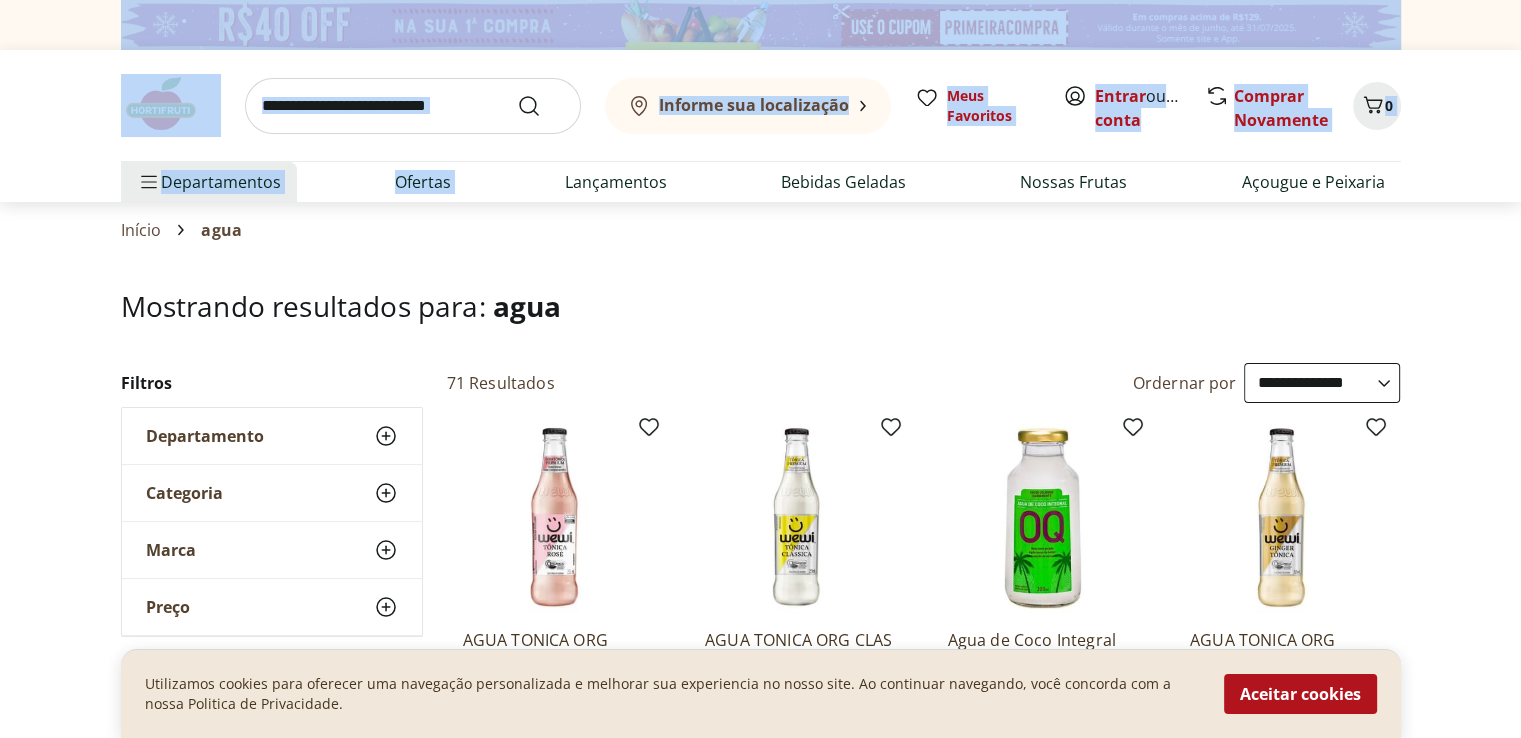 click on "Departamento" at bounding box center (272, 436) 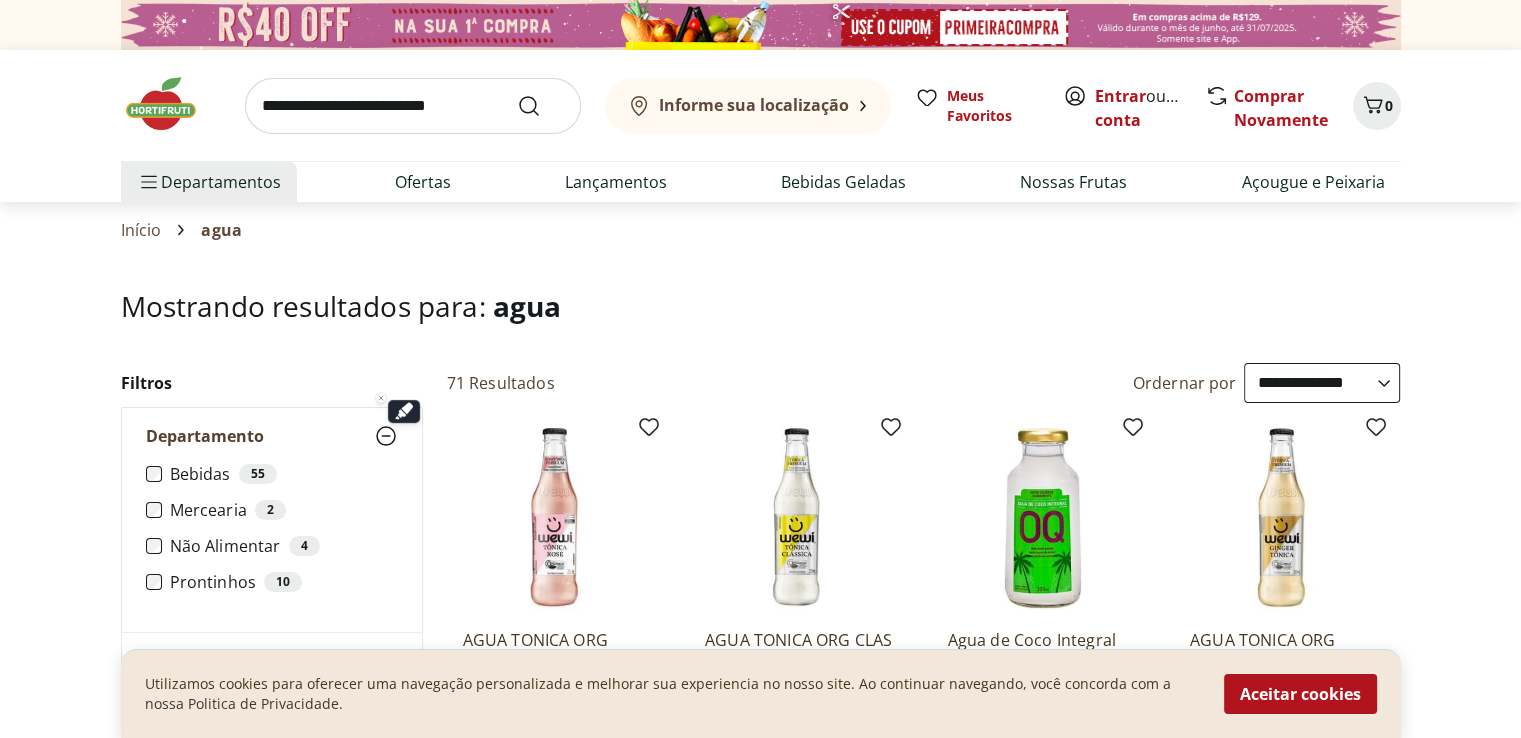 click on "Bebidas   55" at bounding box center [284, 474] 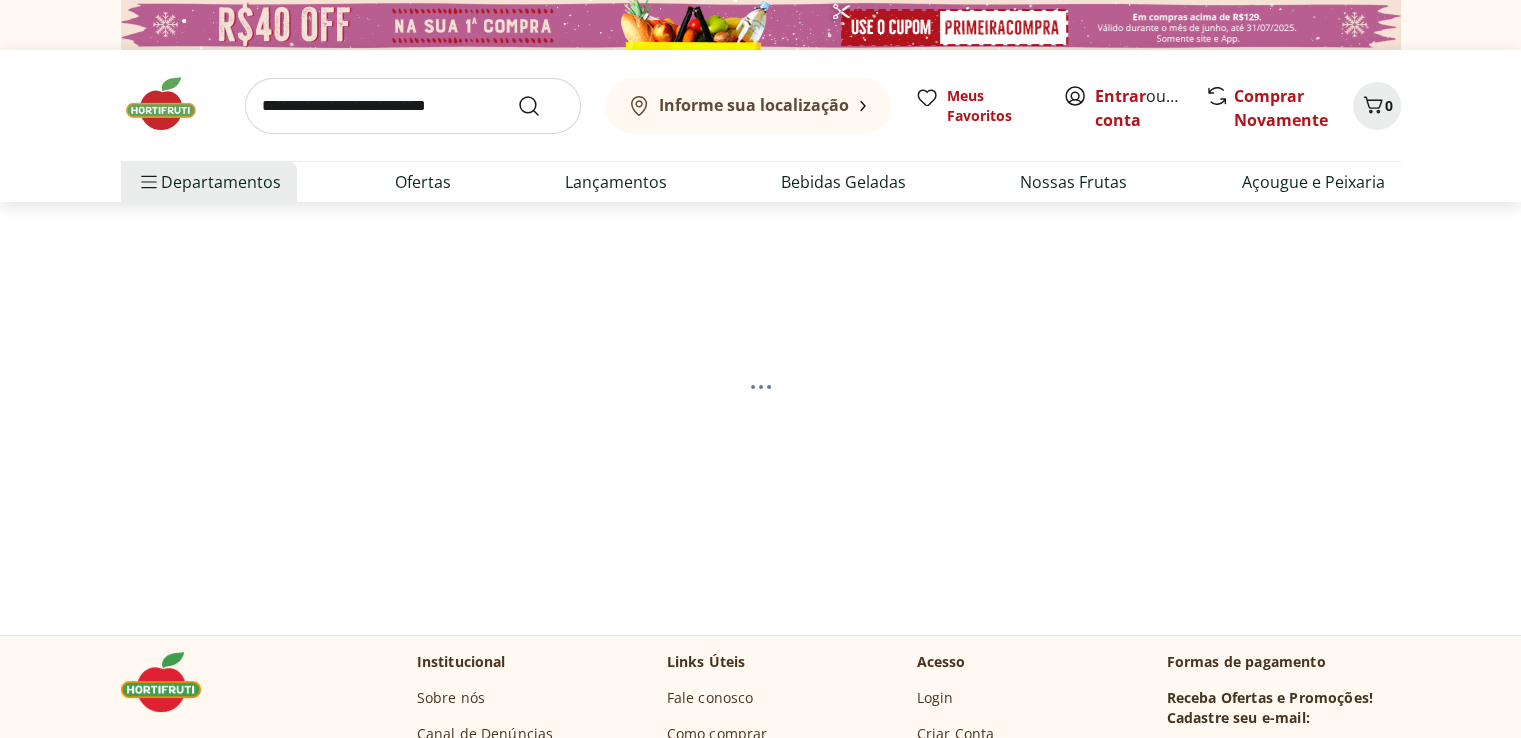 select on "**********" 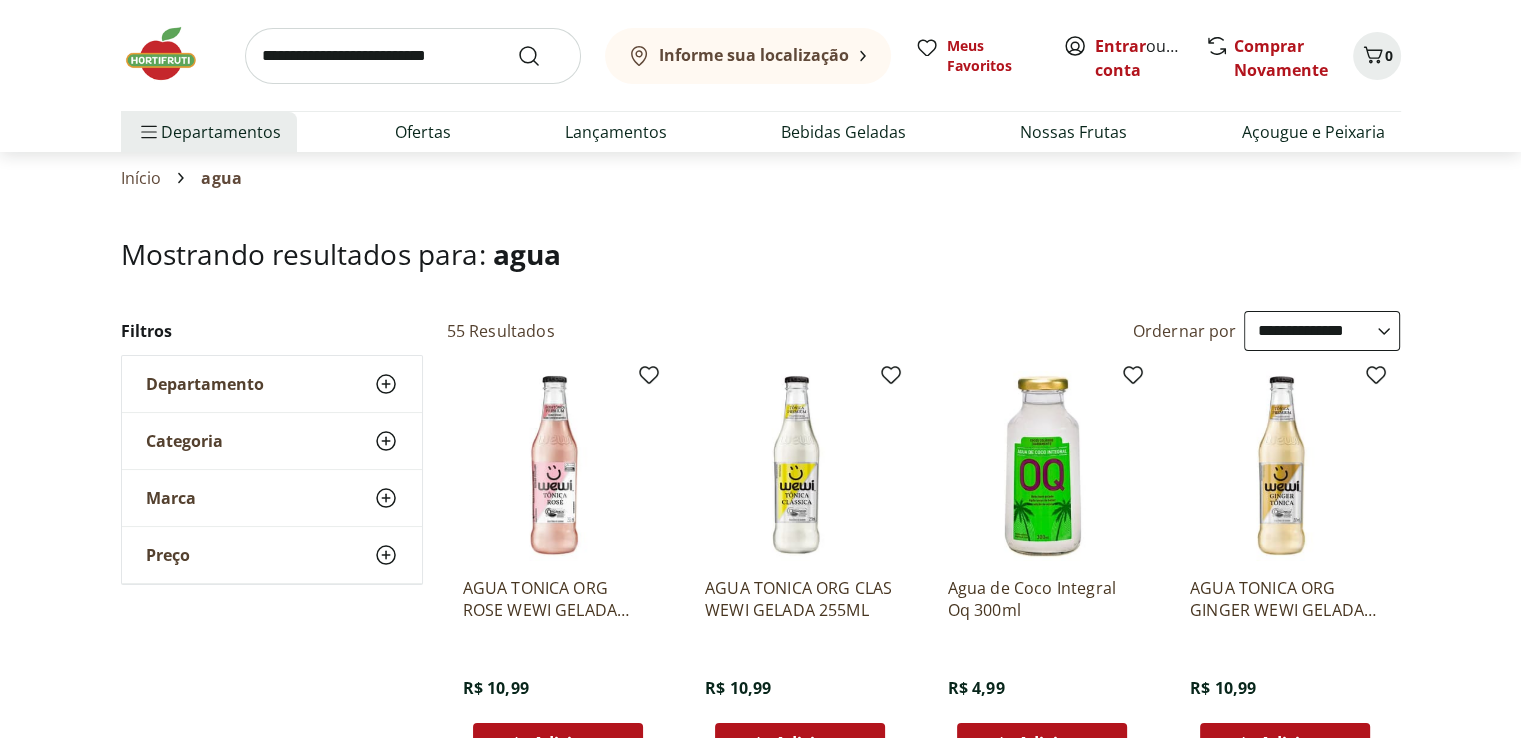 scroll, scrollTop: 108, scrollLeft: 0, axis: vertical 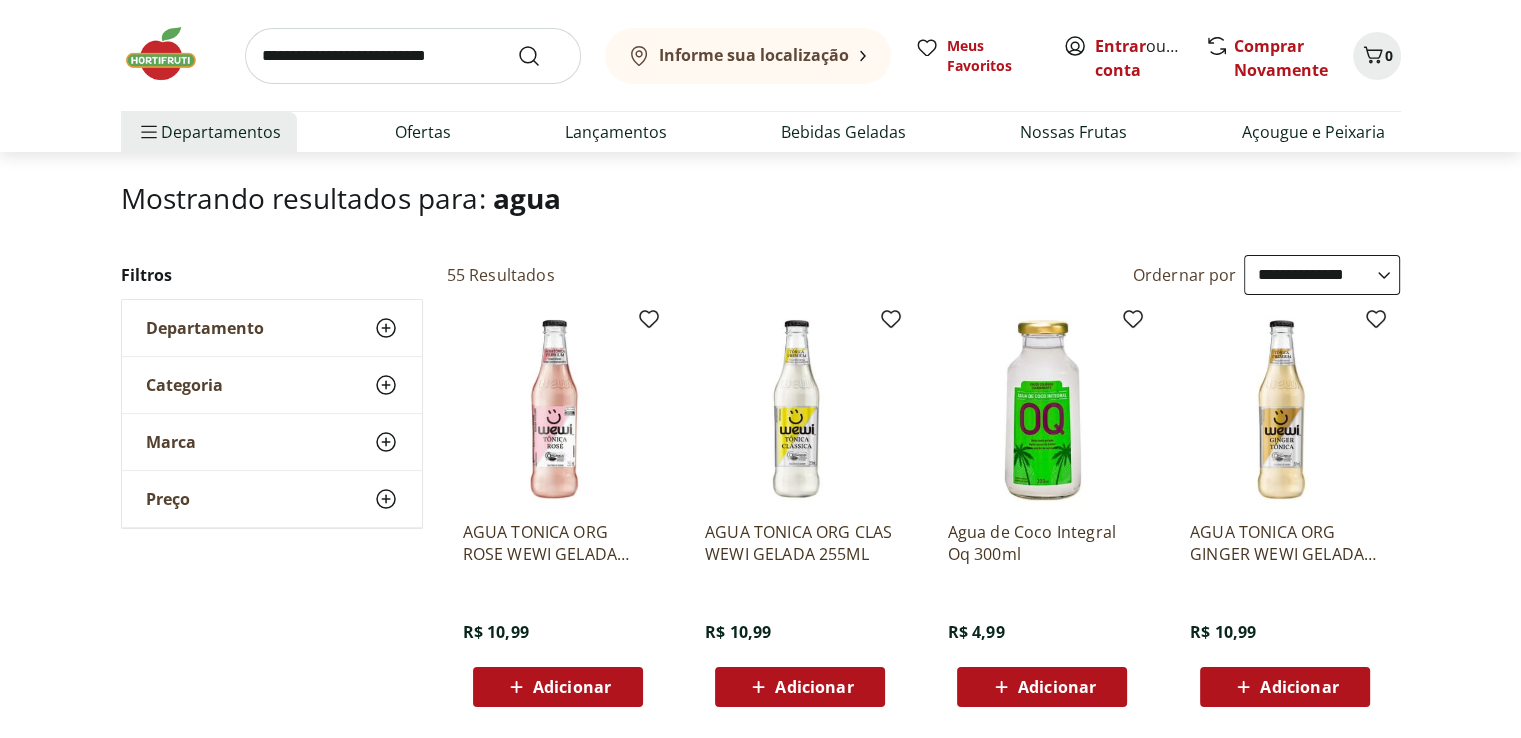 click 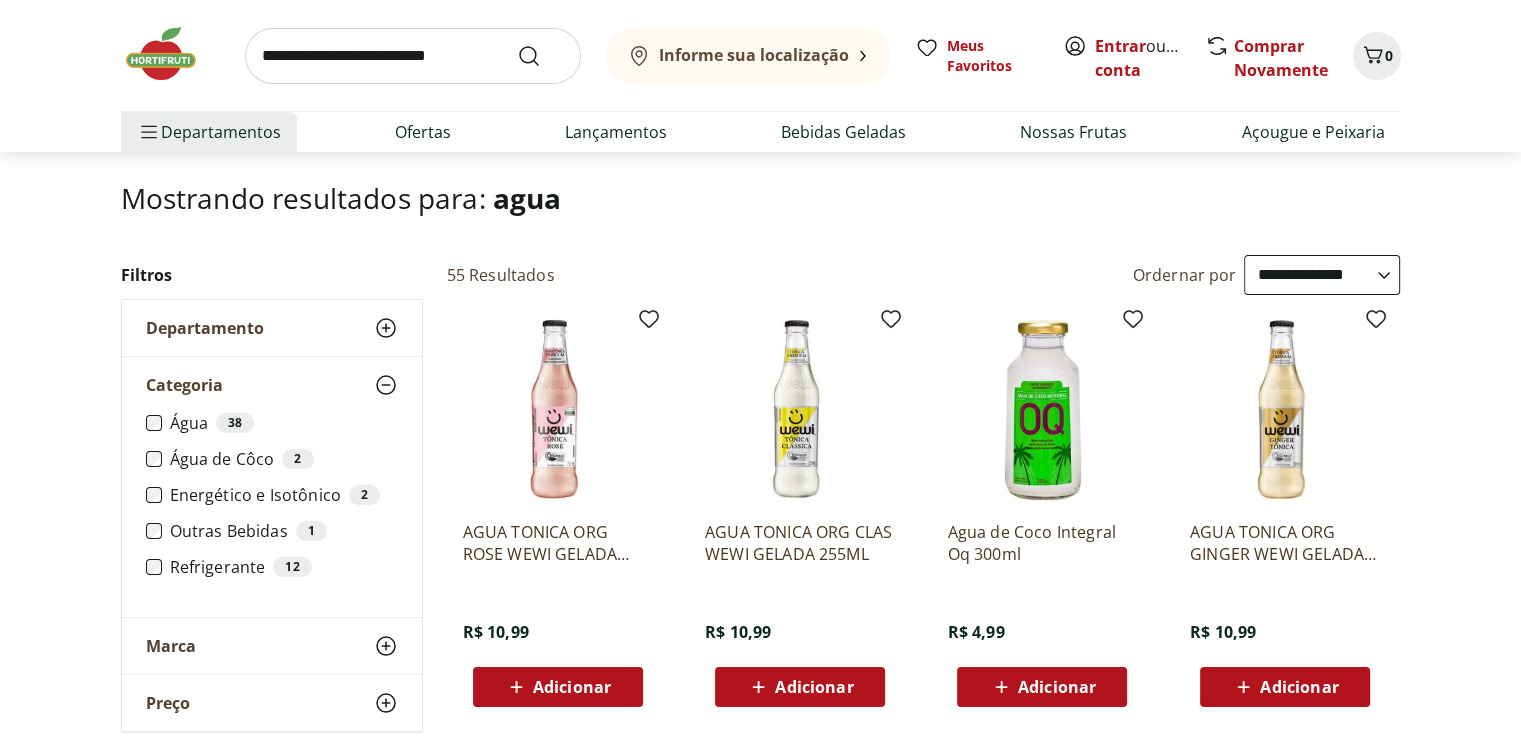 click on "Água   38" at bounding box center (272, 423) 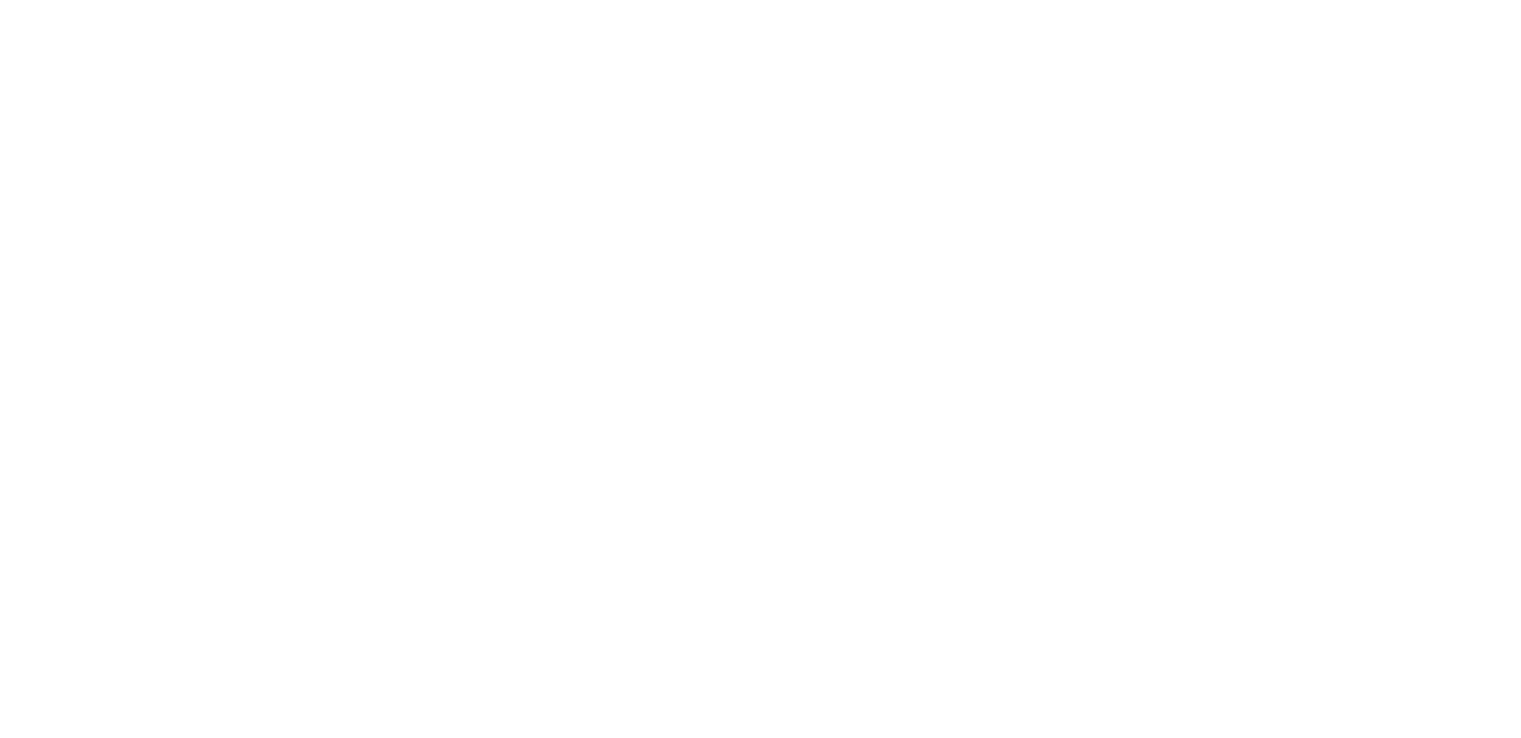 scroll, scrollTop: 0, scrollLeft: 0, axis: both 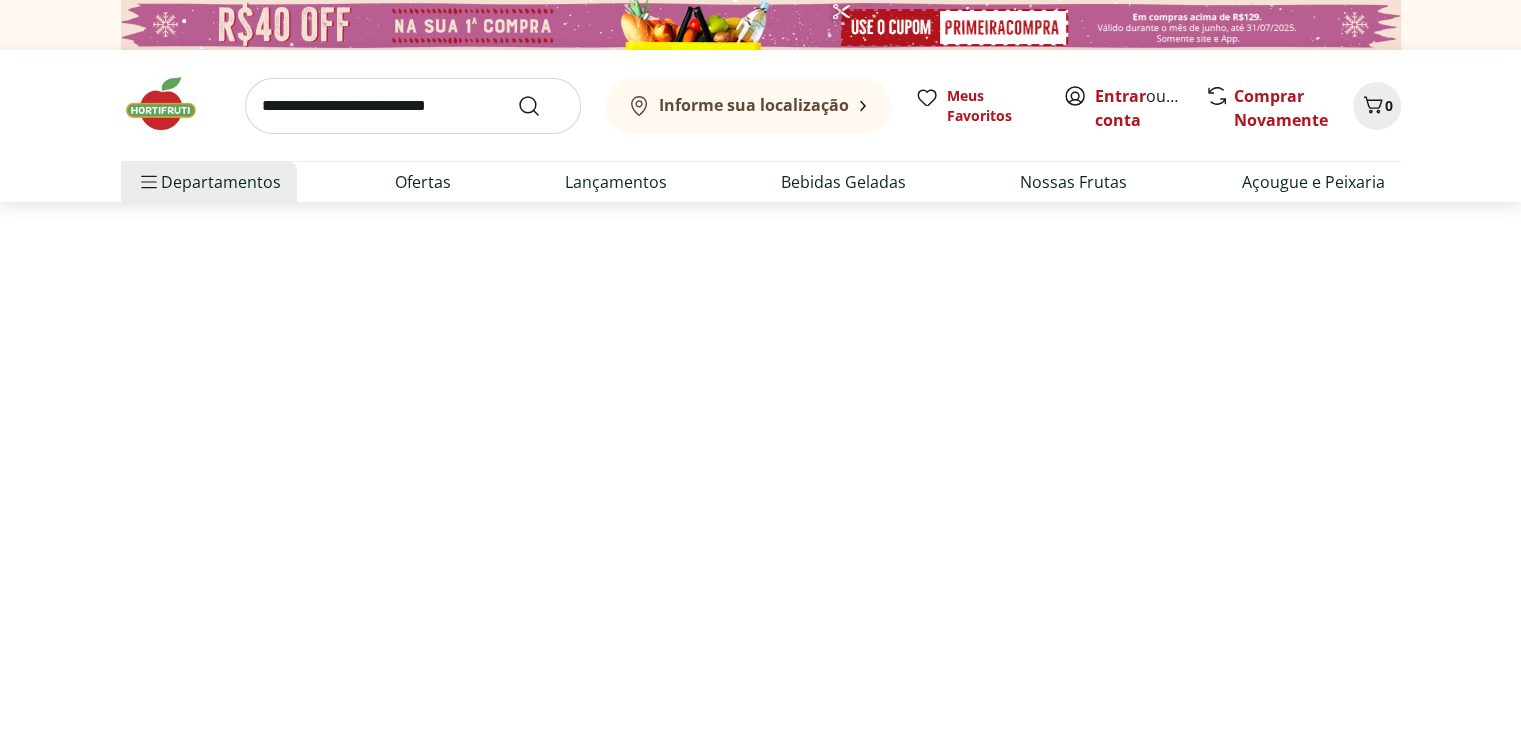 select on "**********" 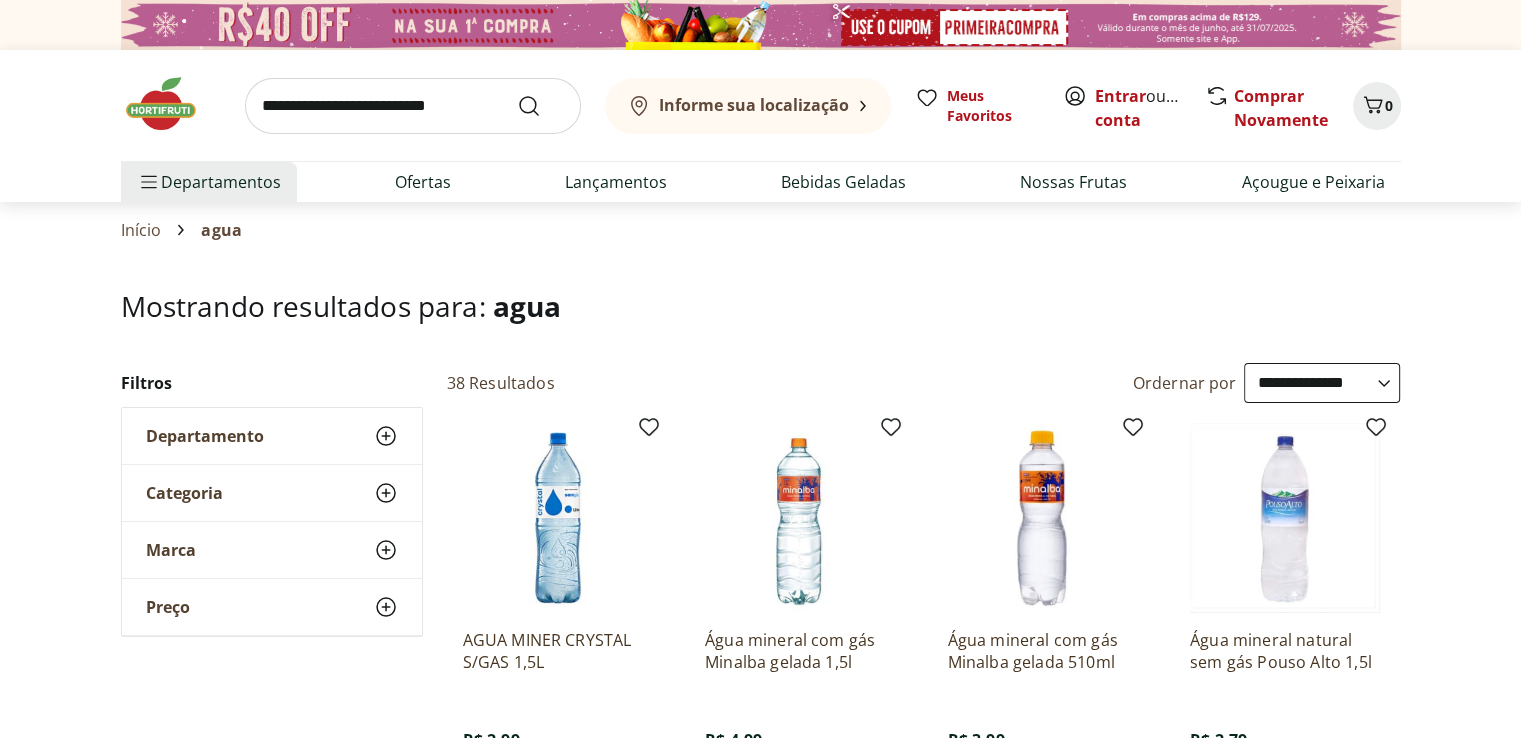 click 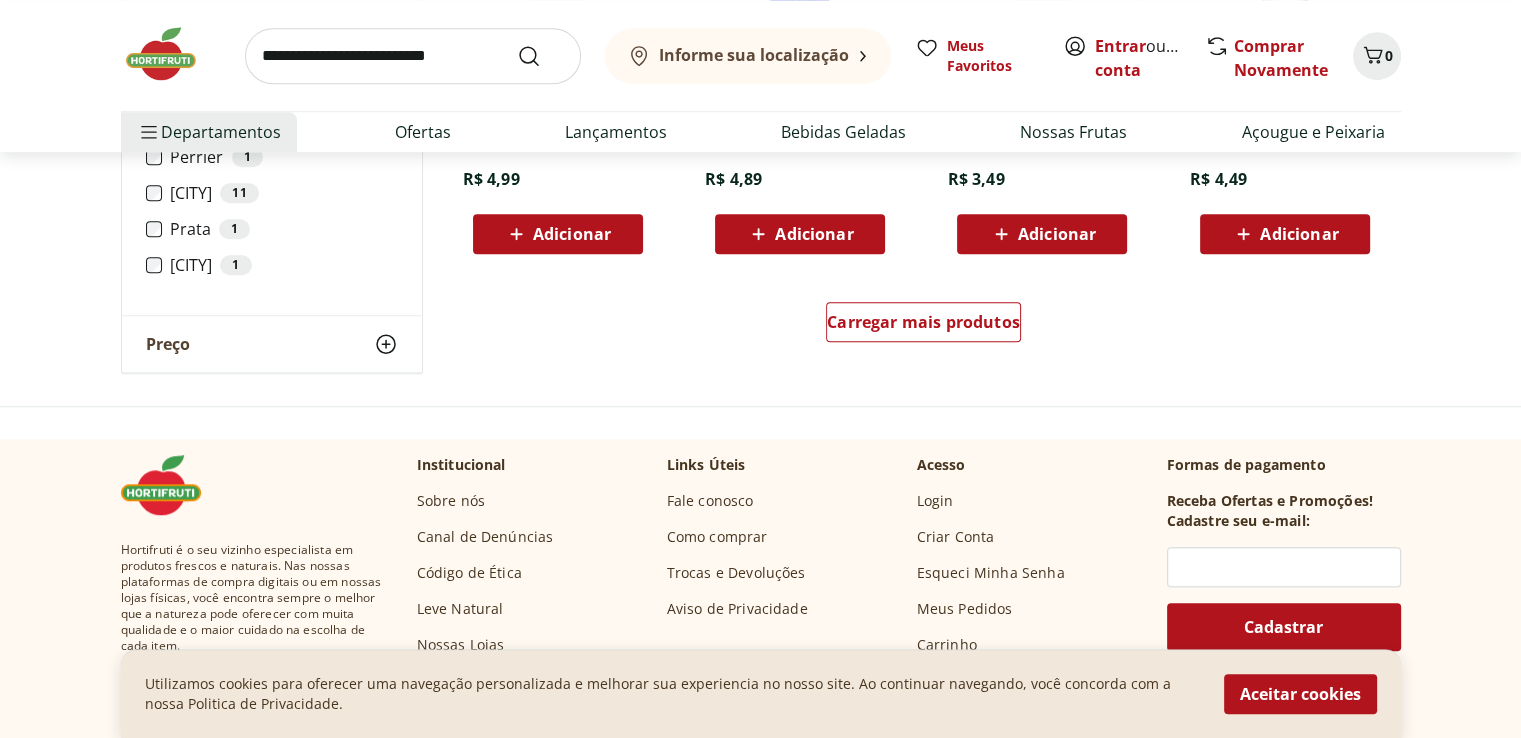scroll, scrollTop: 1428, scrollLeft: 0, axis: vertical 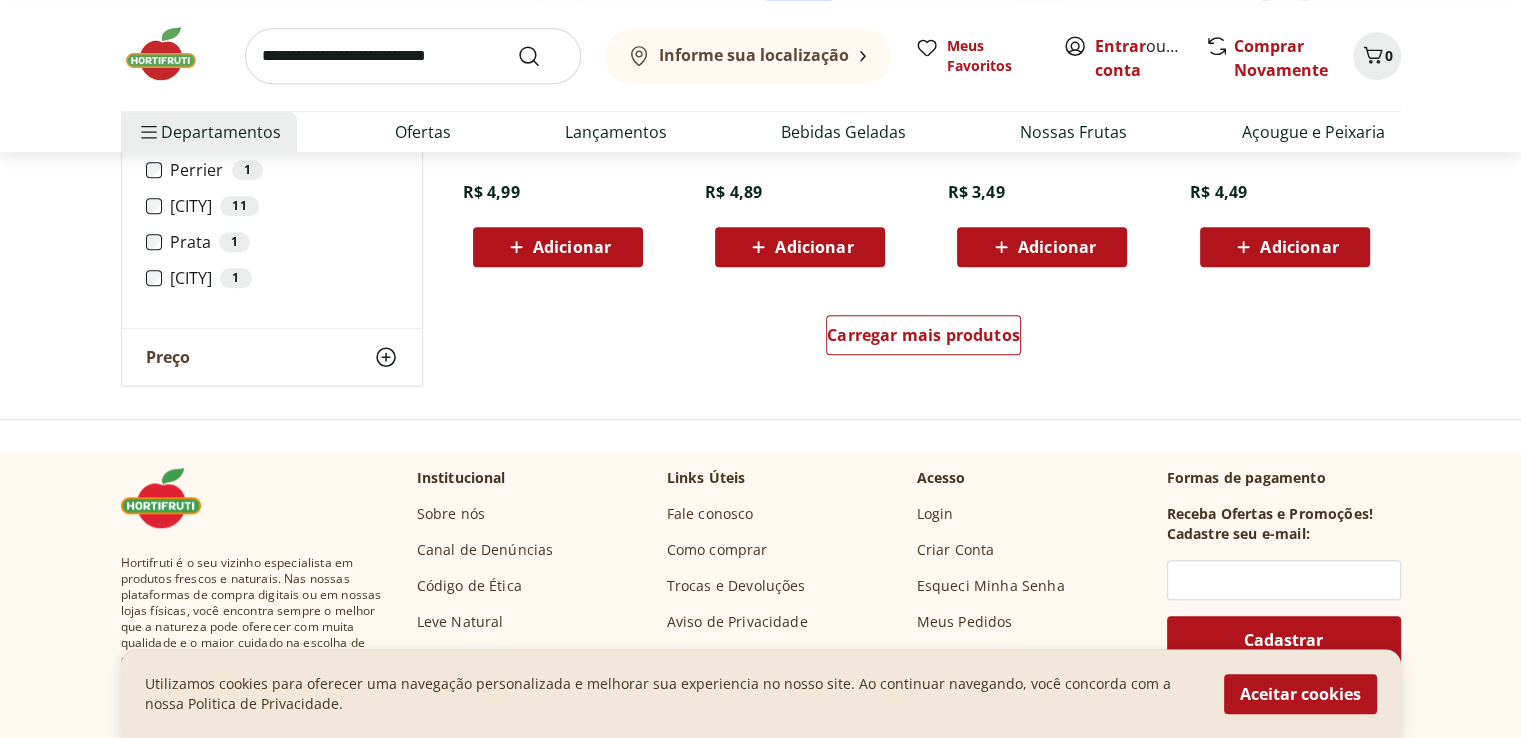 type 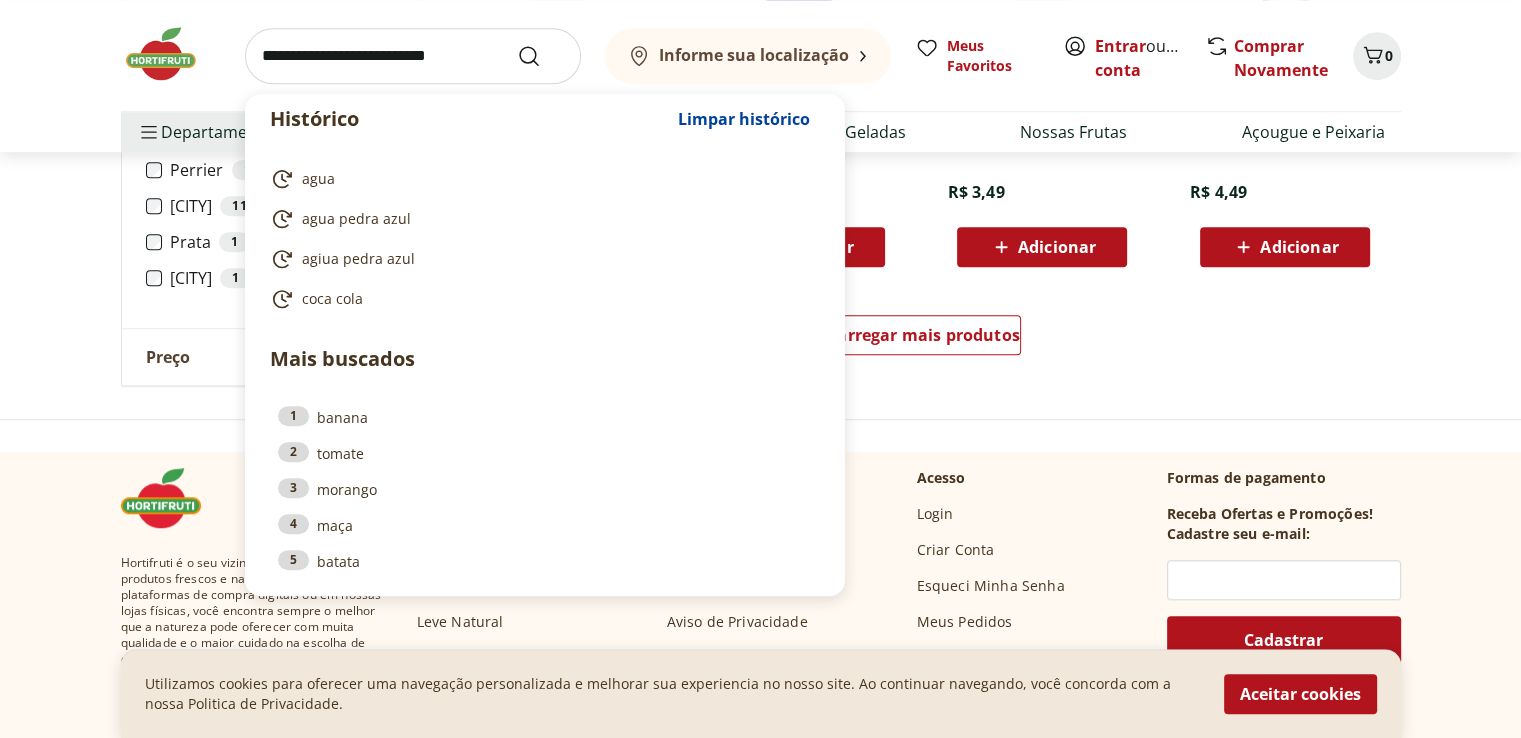 click at bounding box center (413, 56) 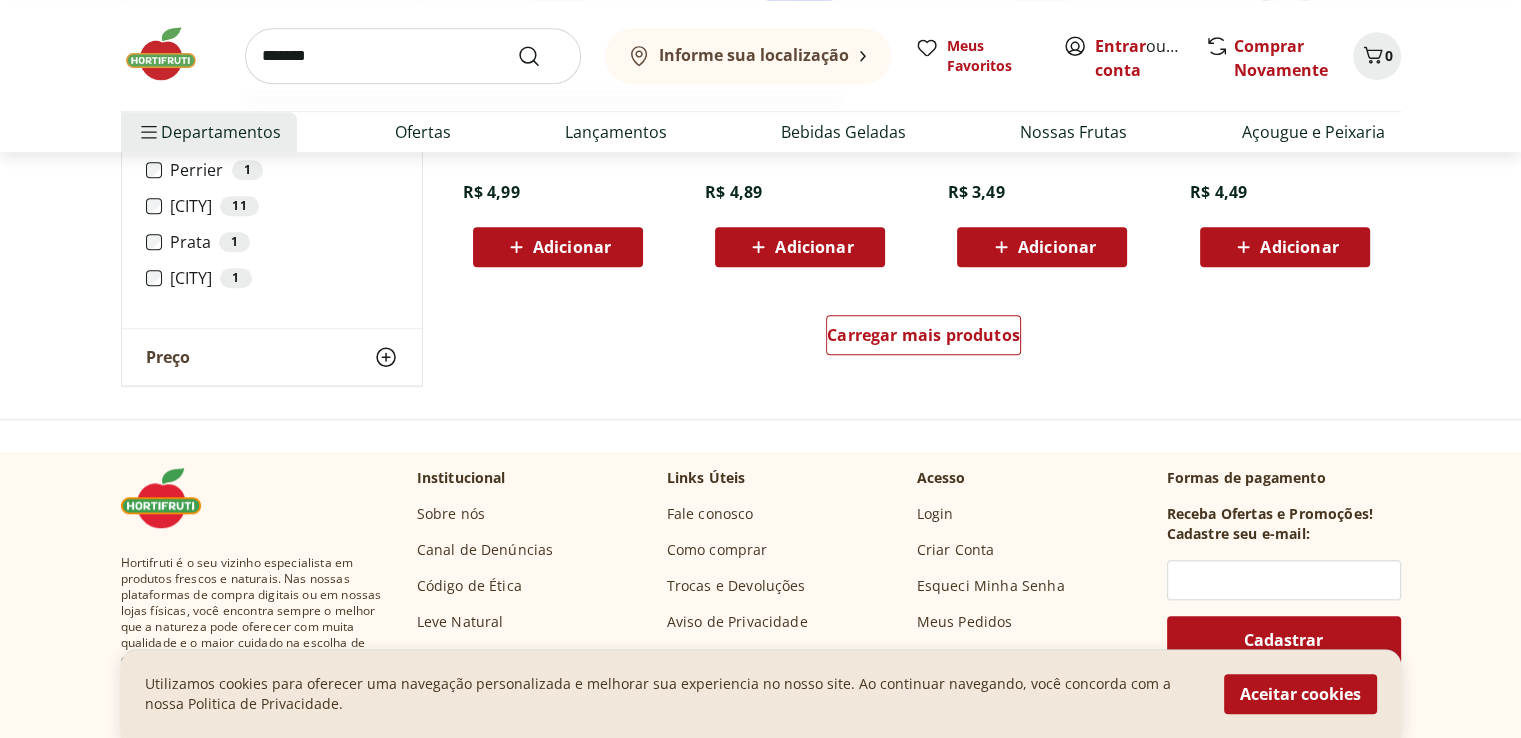type on "*******" 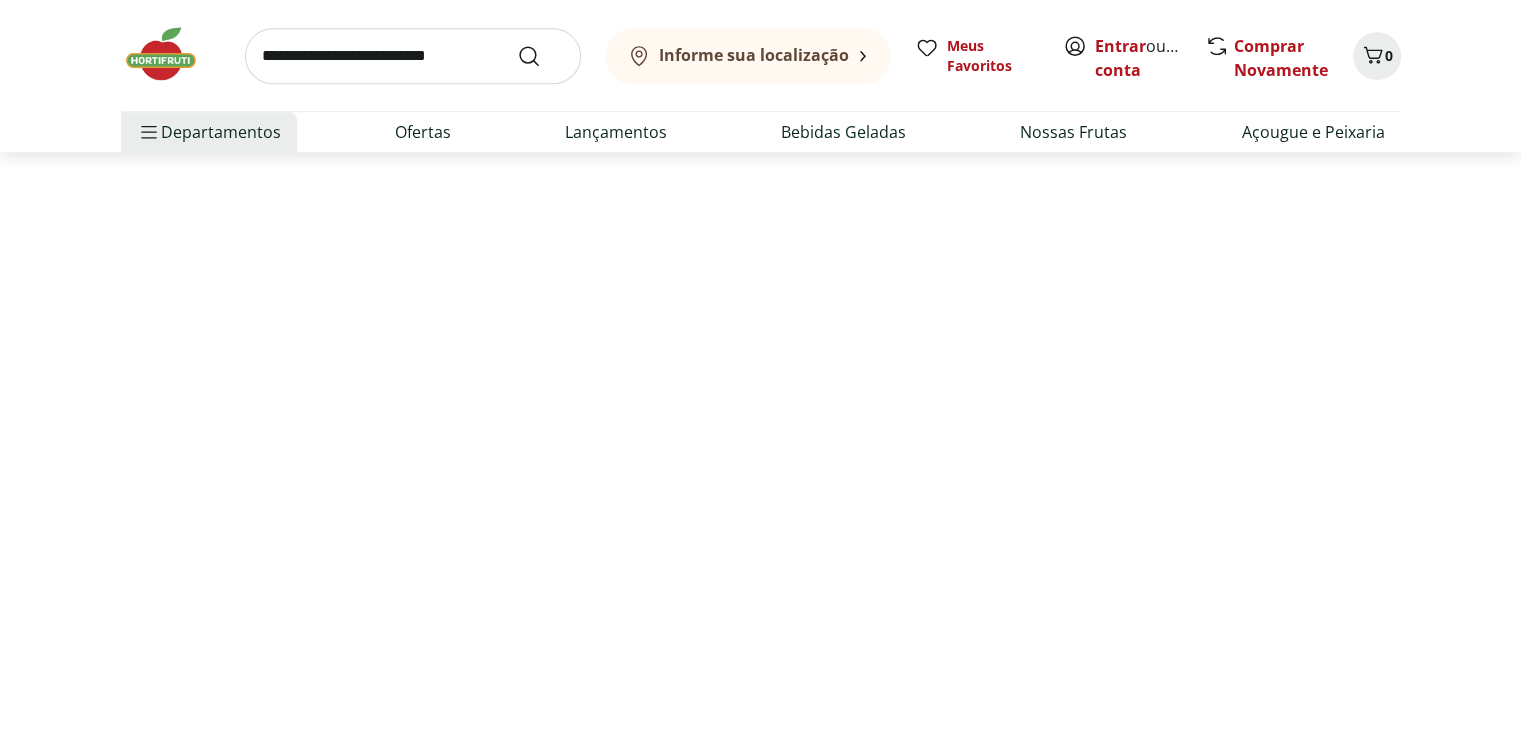 scroll, scrollTop: 0, scrollLeft: 0, axis: both 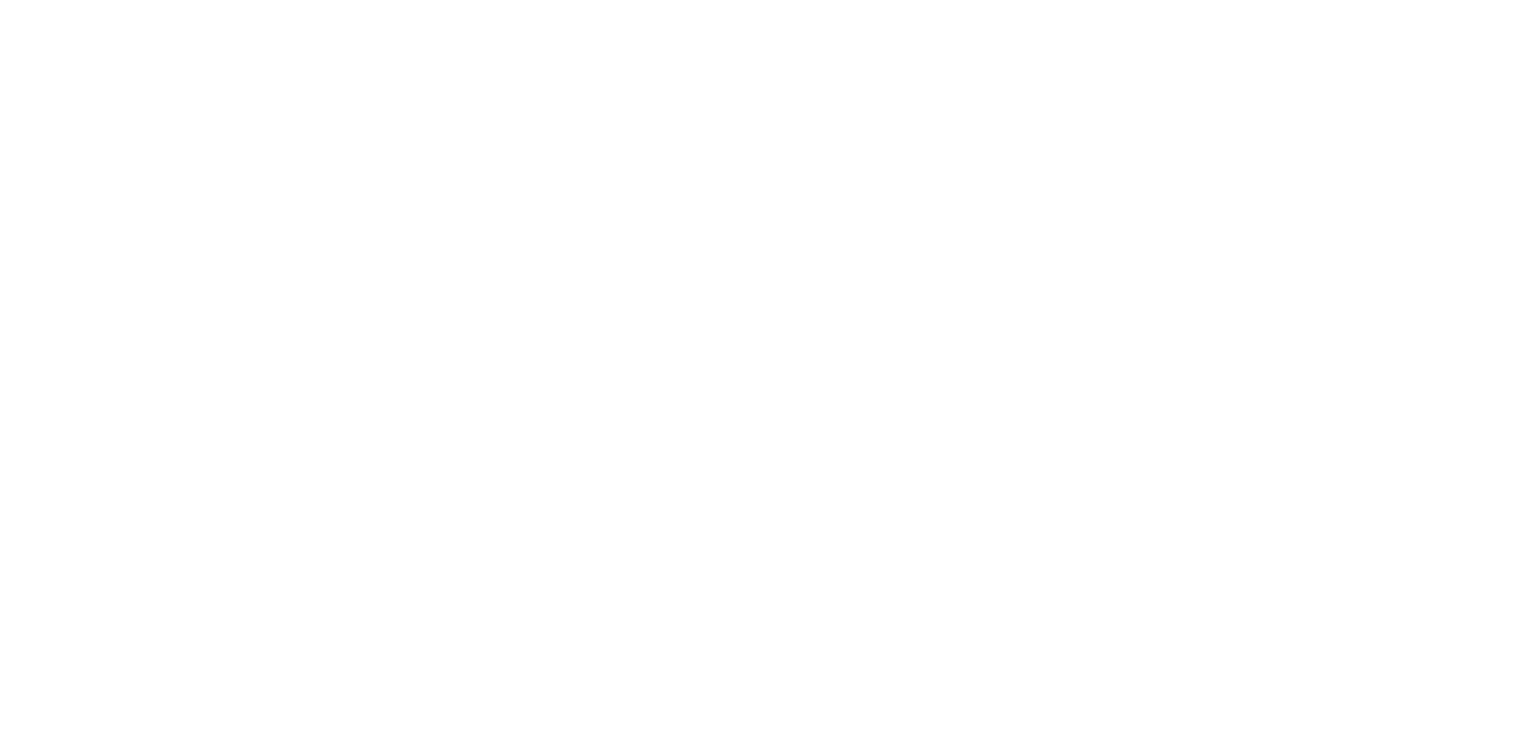 select on "**********" 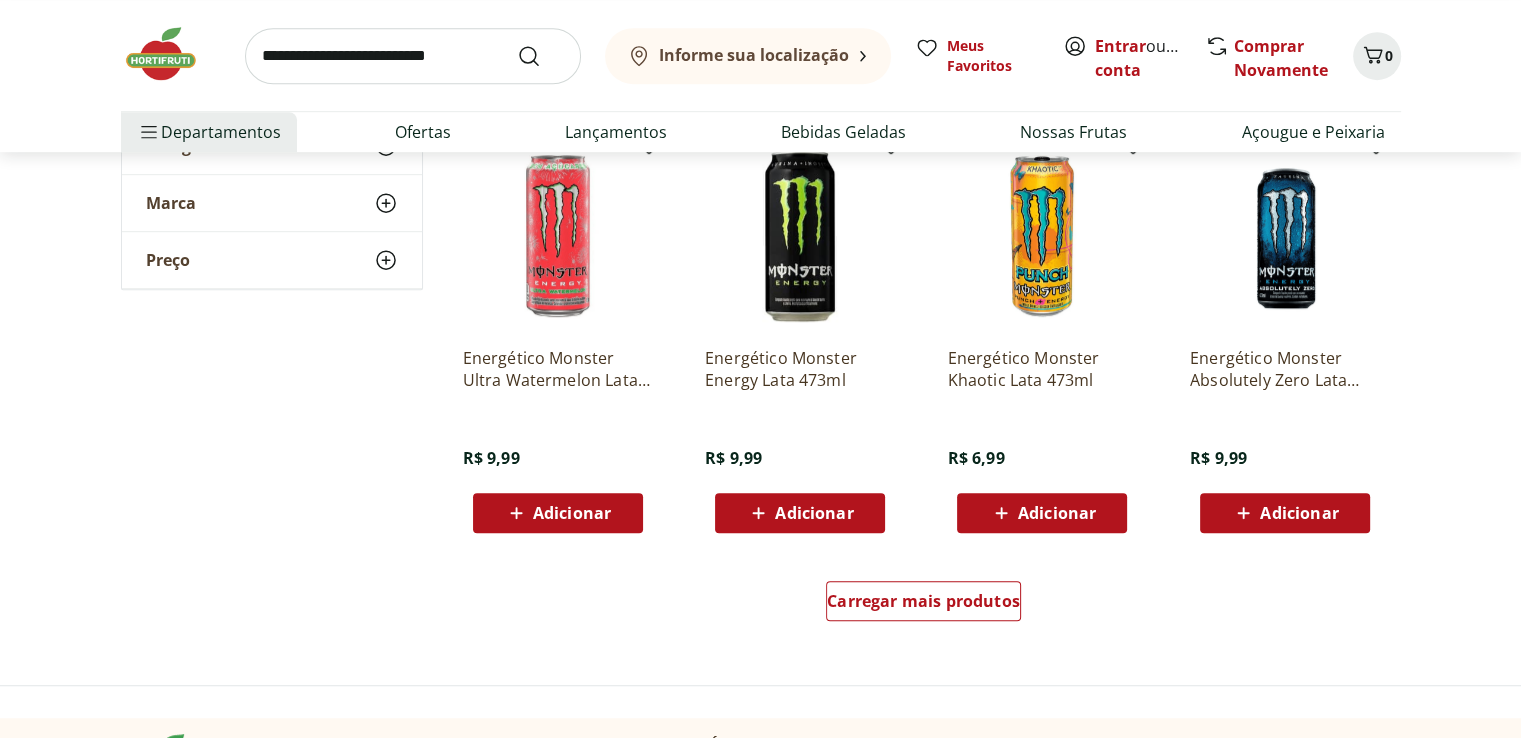 scroll, scrollTop: 1163, scrollLeft: 0, axis: vertical 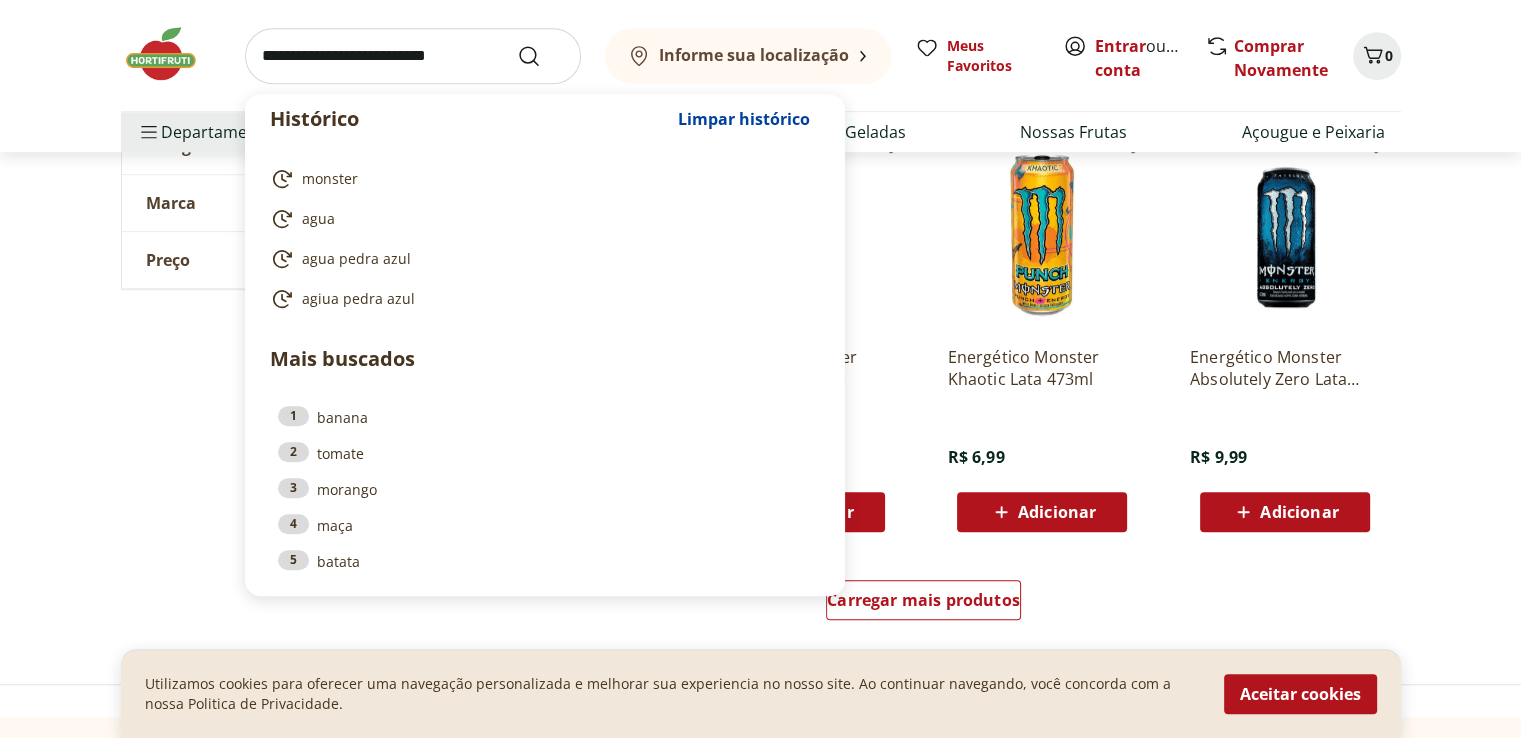 click at bounding box center [413, 56] 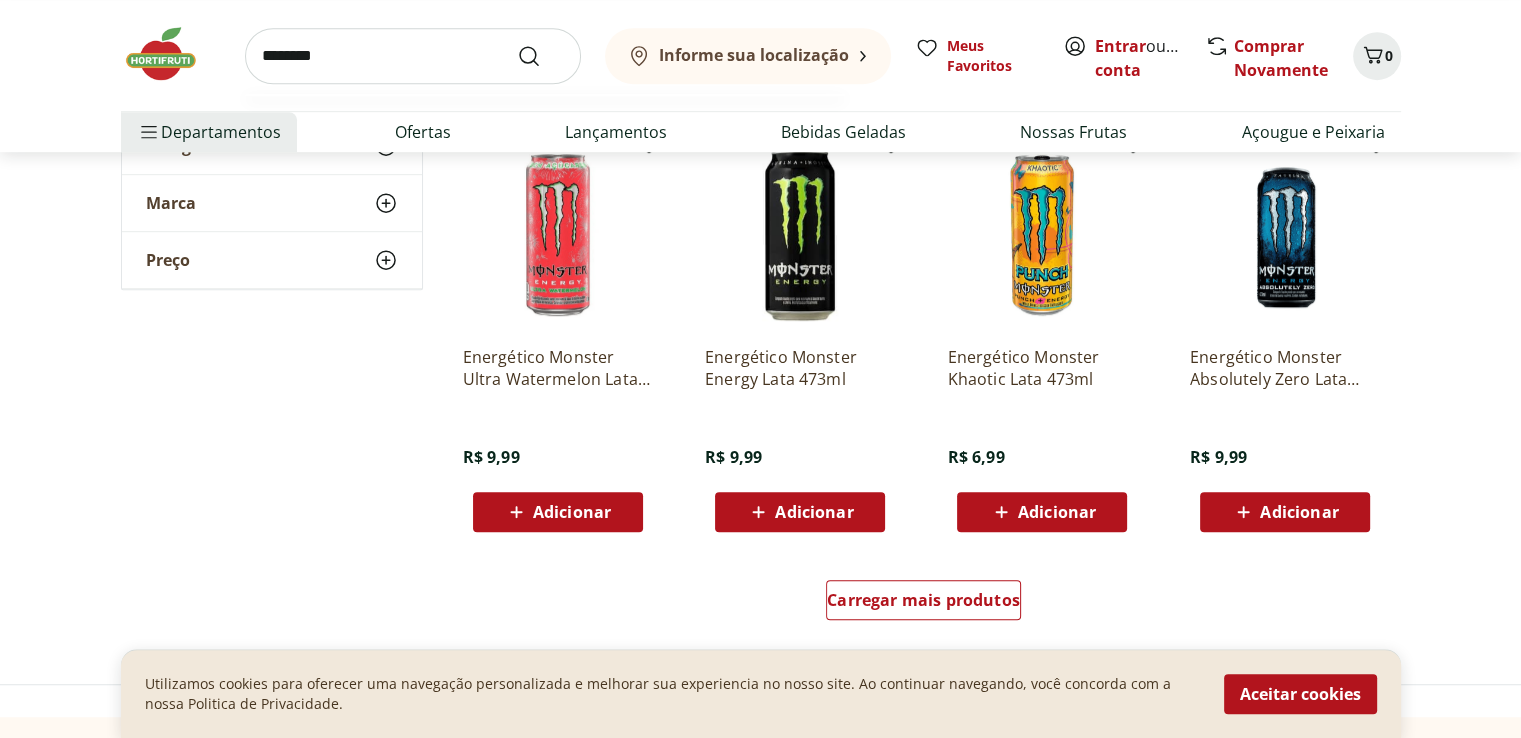 type on "********" 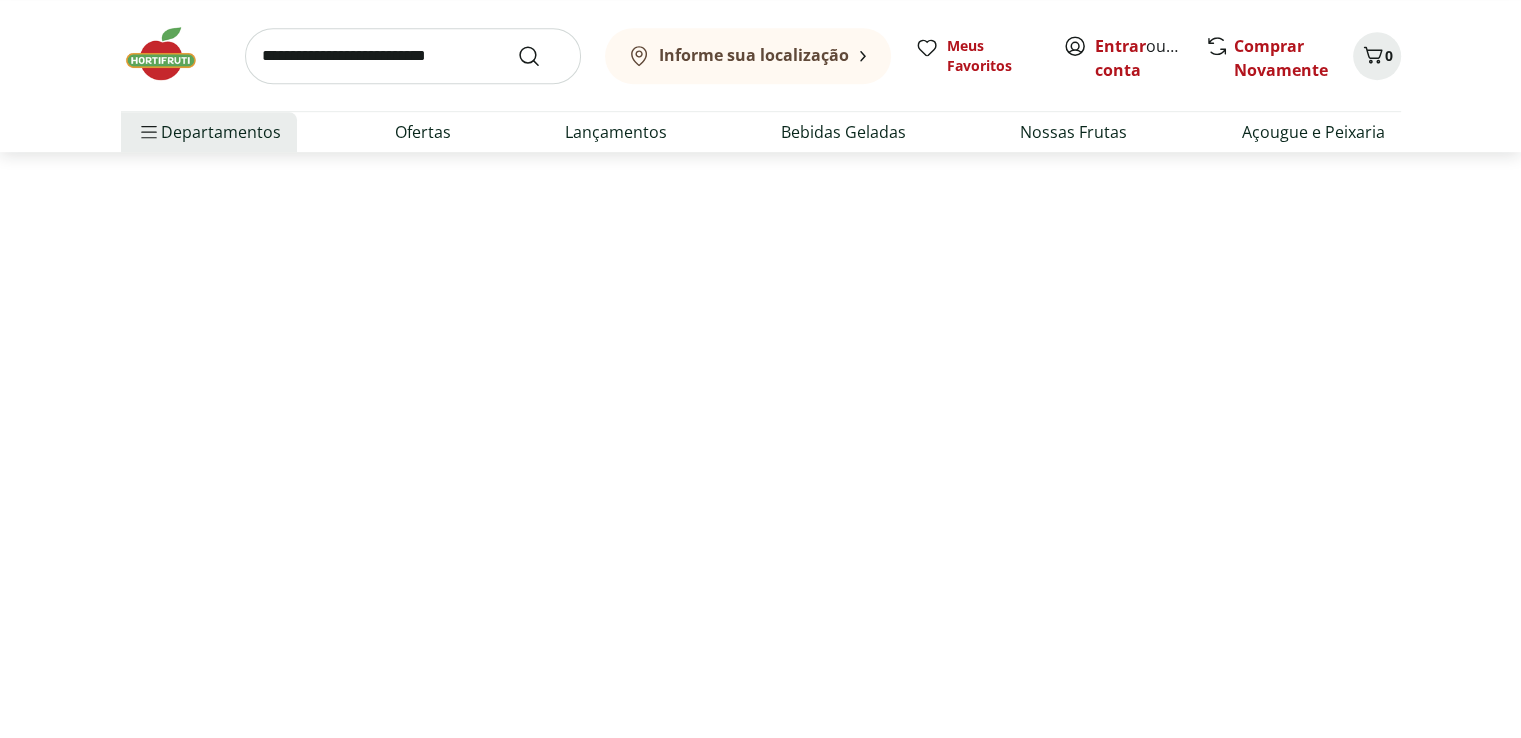 scroll, scrollTop: 0, scrollLeft: 0, axis: both 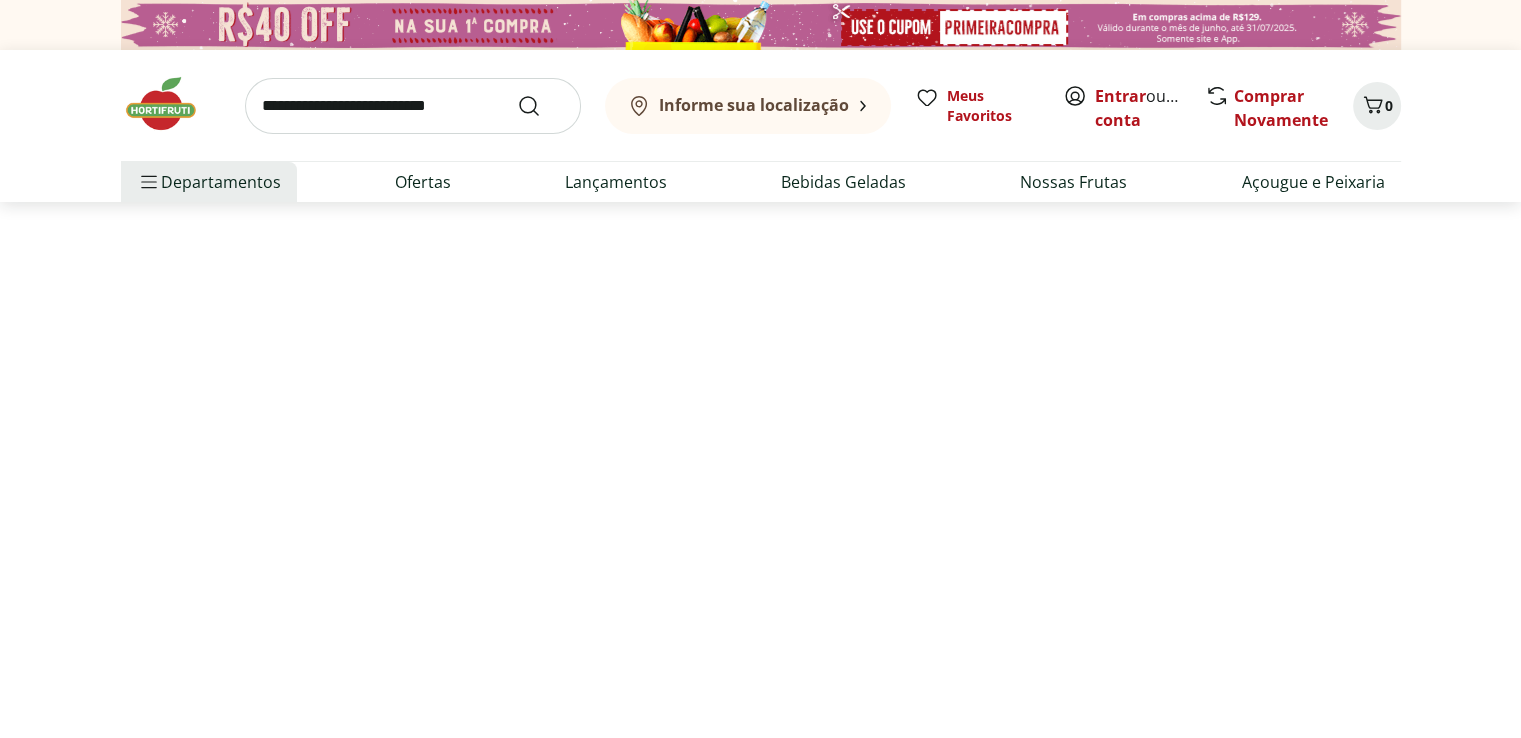 select on "**********" 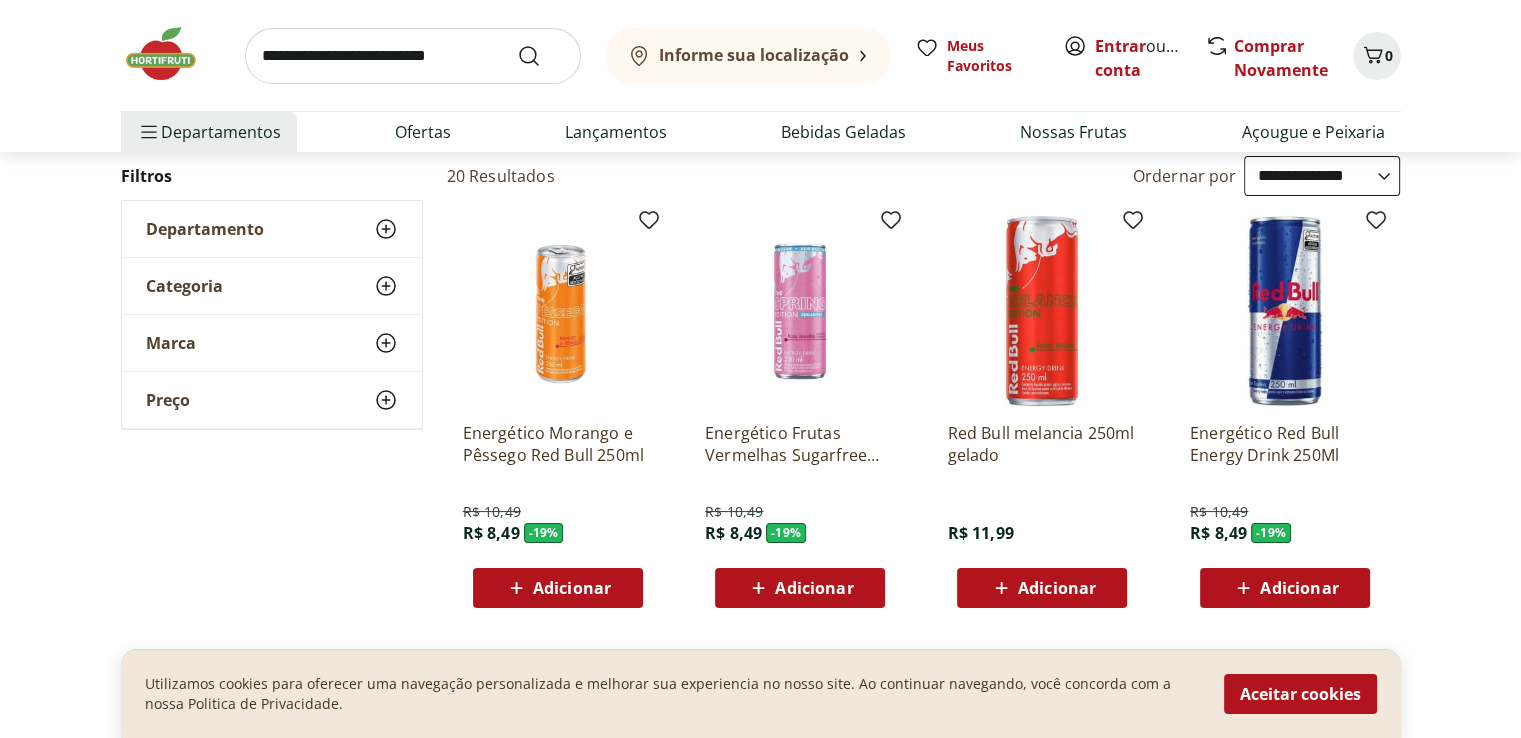 scroll, scrollTop: 208, scrollLeft: 0, axis: vertical 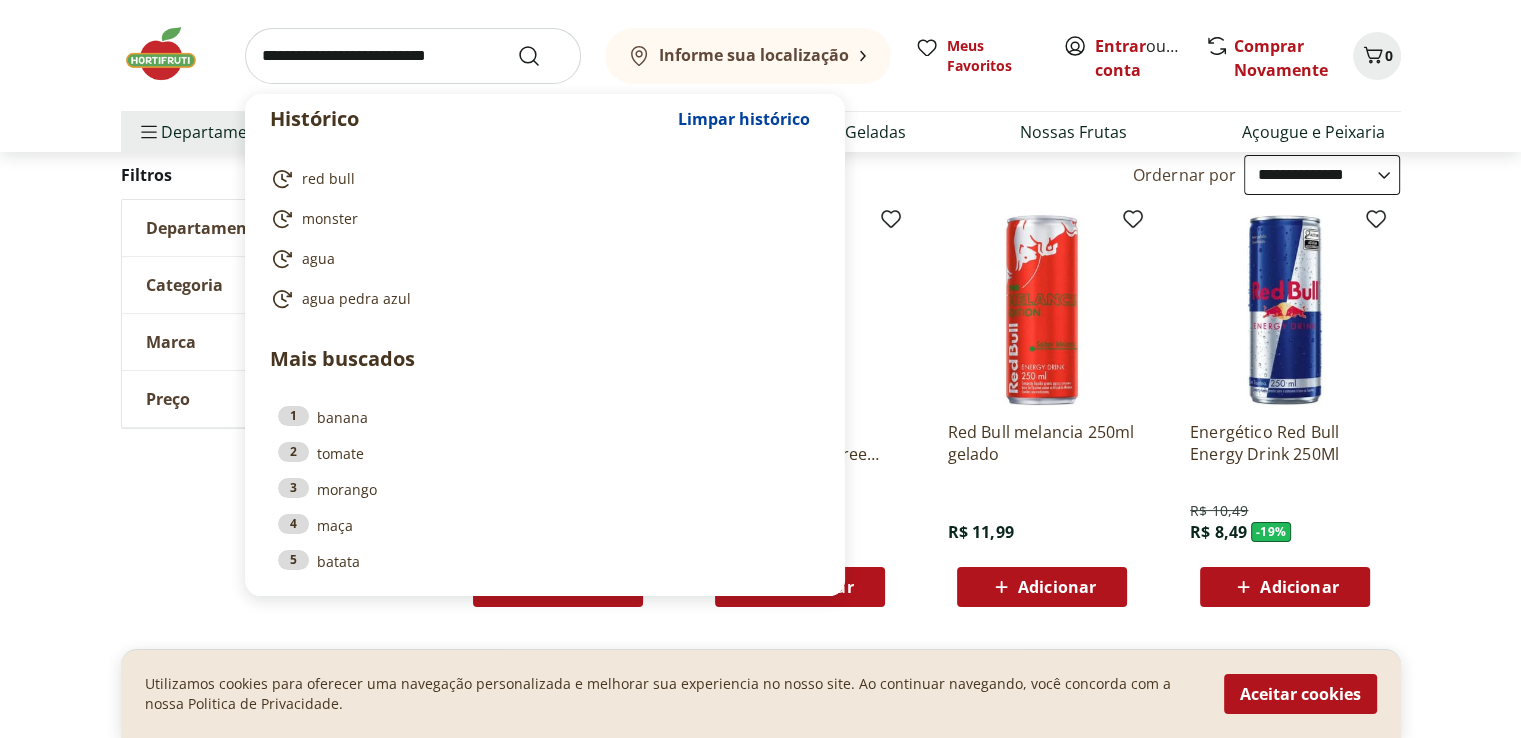 click at bounding box center (413, 56) 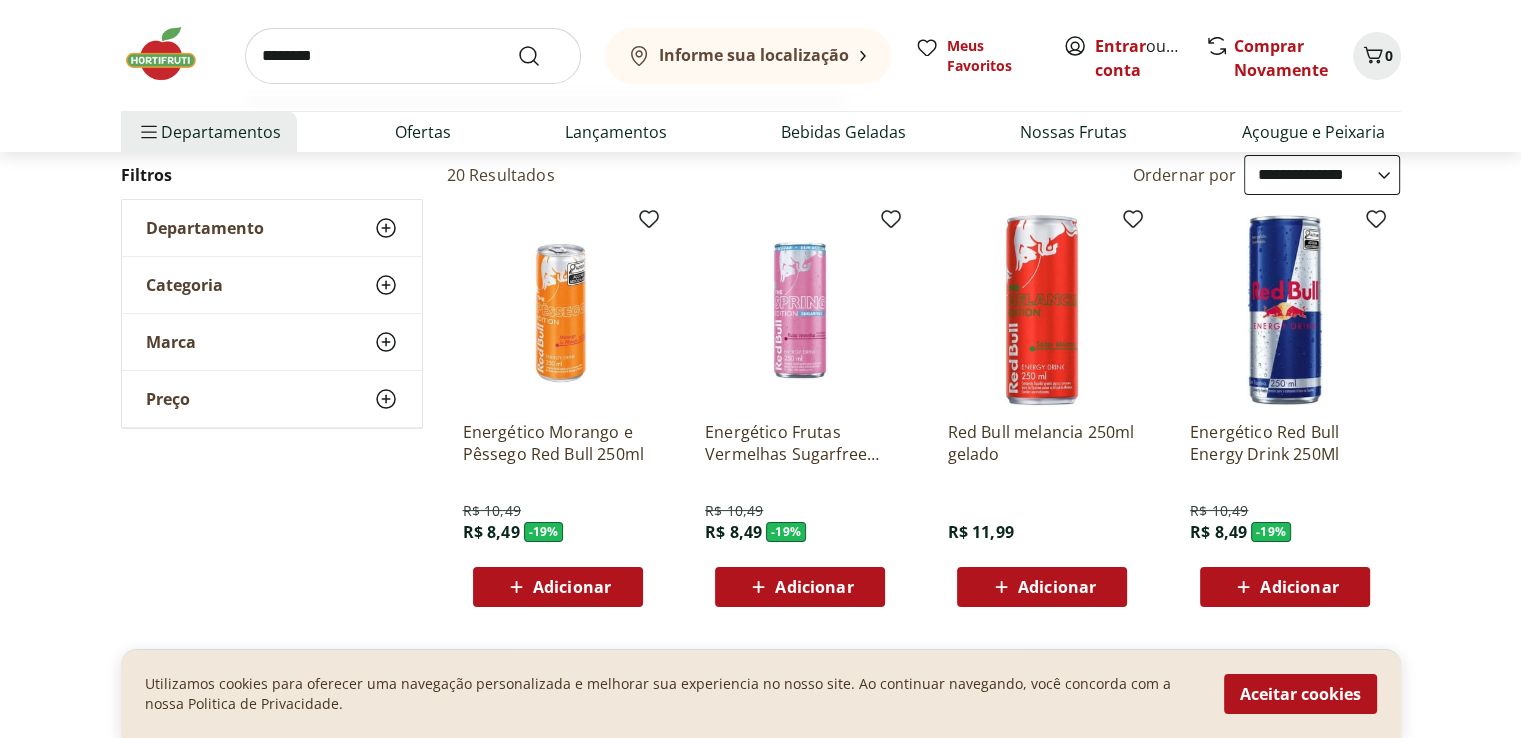 type on "********" 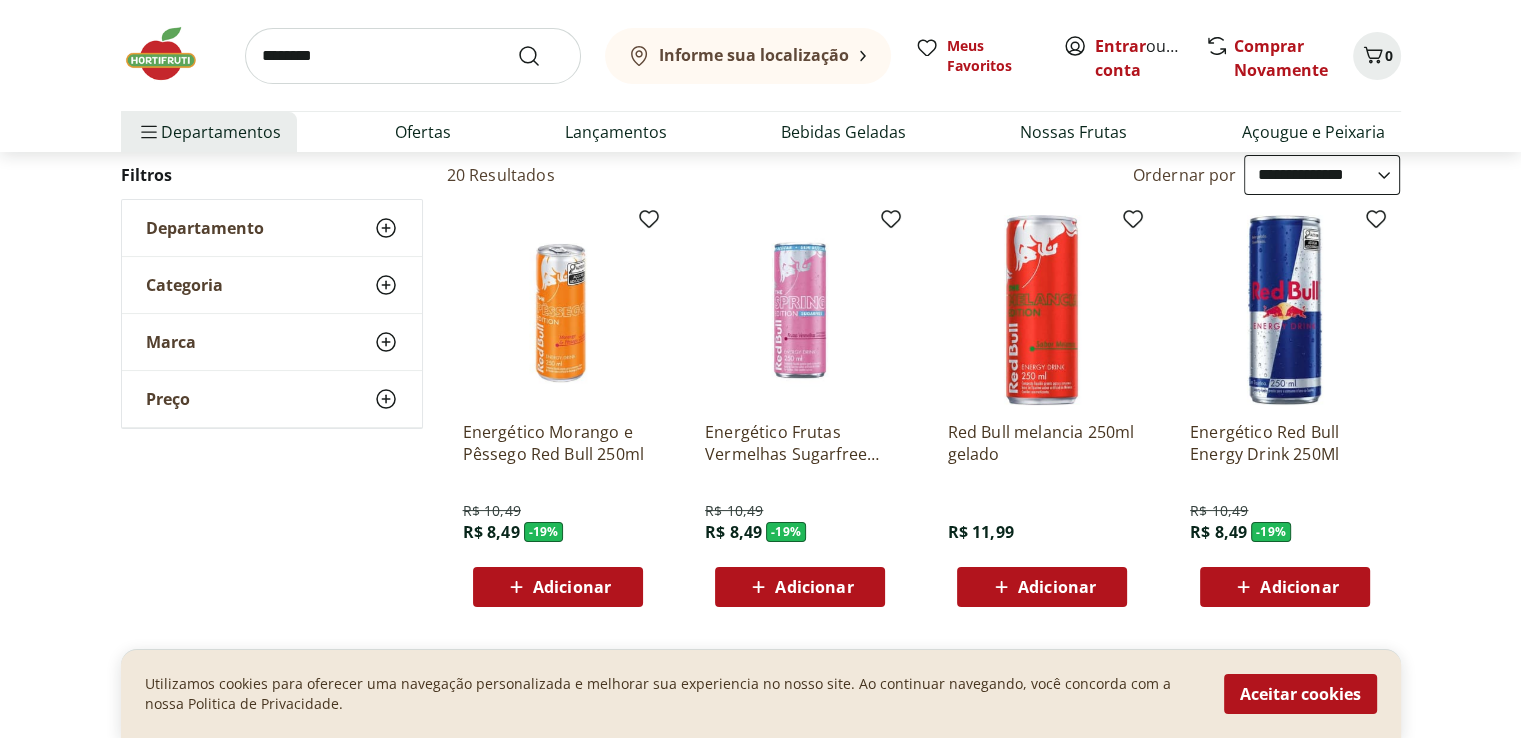 scroll, scrollTop: 0, scrollLeft: 0, axis: both 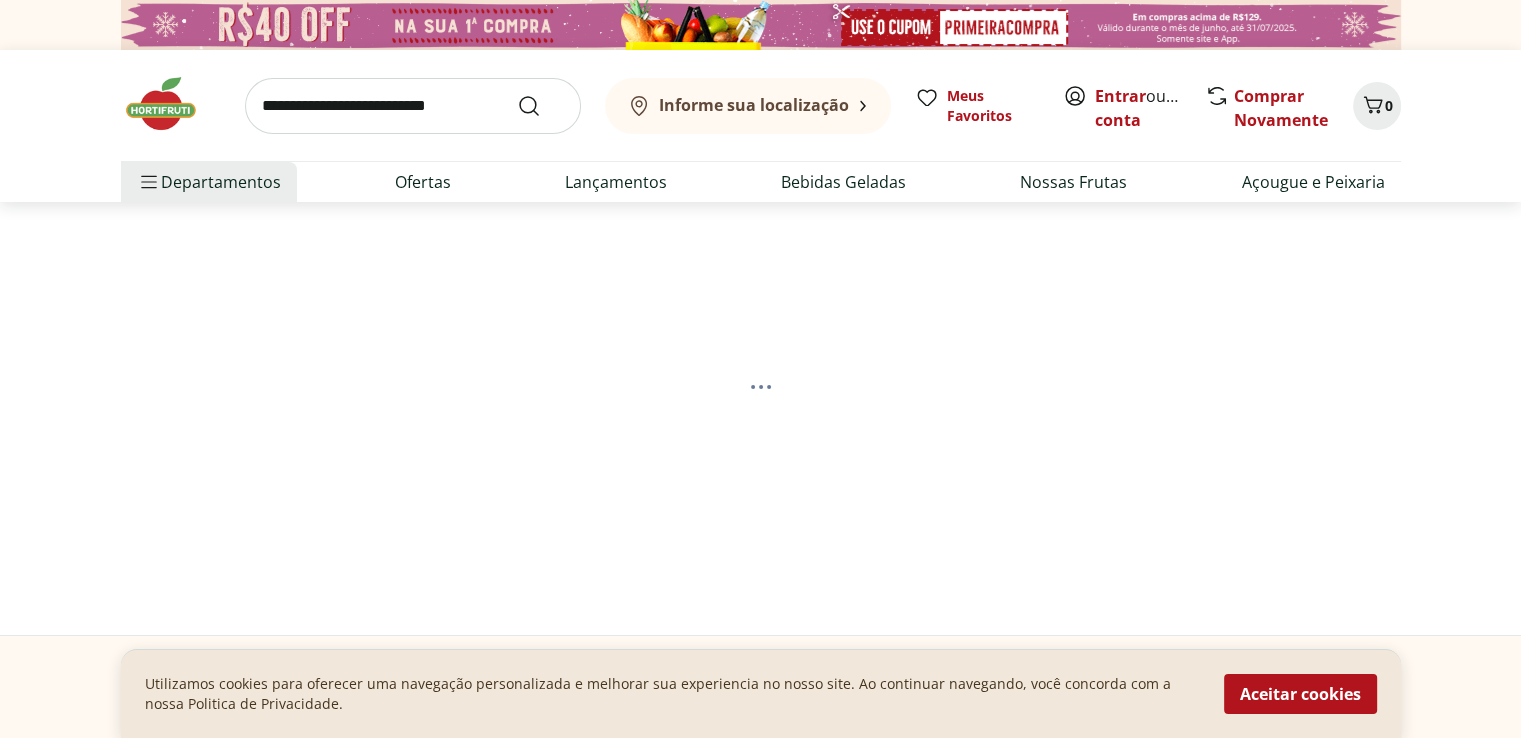 select on "**********" 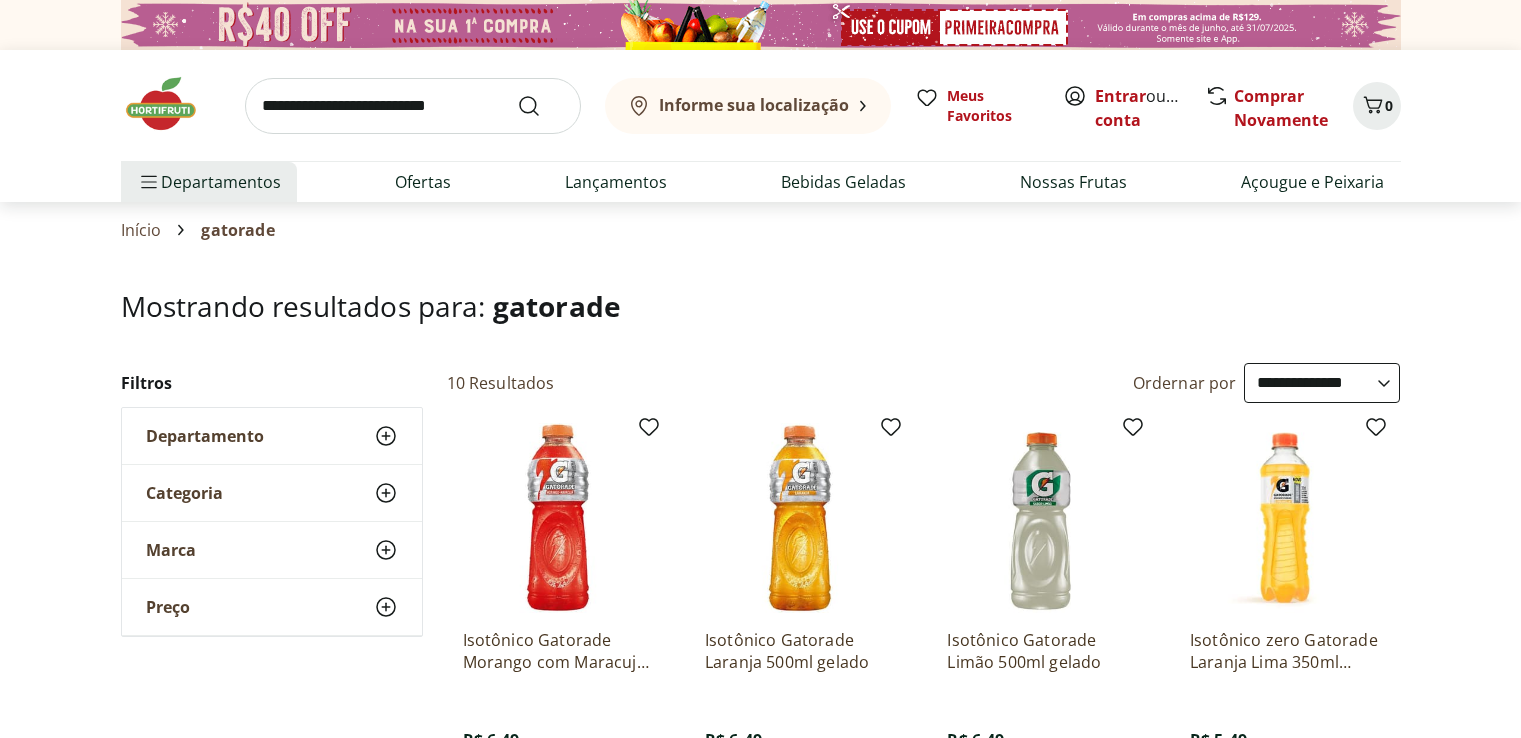 select on "**********" 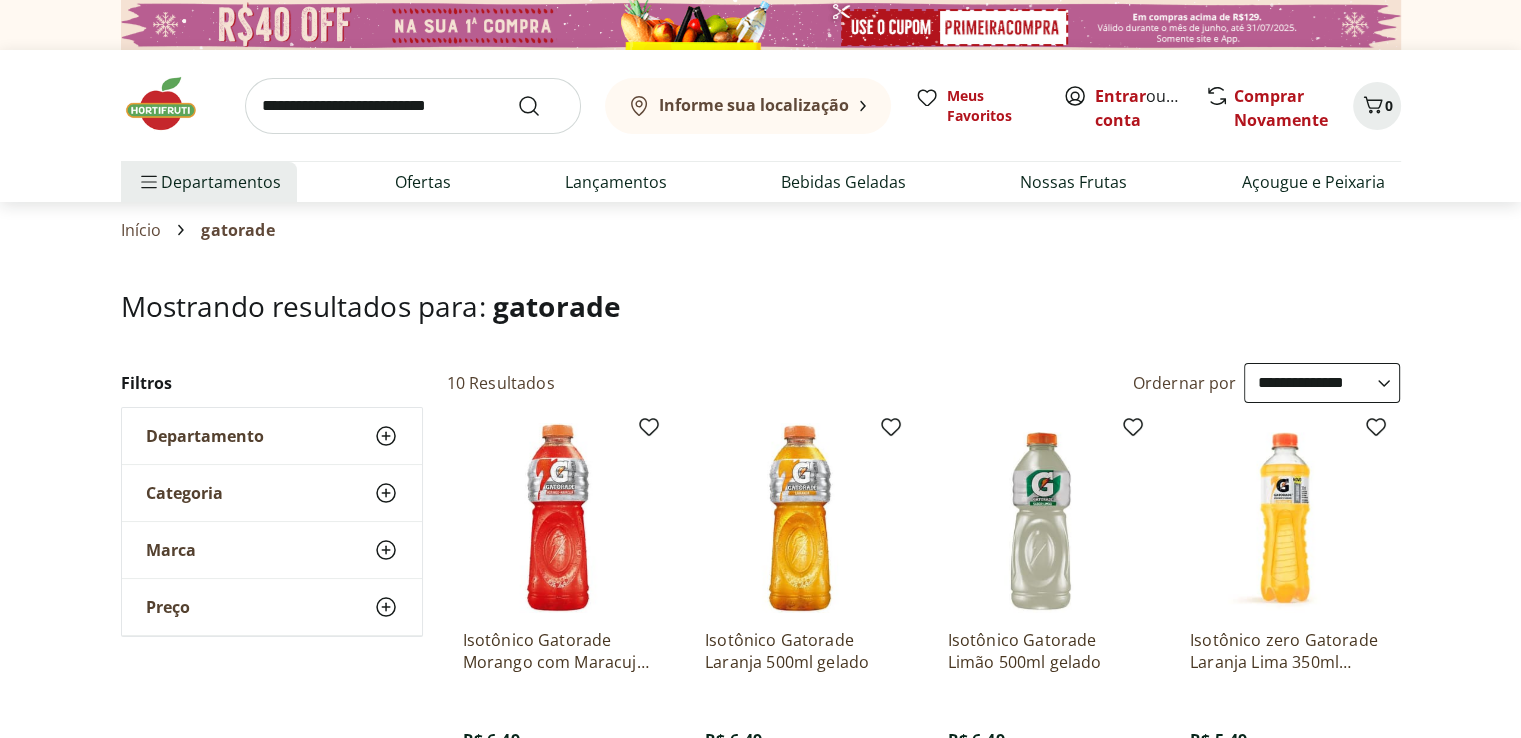 scroll, scrollTop: 0, scrollLeft: 0, axis: both 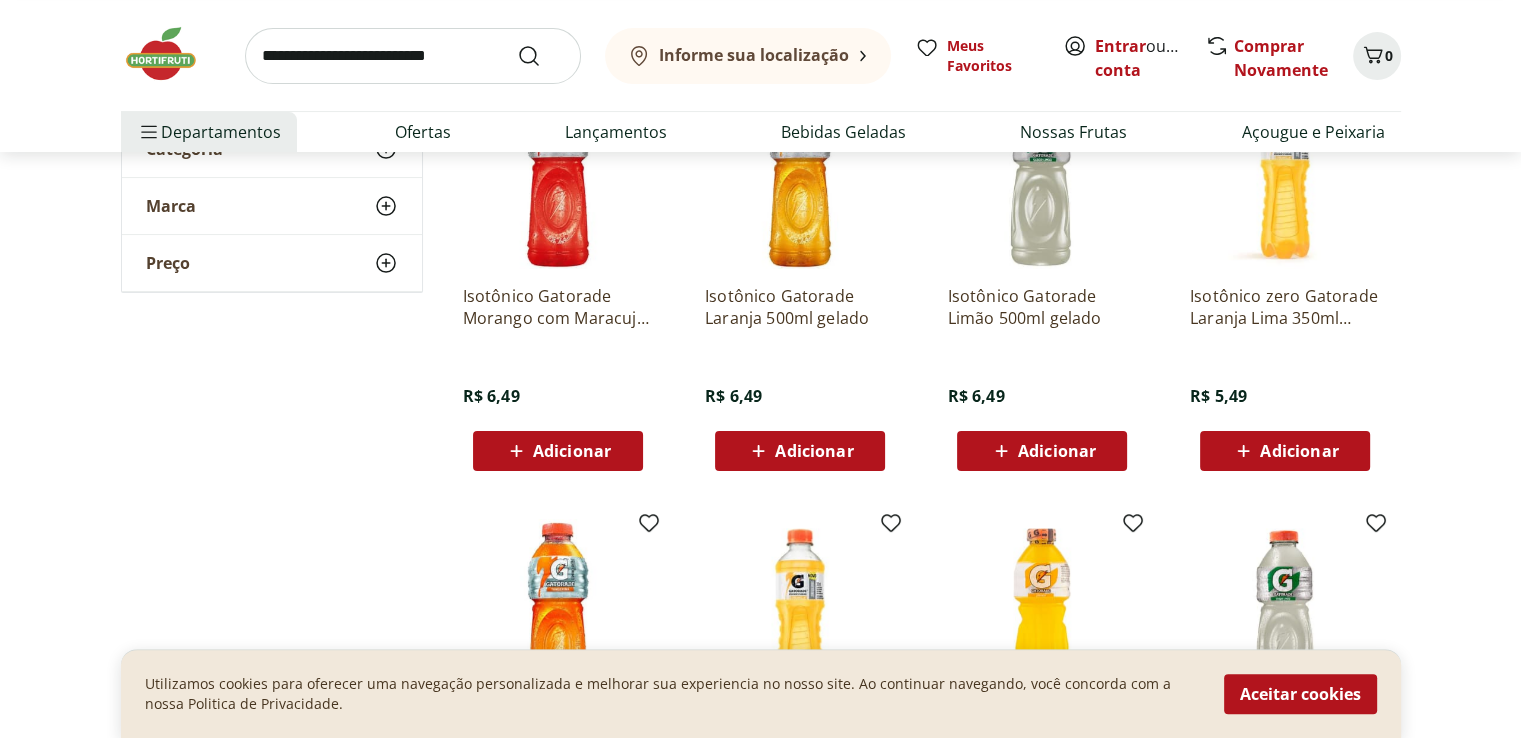 click at bounding box center [413, 56] 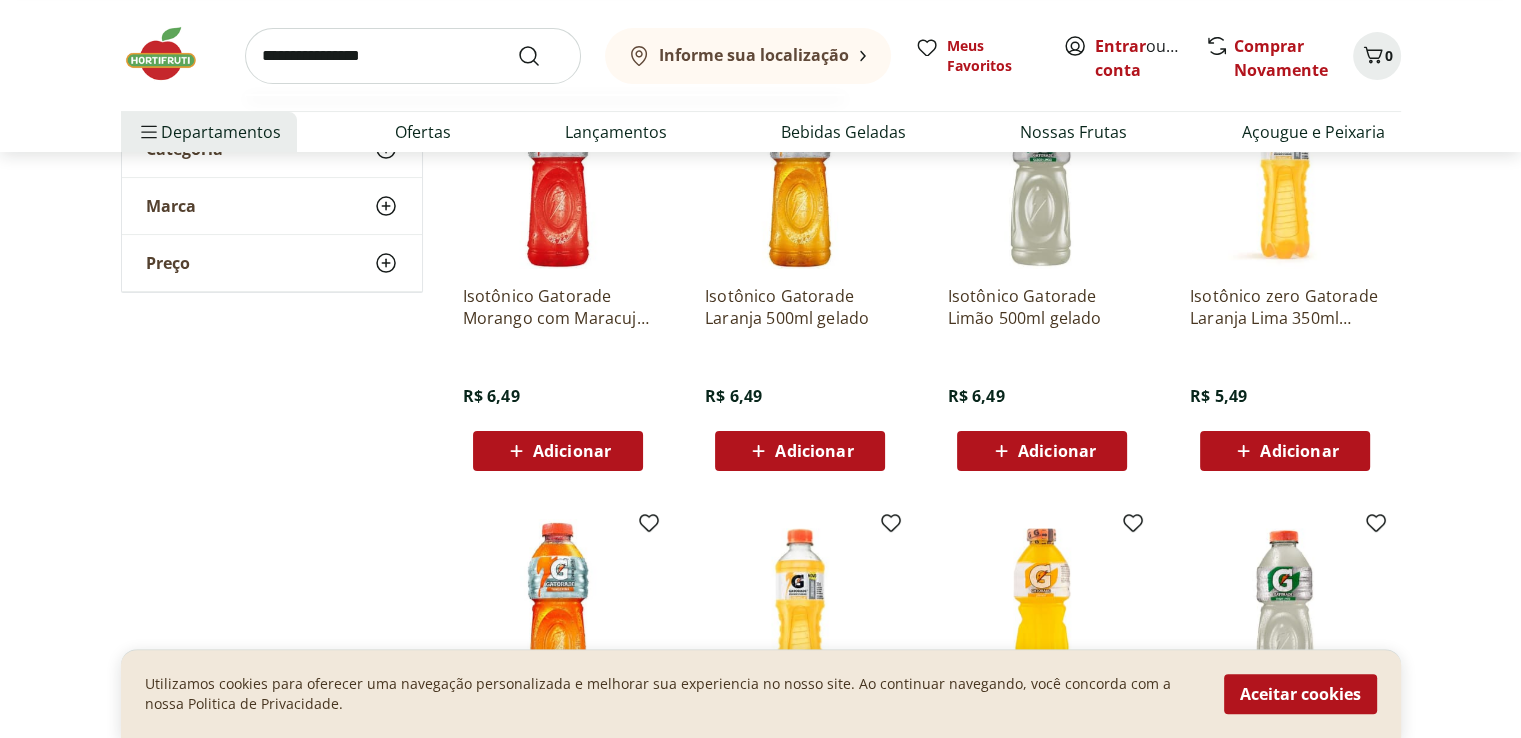 type on "**********" 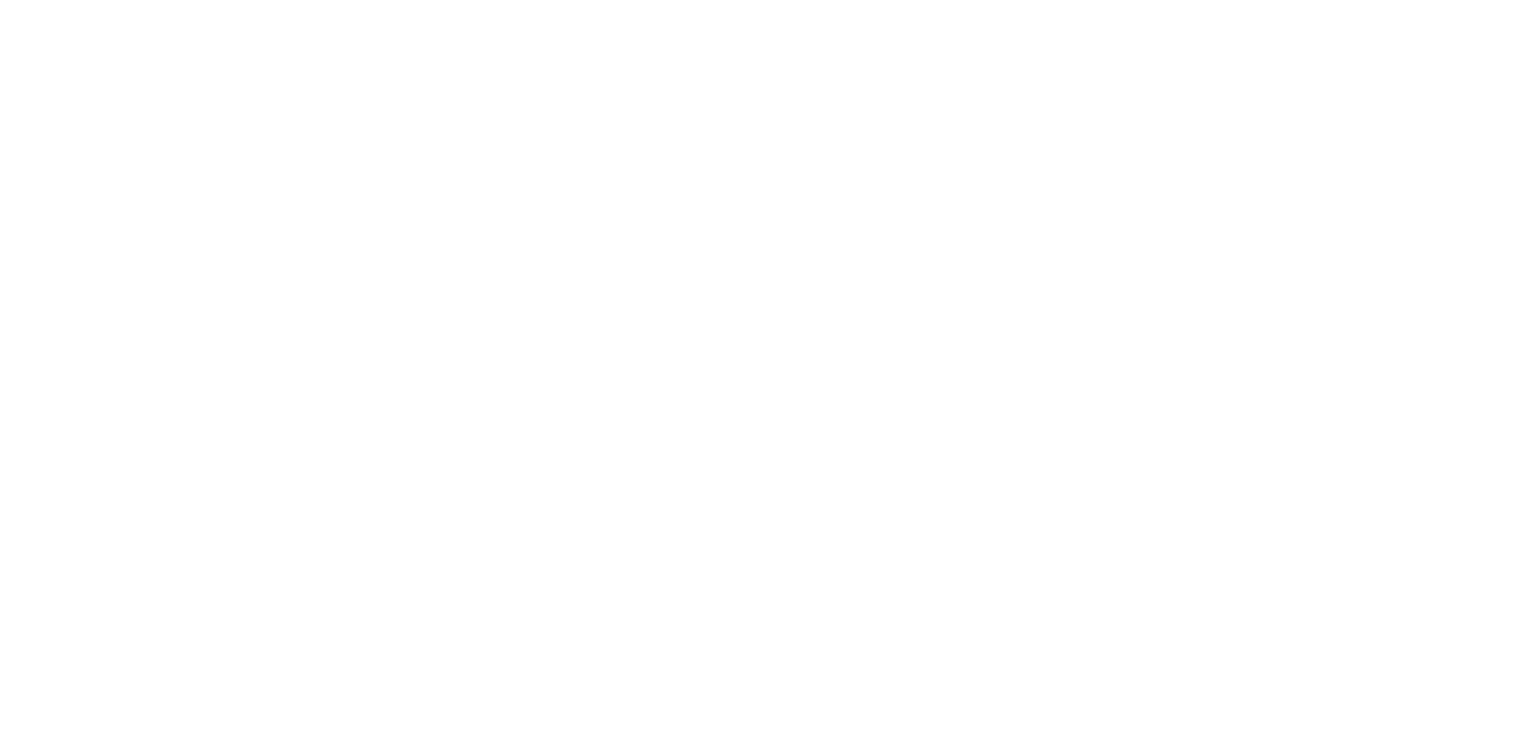 scroll, scrollTop: 0, scrollLeft: 0, axis: both 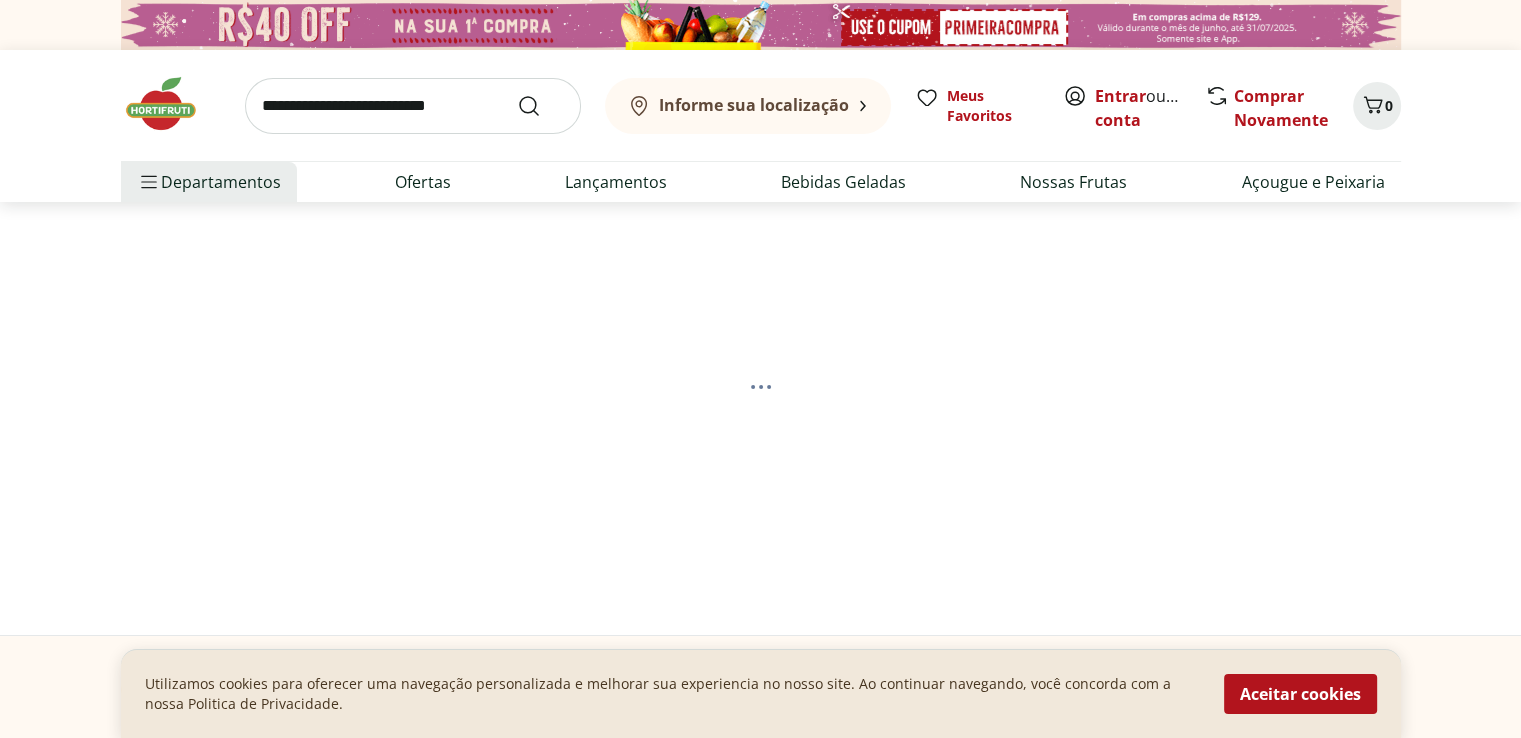 select on "**********" 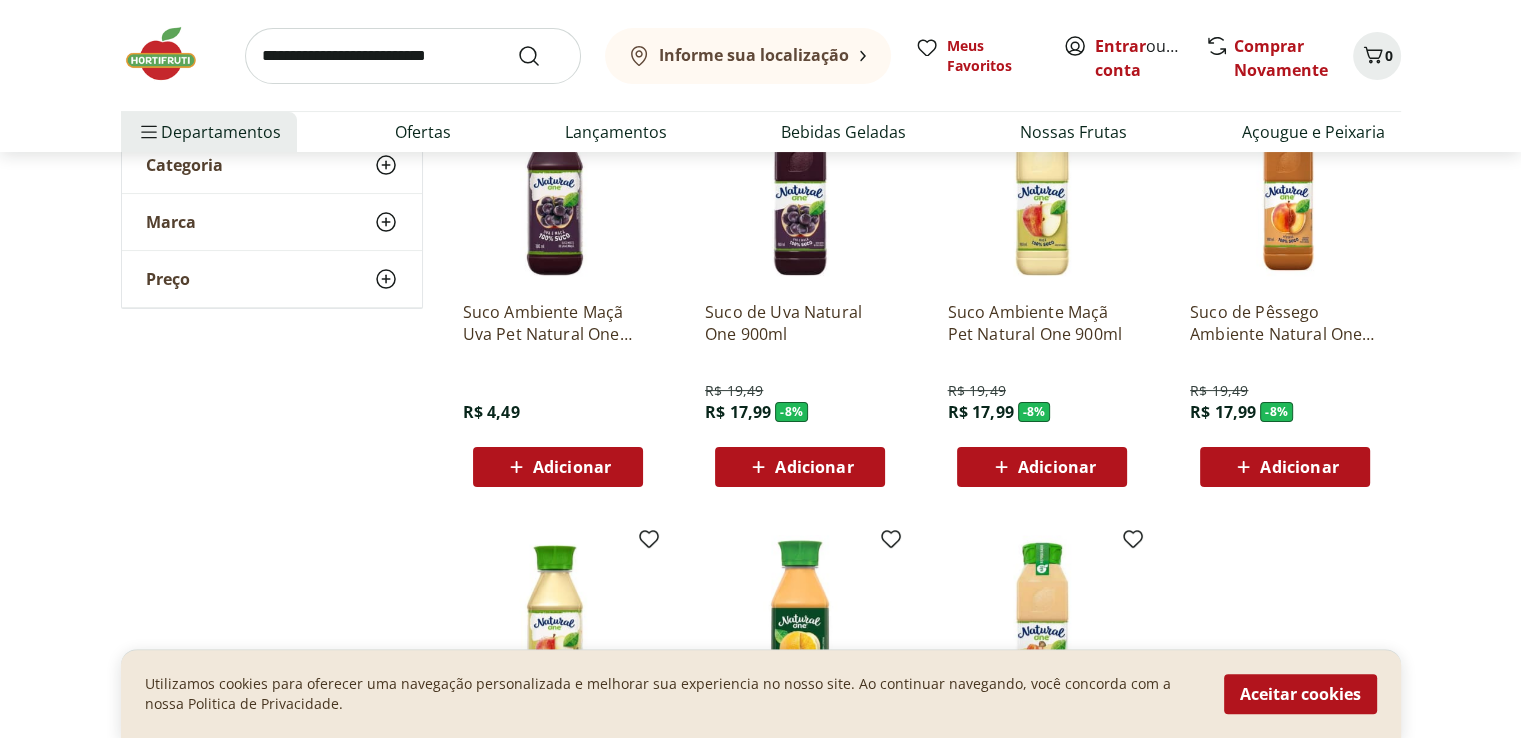 scroll, scrollTop: 324, scrollLeft: 0, axis: vertical 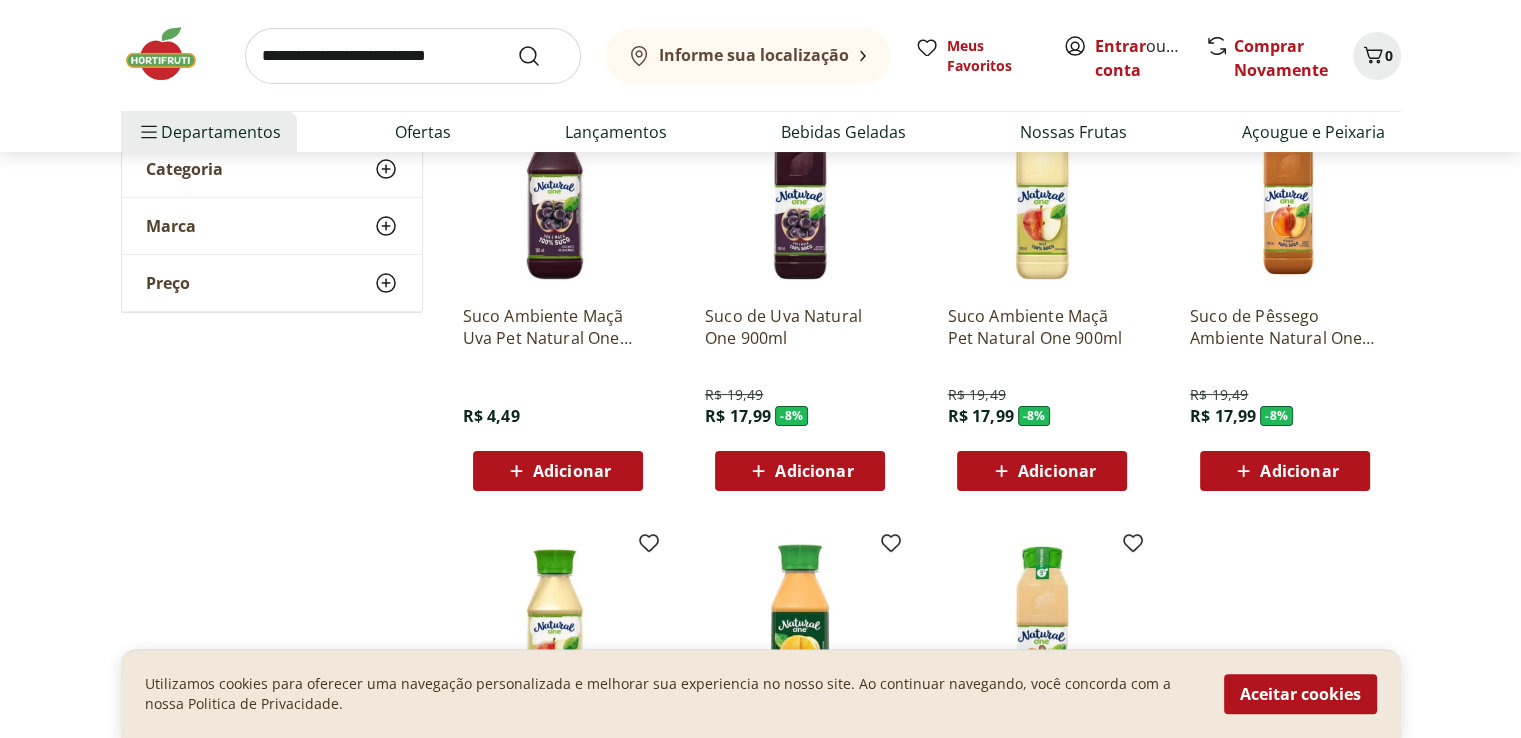 click on "Suco Ambiente Maçã Uva Pet Natural One 180ml" at bounding box center [558, 327] 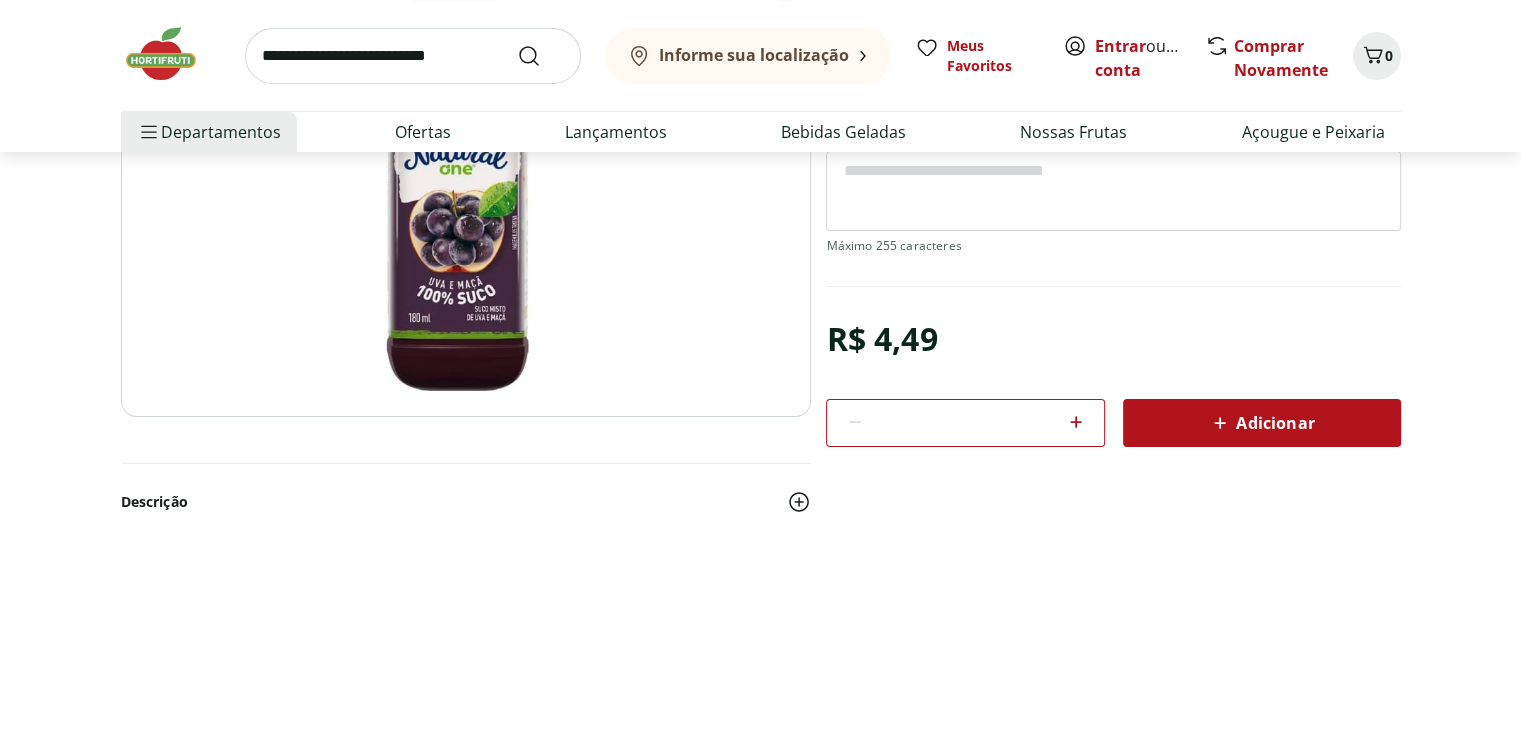 scroll, scrollTop: 0, scrollLeft: 0, axis: both 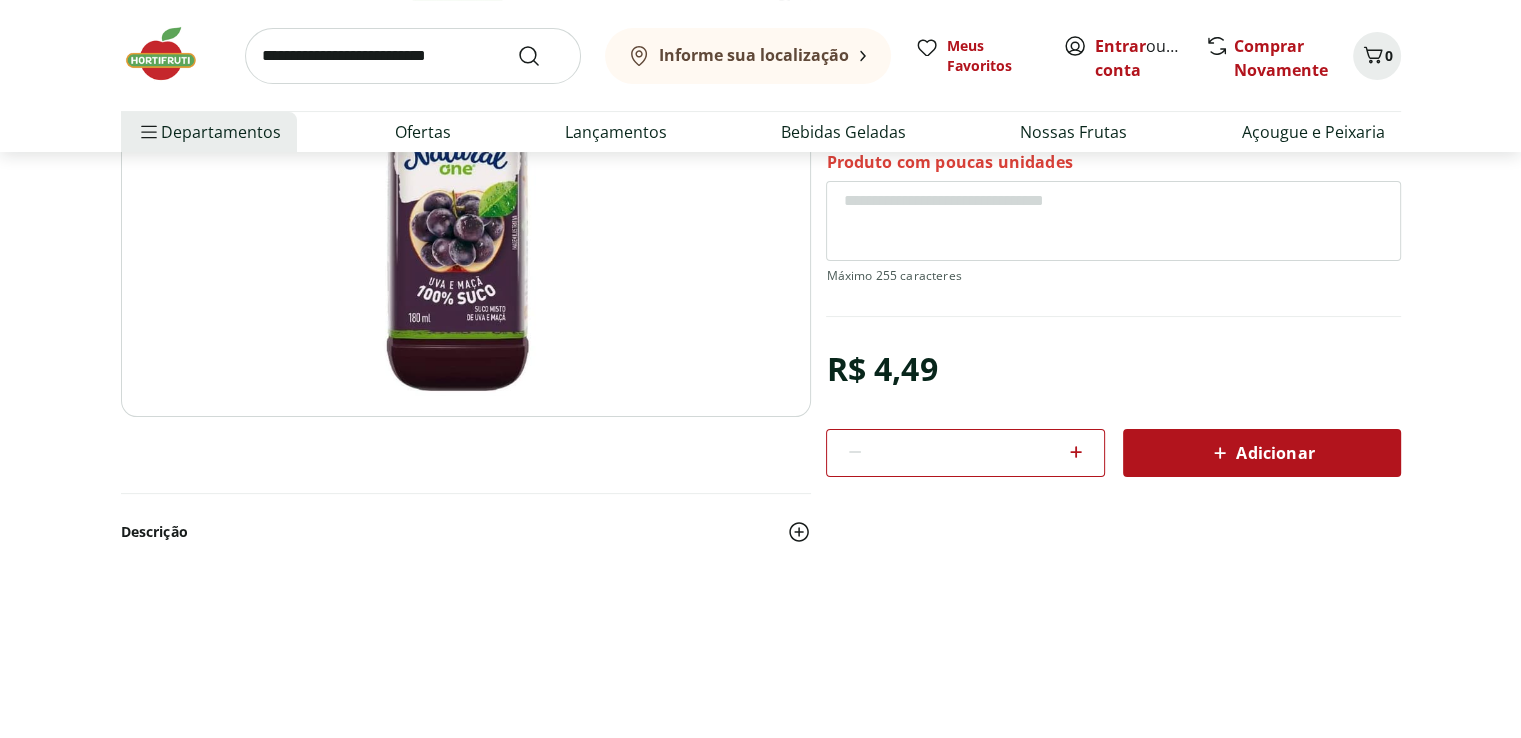select on "**********" 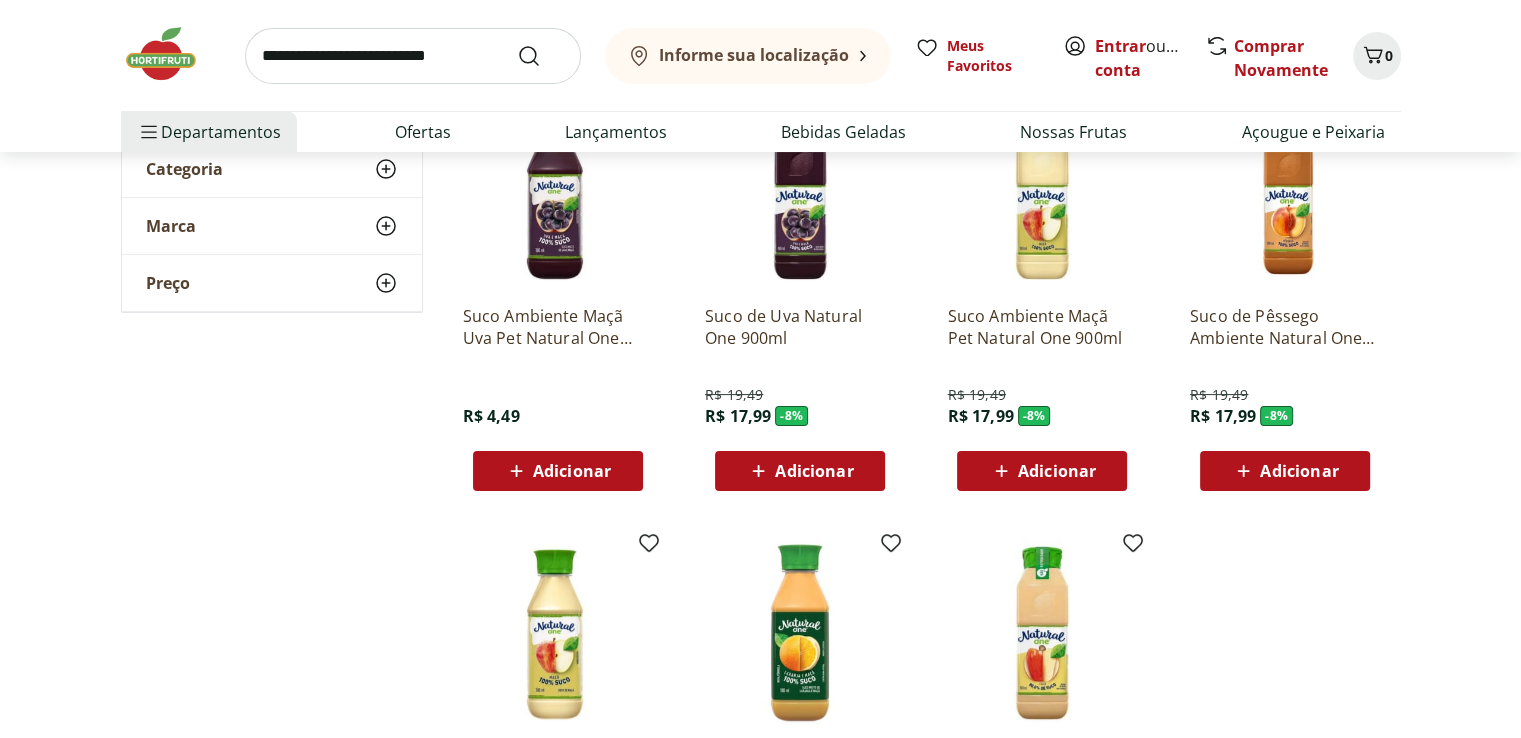 click on "Suco de Uva Natural One 900ml R$ 19,49 R$ 17,99 - 8 % Adicionar" at bounding box center (800, 390) 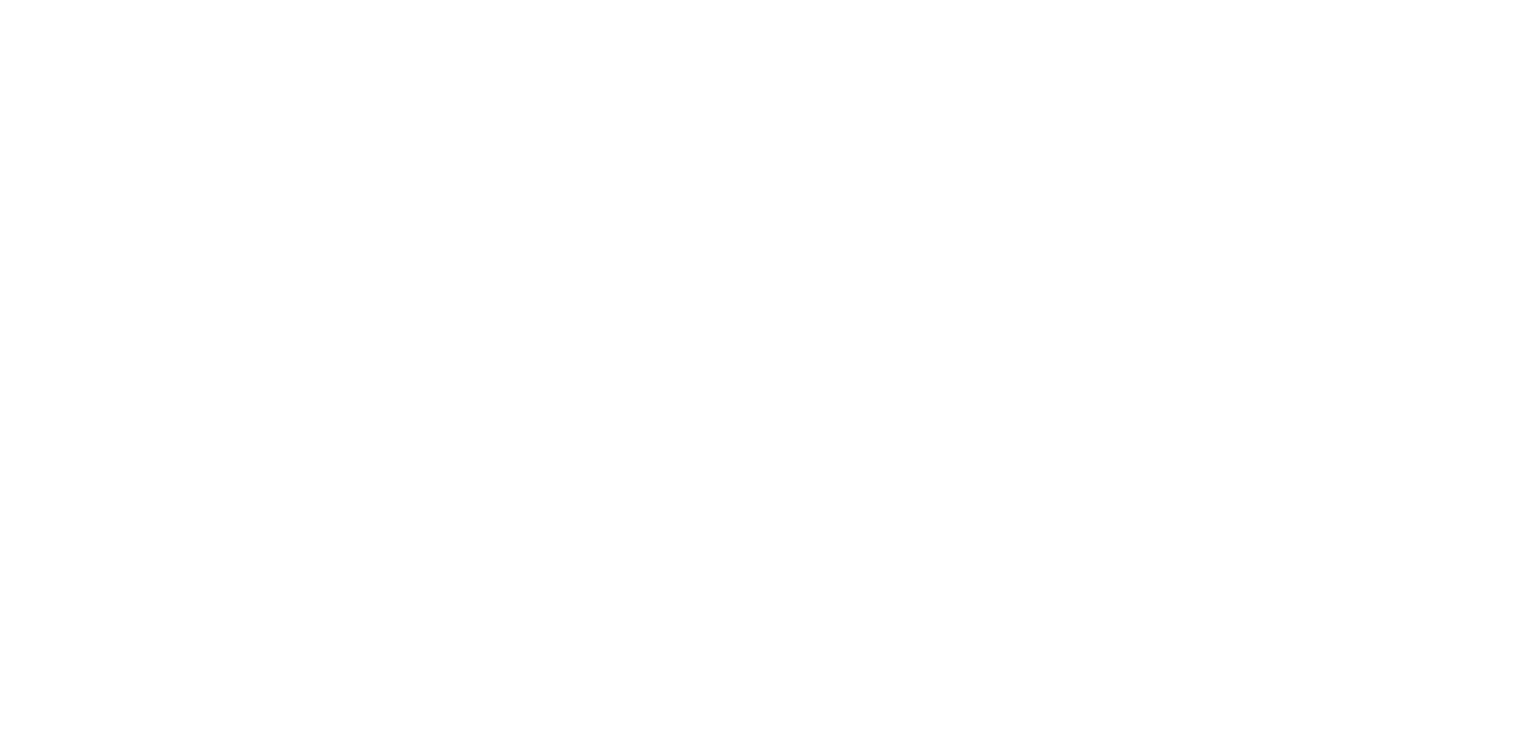 scroll, scrollTop: 0, scrollLeft: 0, axis: both 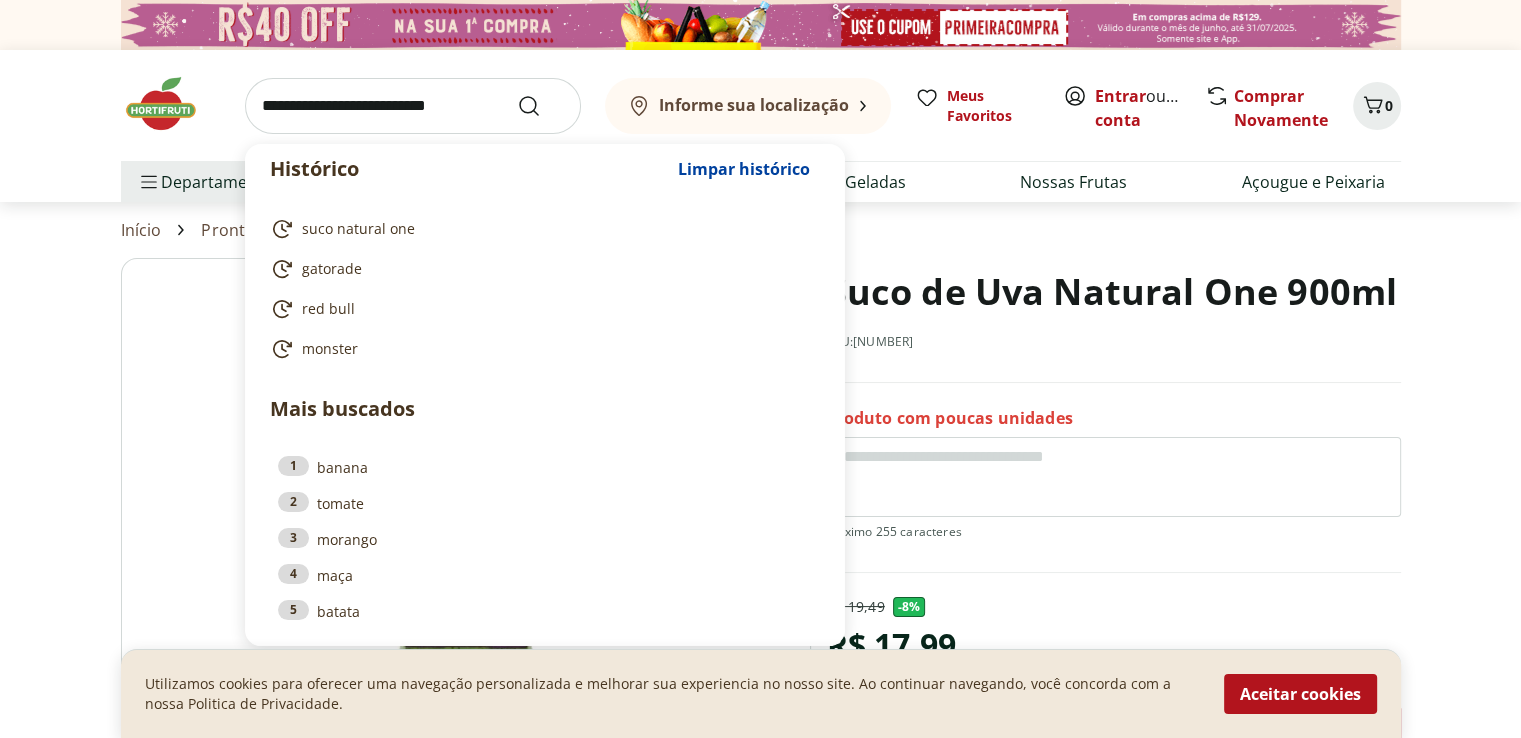 click at bounding box center [413, 106] 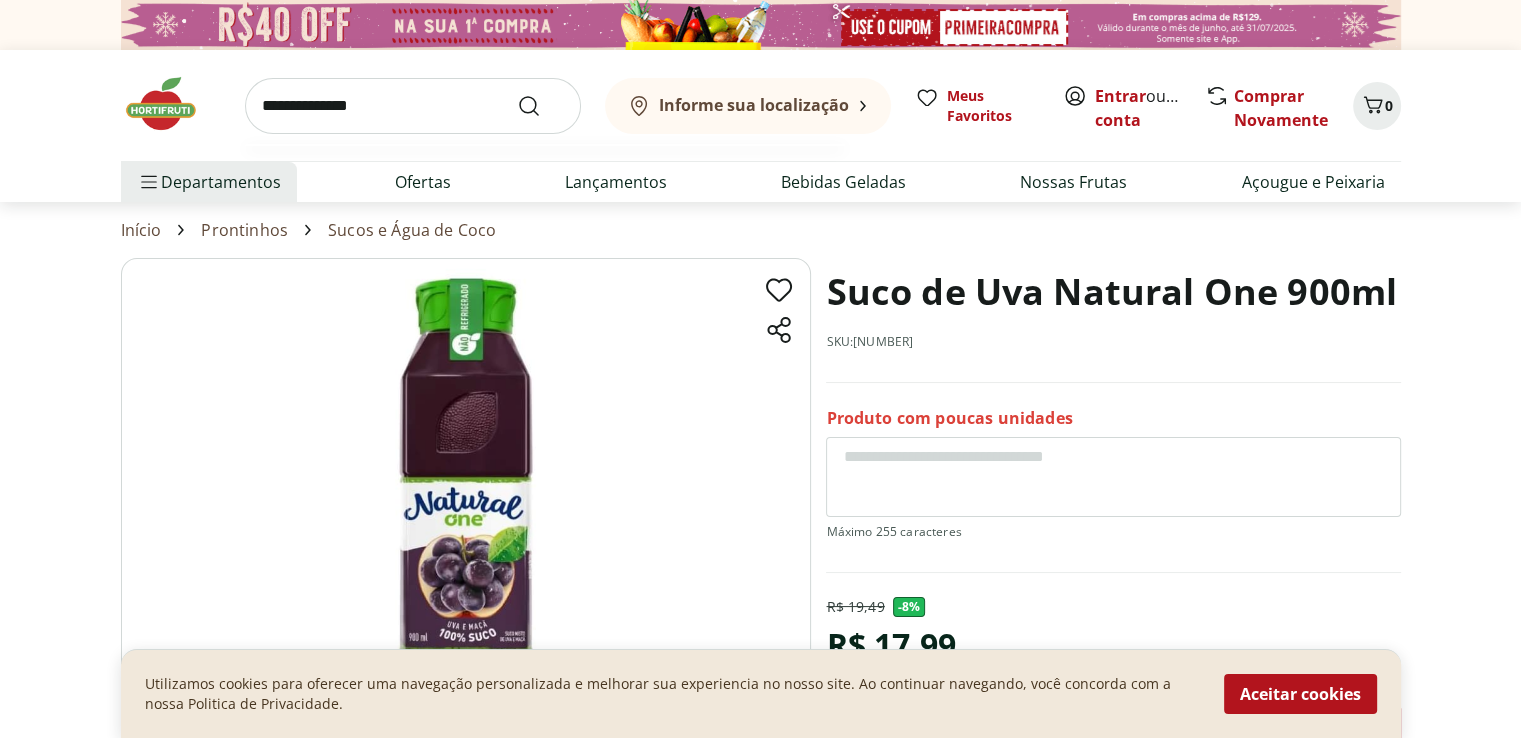 type on "**********" 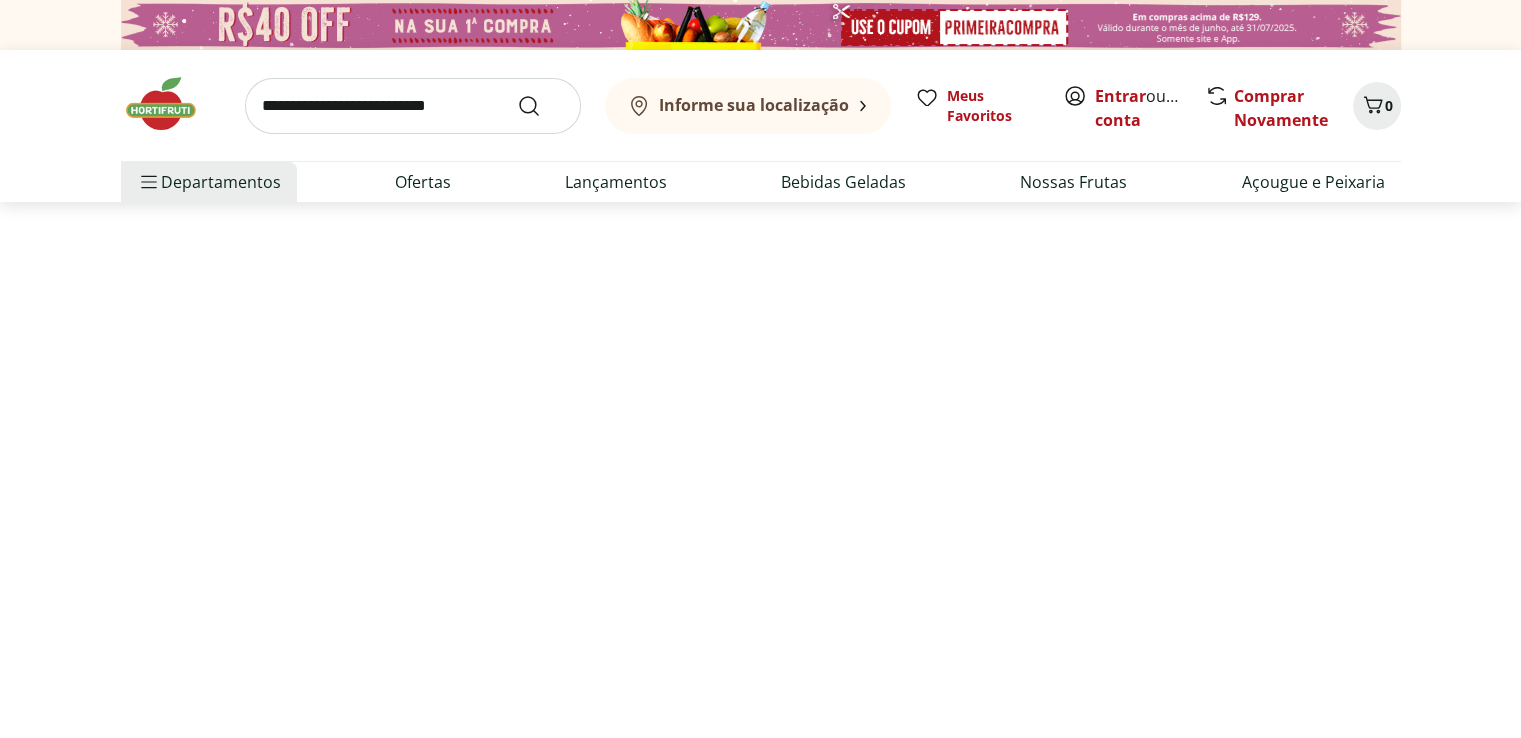 select on "**********" 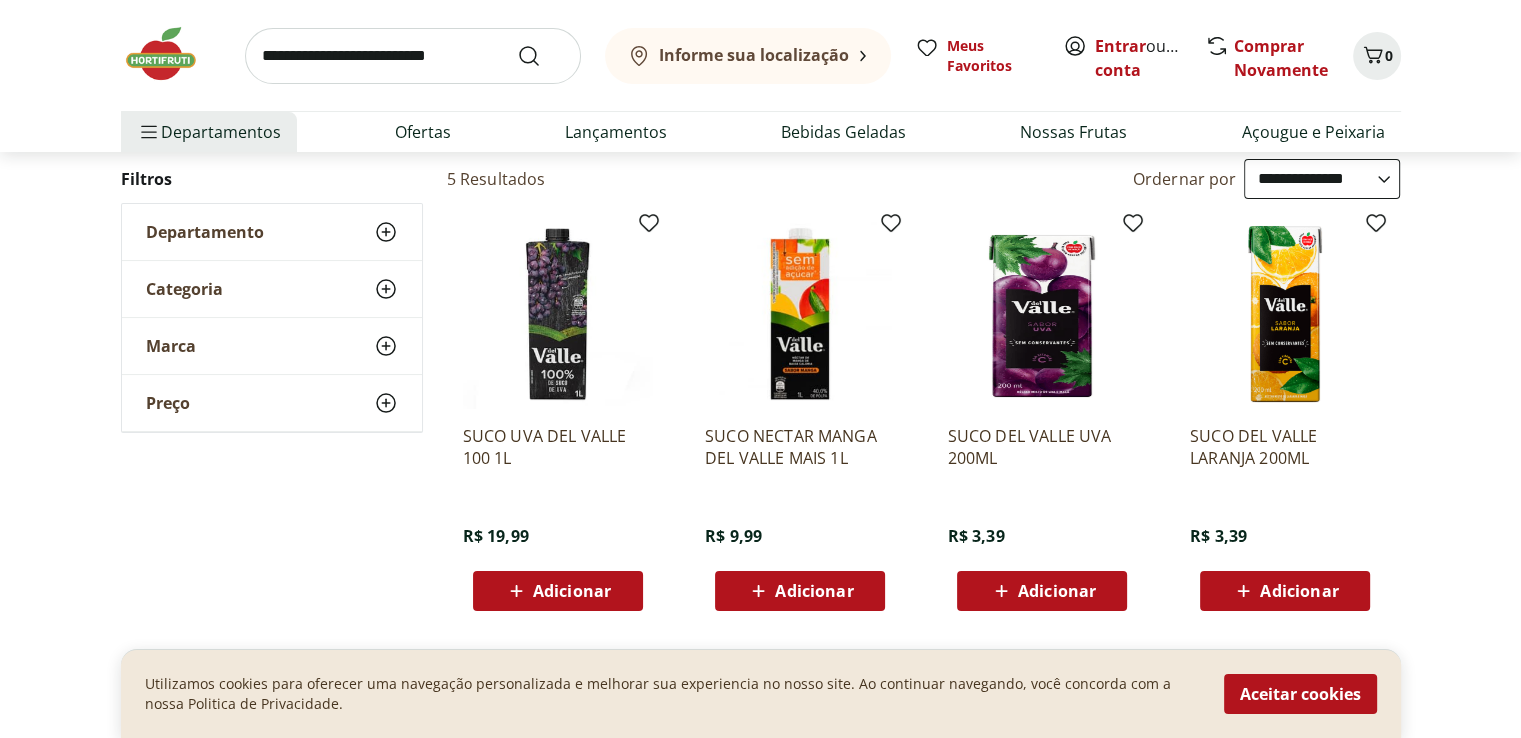 scroll, scrollTop: 202, scrollLeft: 0, axis: vertical 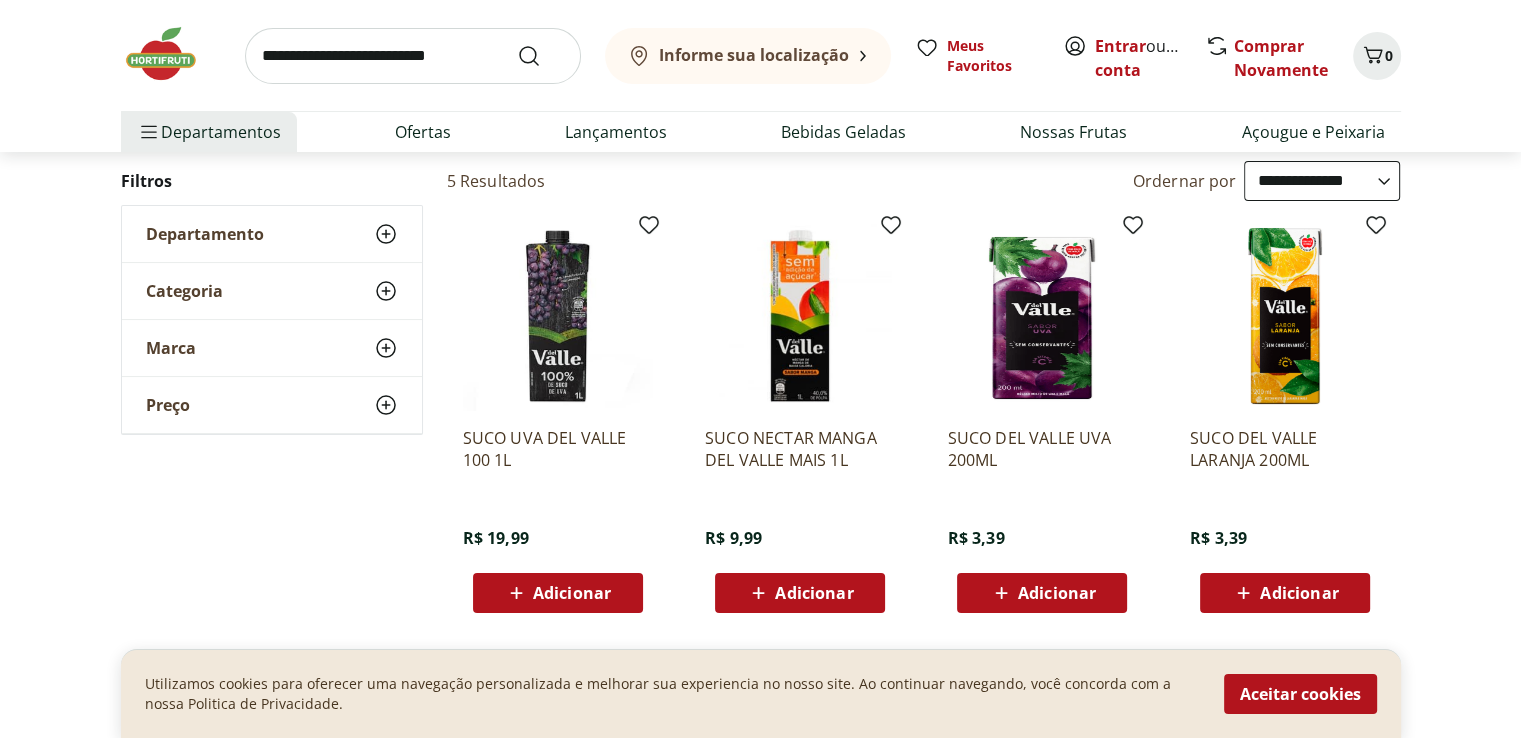 click at bounding box center [413, 56] 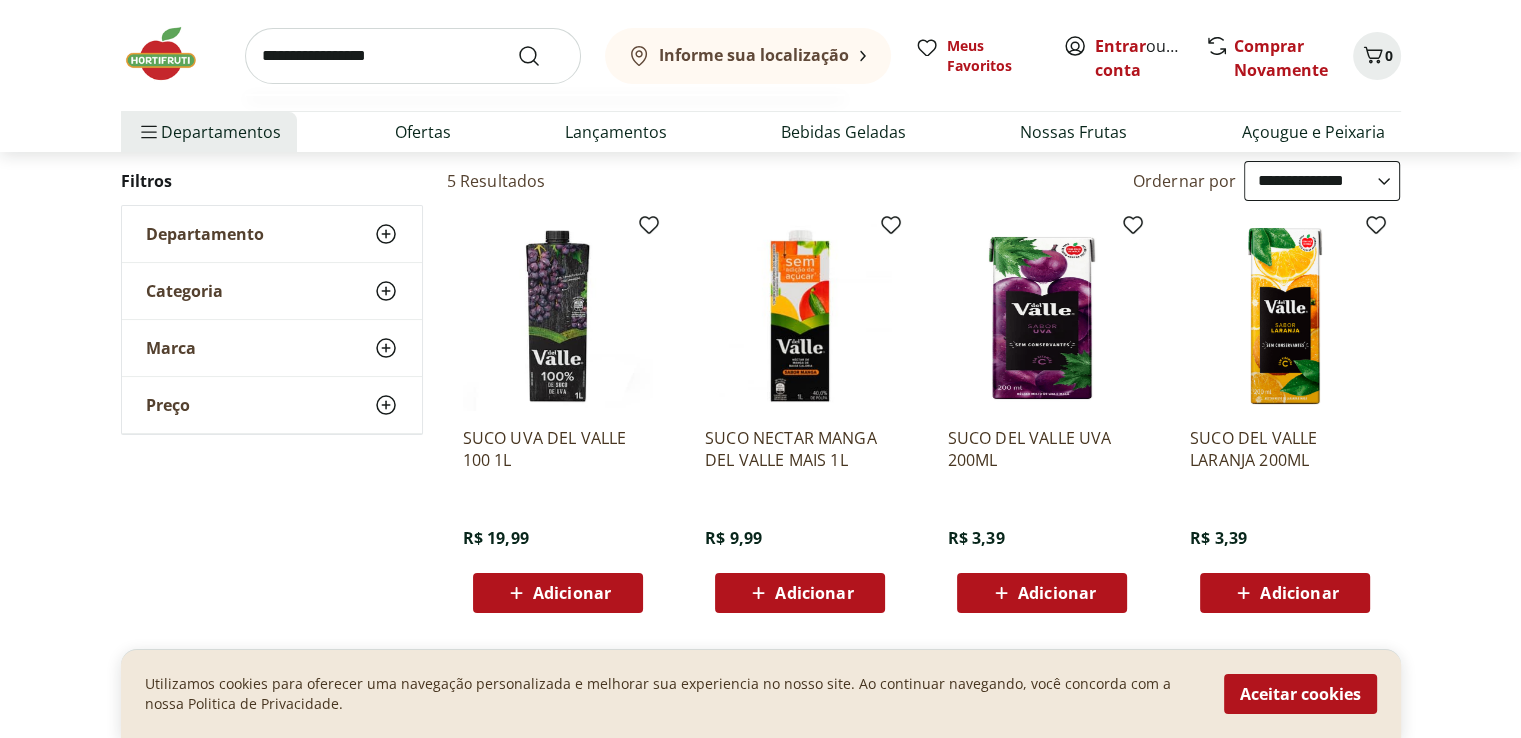 type on "**********" 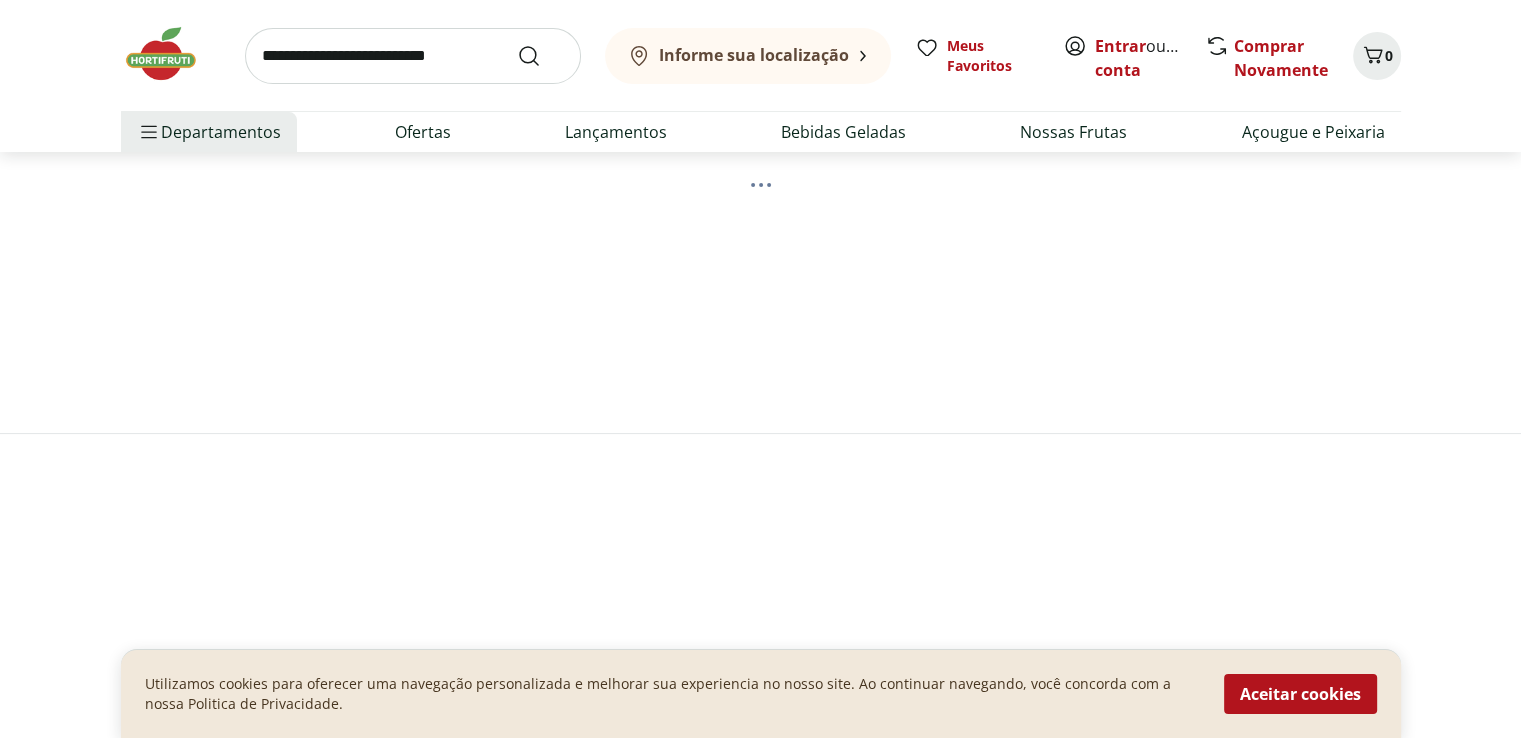 scroll, scrollTop: 0, scrollLeft: 0, axis: both 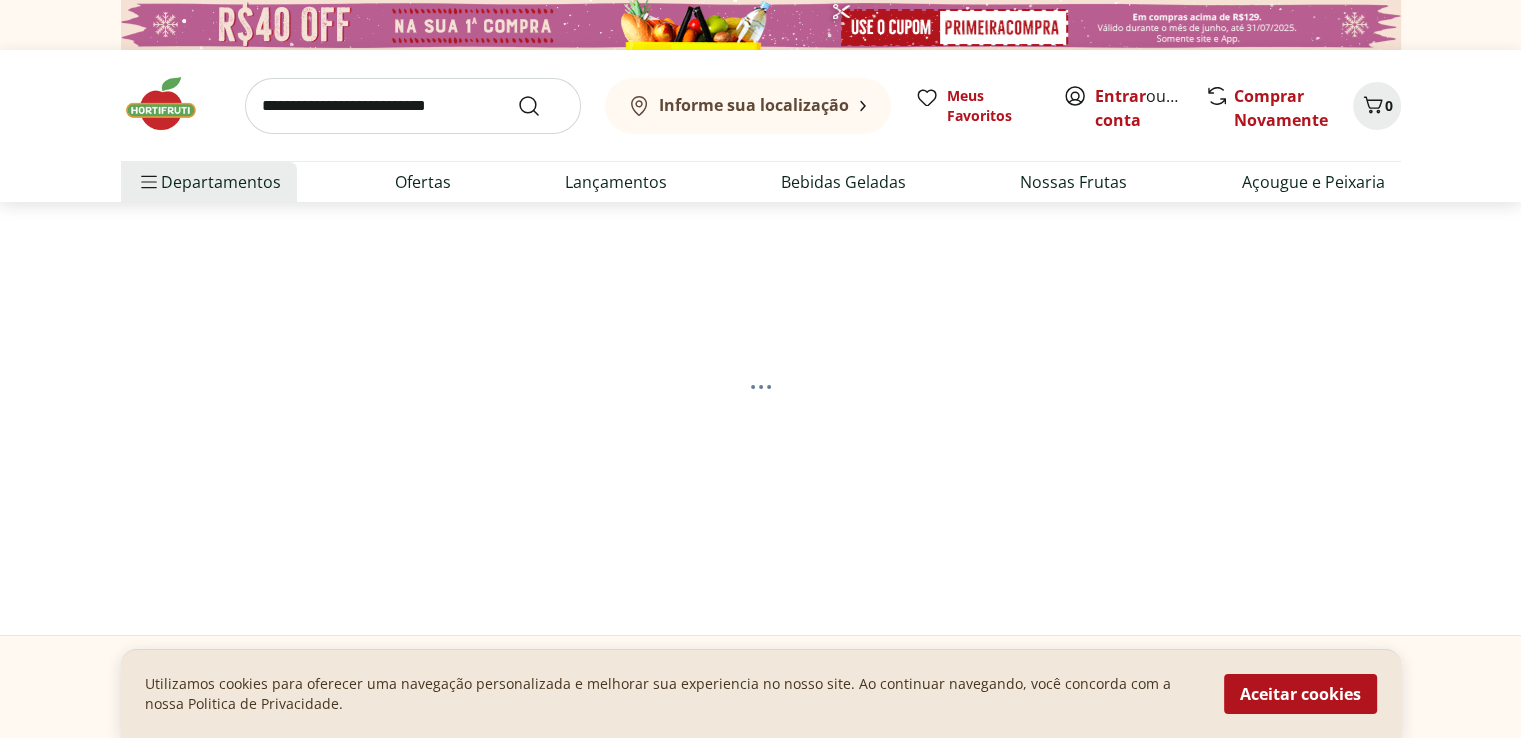 select on "**********" 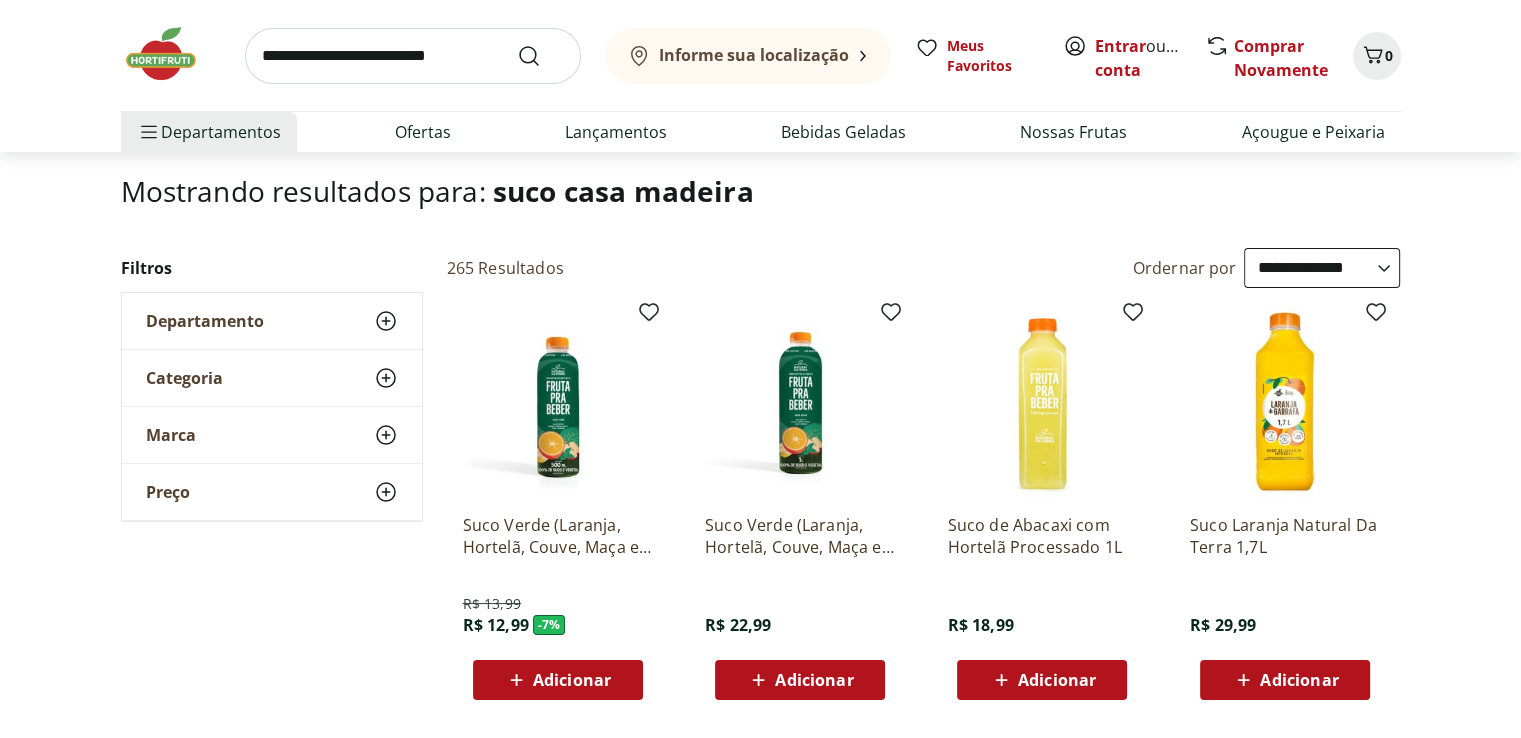 scroll, scrollTop: 0, scrollLeft: 0, axis: both 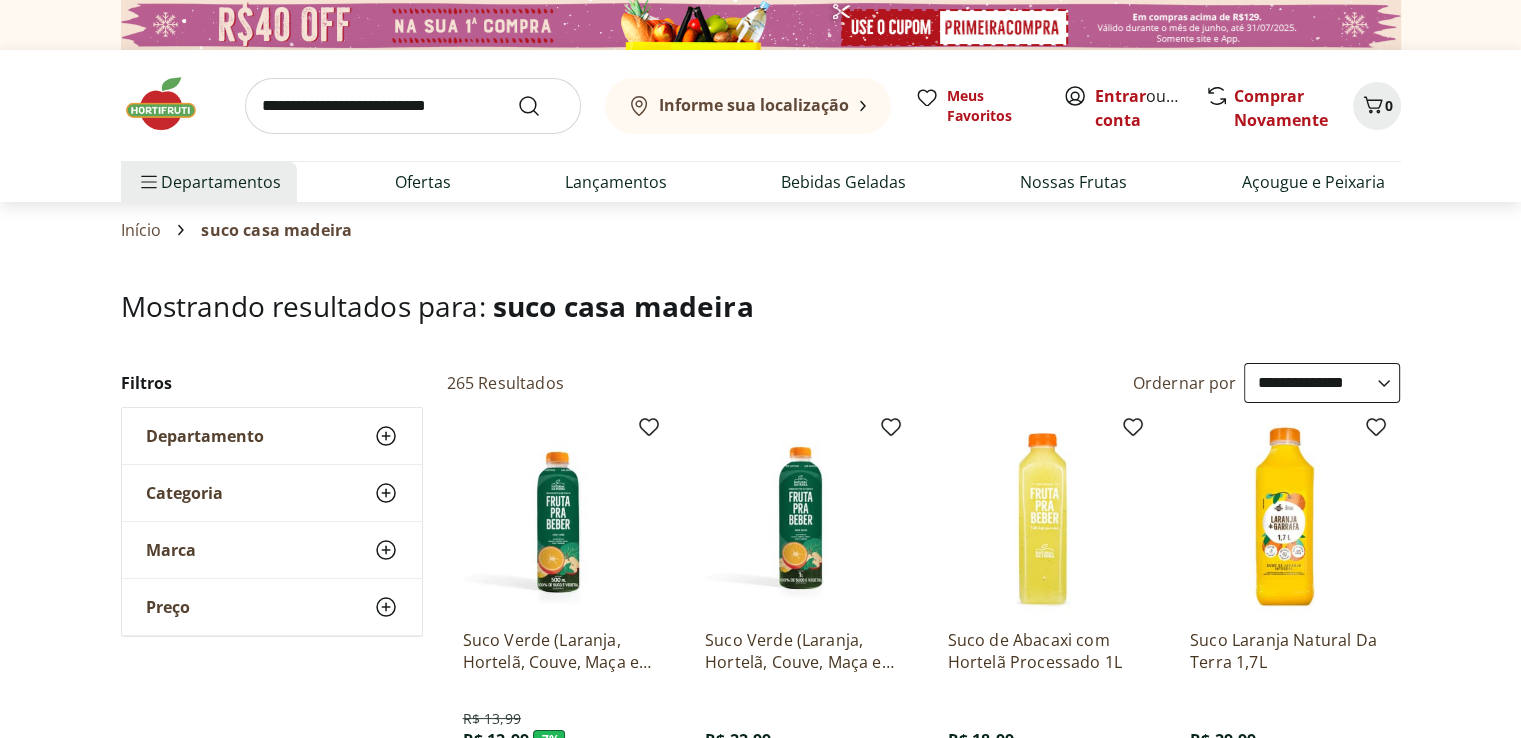 click on "Departamento" at bounding box center (272, 436) 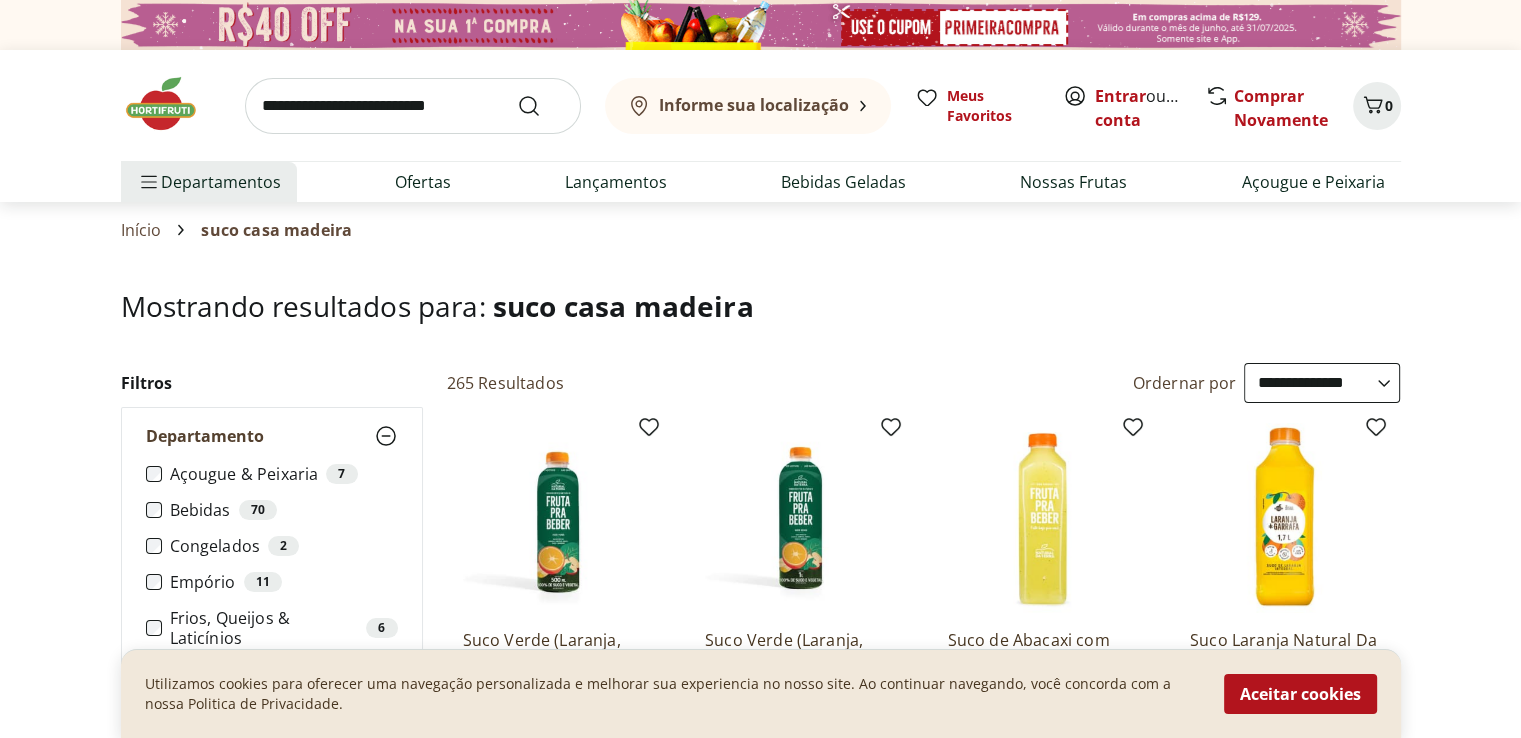 click on "Bebidas   70" at bounding box center [284, 510] 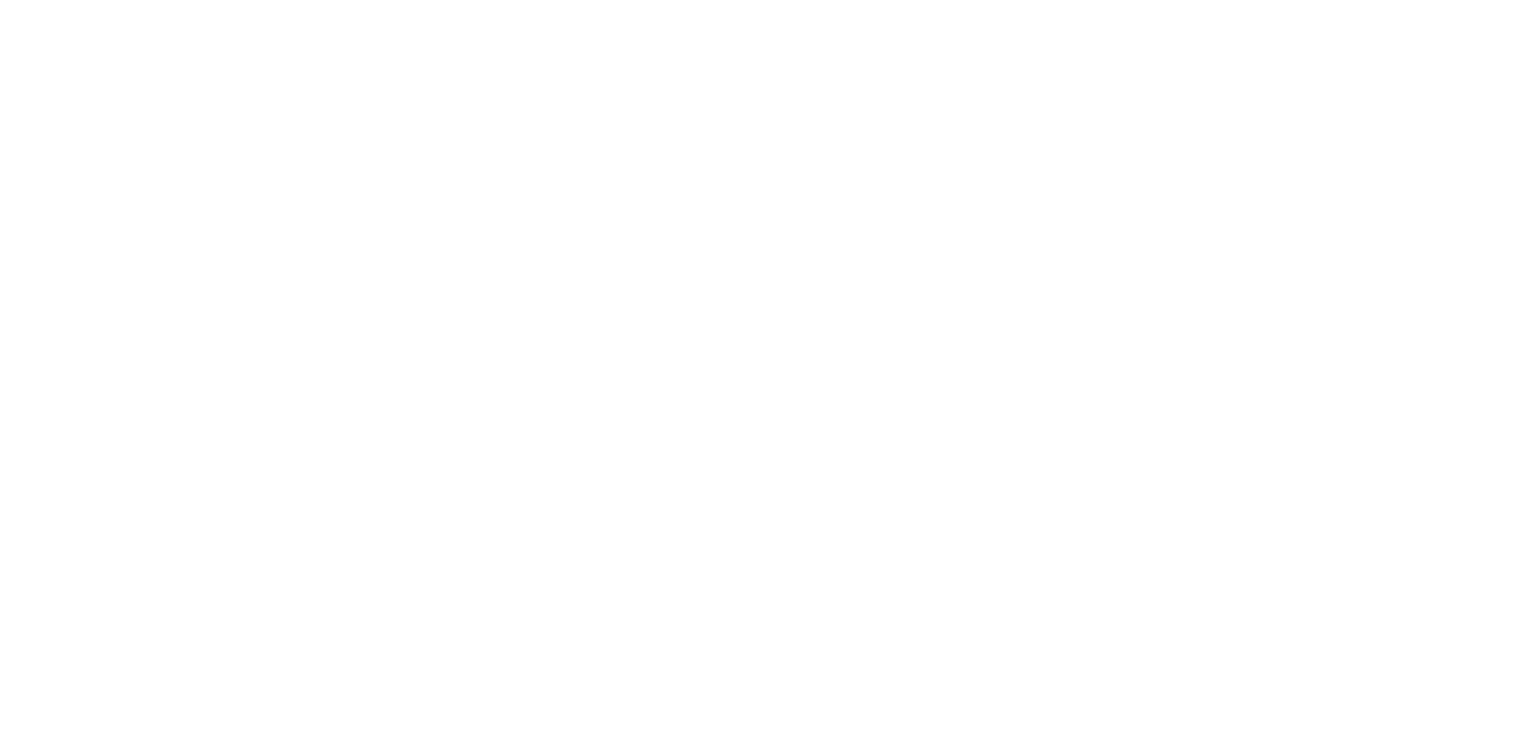select on "**********" 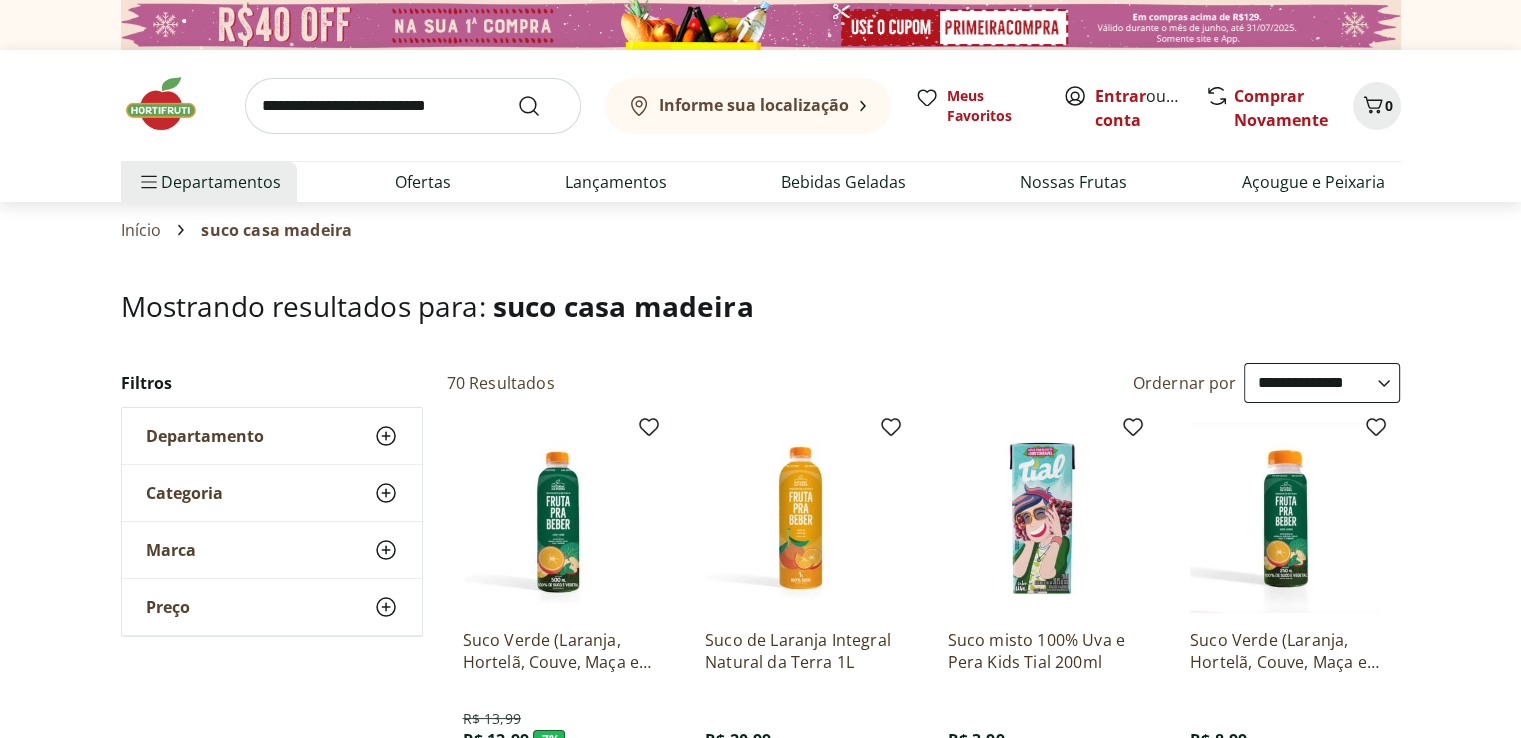 click 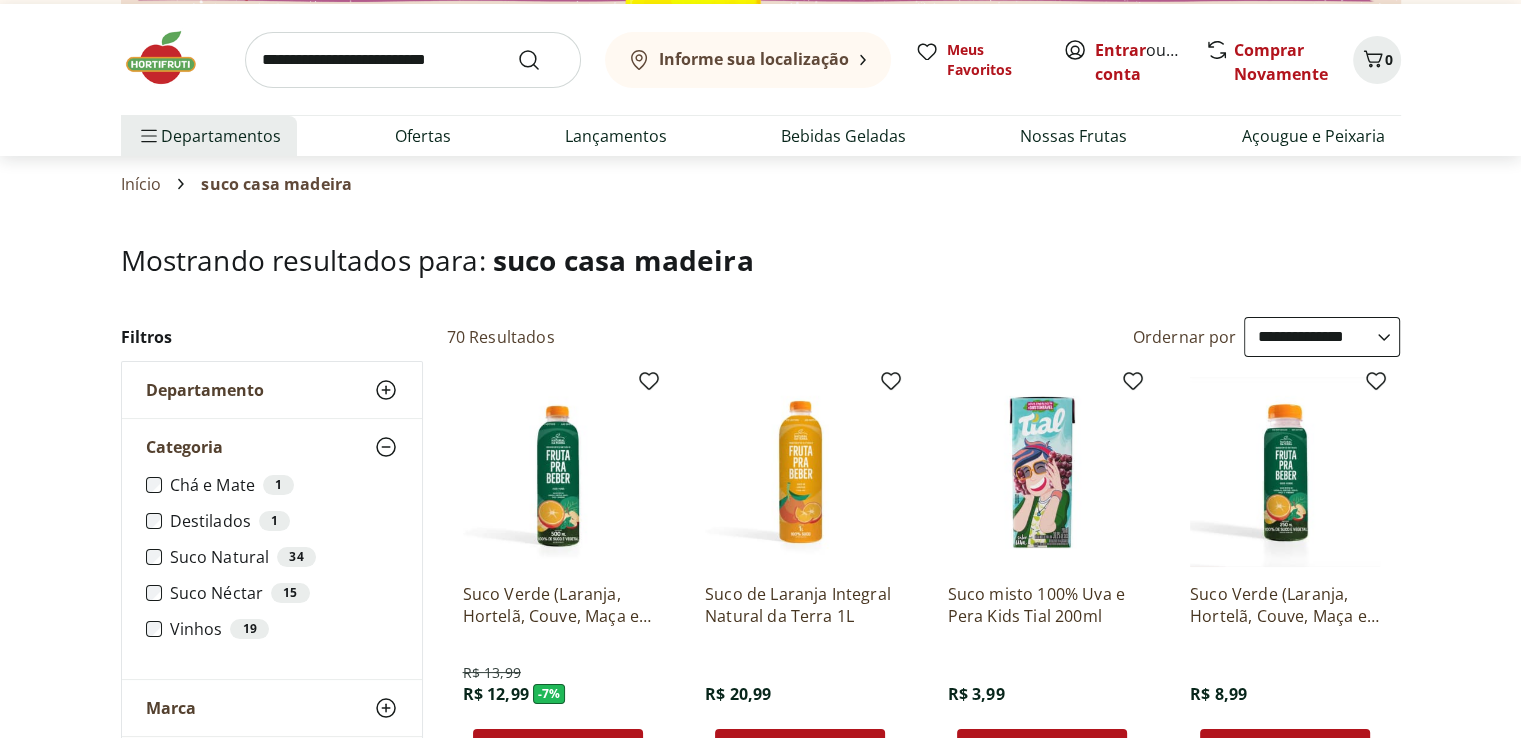 scroll, scrollTop: 50, scrollLeft: 0, axis: vertical 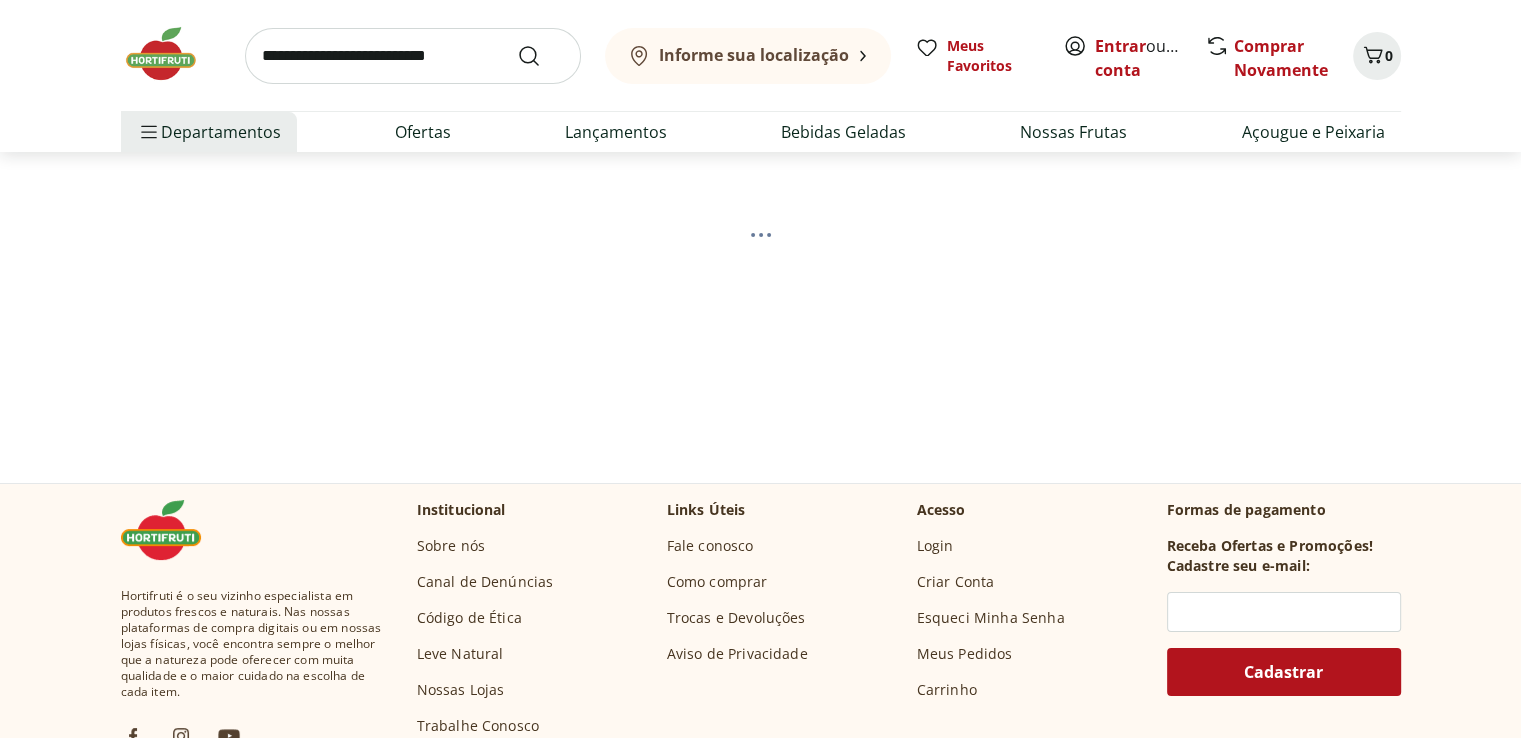select on "**********" 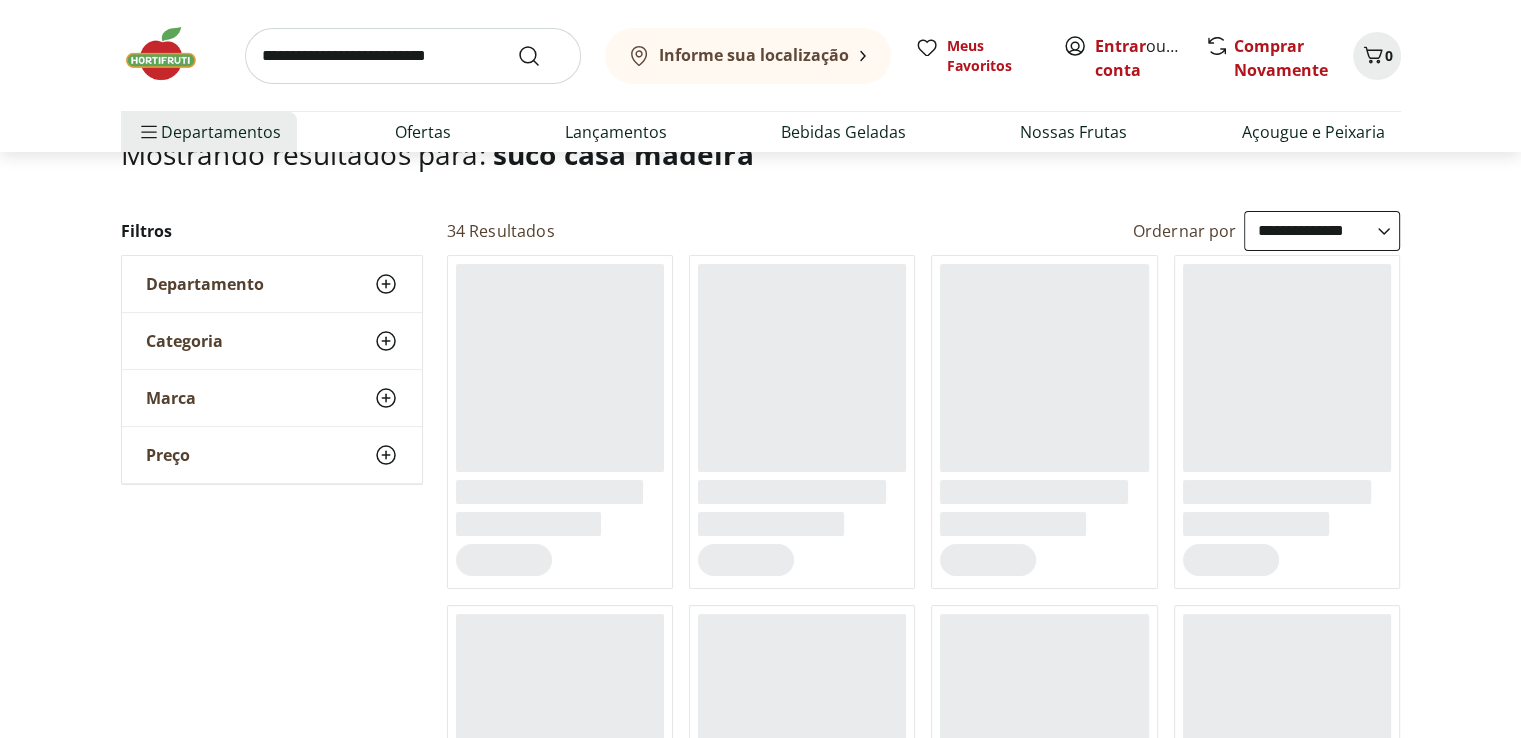 scroll, scrollTop: 153, scrollLeft: 0, axis: vertical 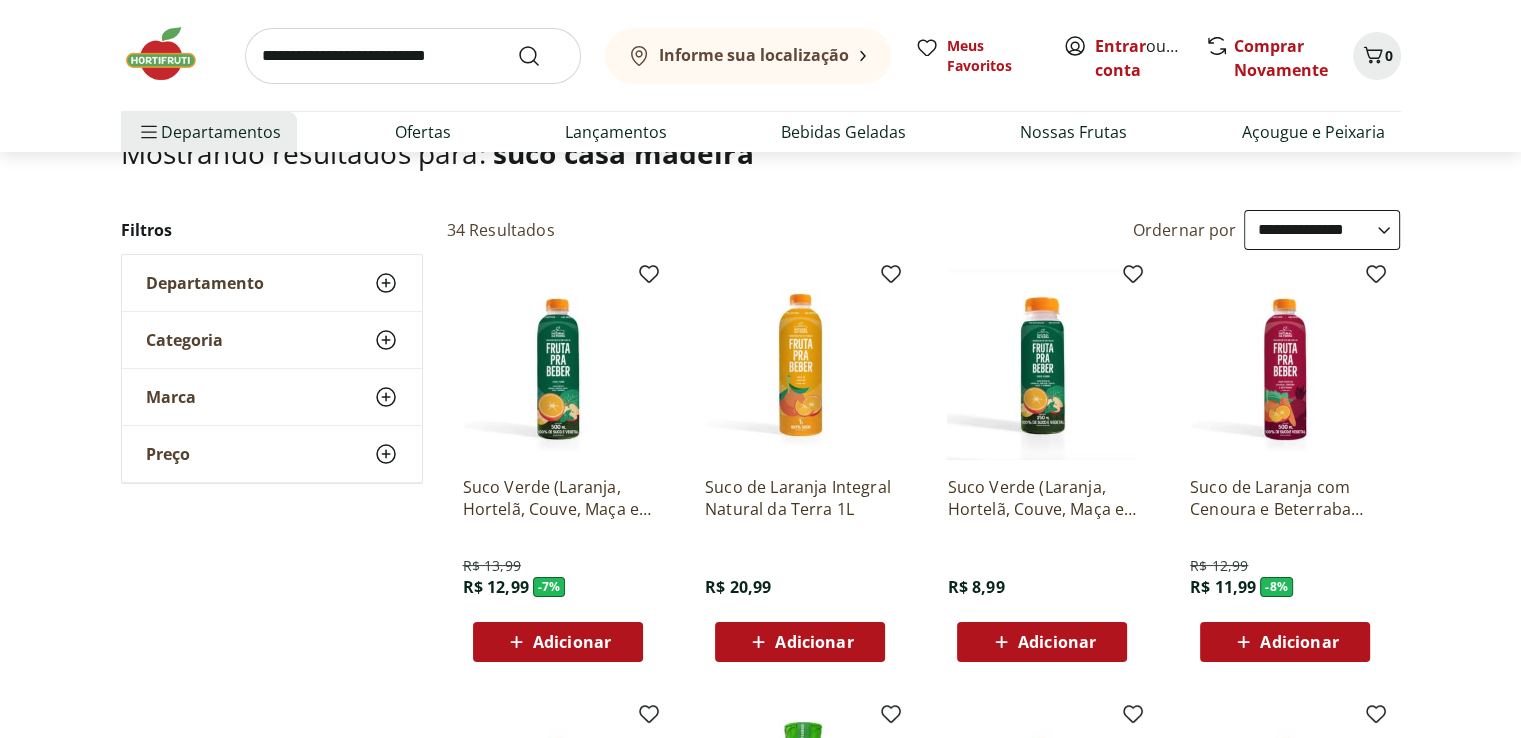 click on "Marca" at bounding box center (272, 397) 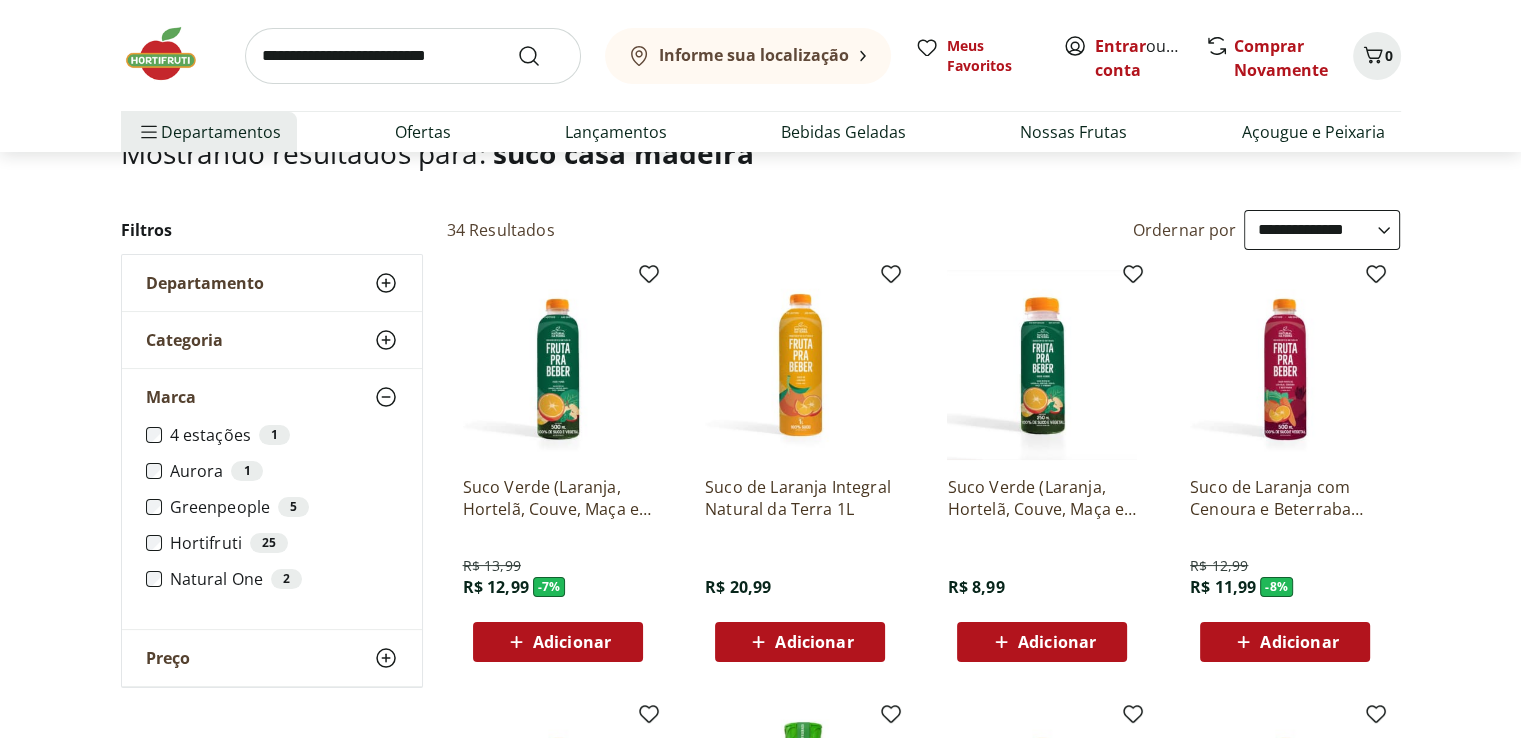 click 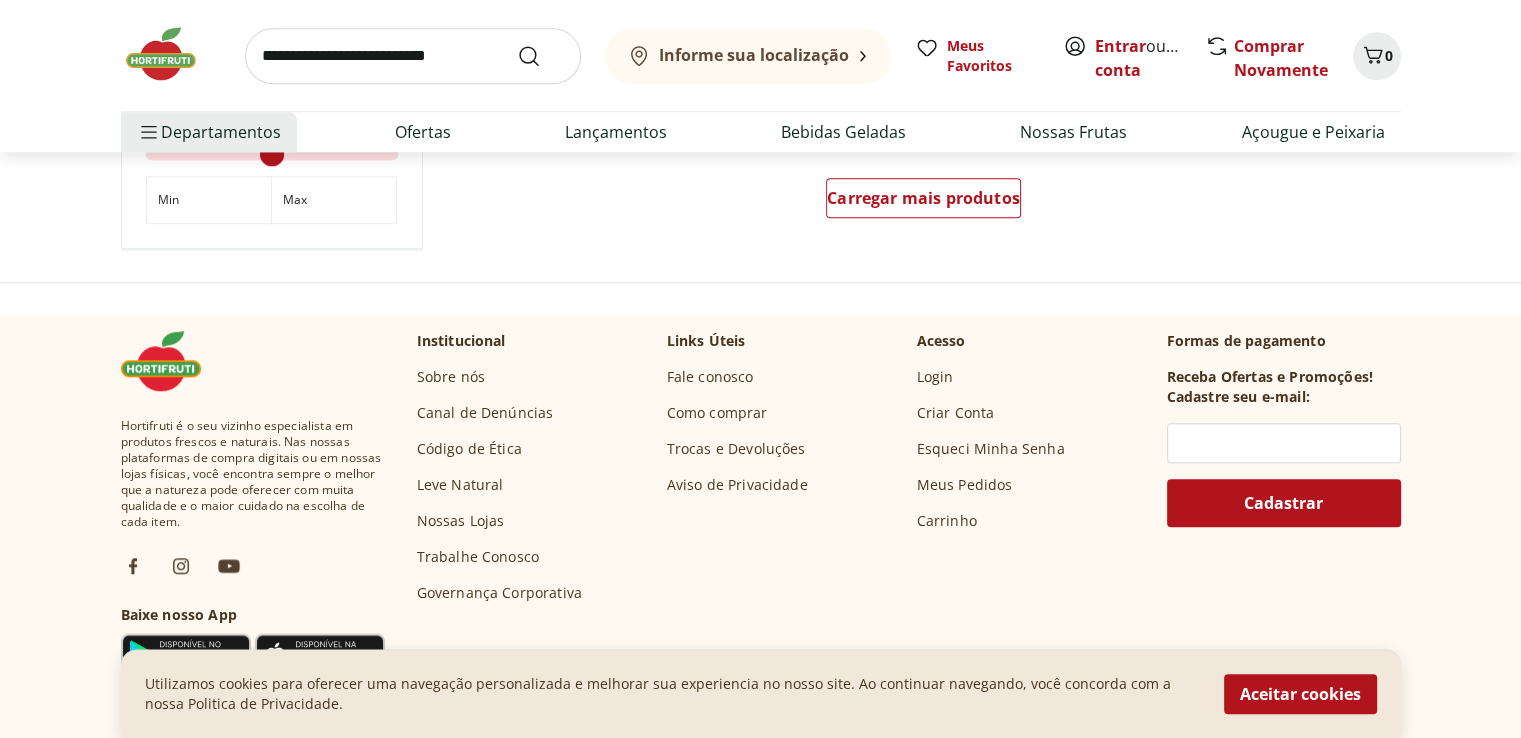 scroll, scrollTop: 1591, scrollLeft: 0, axis: vertical 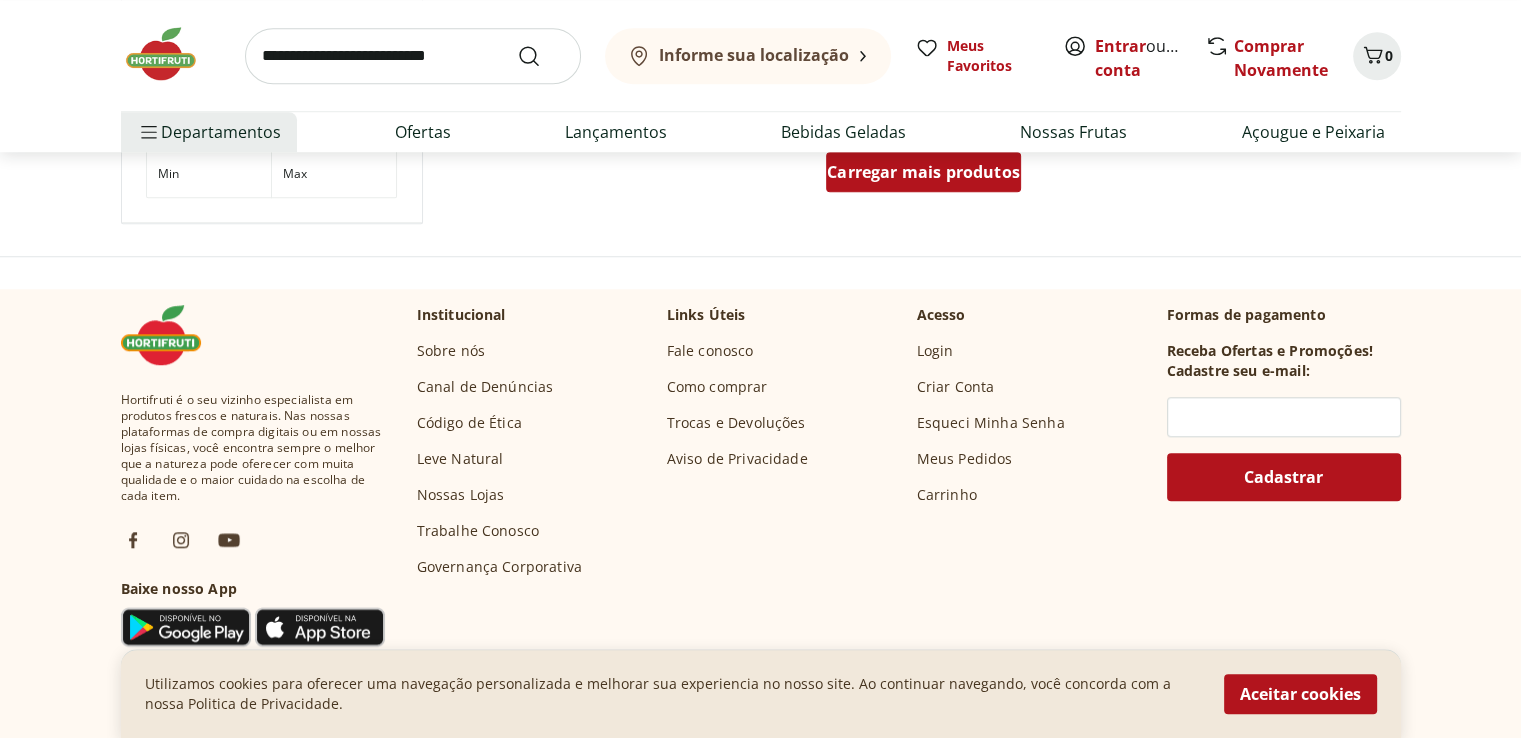 click on "Carregar mais produtos" at bounding box center [923, 172] 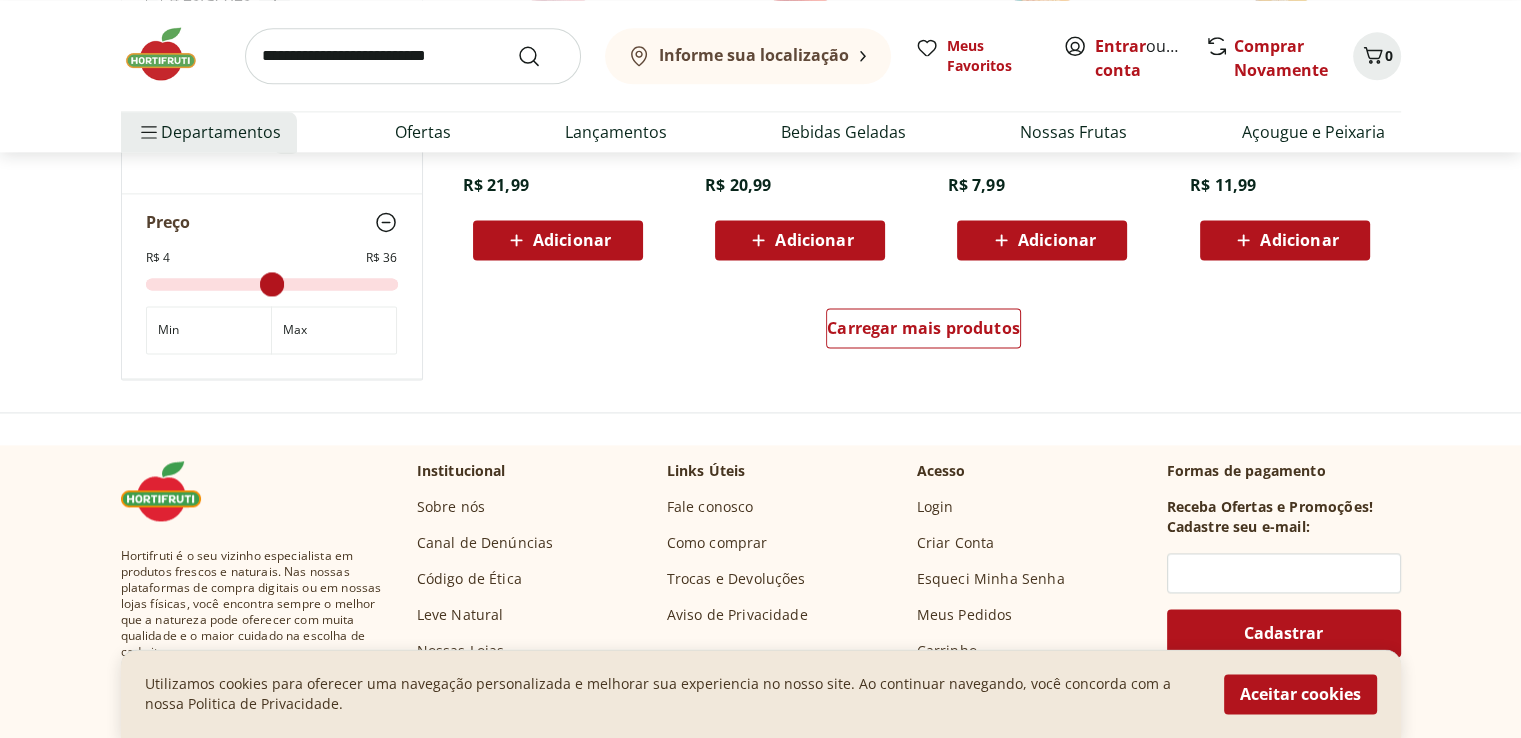 scroll, scrollTop: 2743, scrollLeft: 0, axis: vertical 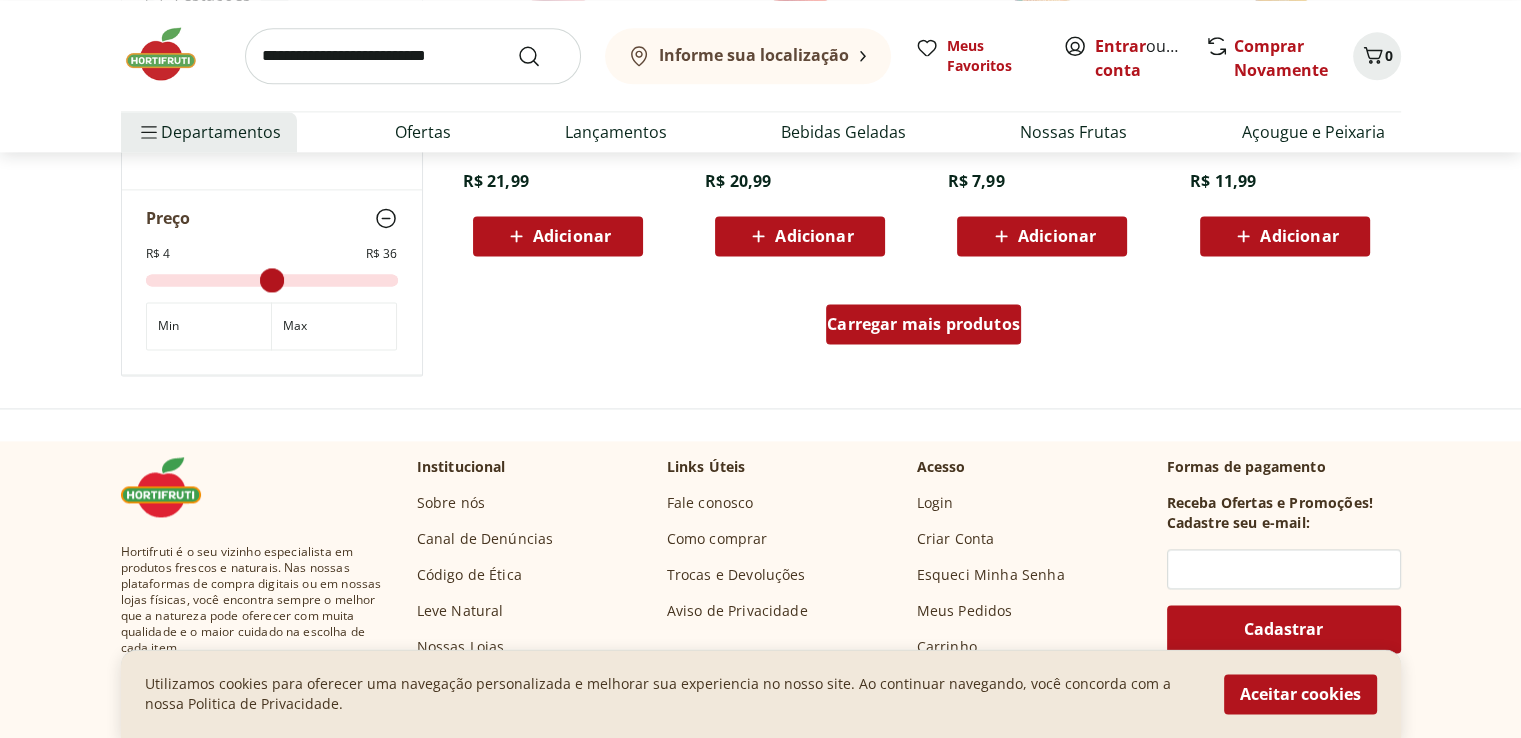 click on "Carregar mais produtos" at bounding box center [923, 324] 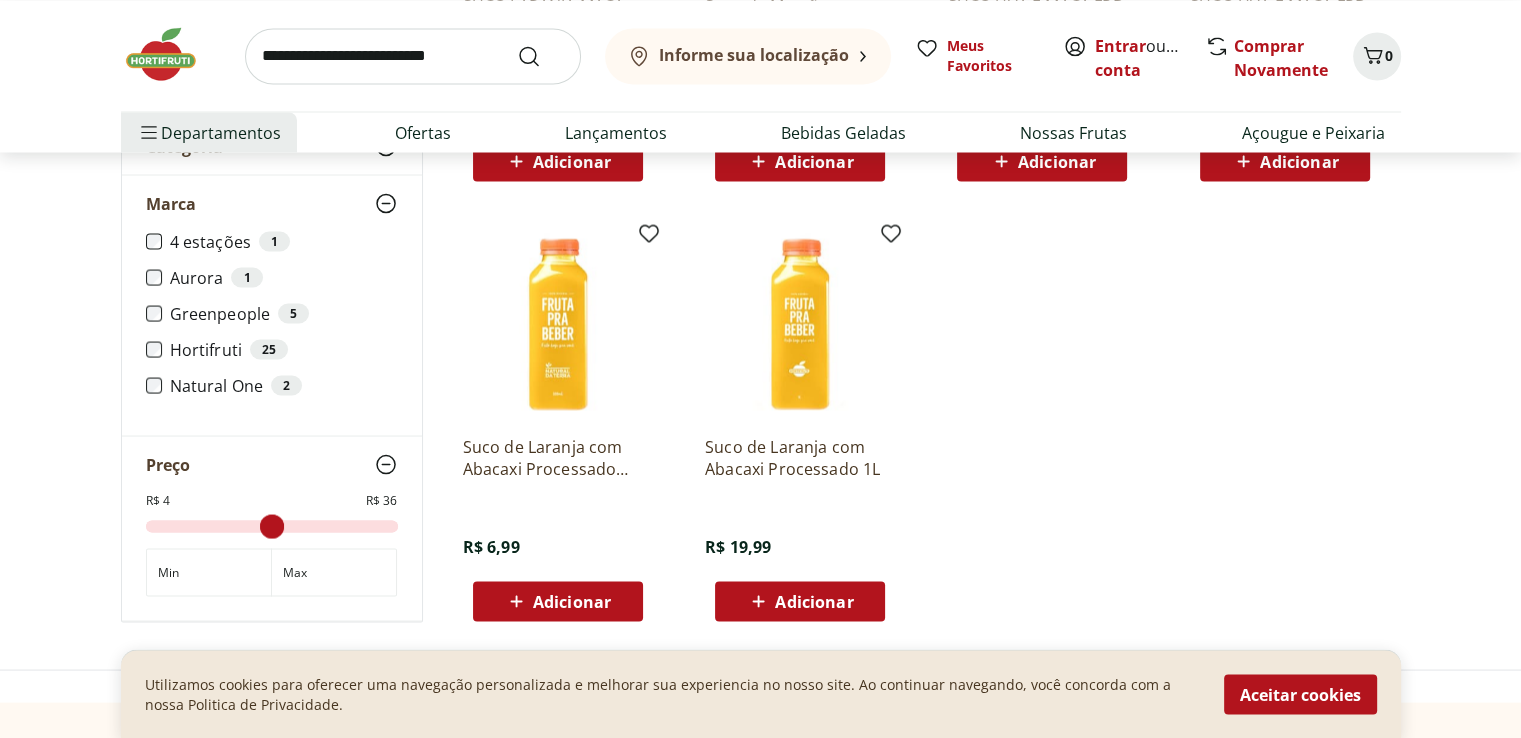scroll, scrollTop: 3704, scrollLeft: 0, axis: vertical 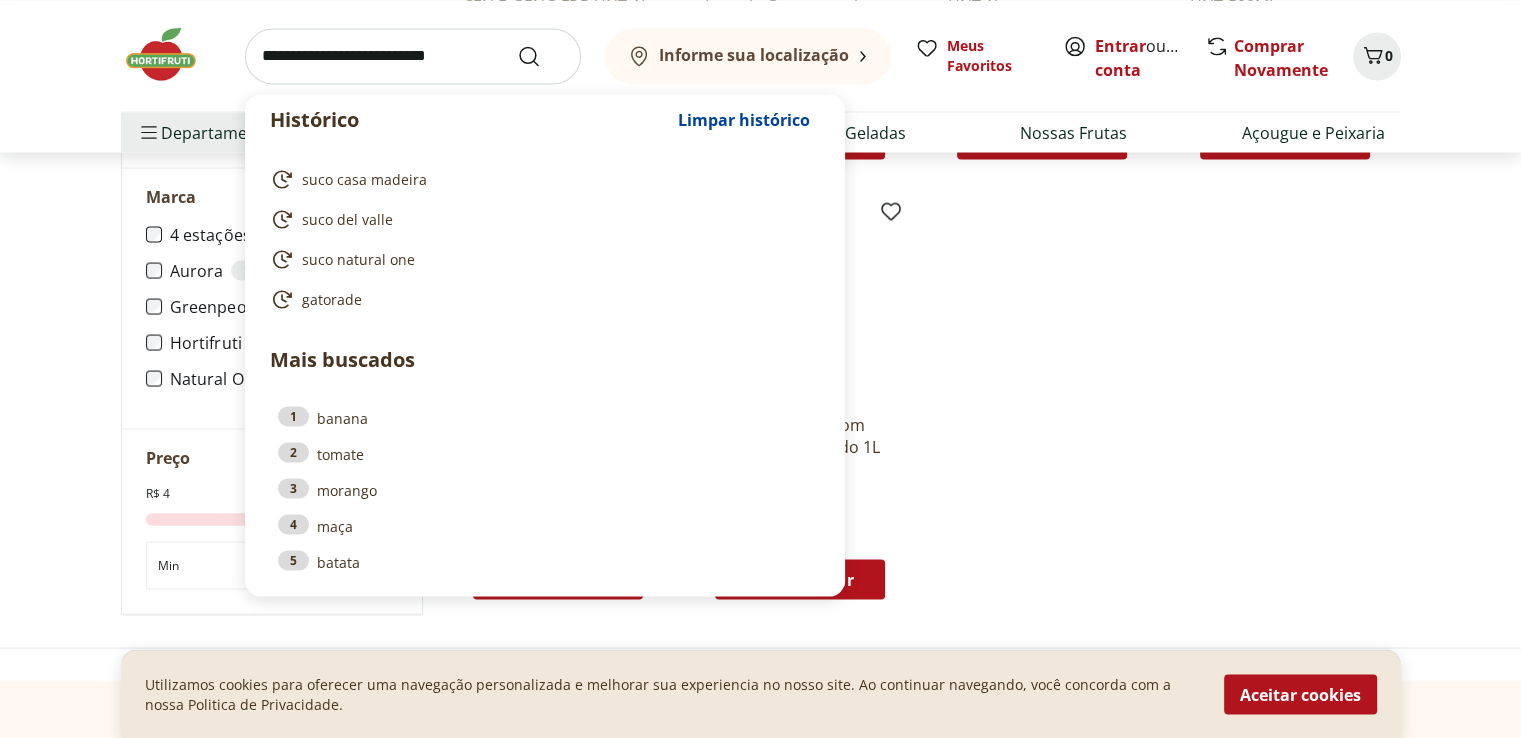 click at bounding box center (413, 56) 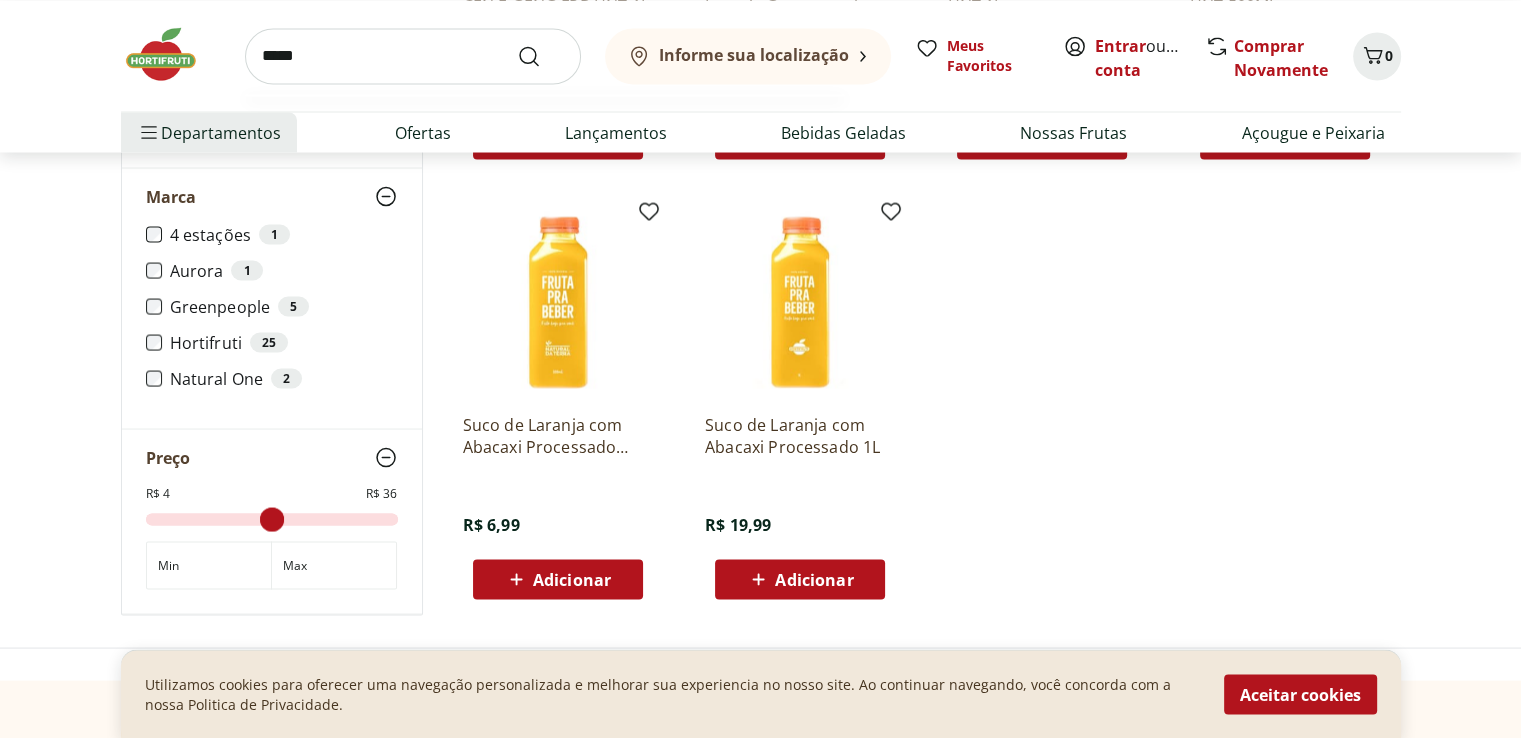 type on "*****" 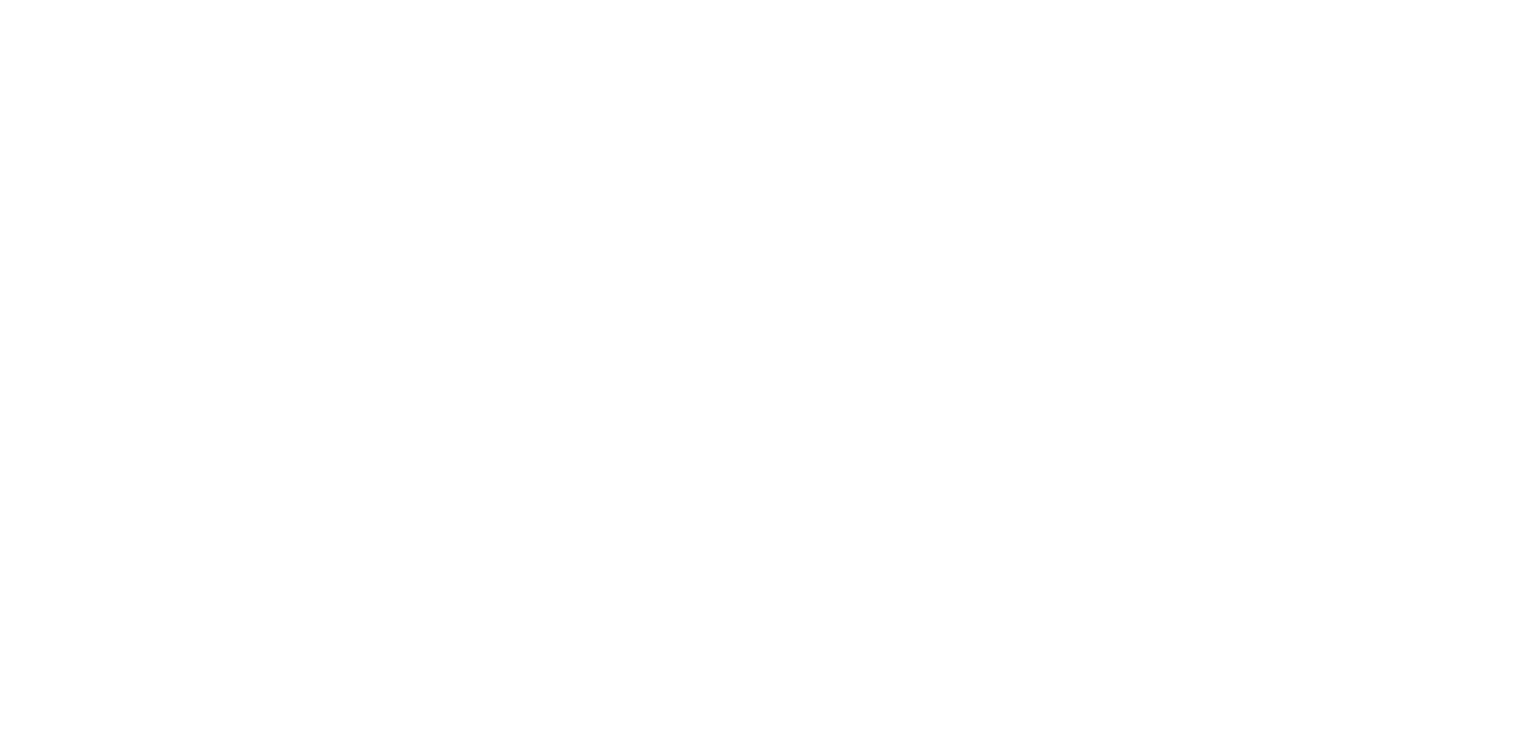 scroll, scrollTop: 0, scrollLeft: 0, axis: both 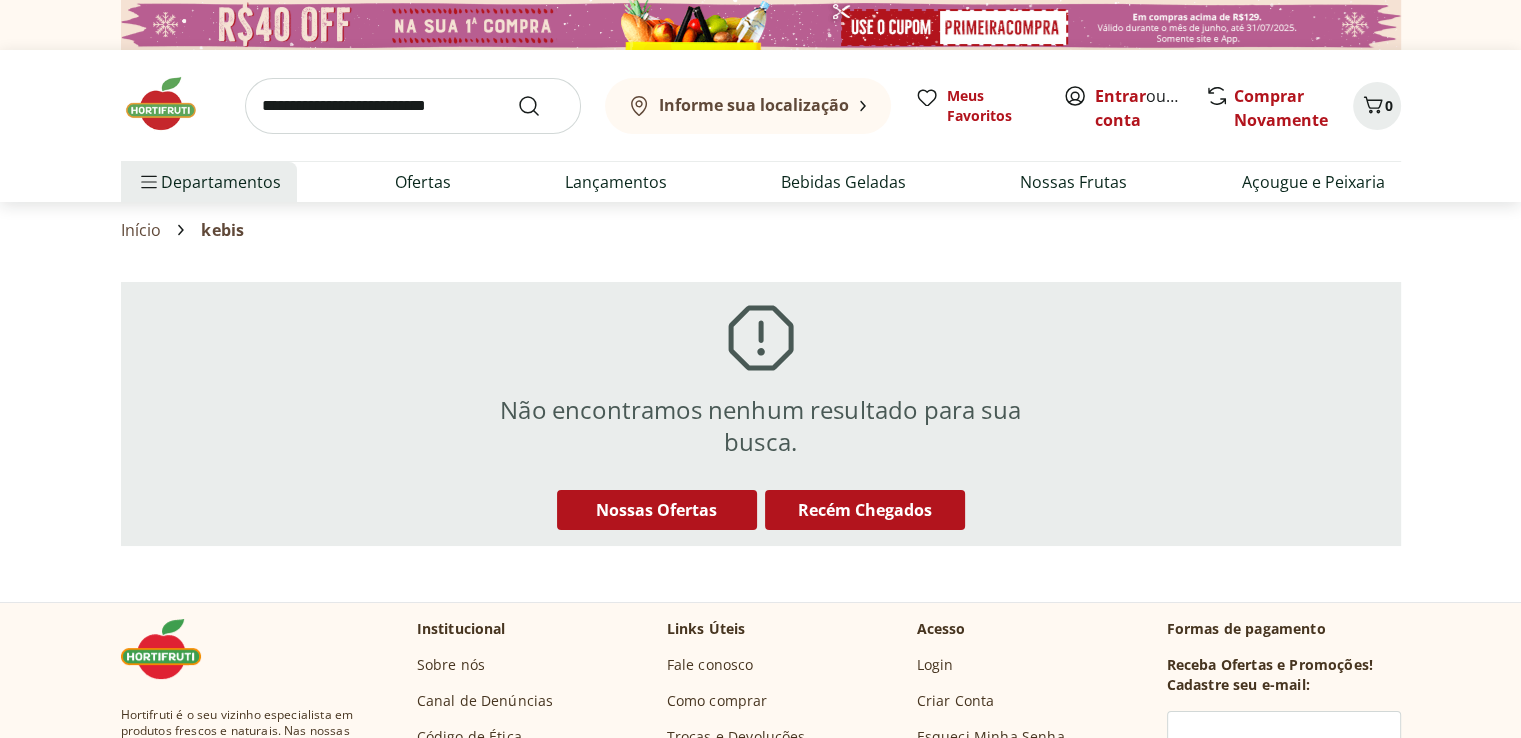 click at bounding box center [413, 106] 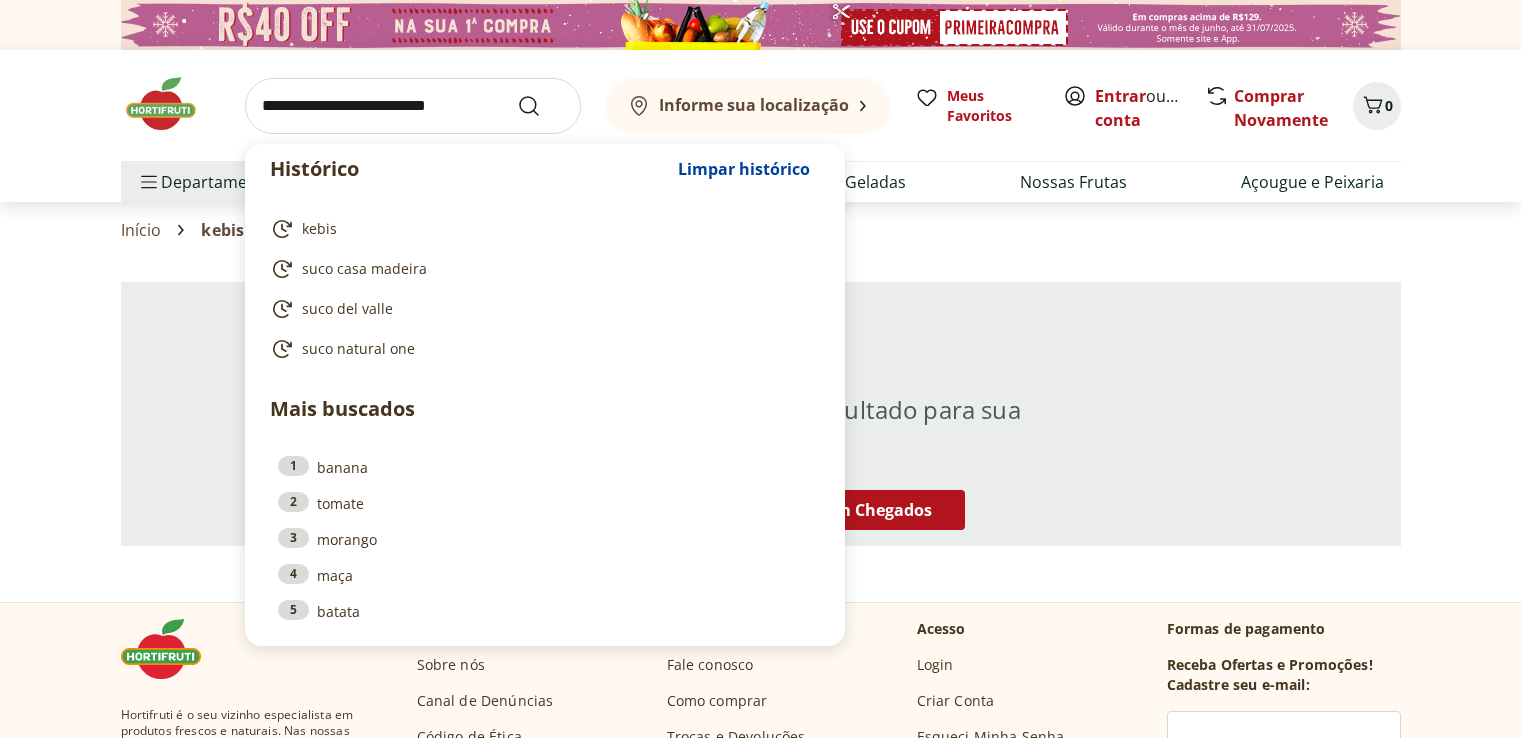 scroll, scrollTop: 0, scrollLeft: 0, axis: both 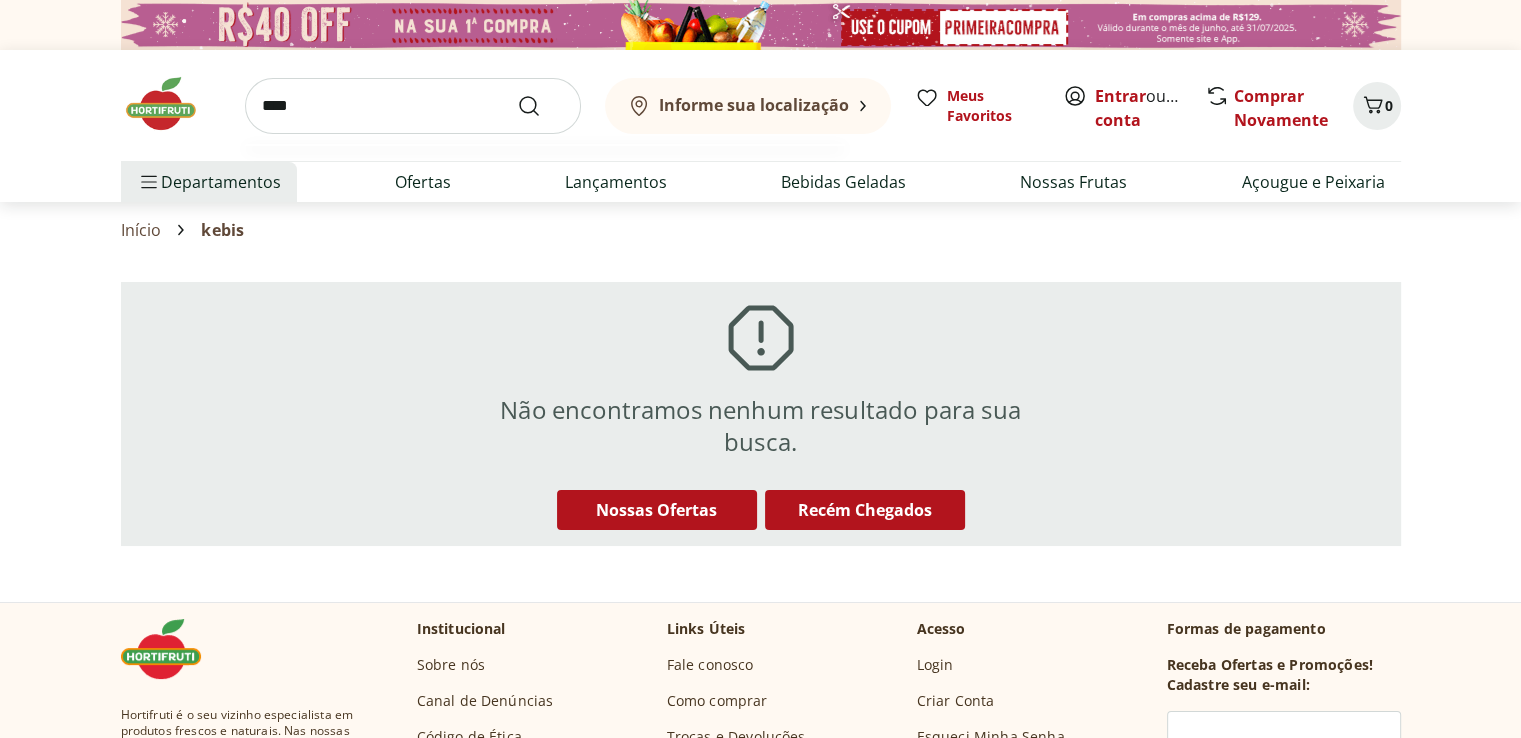 type on "*****" 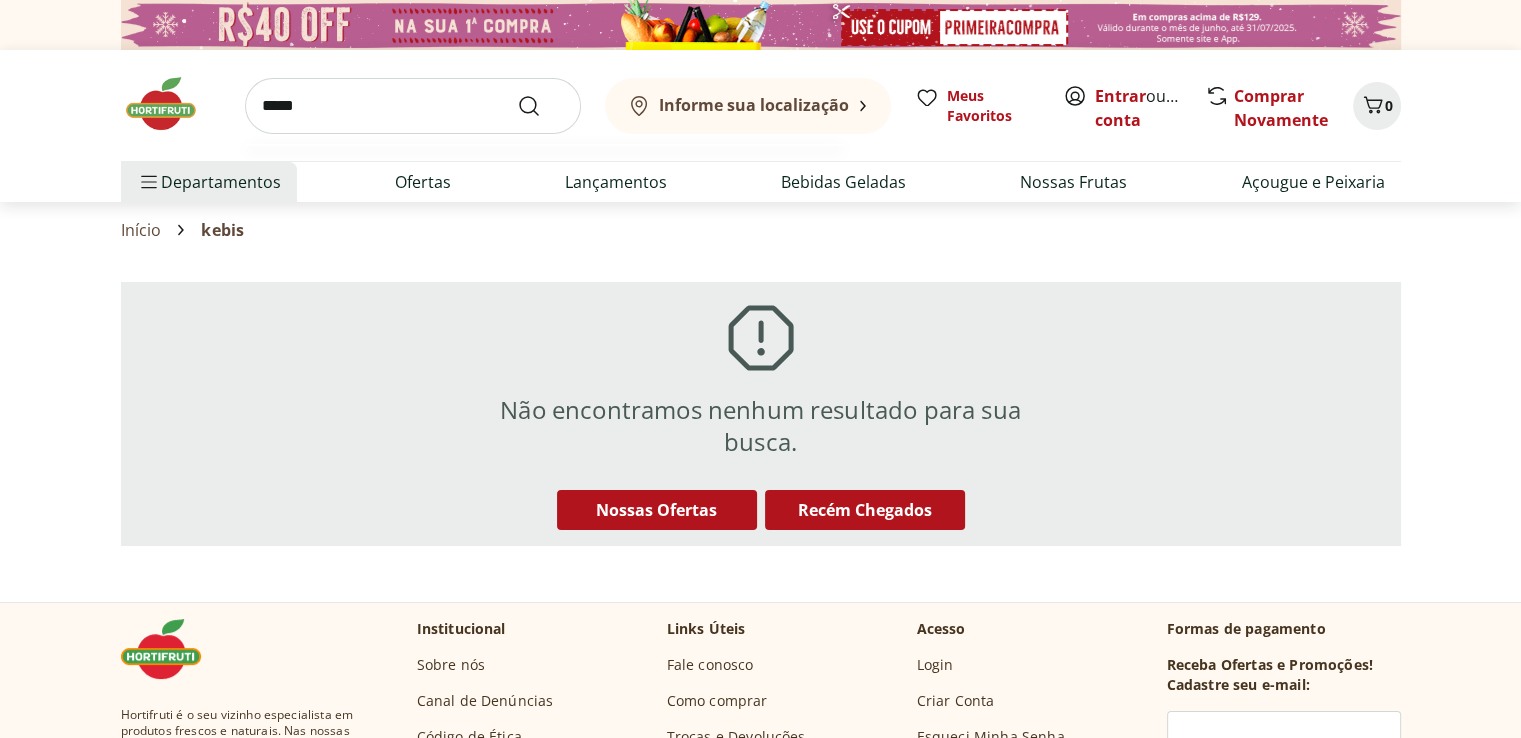 click at bounding box center (541, 106) 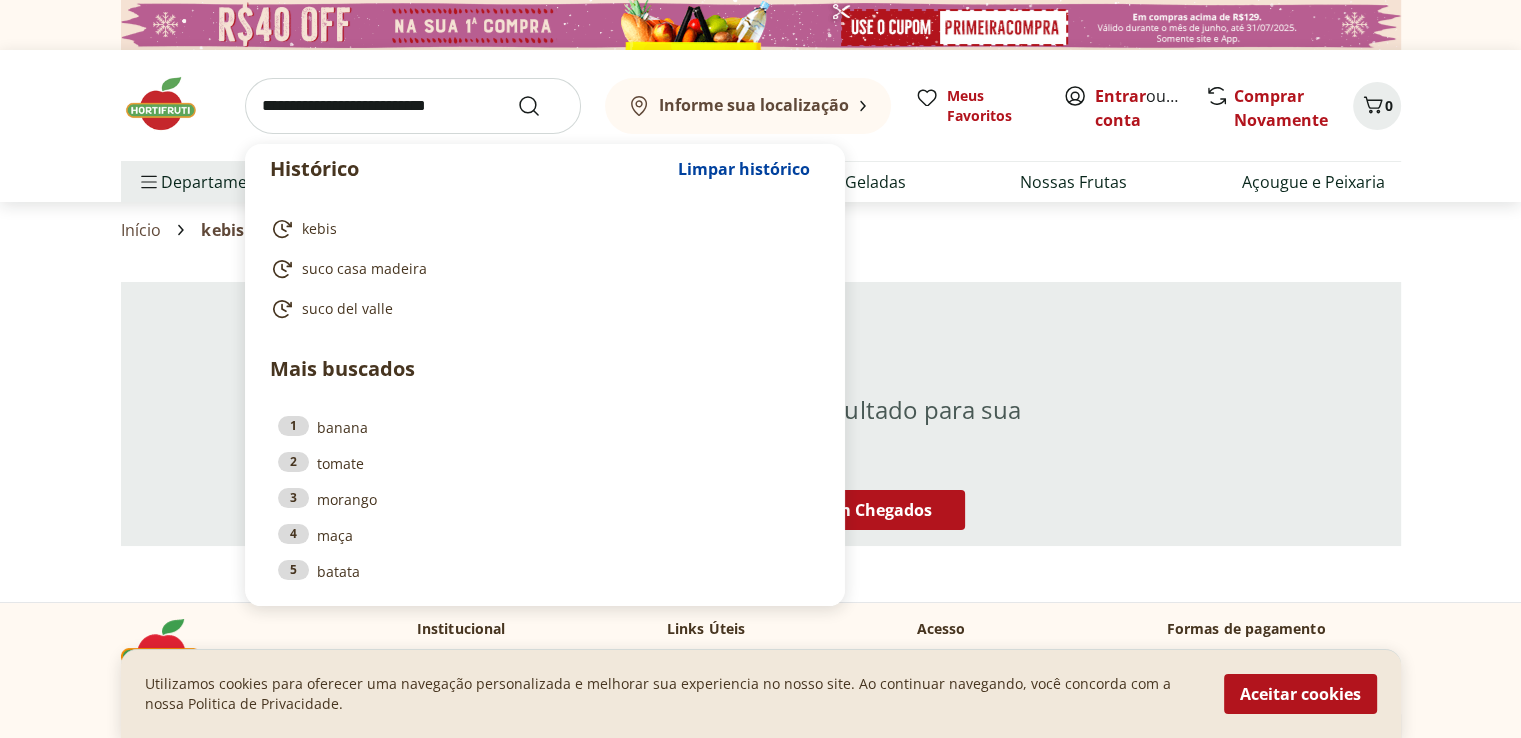 click at bounding box center [413, 106] 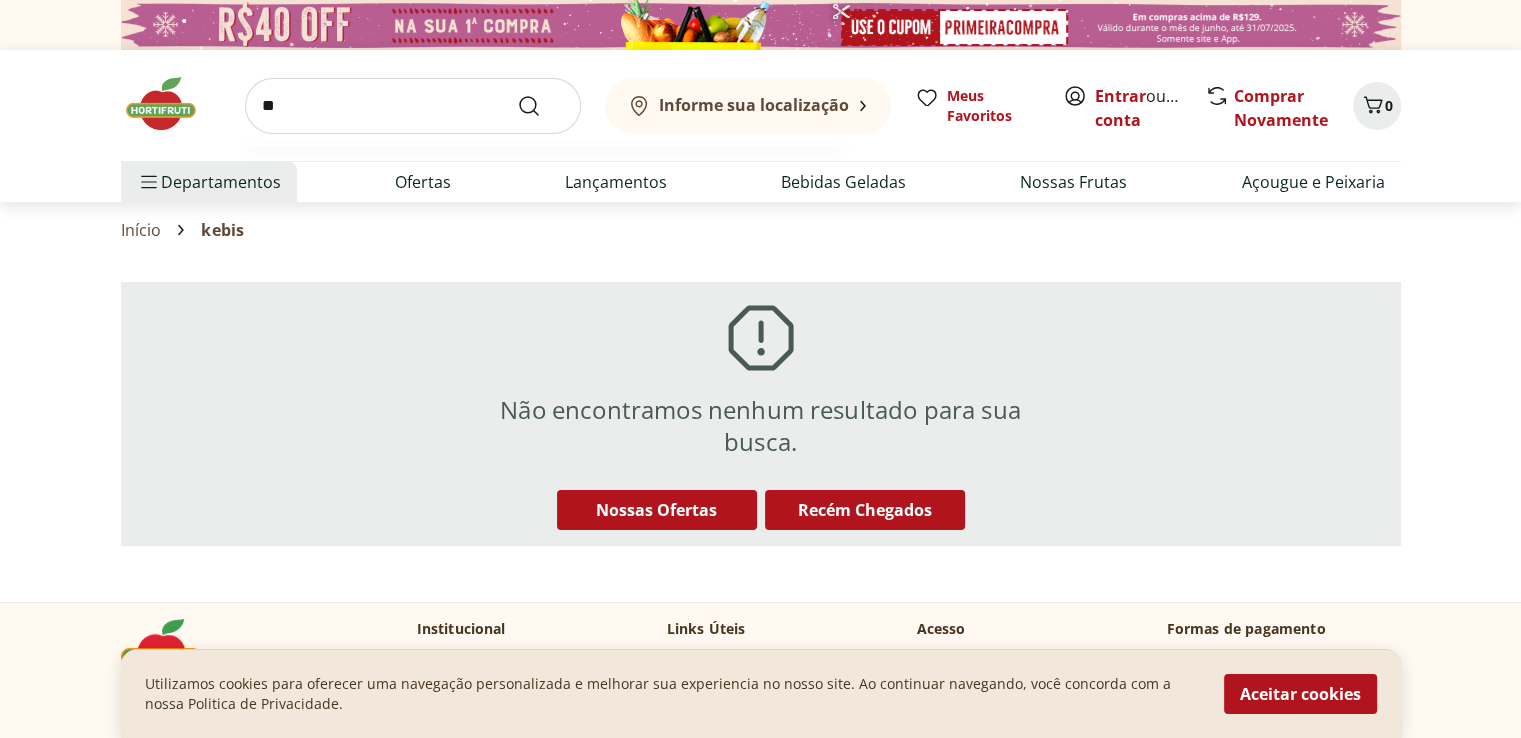 type on "*" 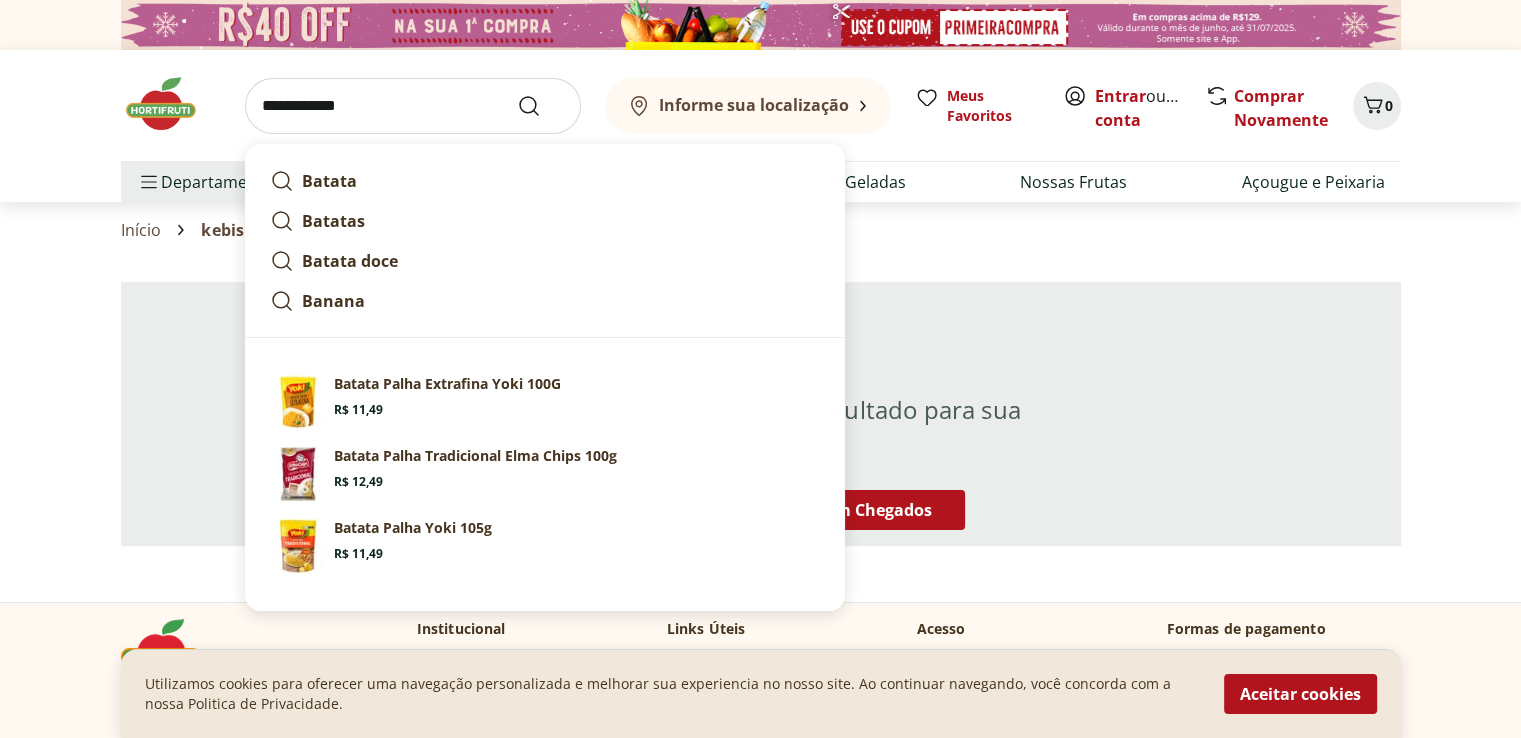 type on "**********" 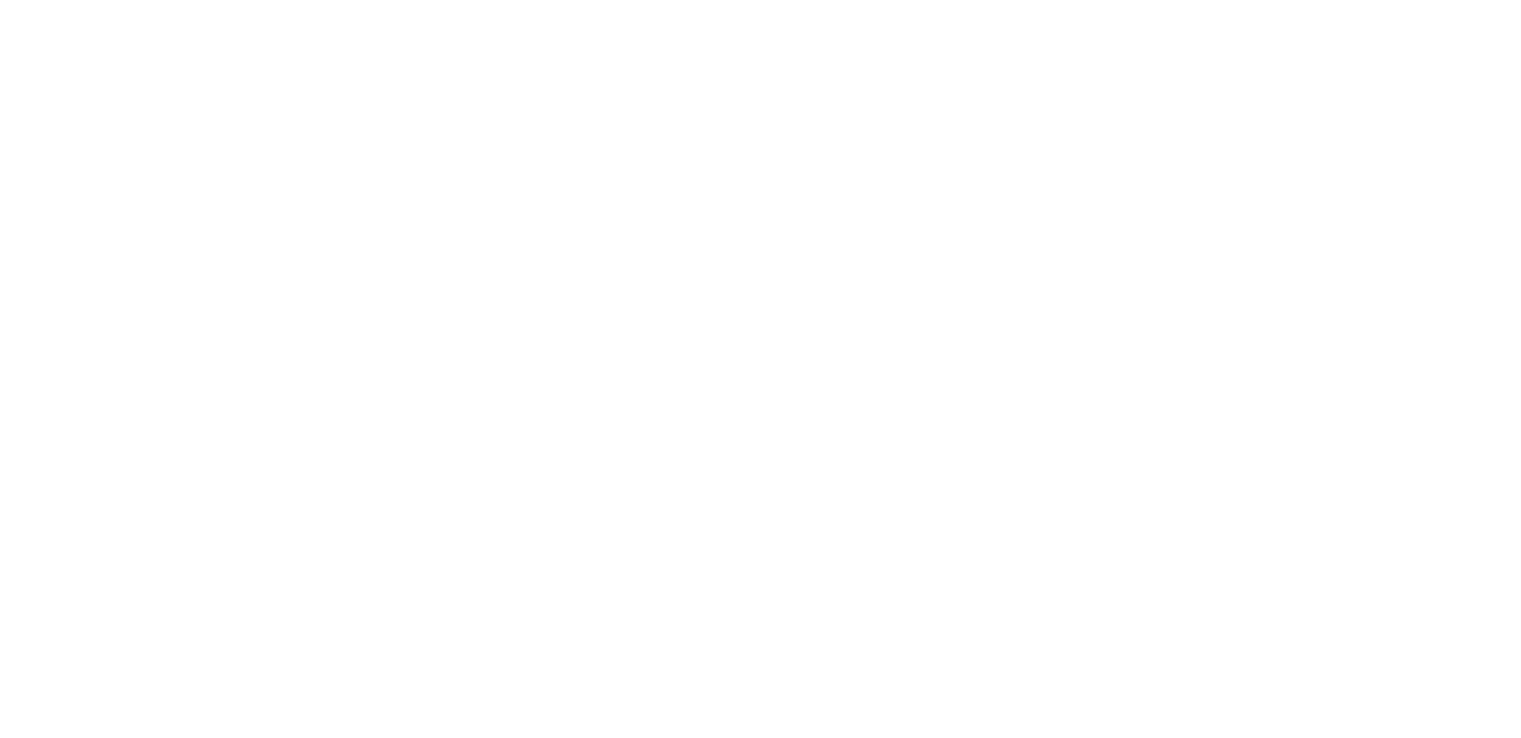 select on "**********" 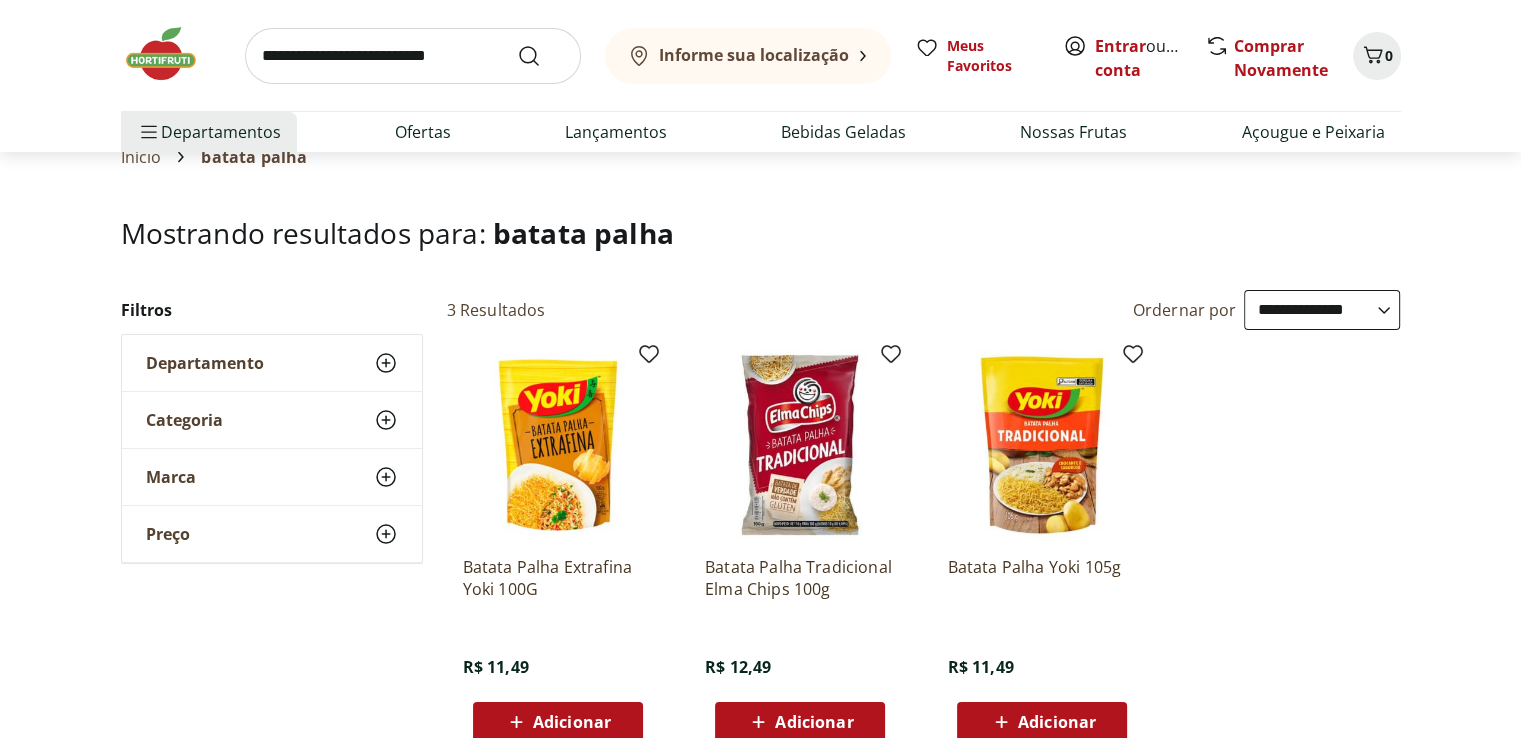 scroll, scrollTop: 75, scrollLeft: 0, axis: vertical 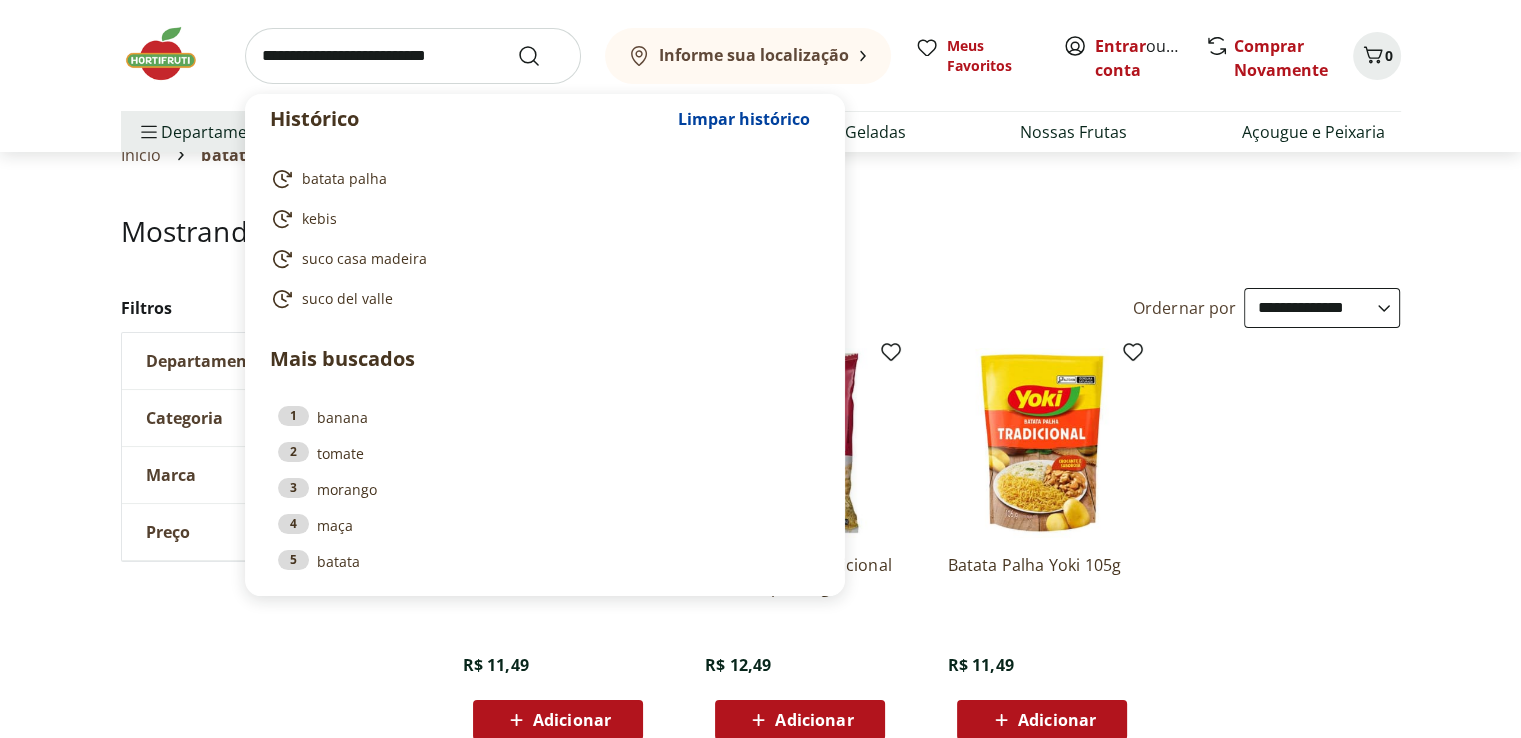 click at bounding box center (413, 56) 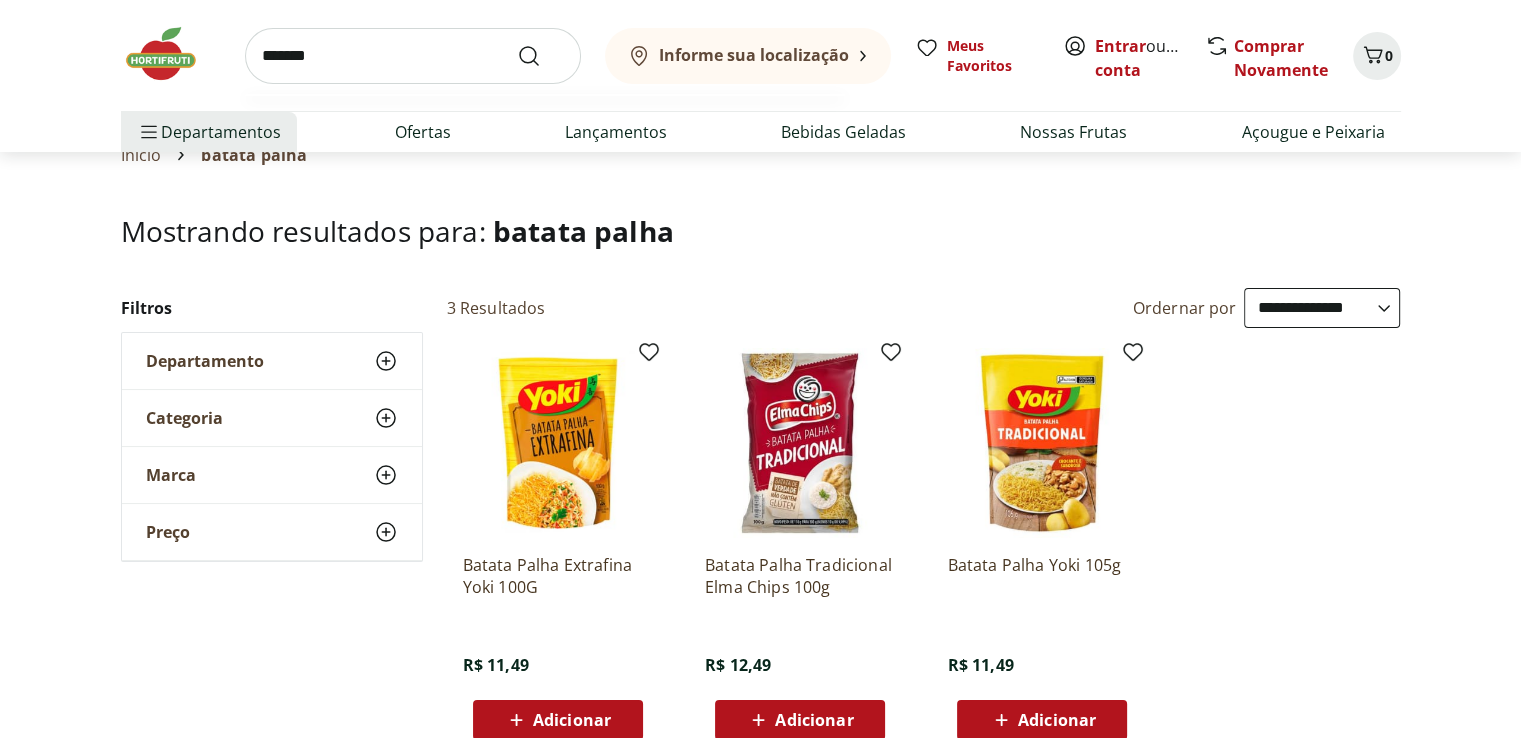 type on "*******" 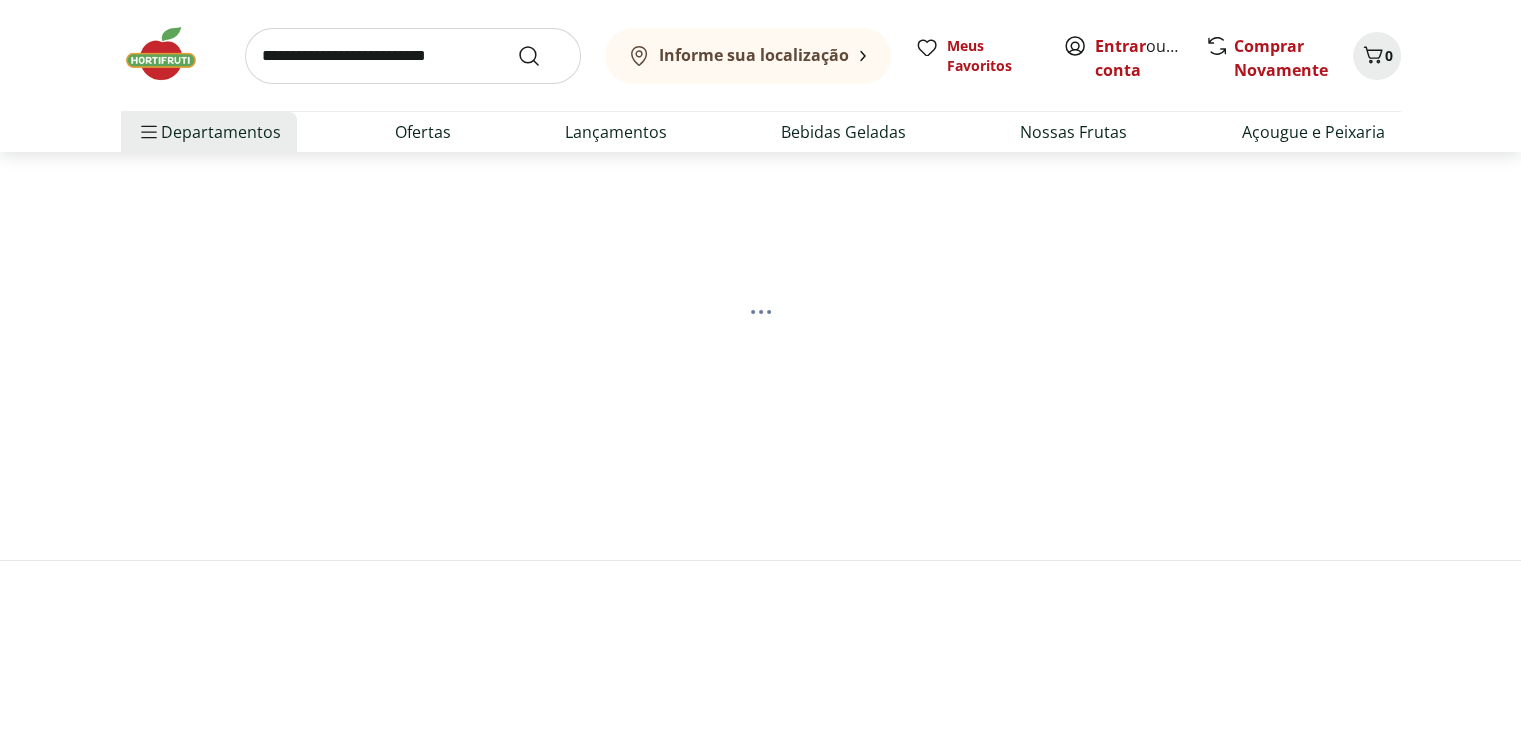 scroll, scrollTop: 0, scrollLeft: 0, axis: both 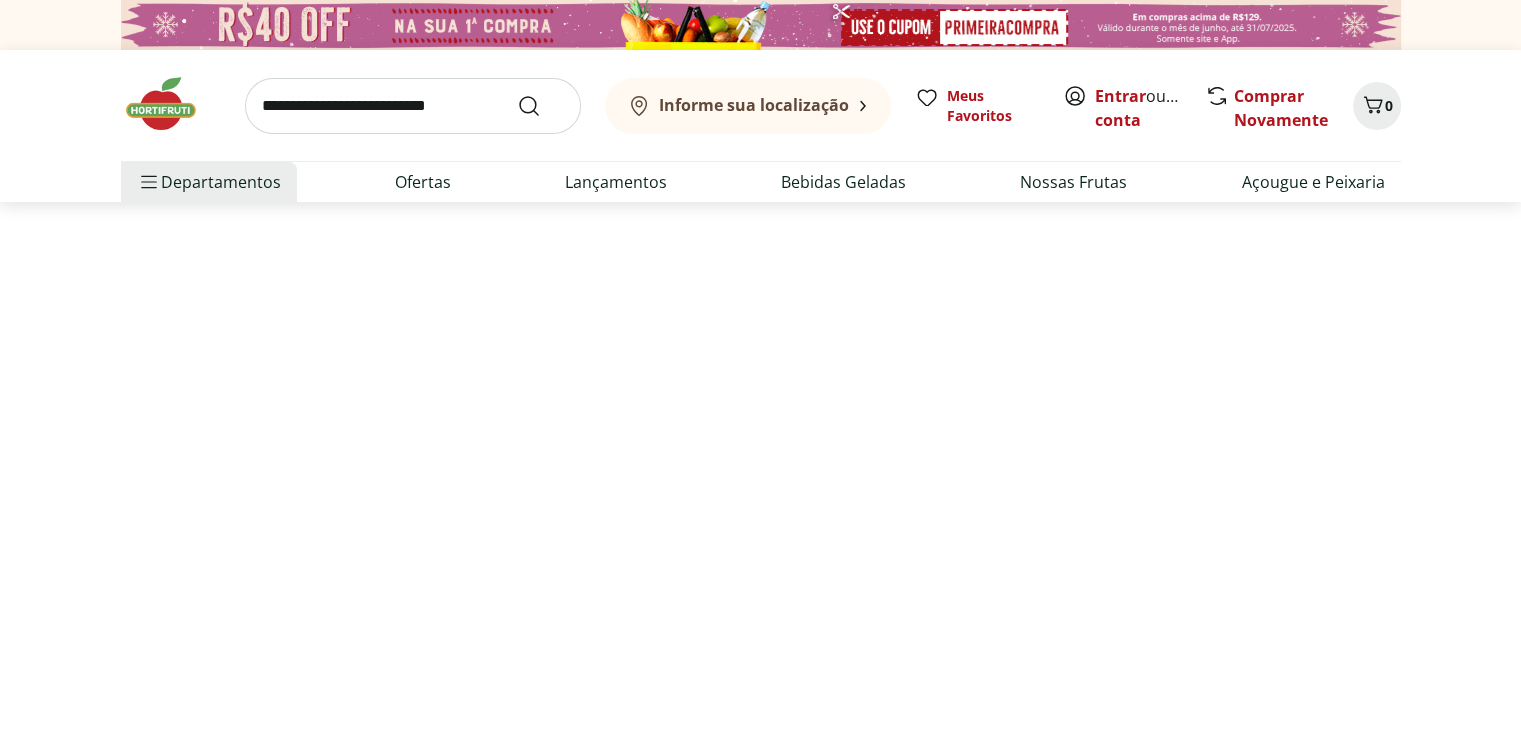 select on "**********" 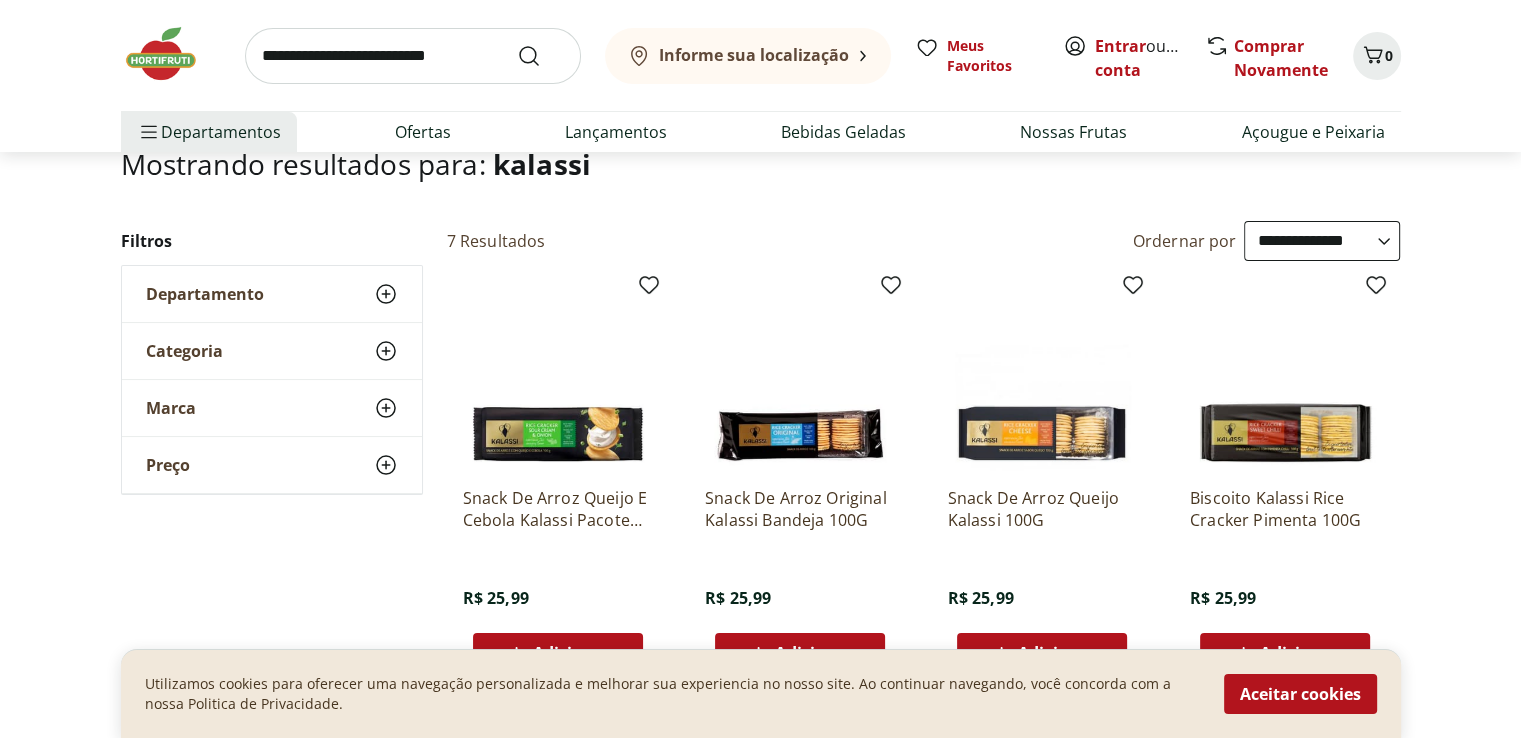scroll, scrollTop: 140, scrollLeft: 0, axis: vertical 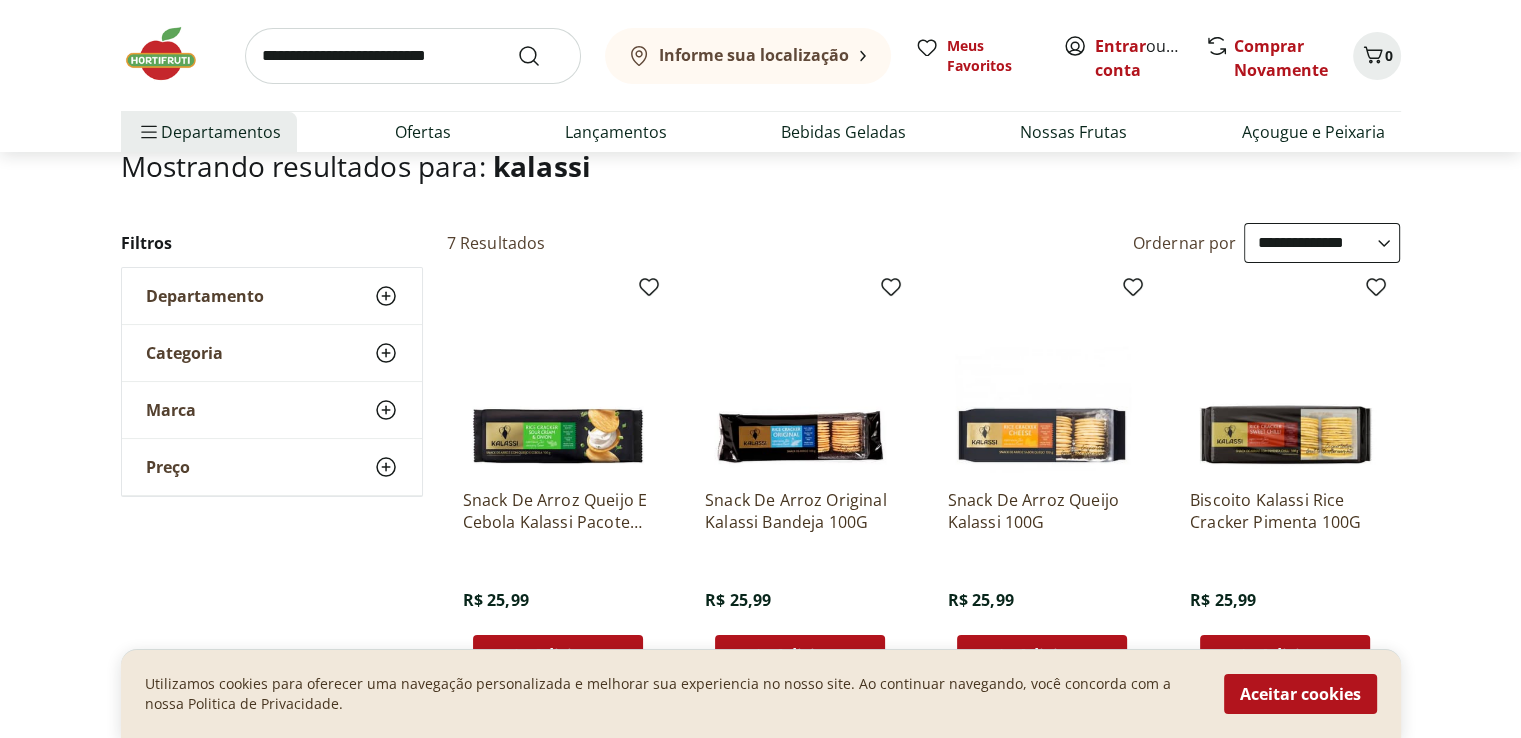 click at bounding box center (413, 56) 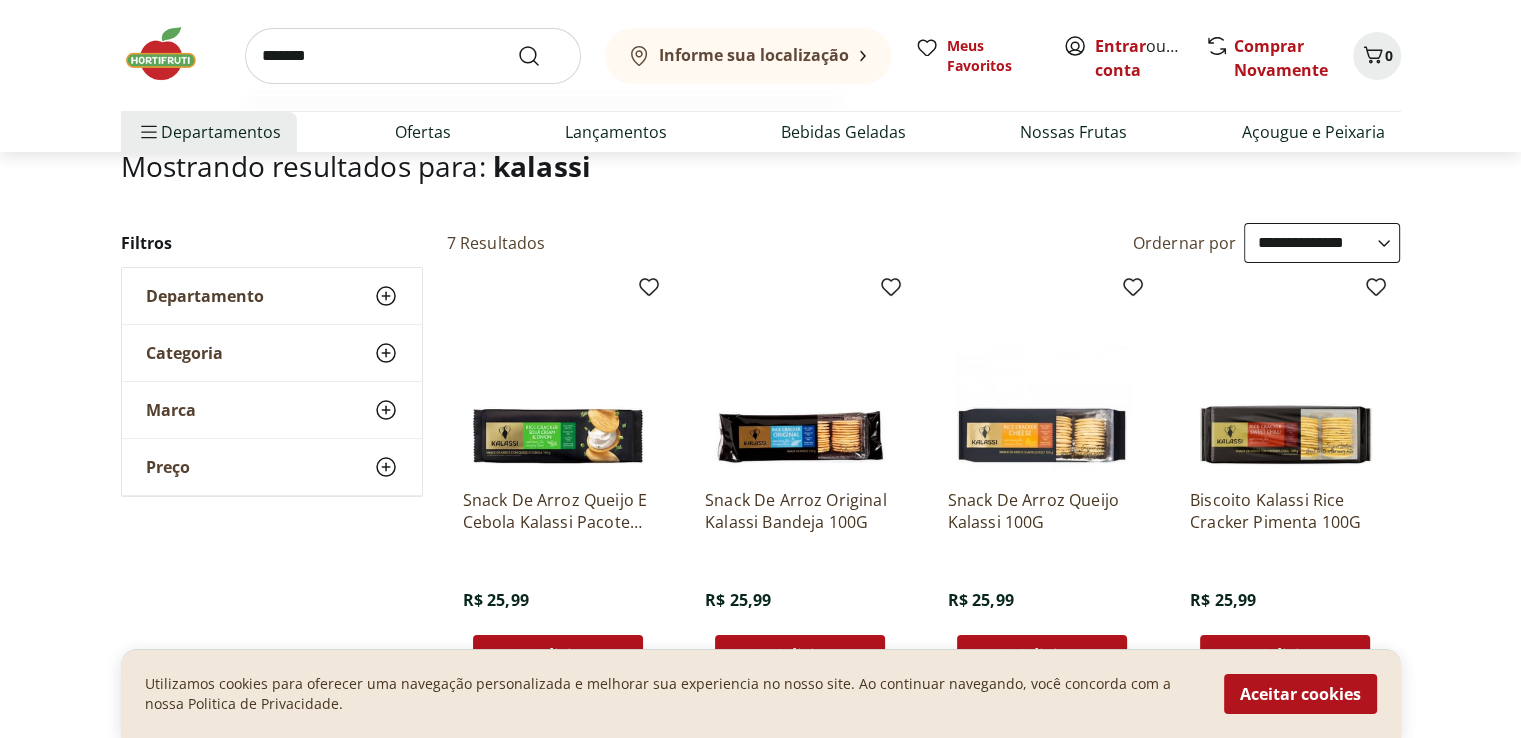 type on "*******" 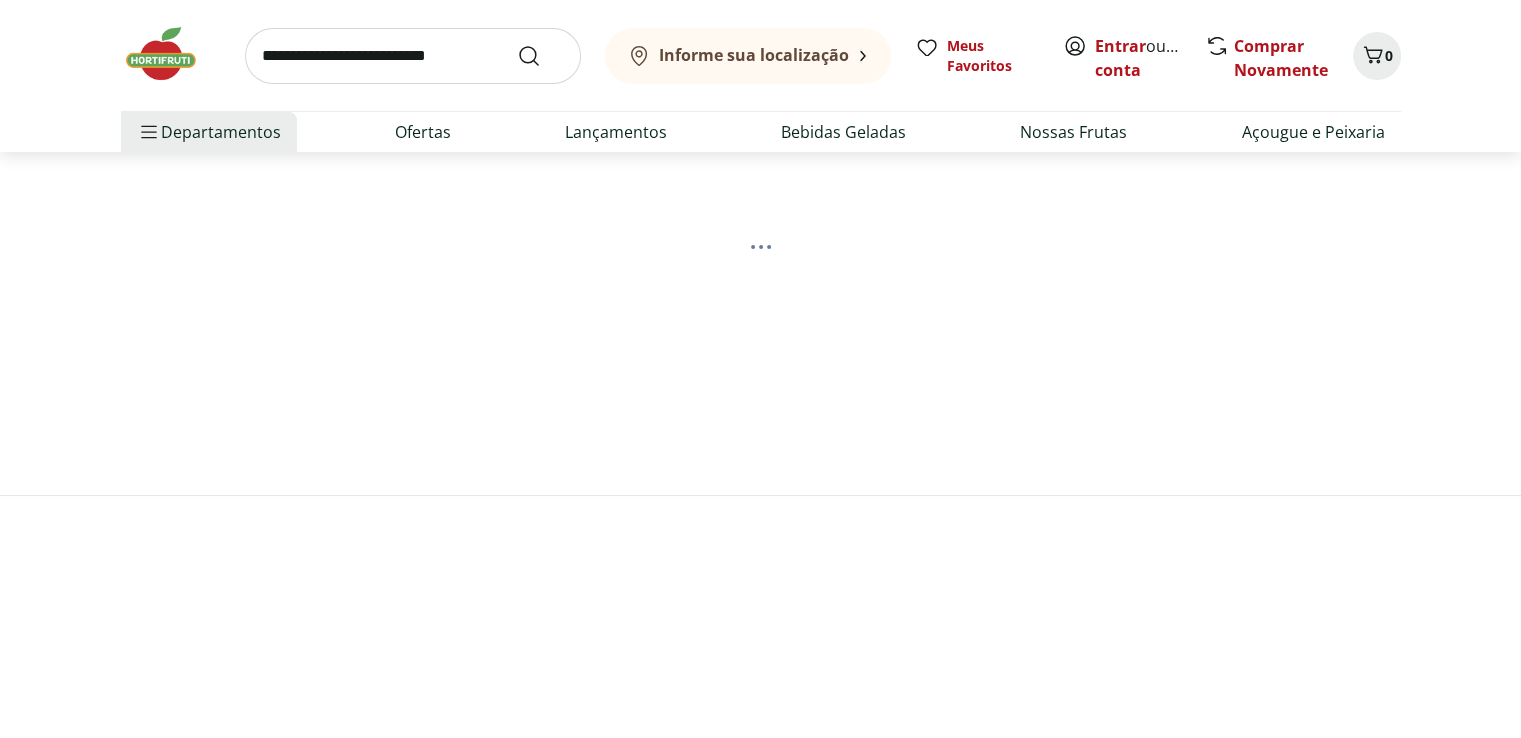 scroll, scrollTop: 0, scrollLeft: 0, axis: both 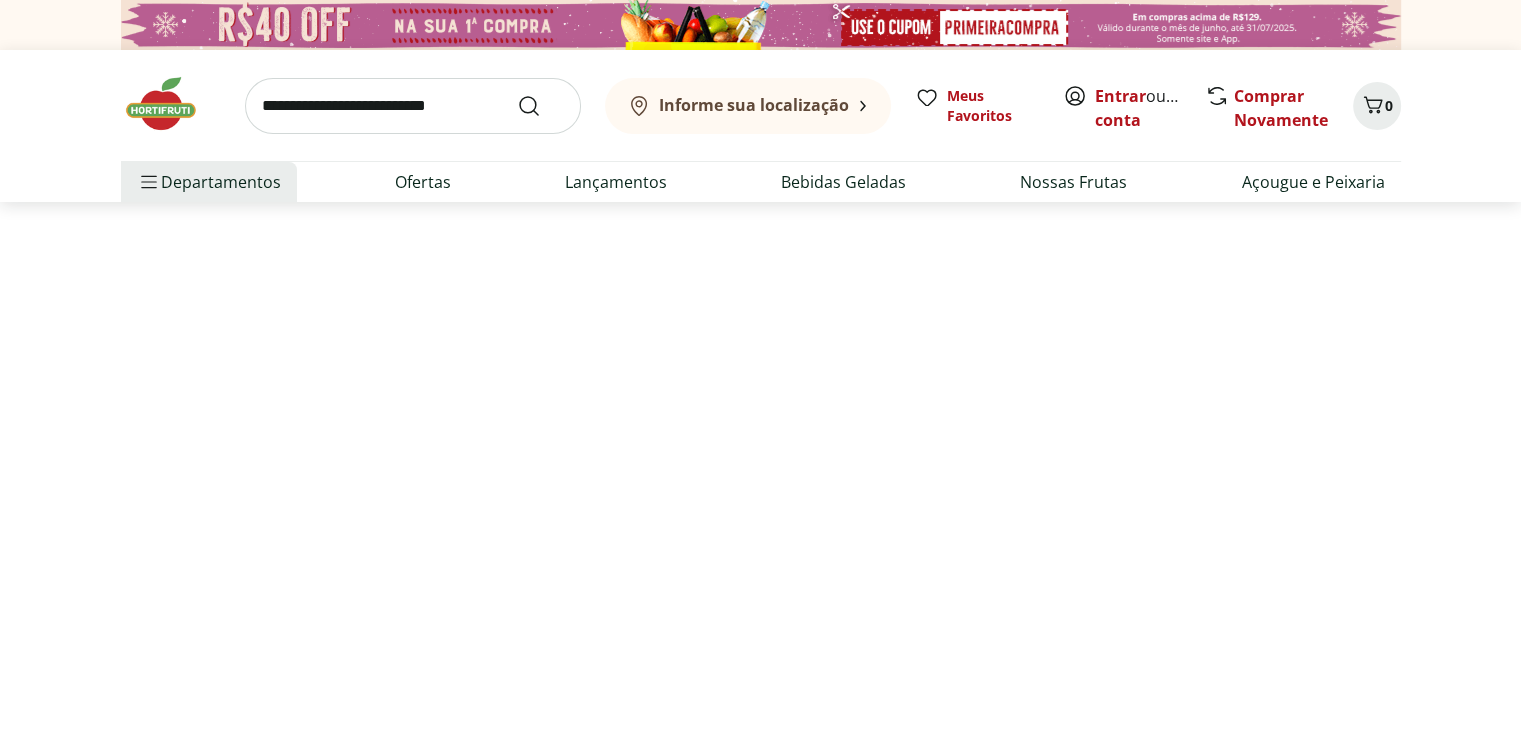 select on "**********" 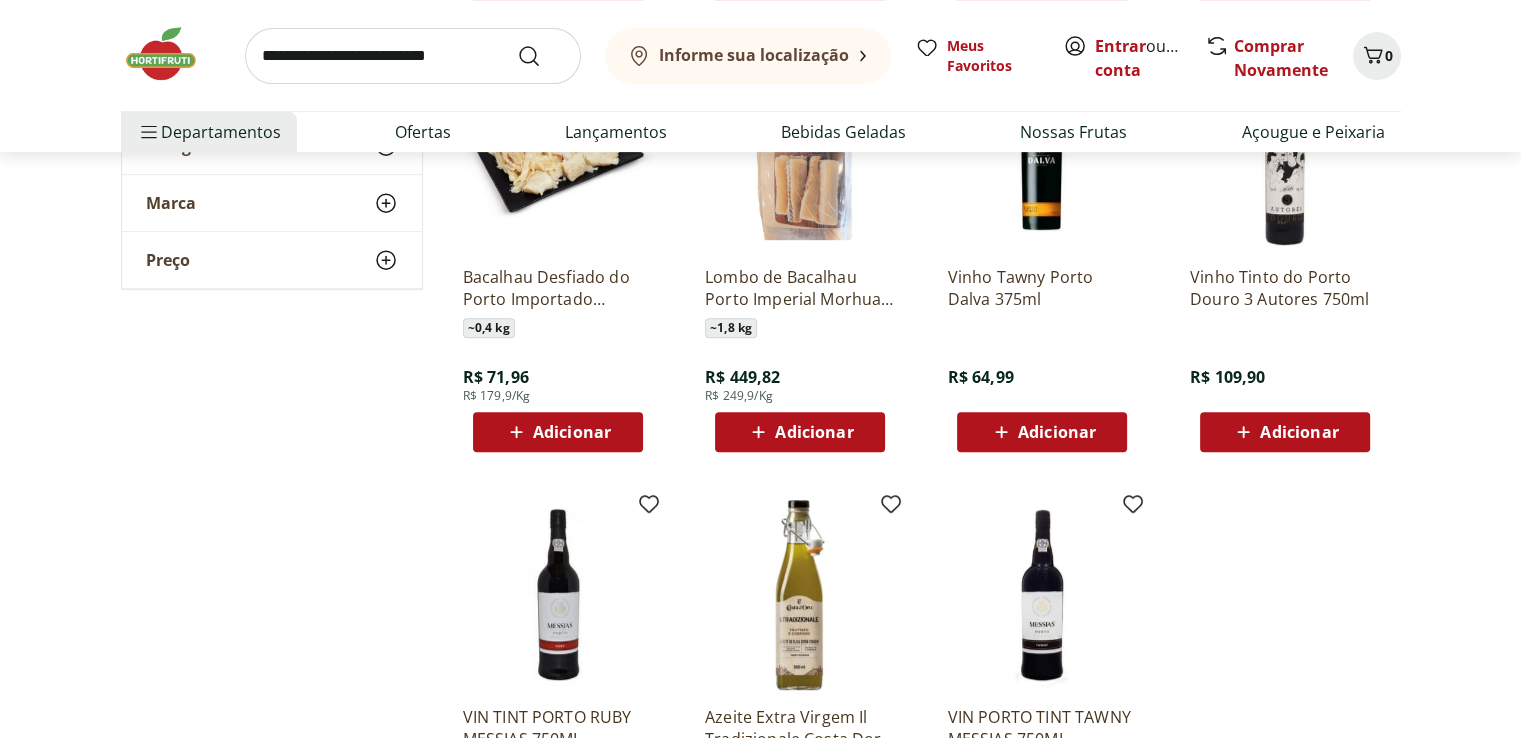 scroll, scrollTop: 790, scrollLeft: 0, axis: vertical 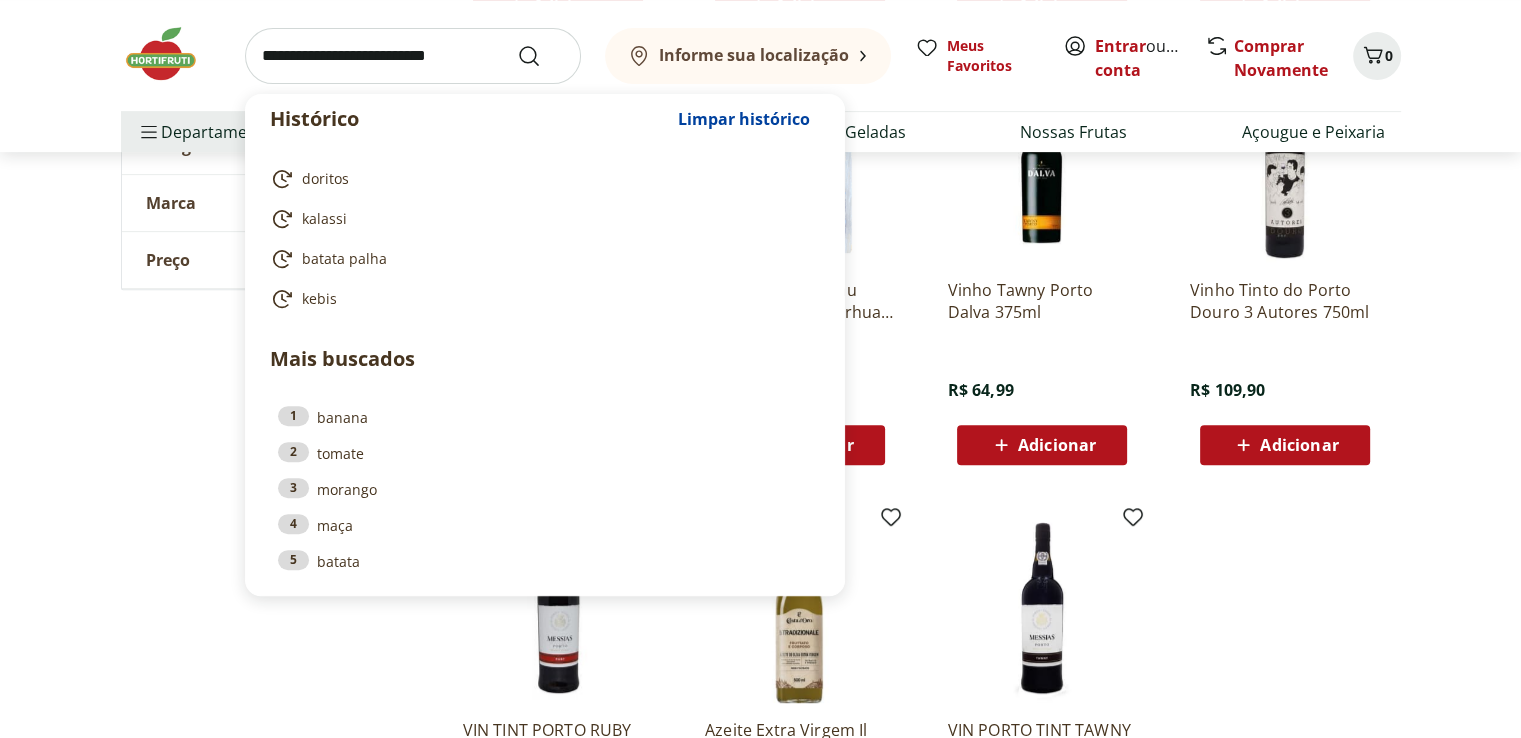 click at bounding box center (413, 56) 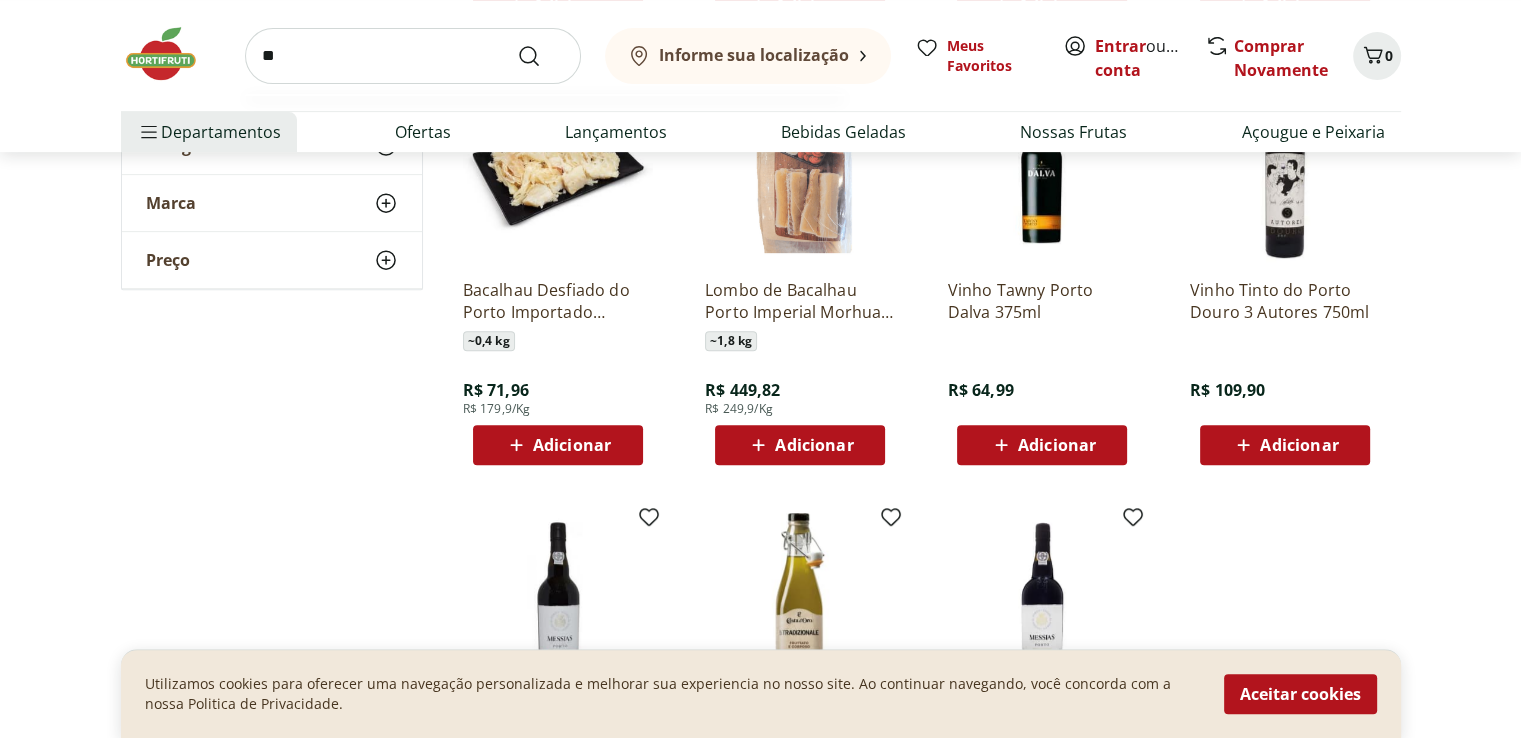 type on "*" 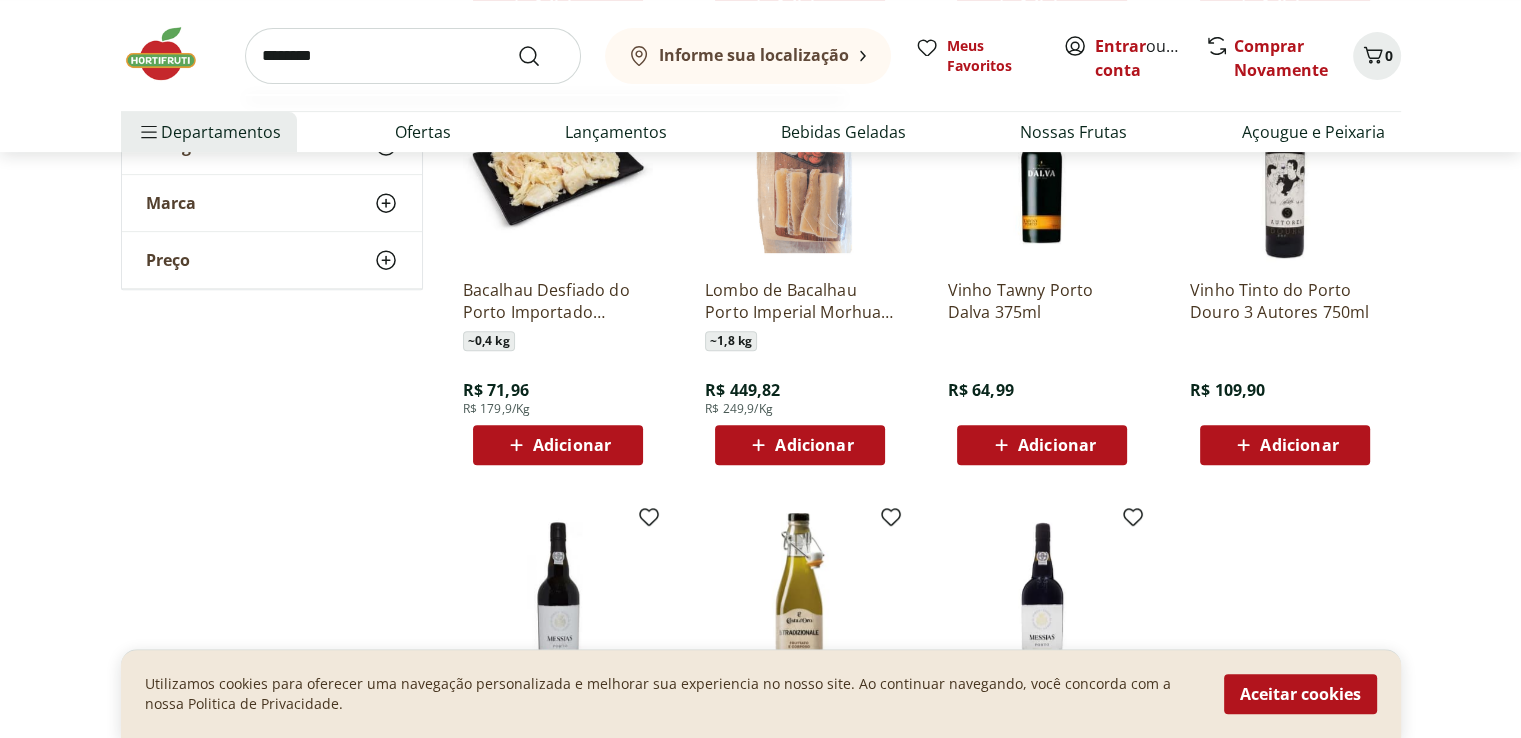 type on "********" 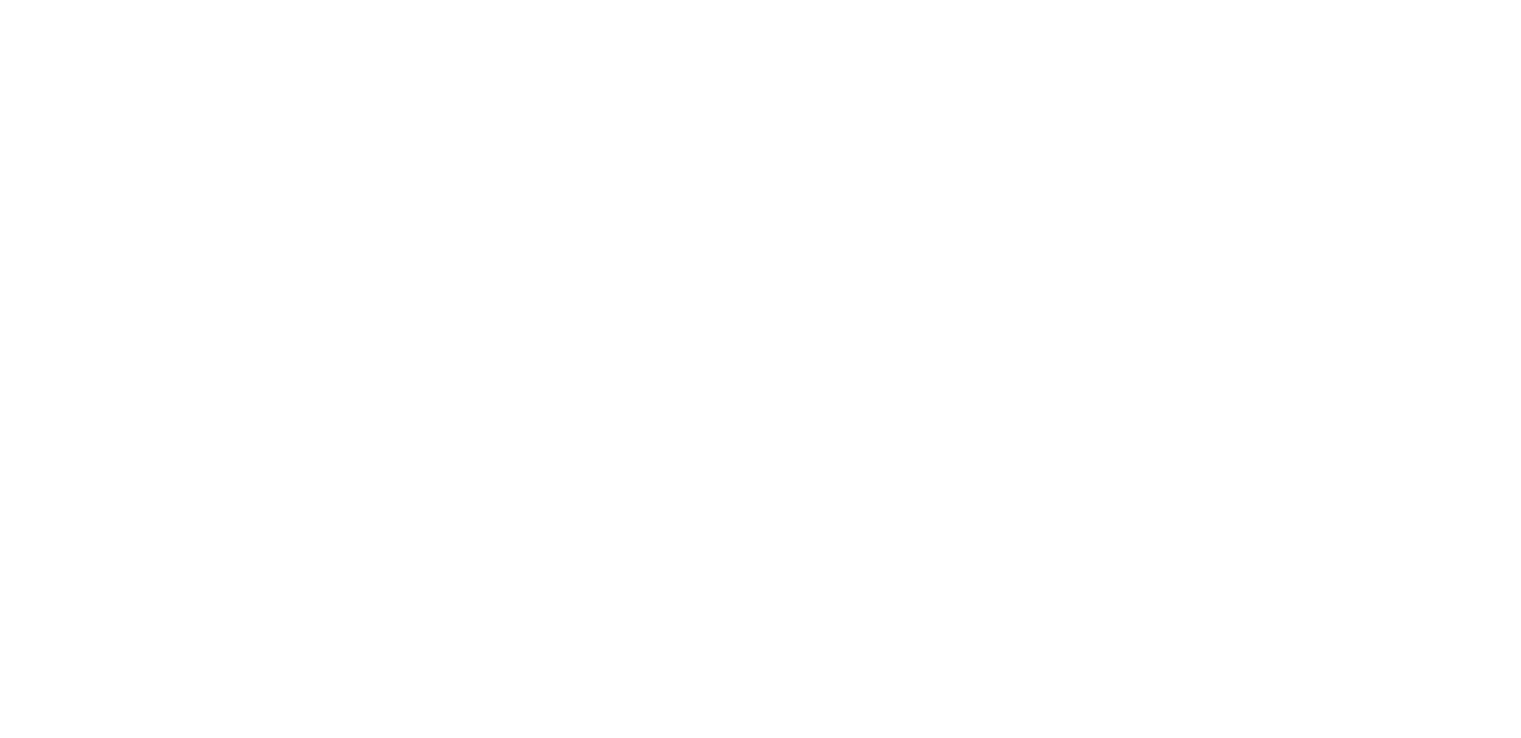 scroll, scrollTop: 0, scrollLeft: 0, axis: both 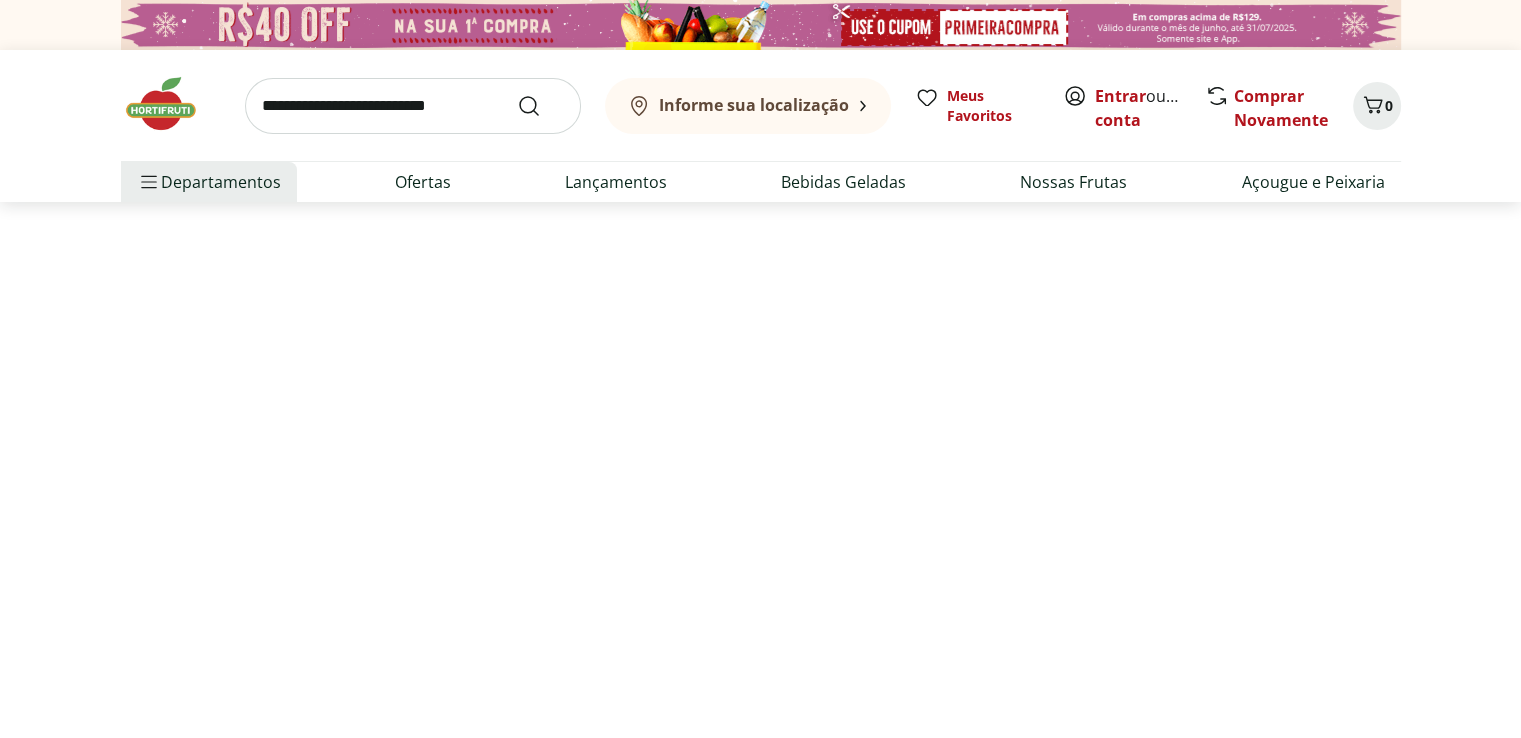 select on "**********" 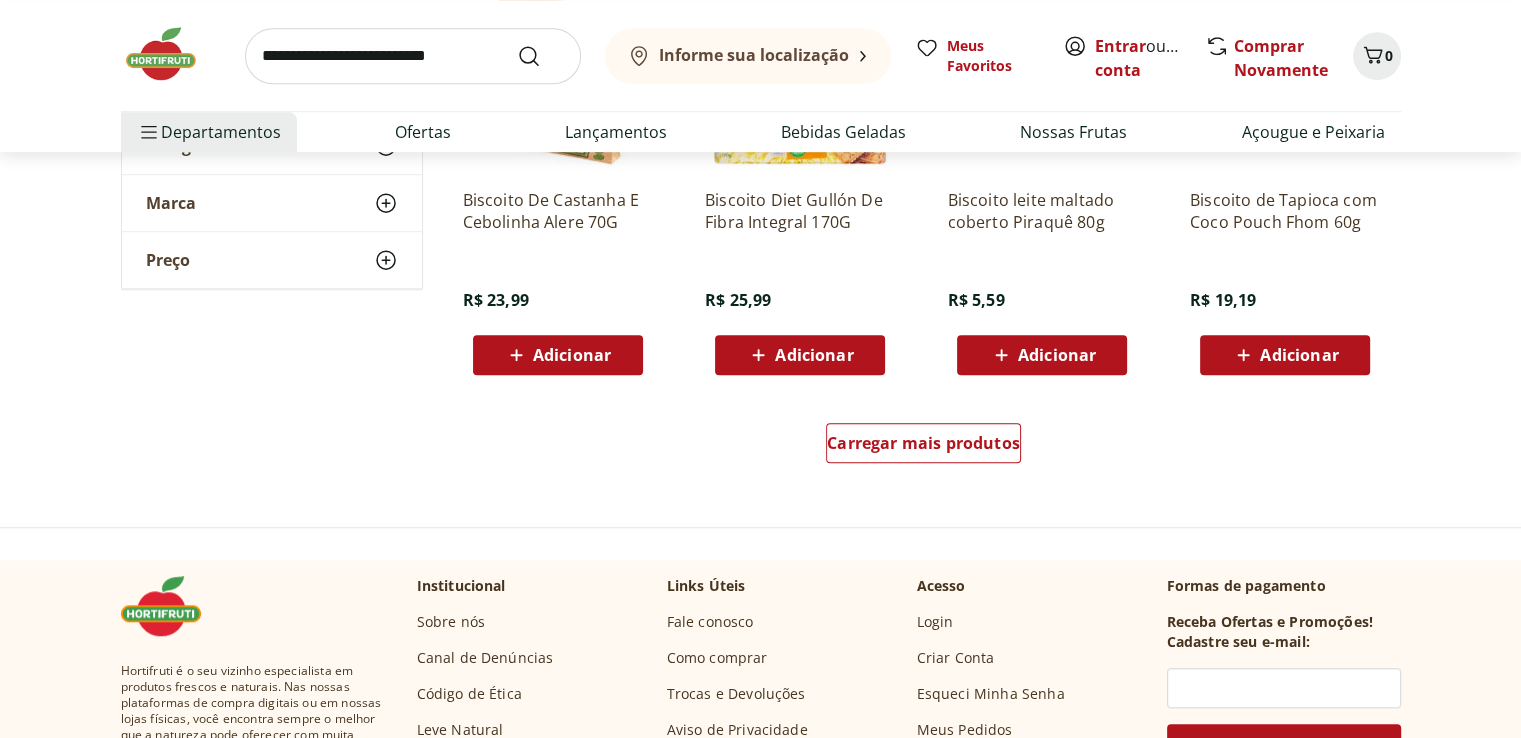 scroll, scrollTop: 1358, scrollLeft: 0, axis: vertical 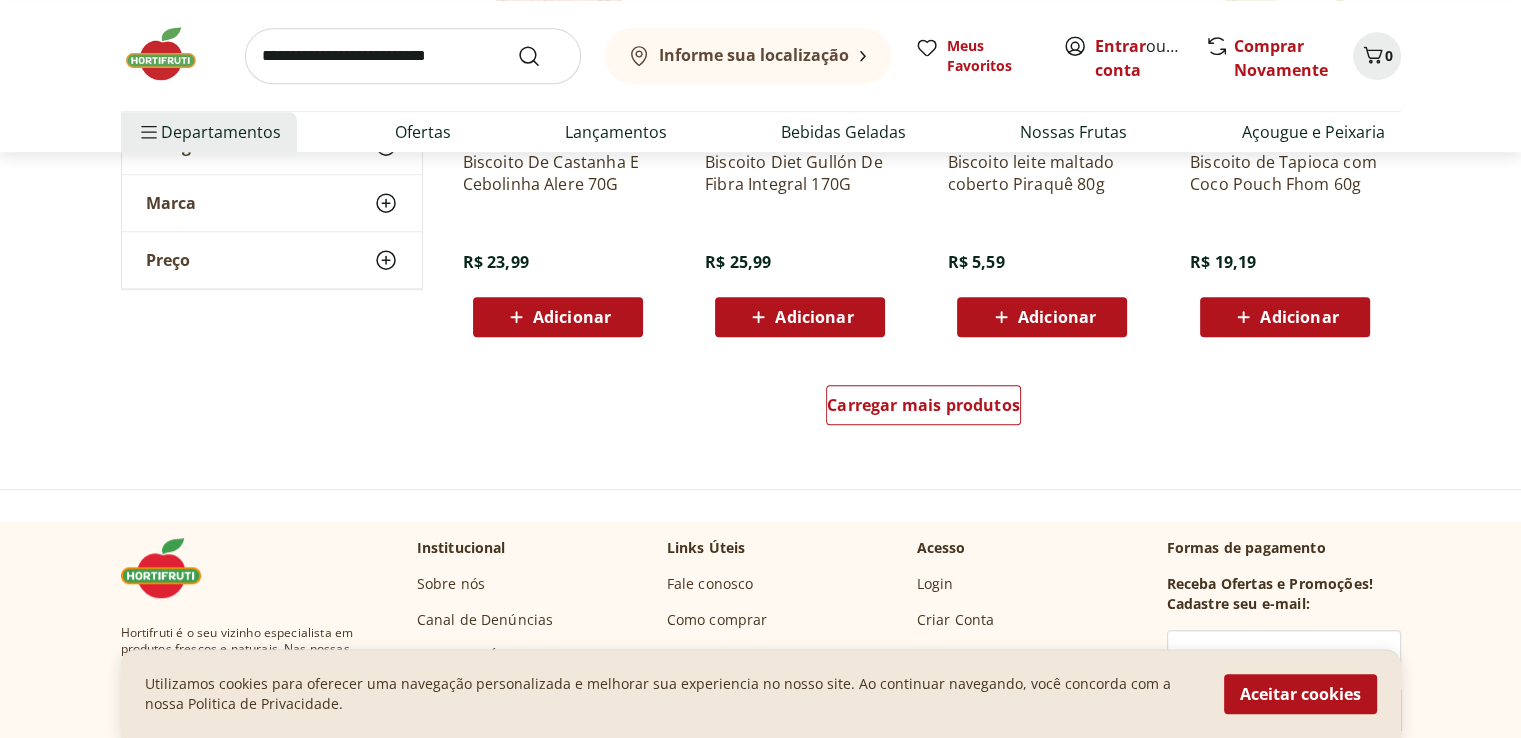 click at bounding box center (413, 56) 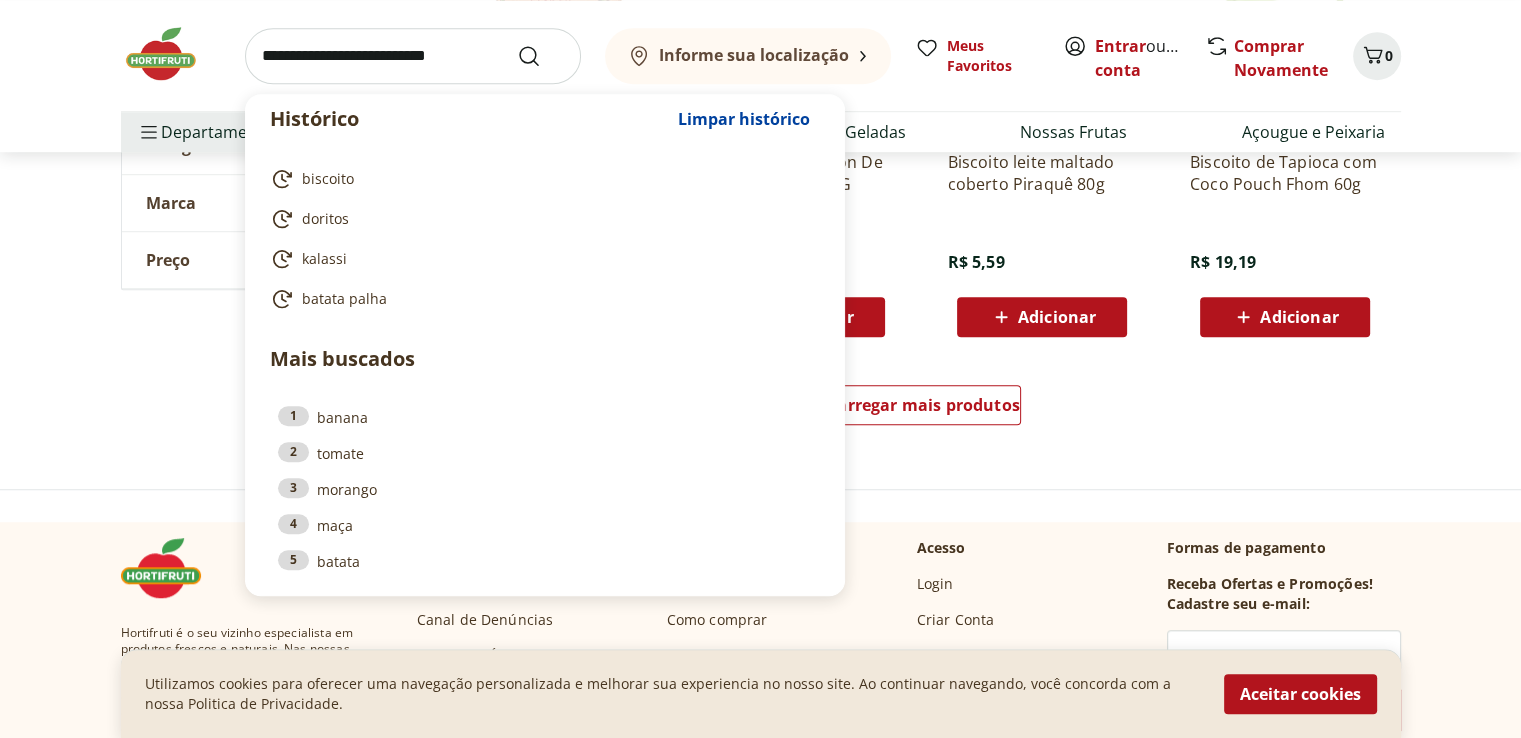 click at bounding box center (413, 56) 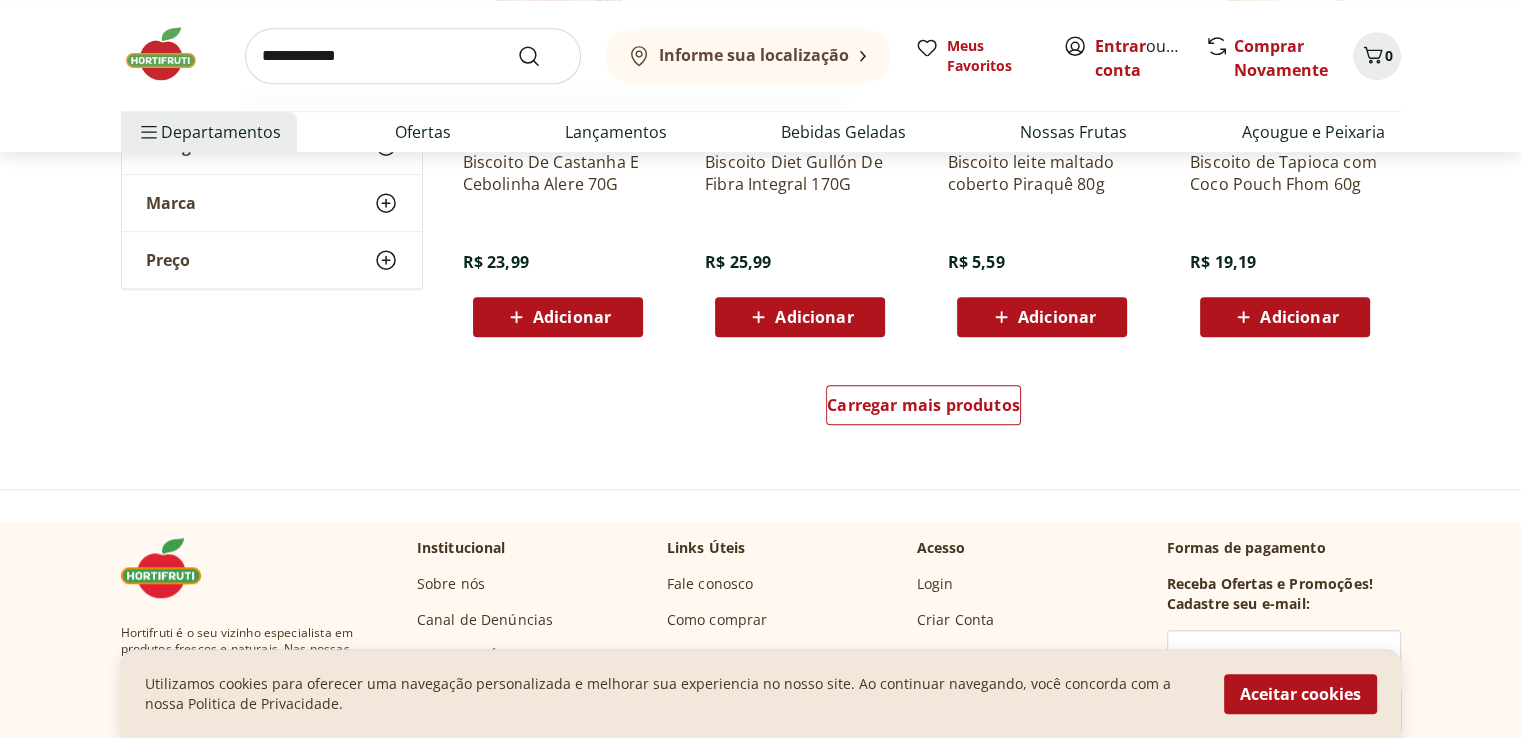 type on "**********" 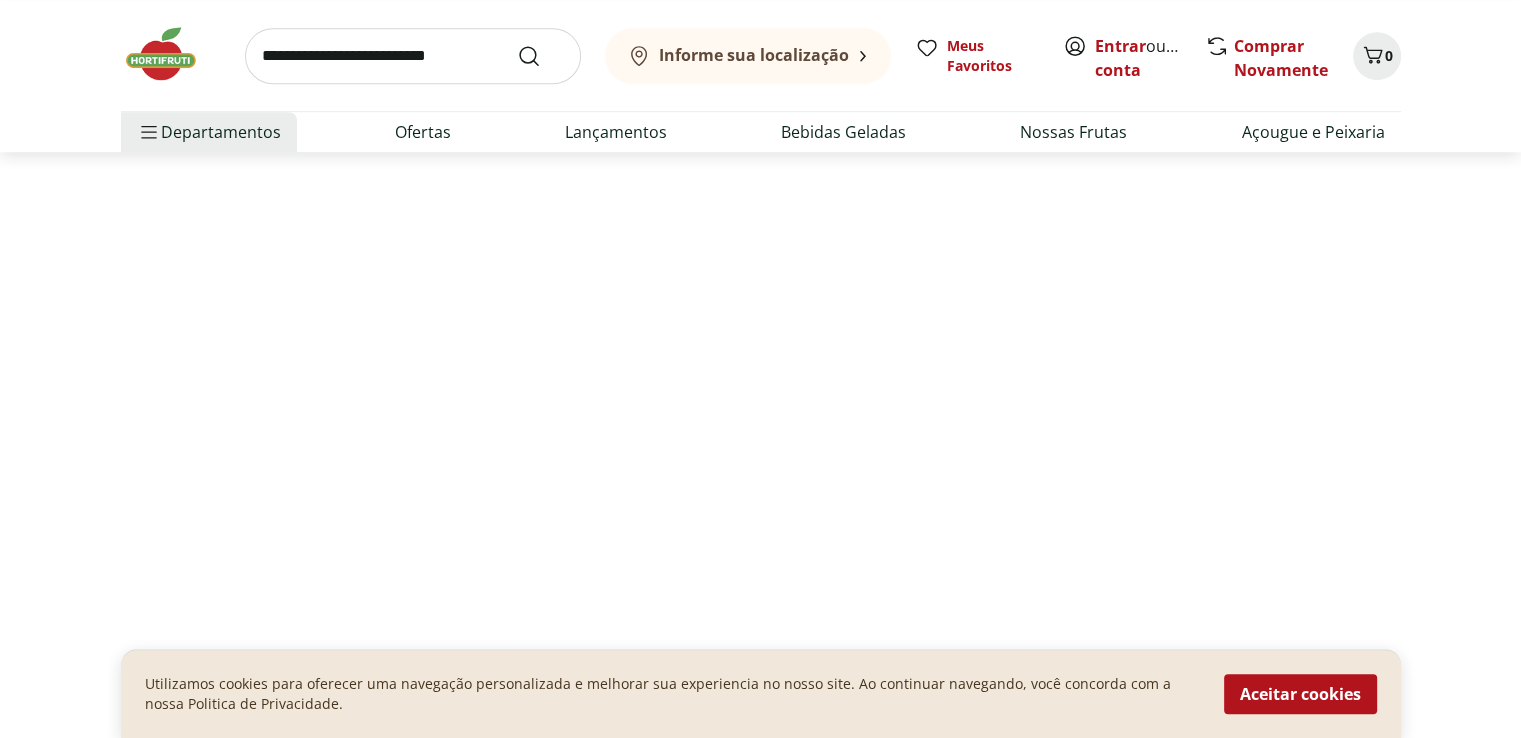 scroll, scrollTop: 0, scrollLeft: 0, axis: both 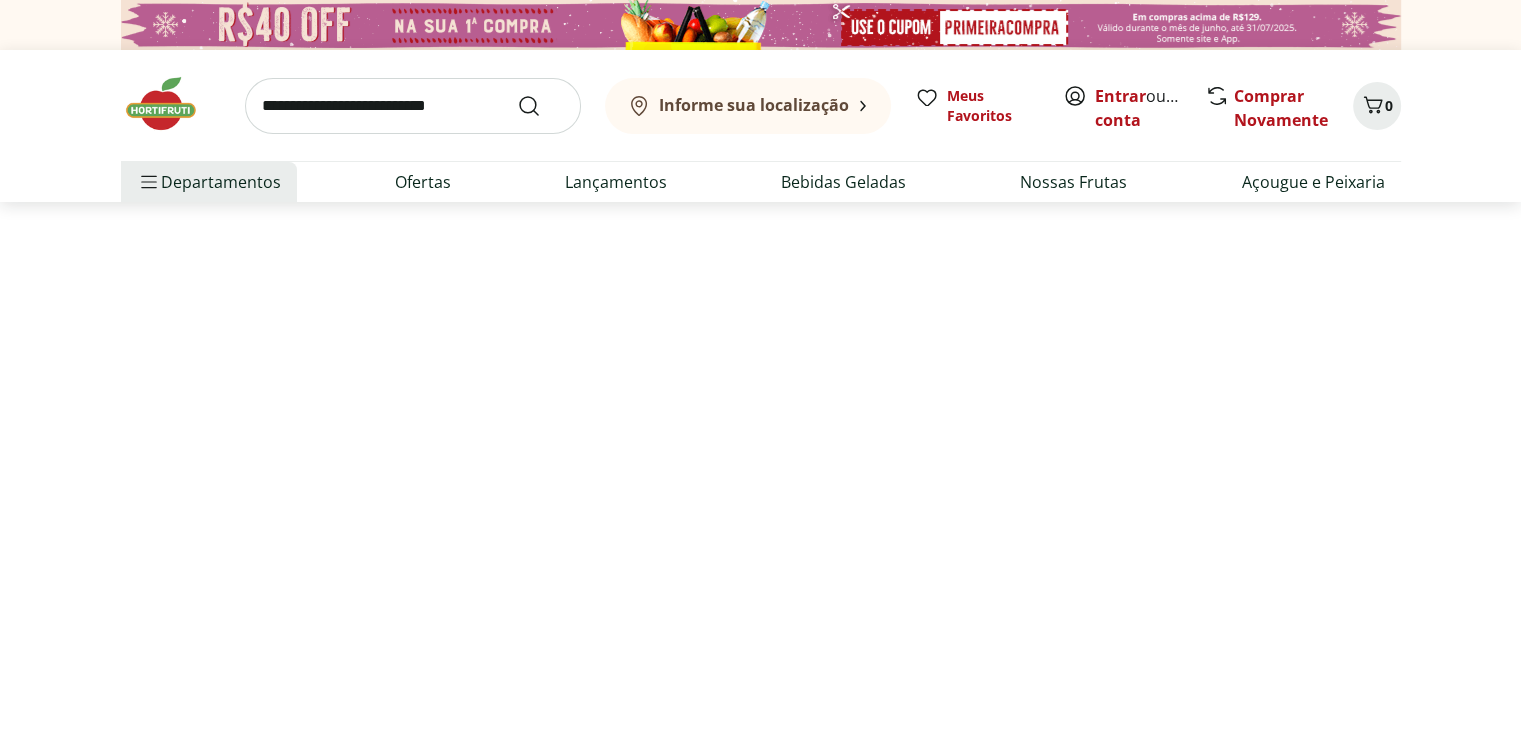 select on "**********" 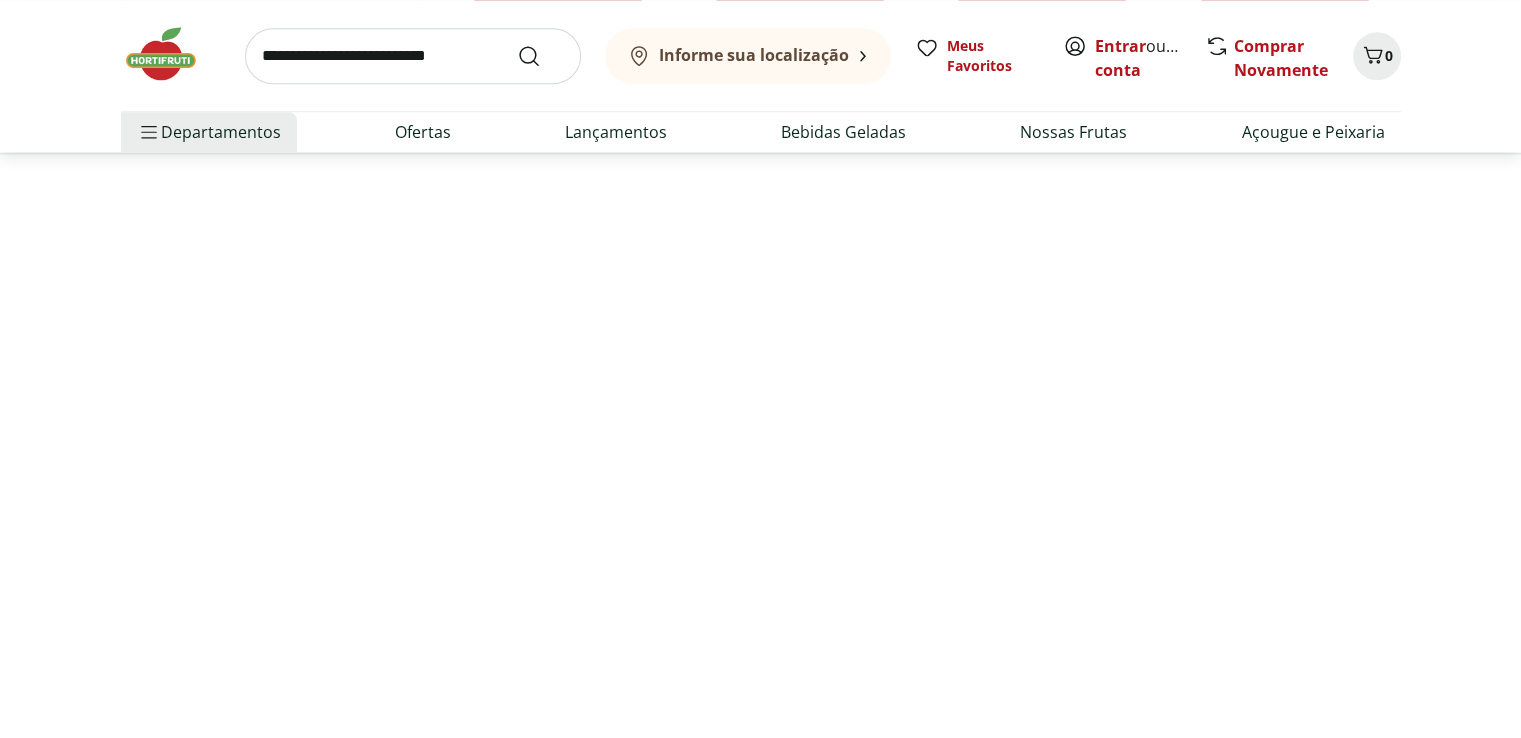 scroll, scrollTop: 1754, scrollLeft: 0, axis: vertical 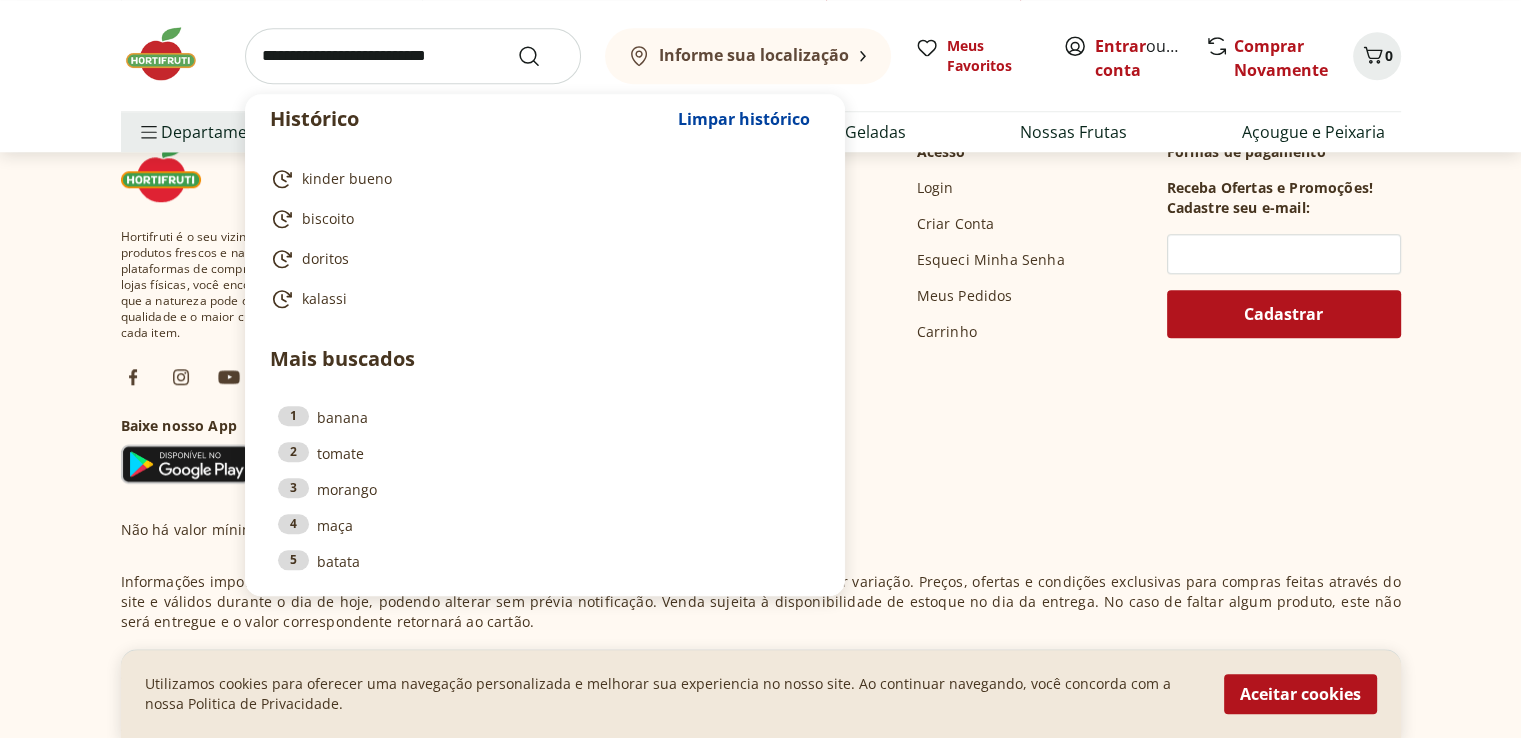 click at bounding box center [413, 56] 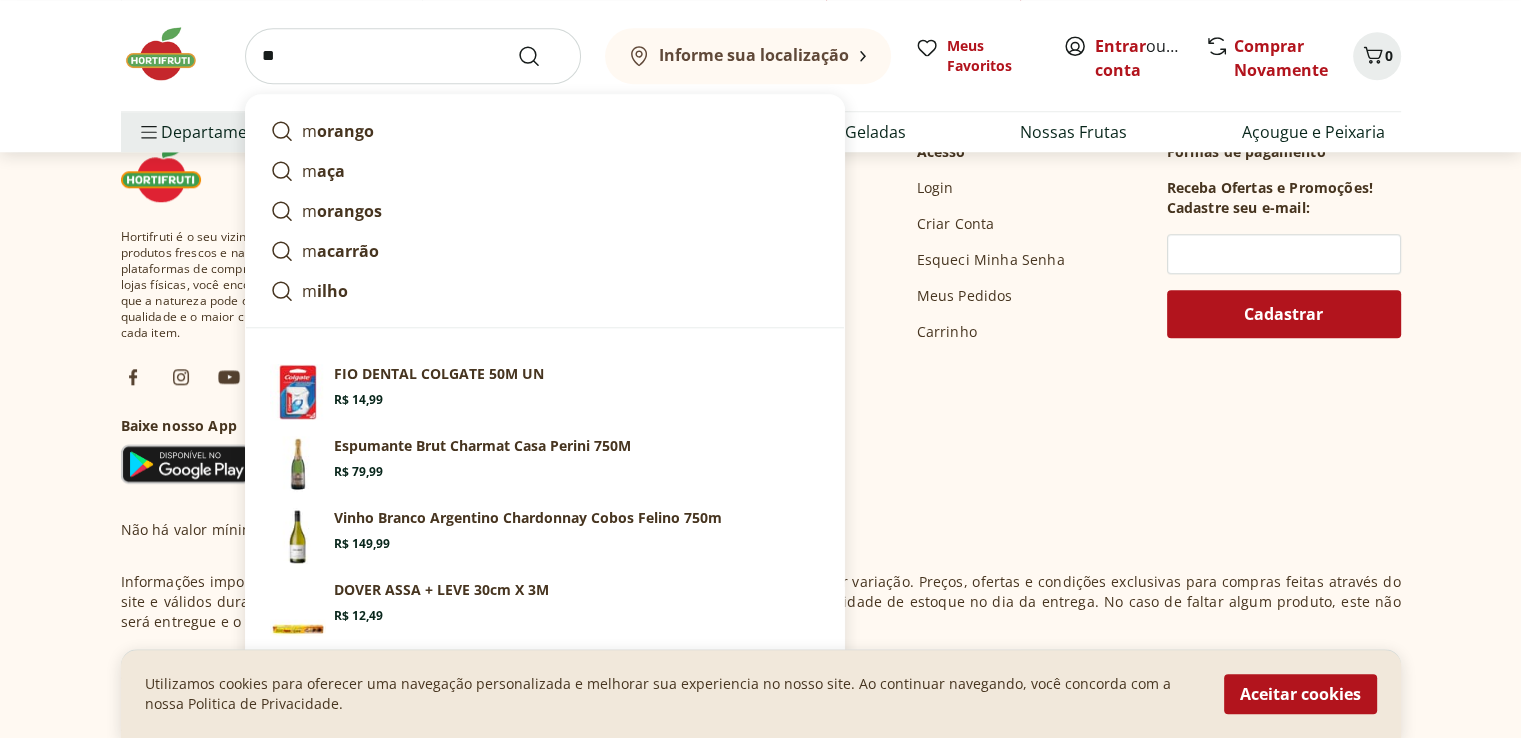 type on "***" 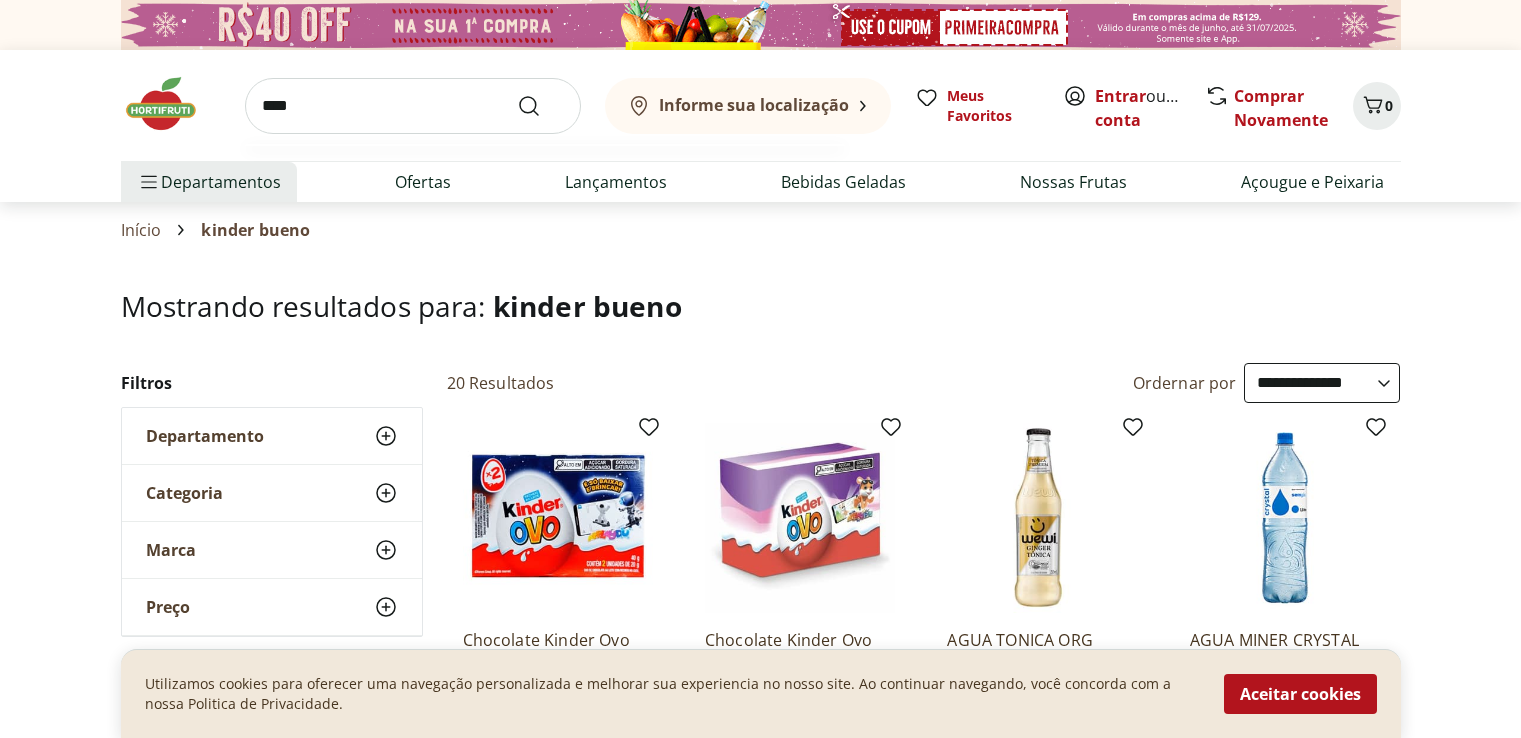 select on "**********" 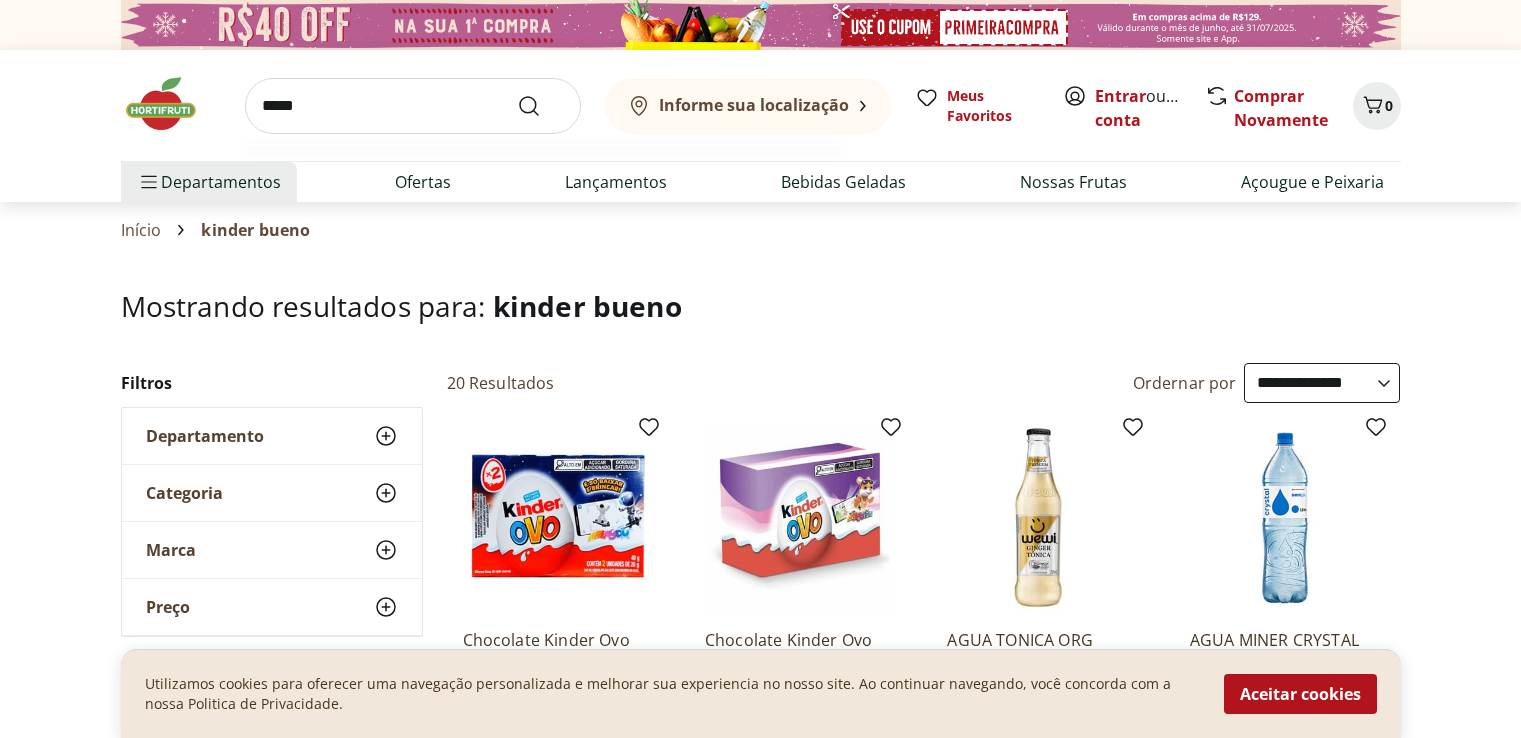 scroll, scrollTop: 1754, scrollLeft: 0, axis: vertical 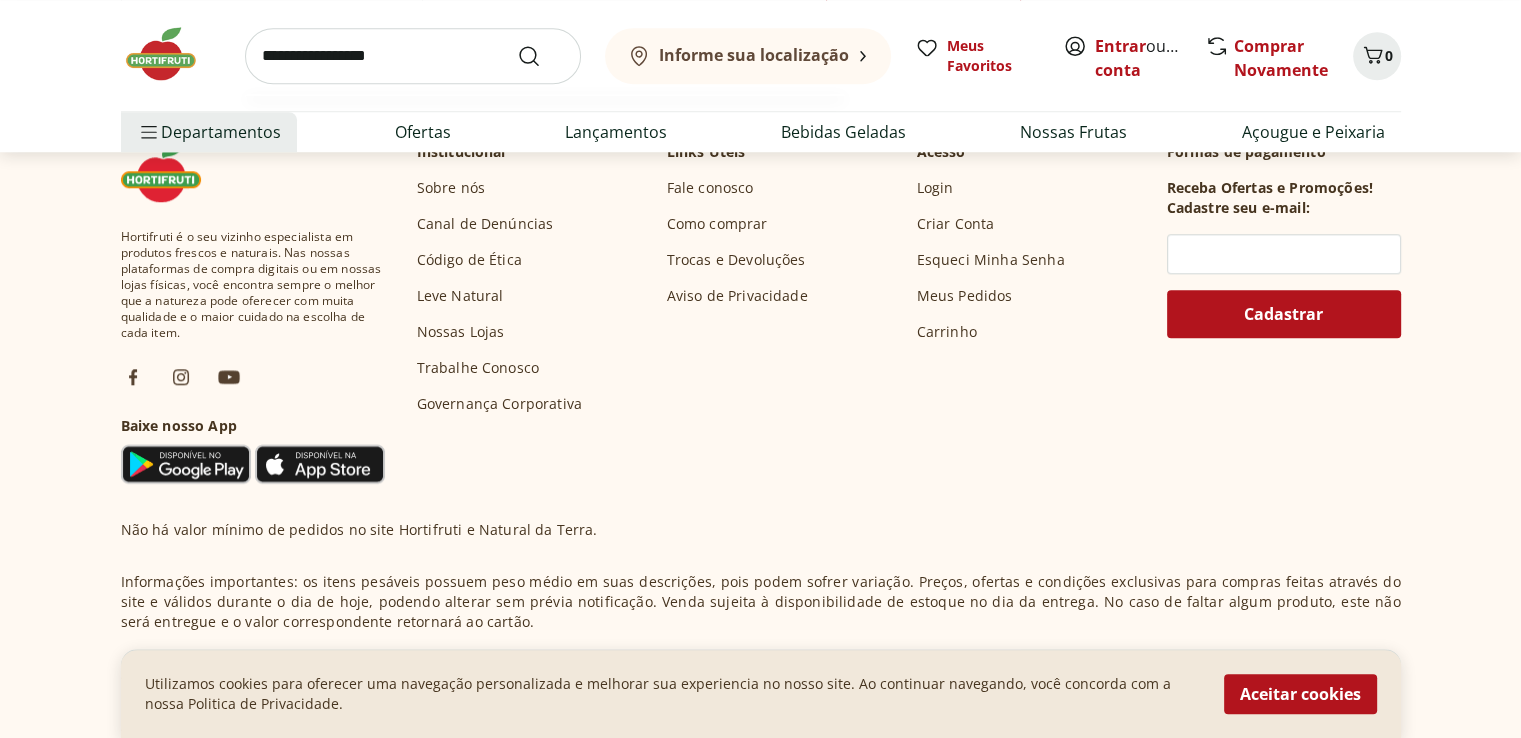 type on "**********" 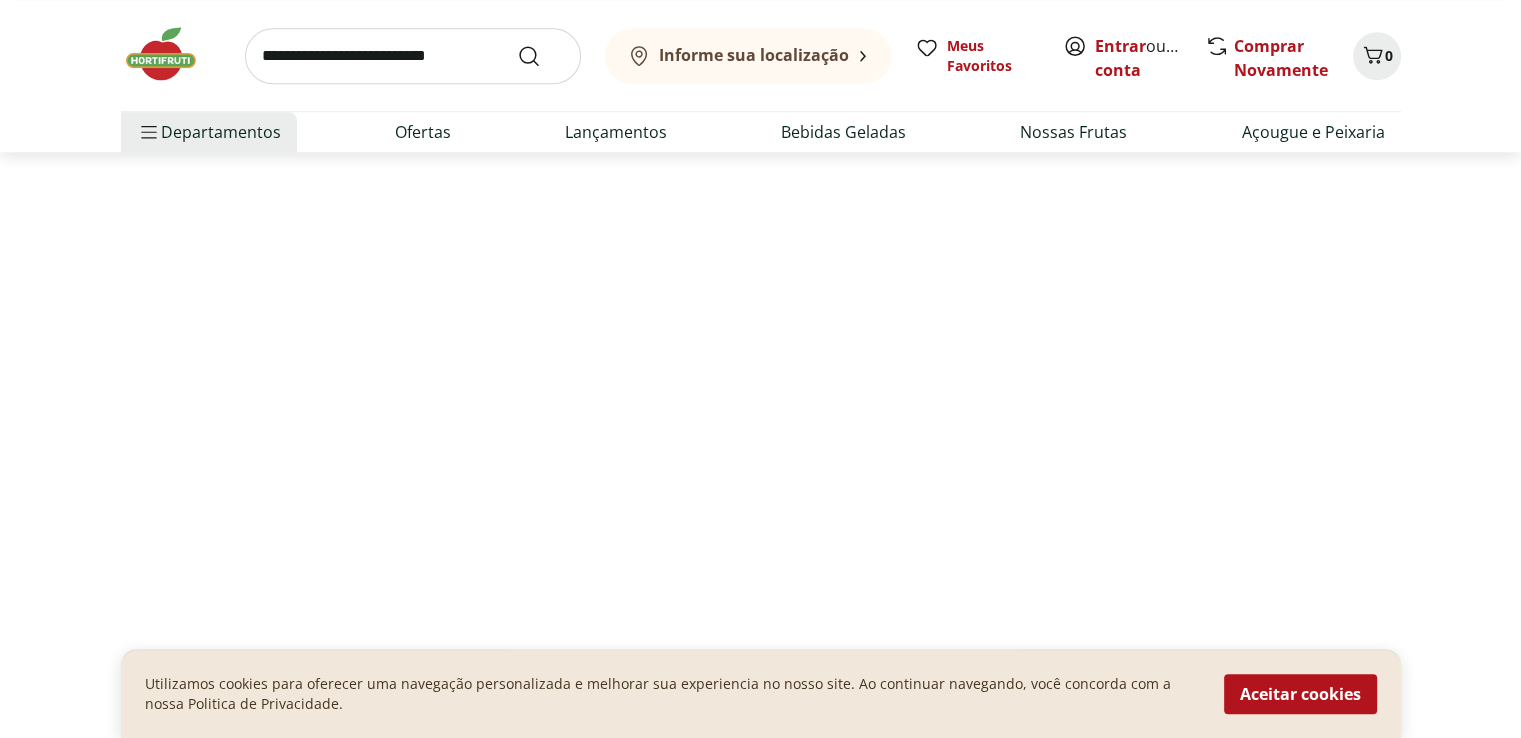 scroll, scrollTop: 0, scrollLeft: 0, axis: both 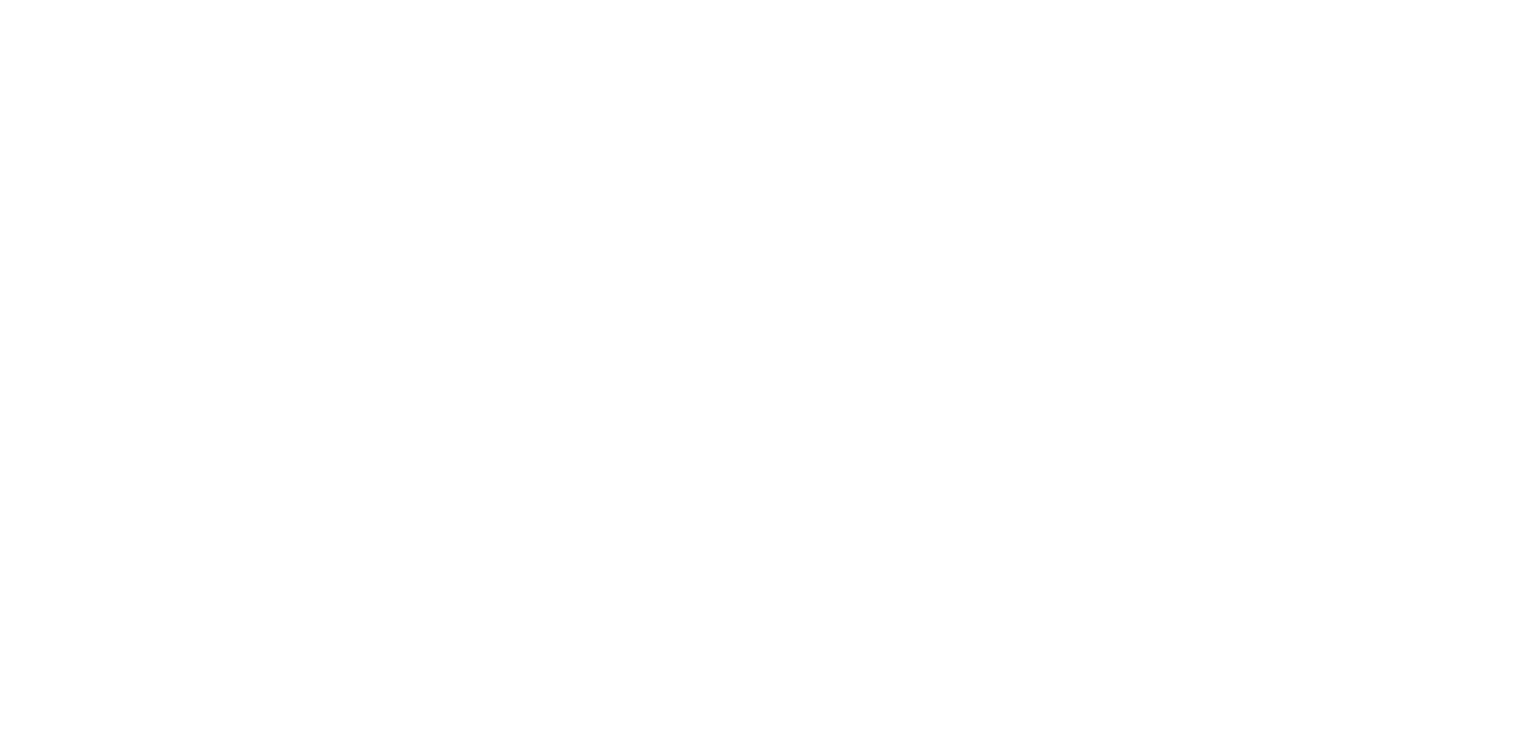 select on "**********" 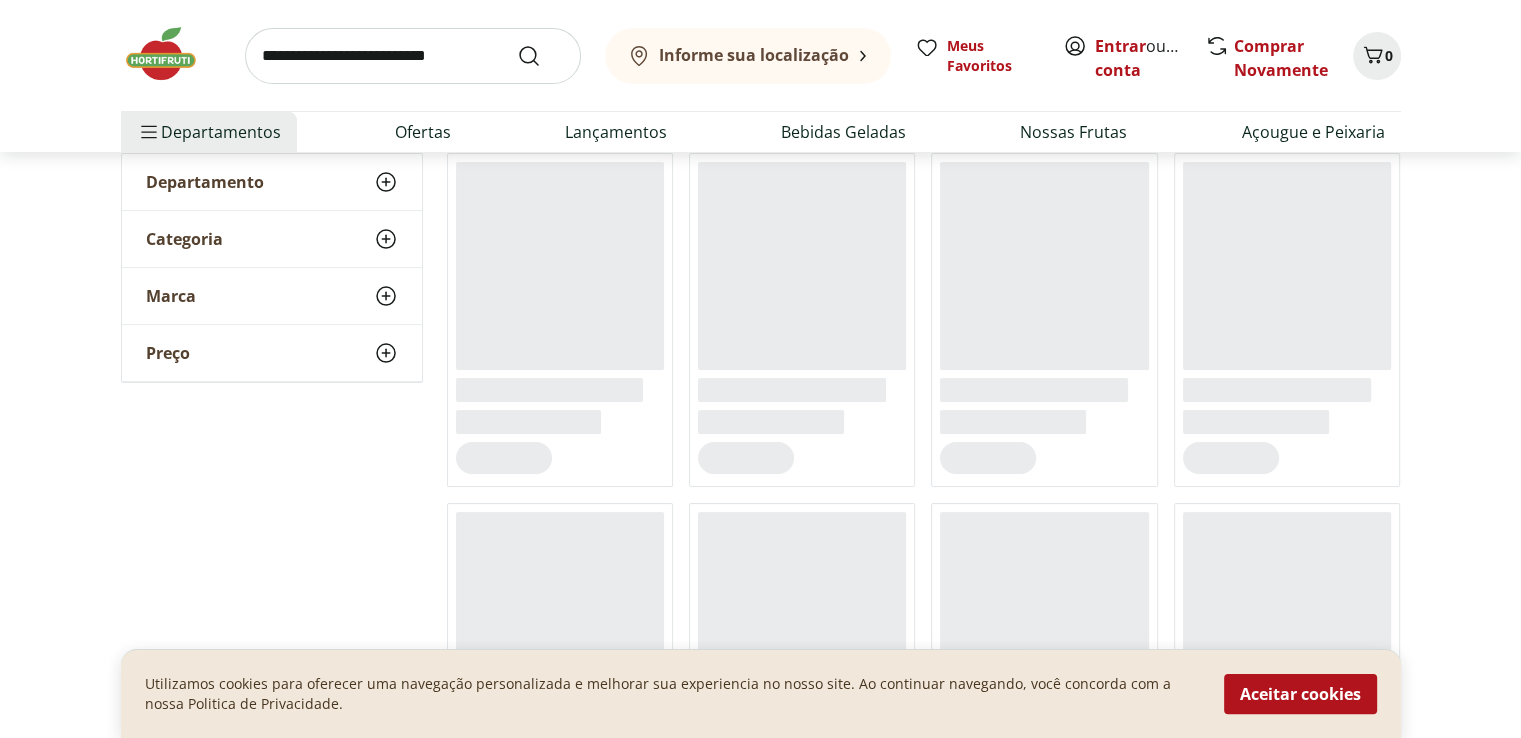 scroll, scrollTop: 259, scrollLeft: 0, axis: vertical 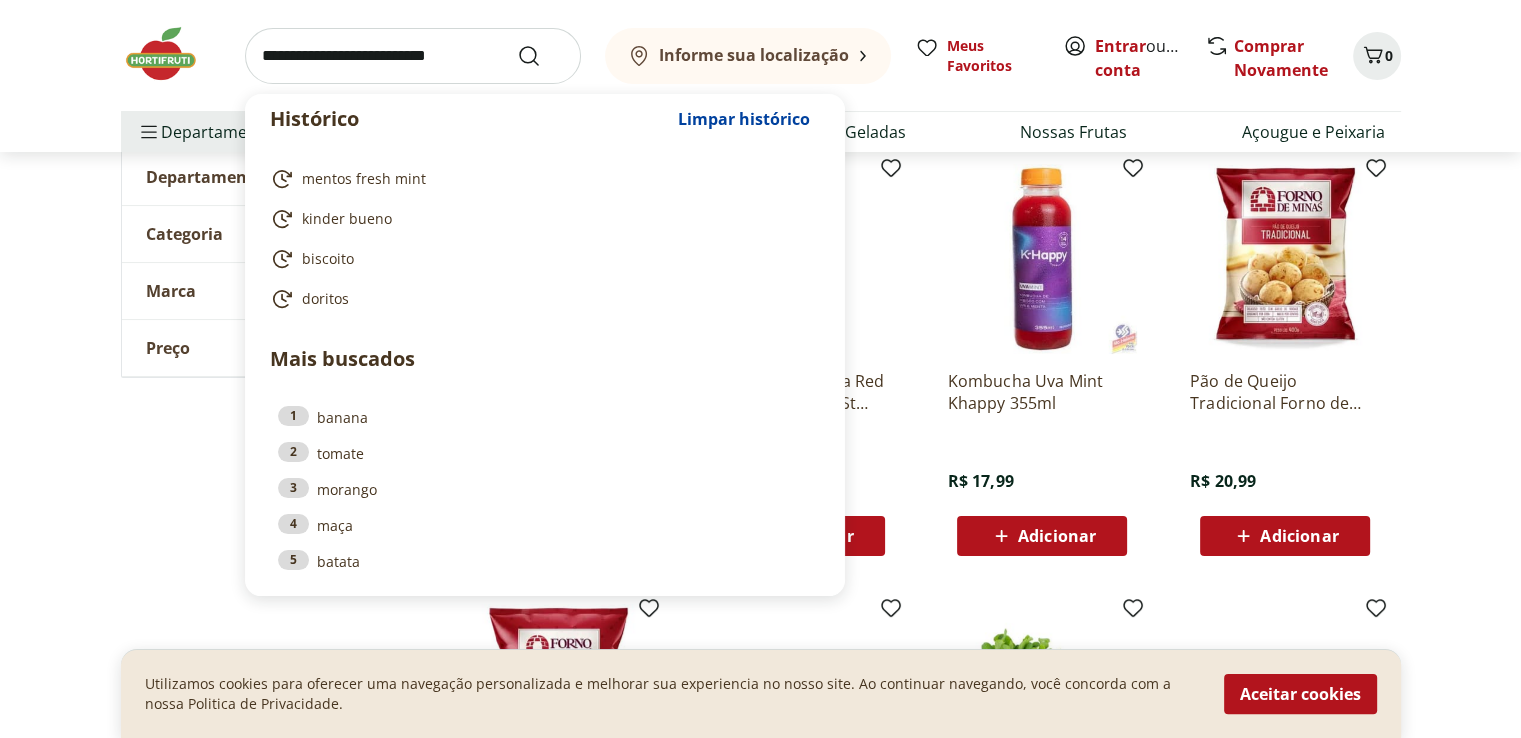 click at bounding box center [413, 56] 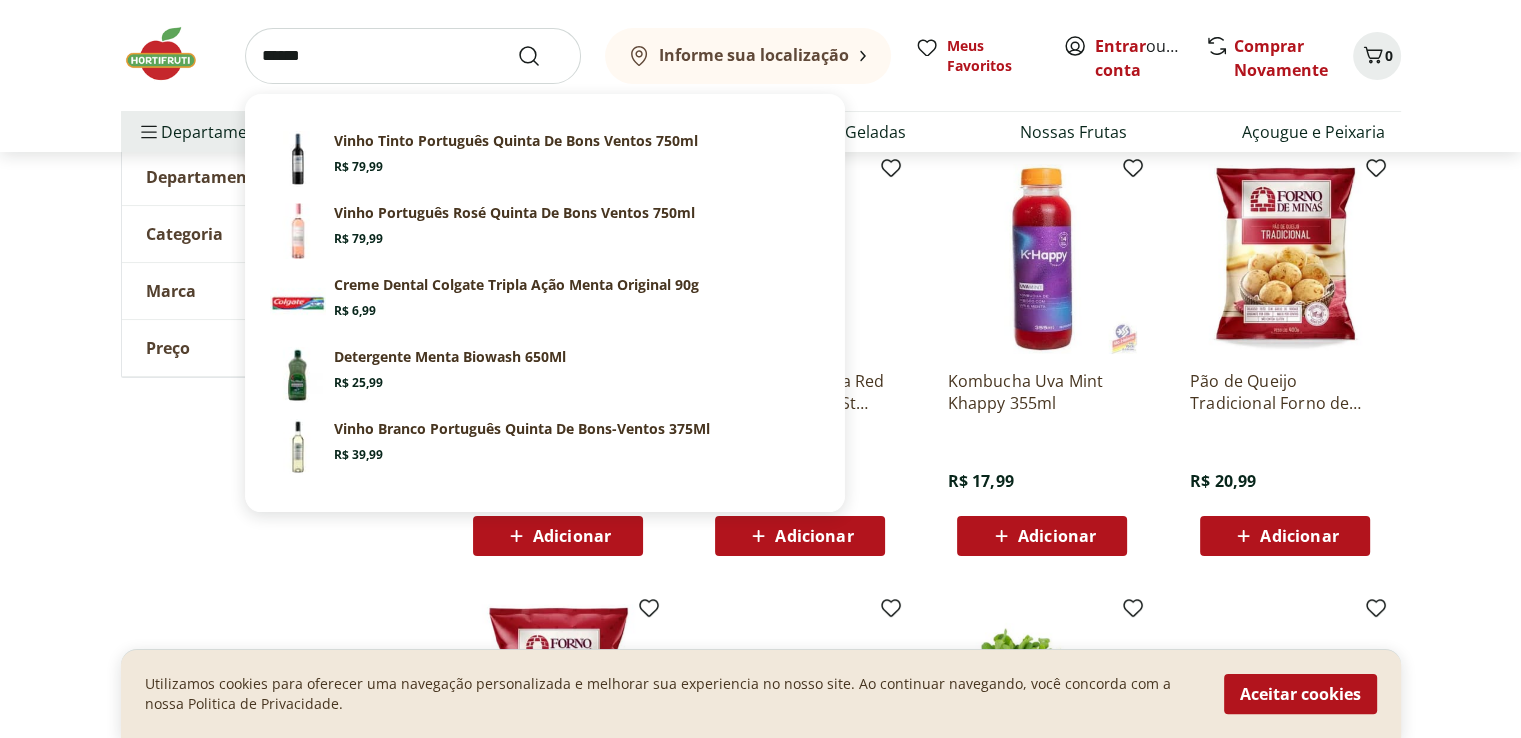 type on "******" 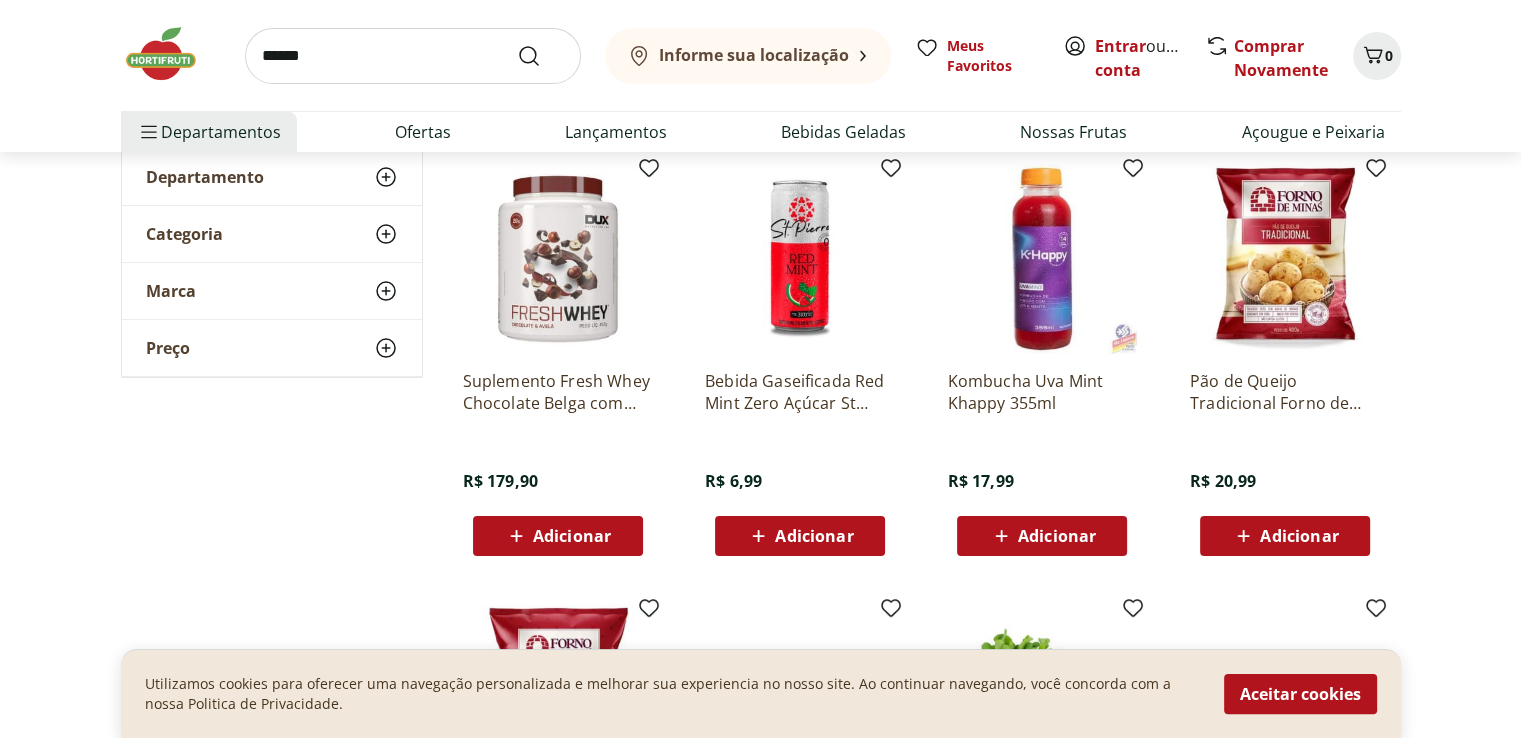 scroll, scrollTop: 0, scrollLeft: 0, axis: both 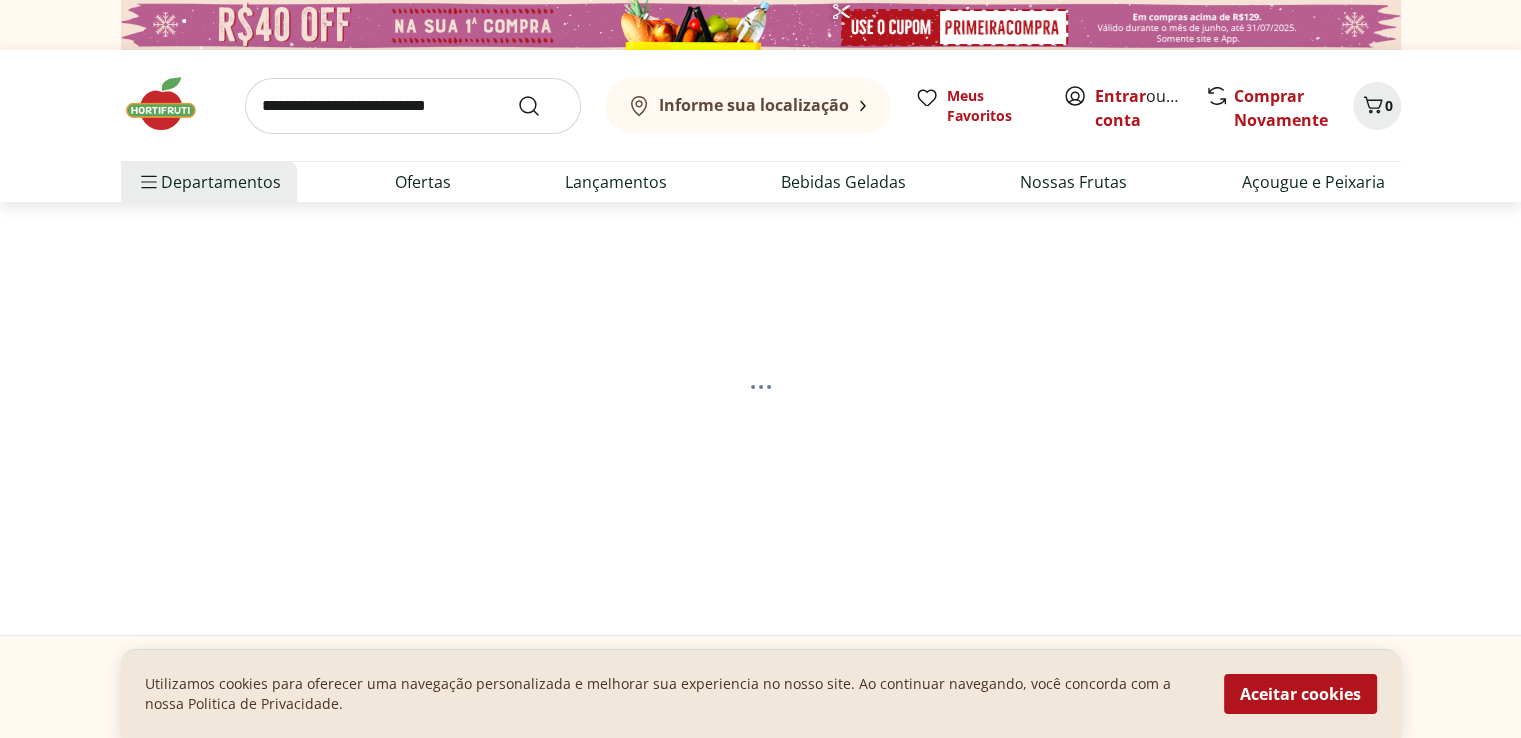 select on "**********" 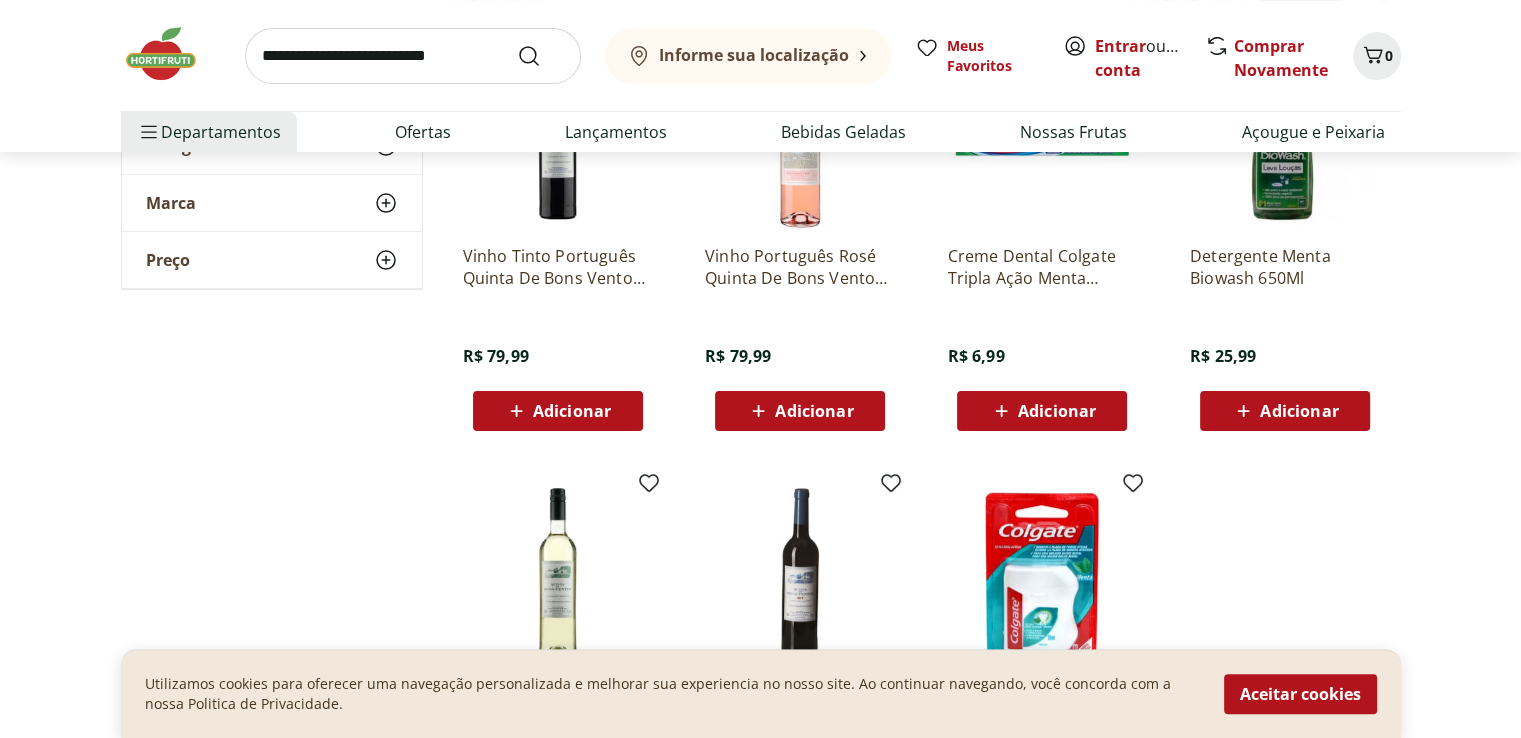 scroll, scrollTop: 388, scrollLeft: 0, axis: vertical 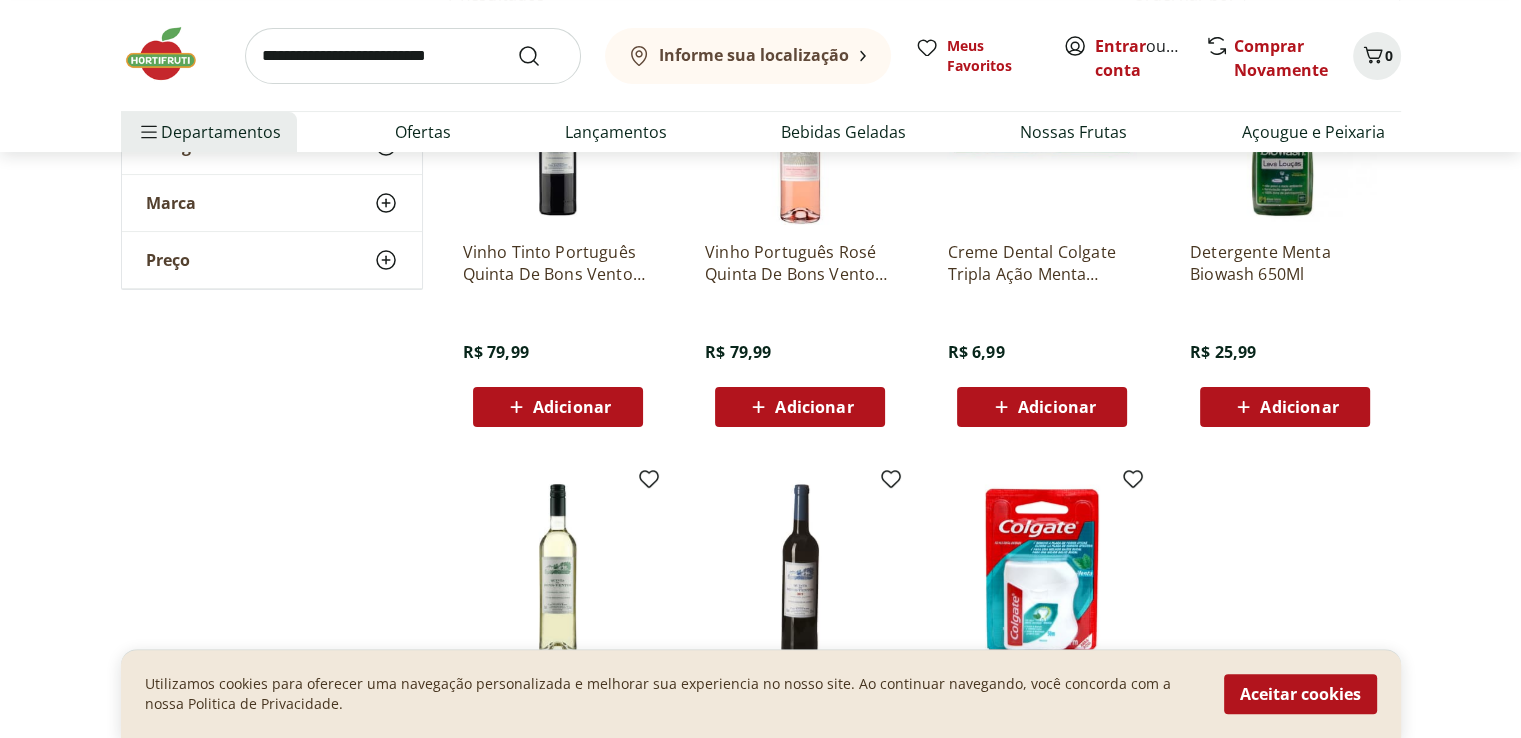 click at bounding box center [413, 56] 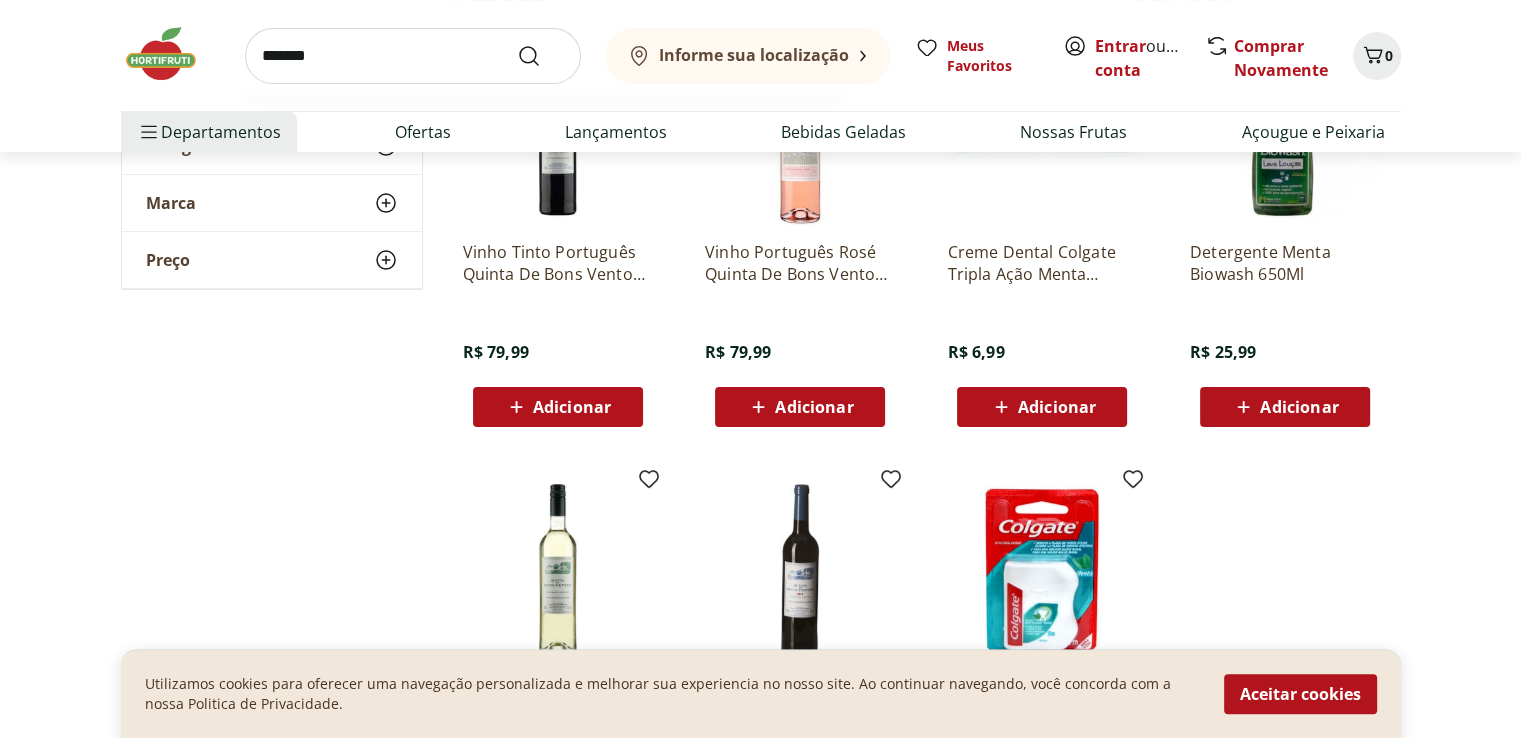 type on "*******" 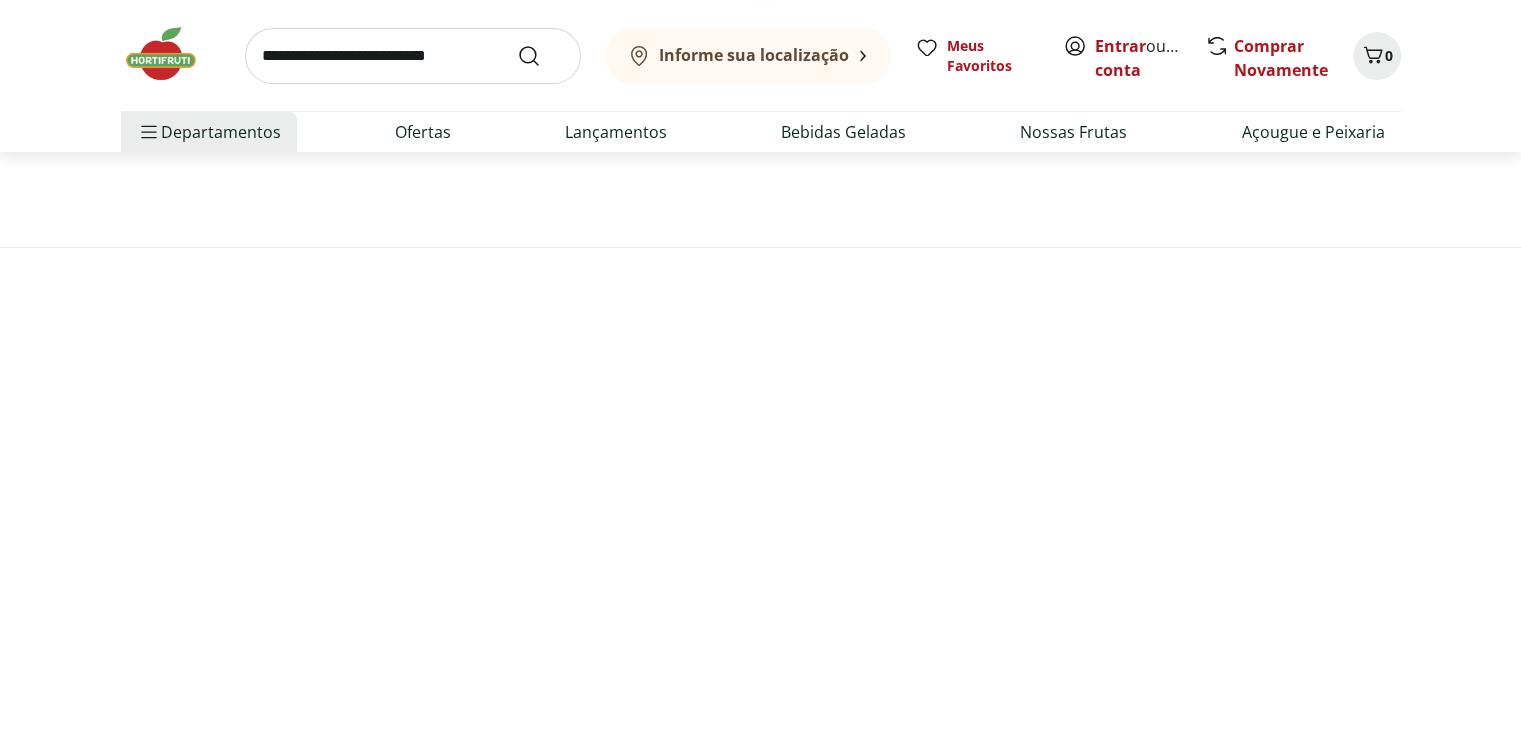 scroll, scrollTop: 0, scrollLeft: 0, axis: both 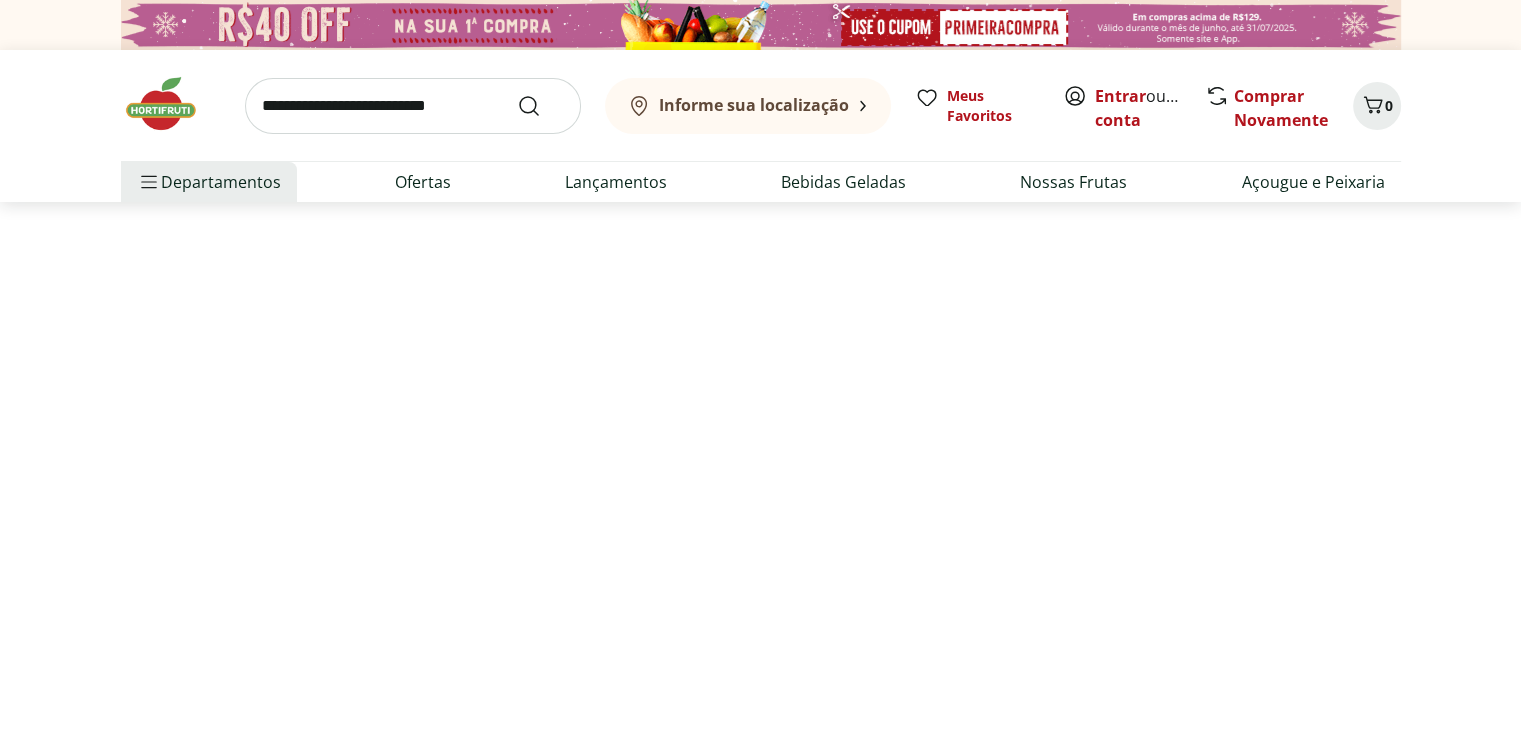 select on "**********" 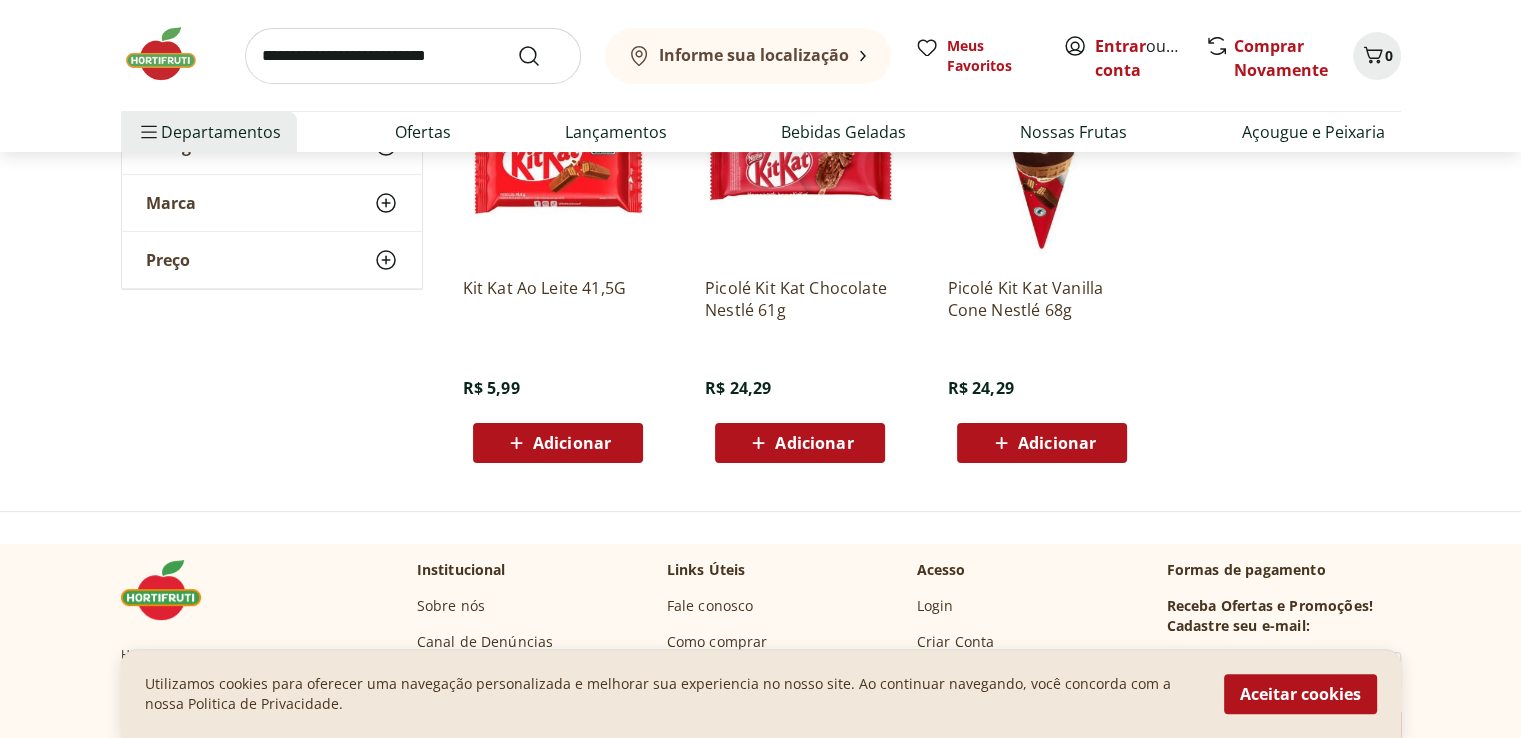 scroll, scrollTop: 355, scrollLeft: 0, axis: vertical 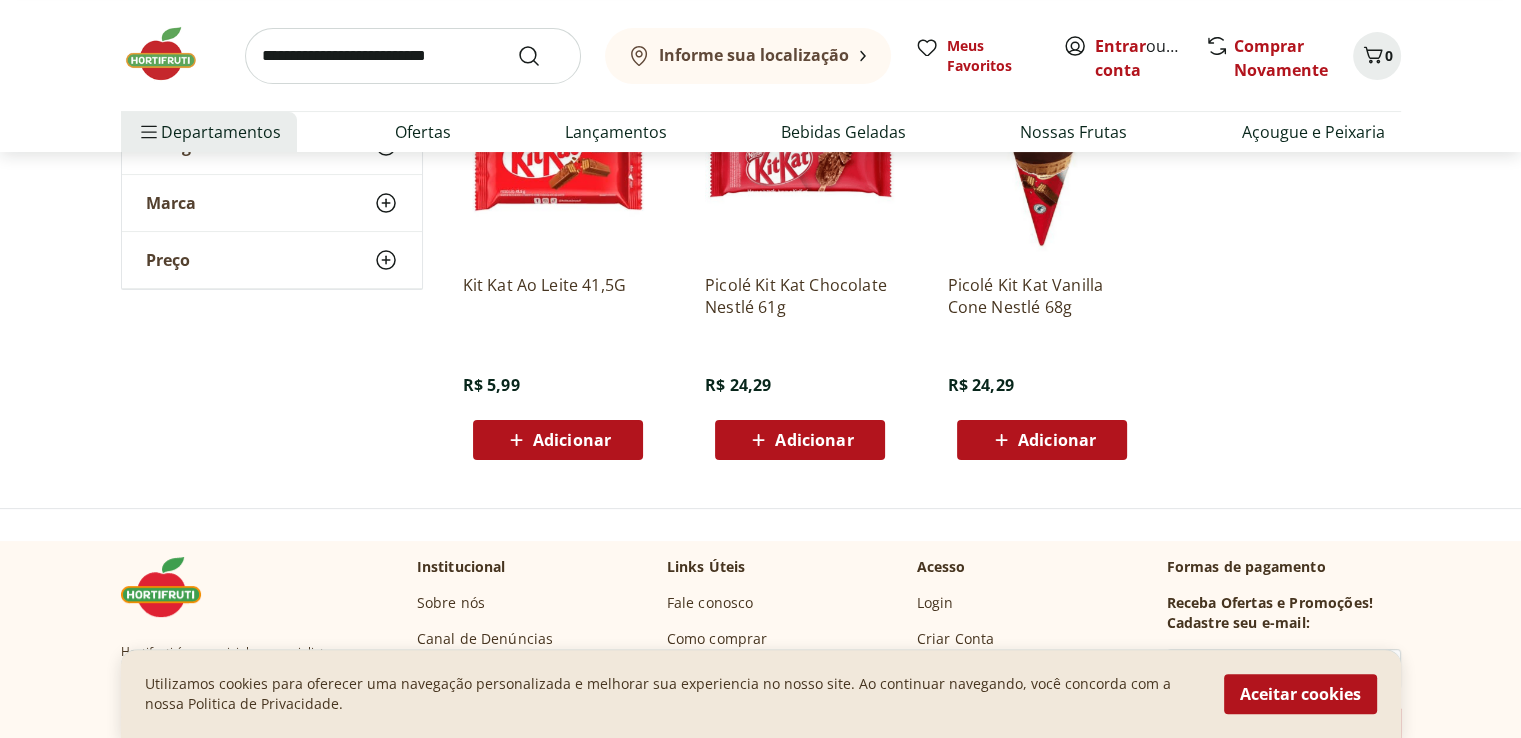 click at bounding box center [413, 56] 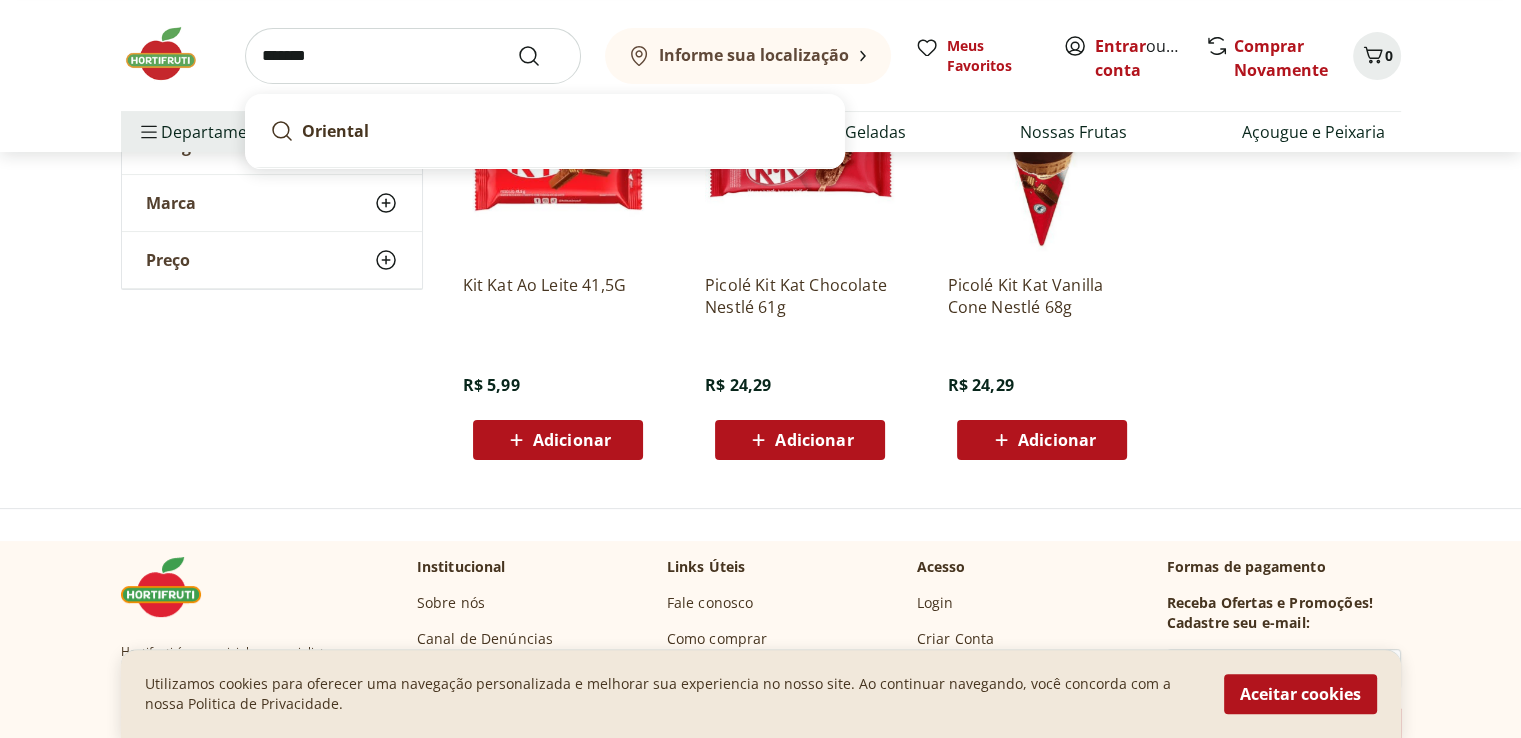 type on "*******" 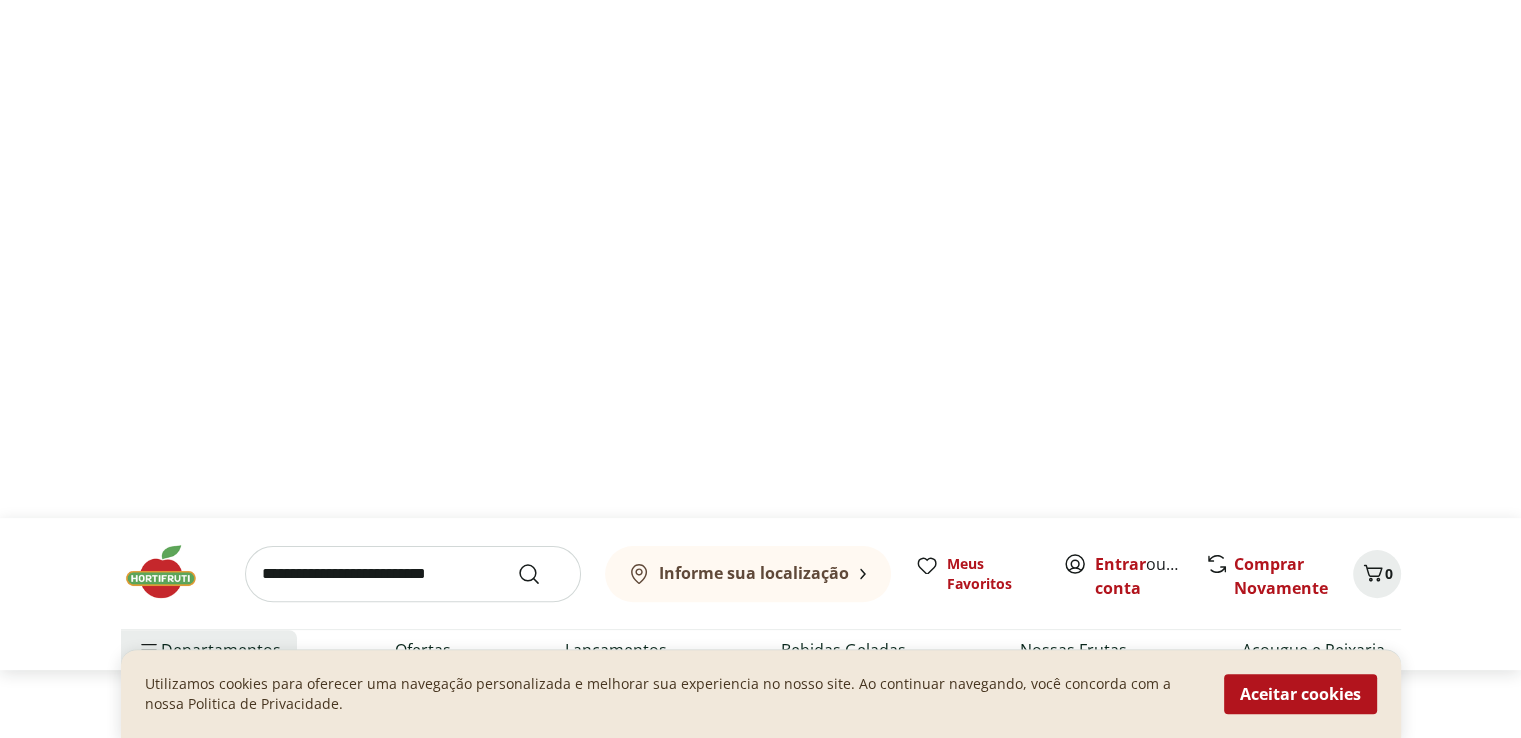 scroll, scrollTop: 0, scrollLeft: 0, axis: both 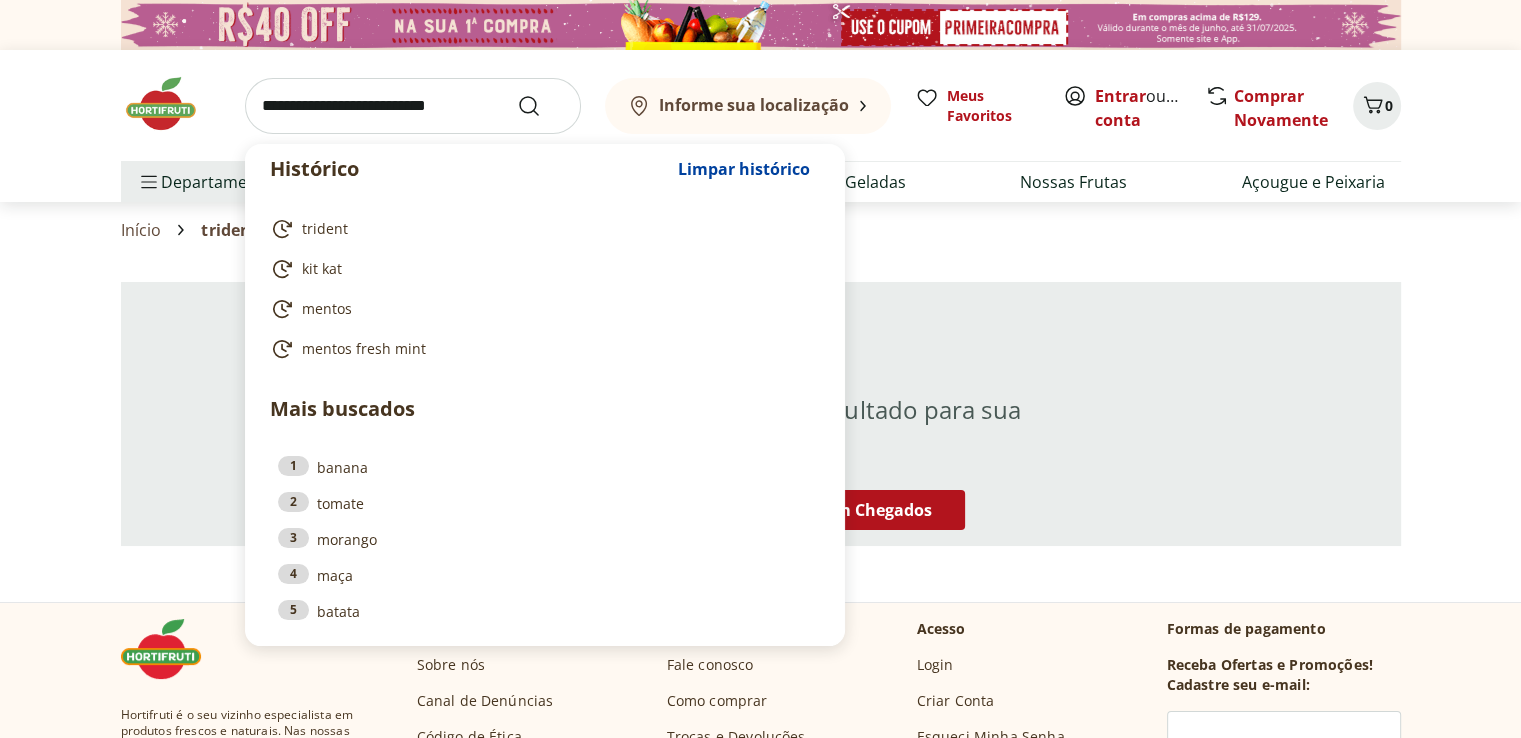 click at bounding box center [413, 106] 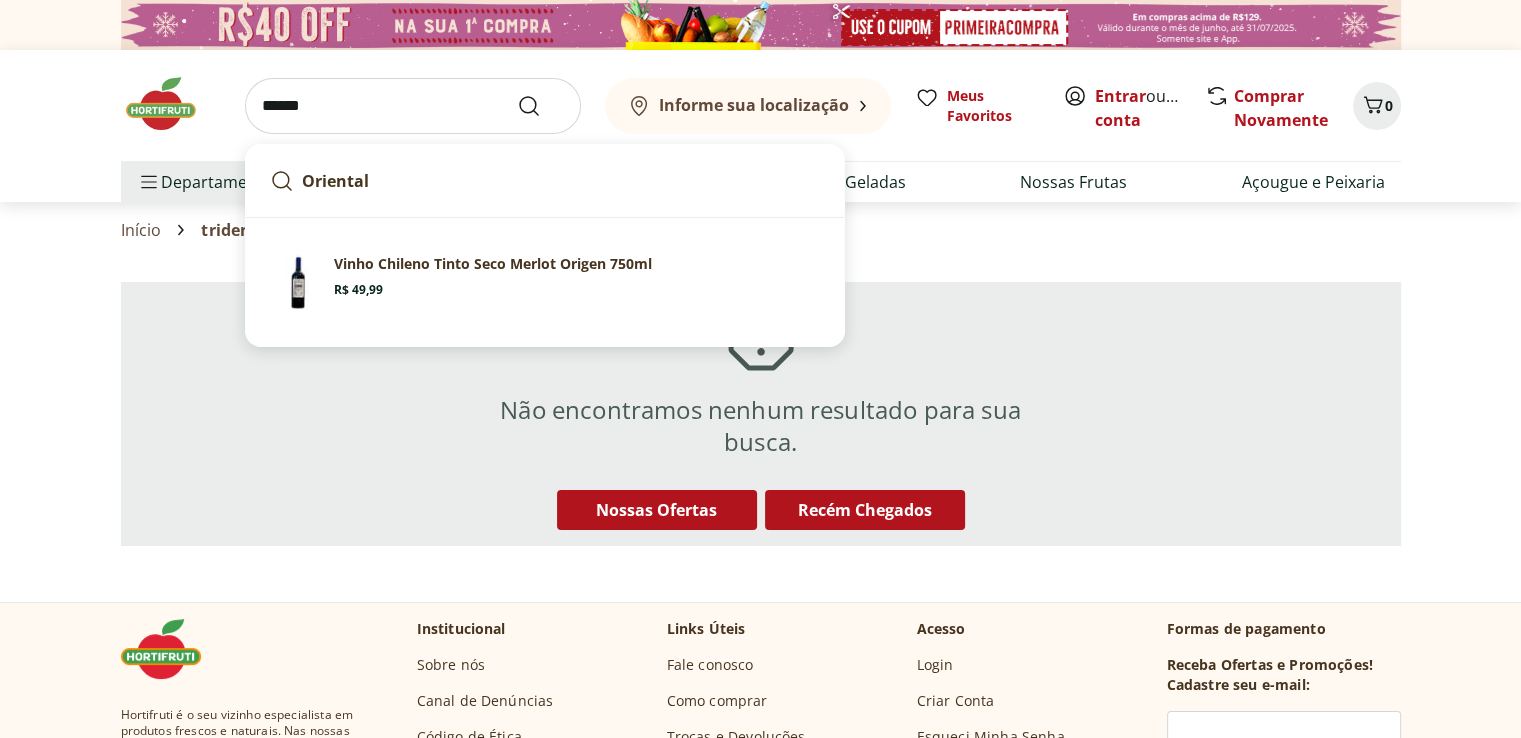 type on "*******" 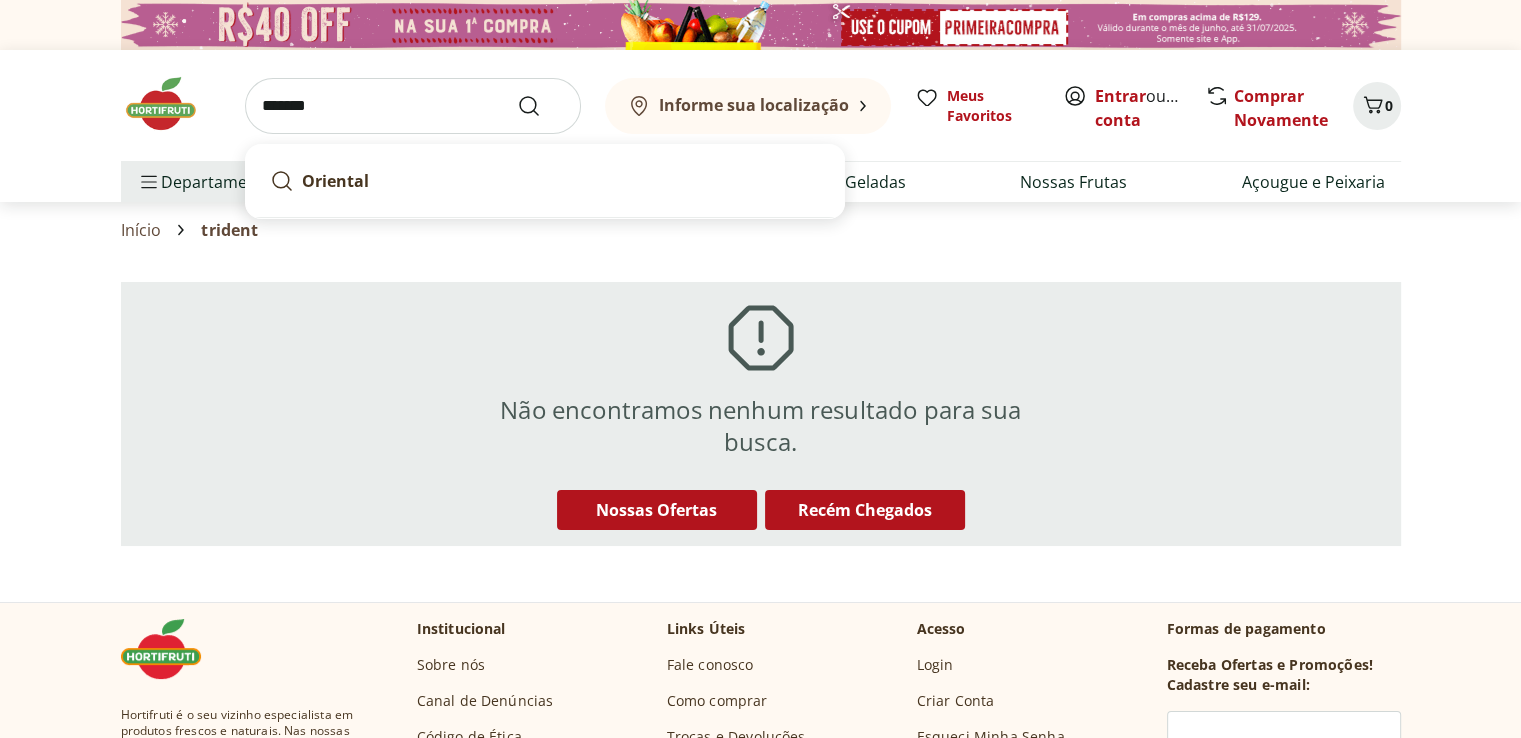 click at bounding box center [541, 106] 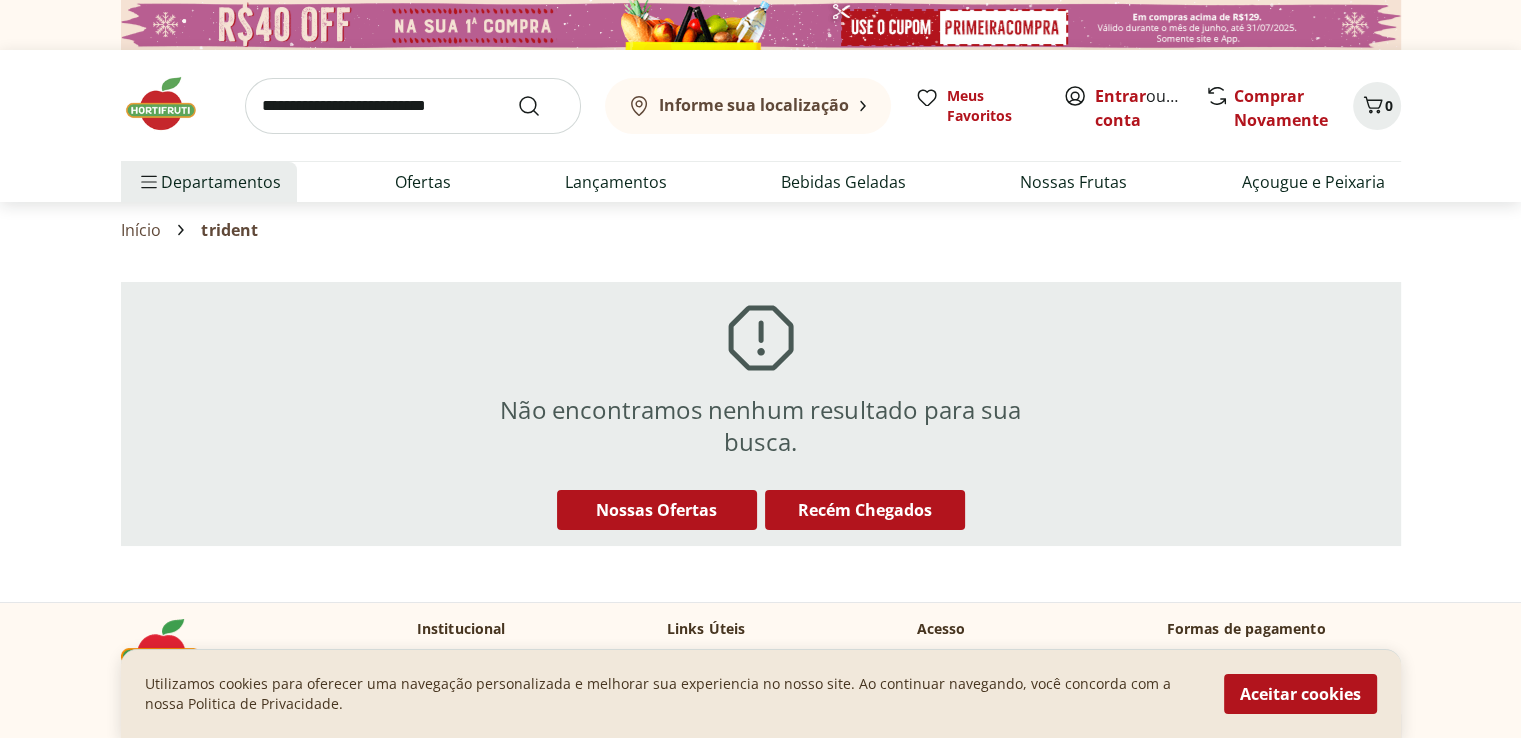 click at bounding box center [413, 106] 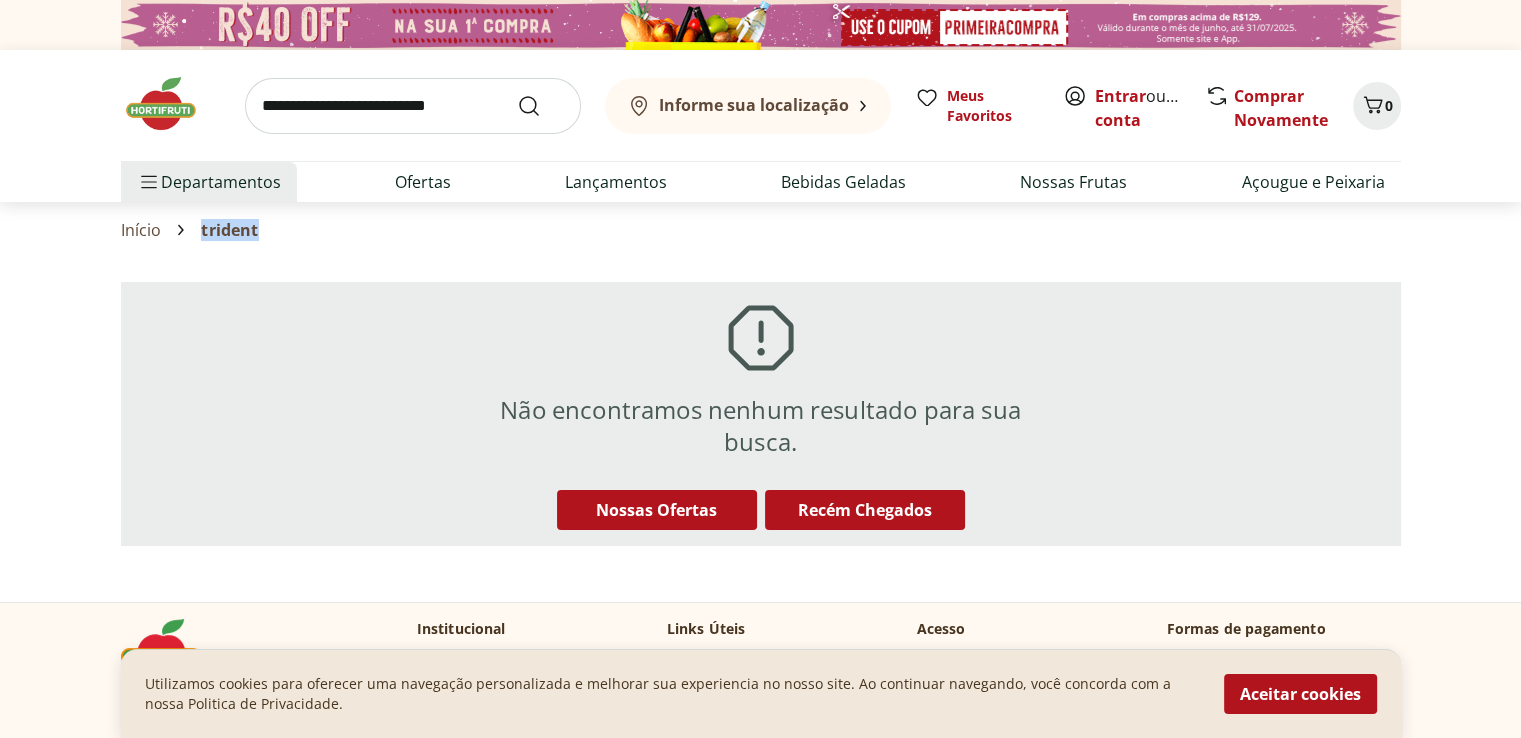click 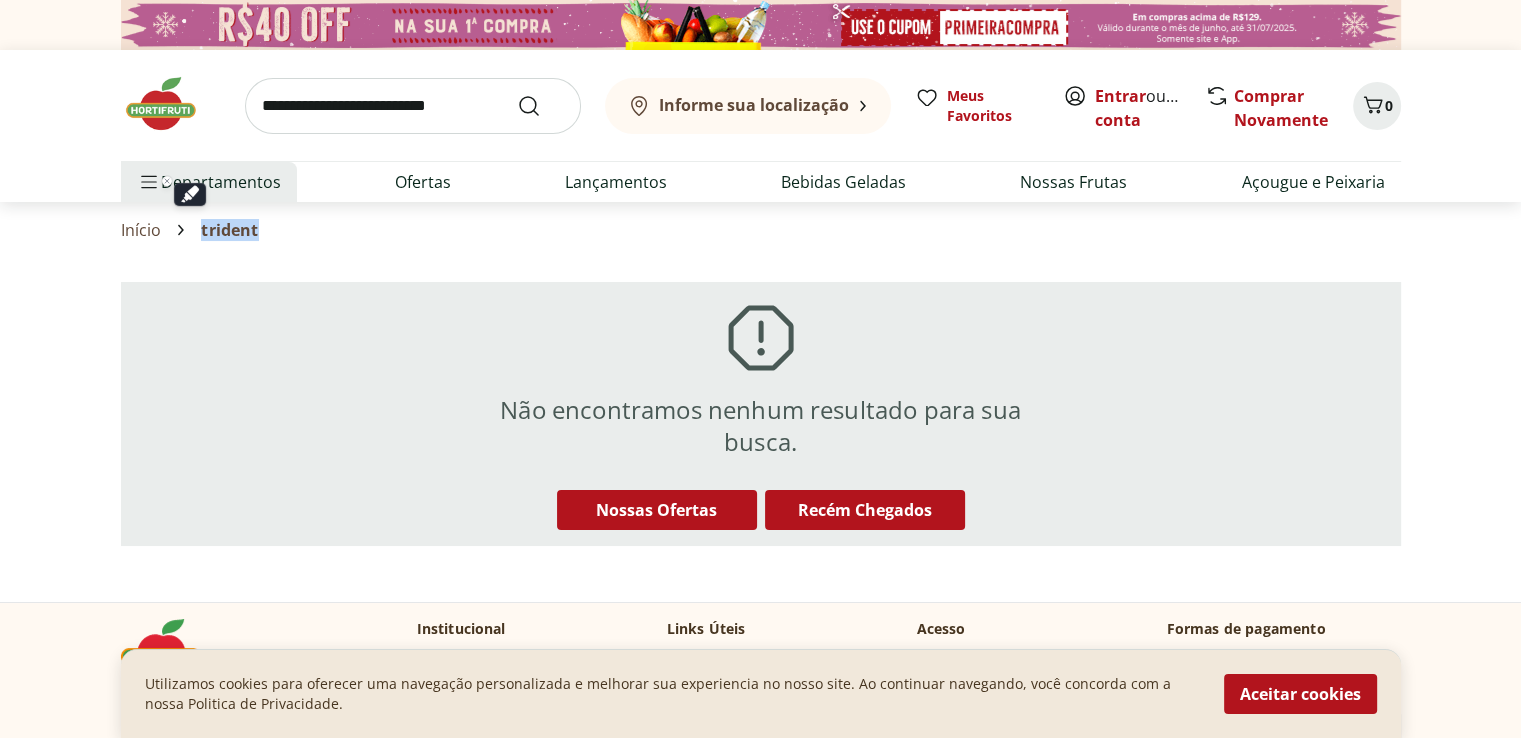click on "Início" at bounding box center [141, 230] 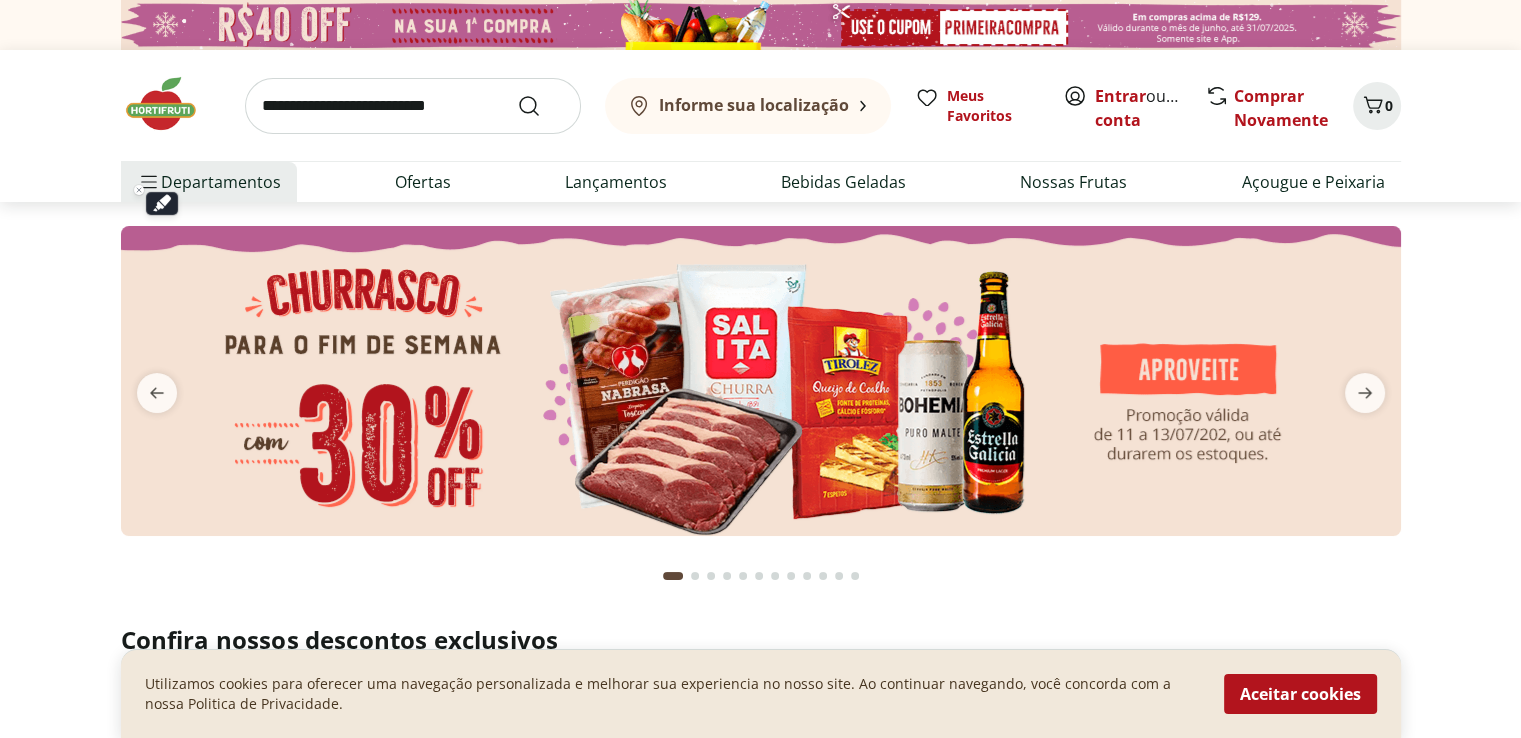 click at bounding box center (413, 106) 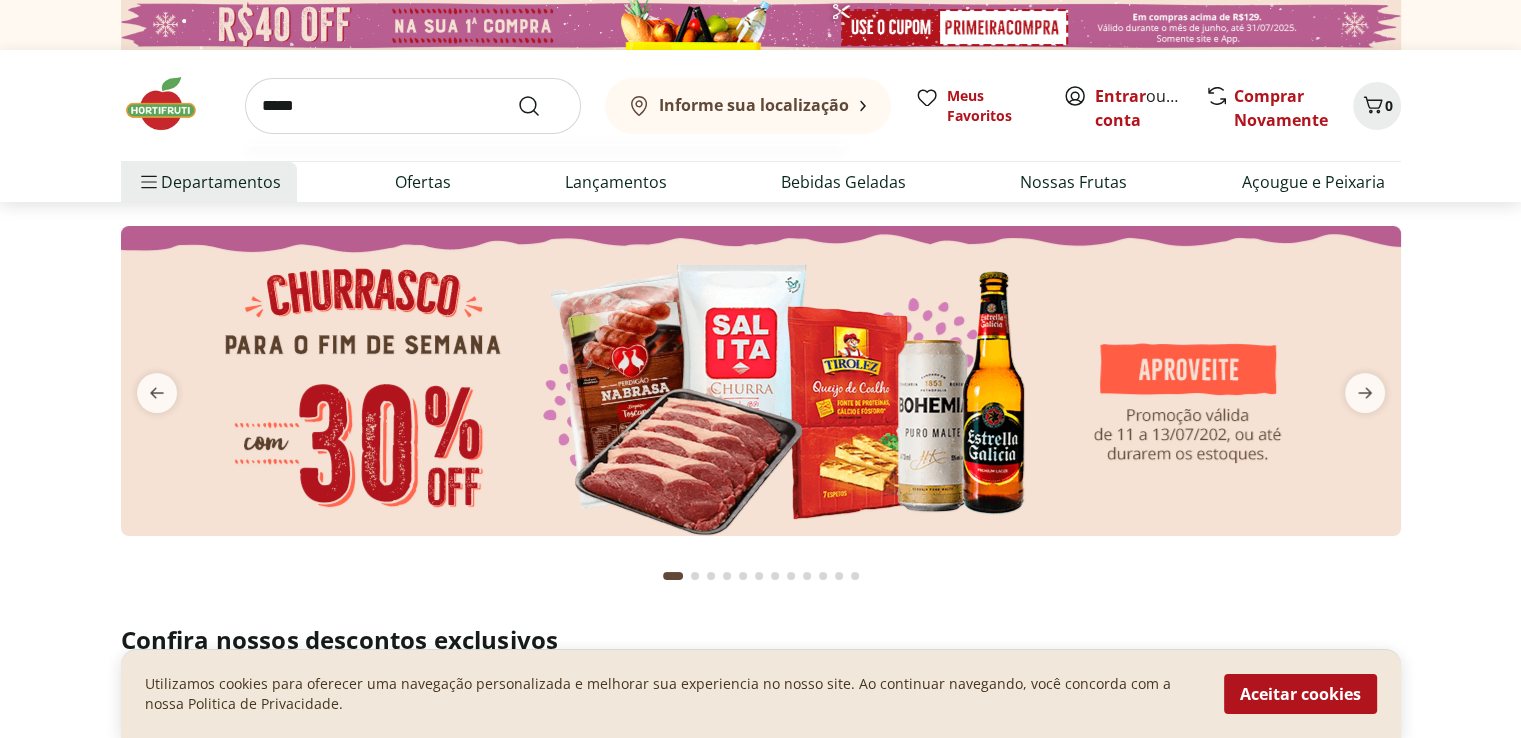 type on "*****" 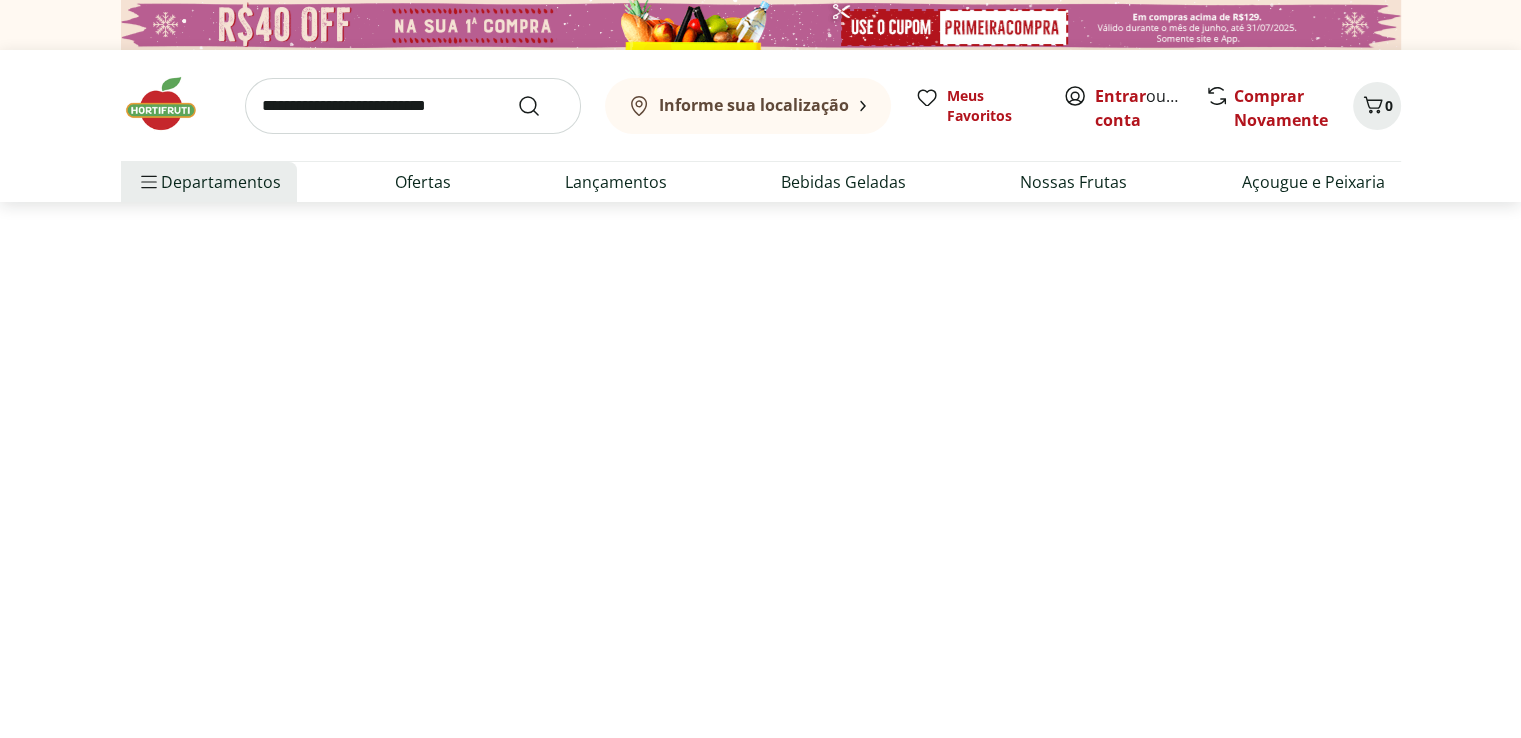 select on "**********" 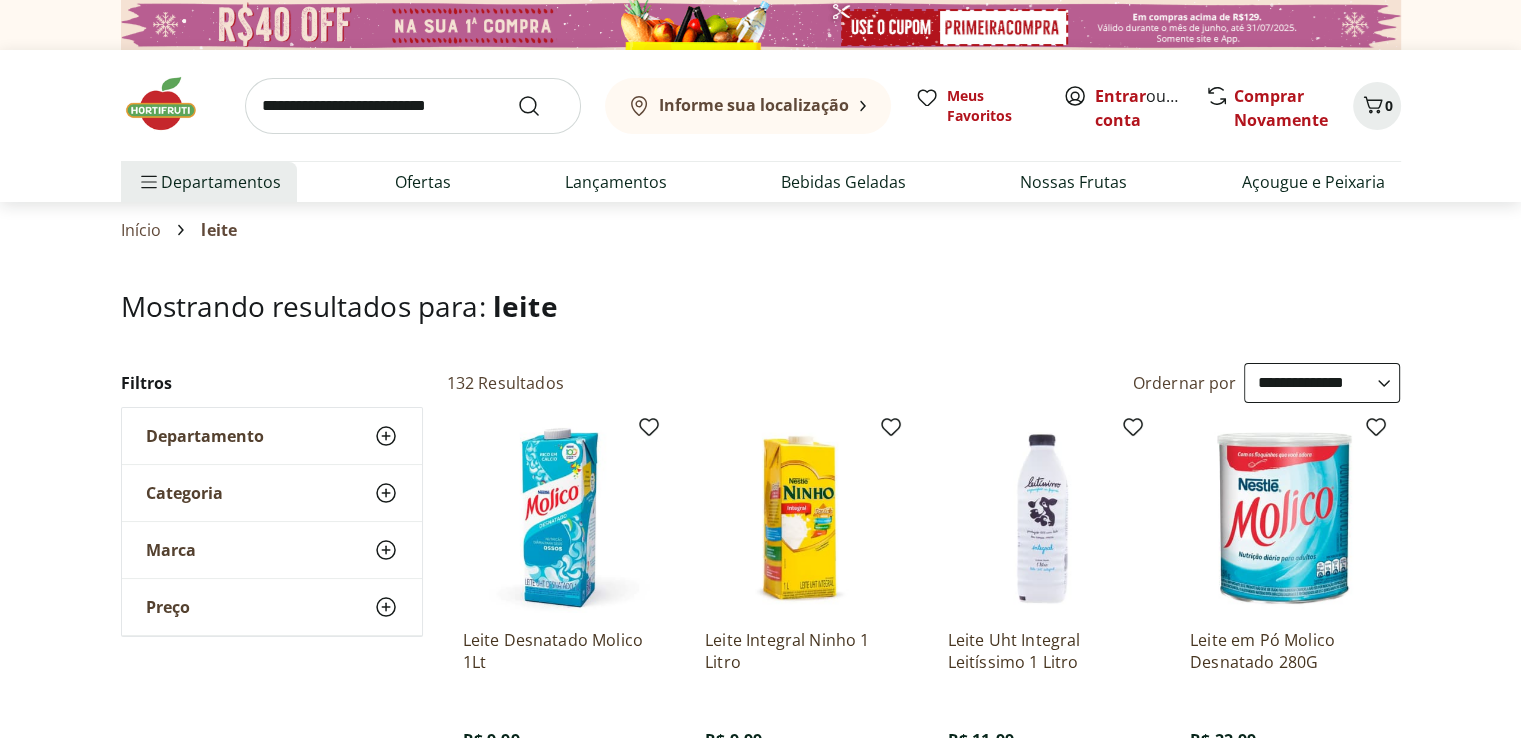 click on "Departamento" at bounding box center [272, 436] 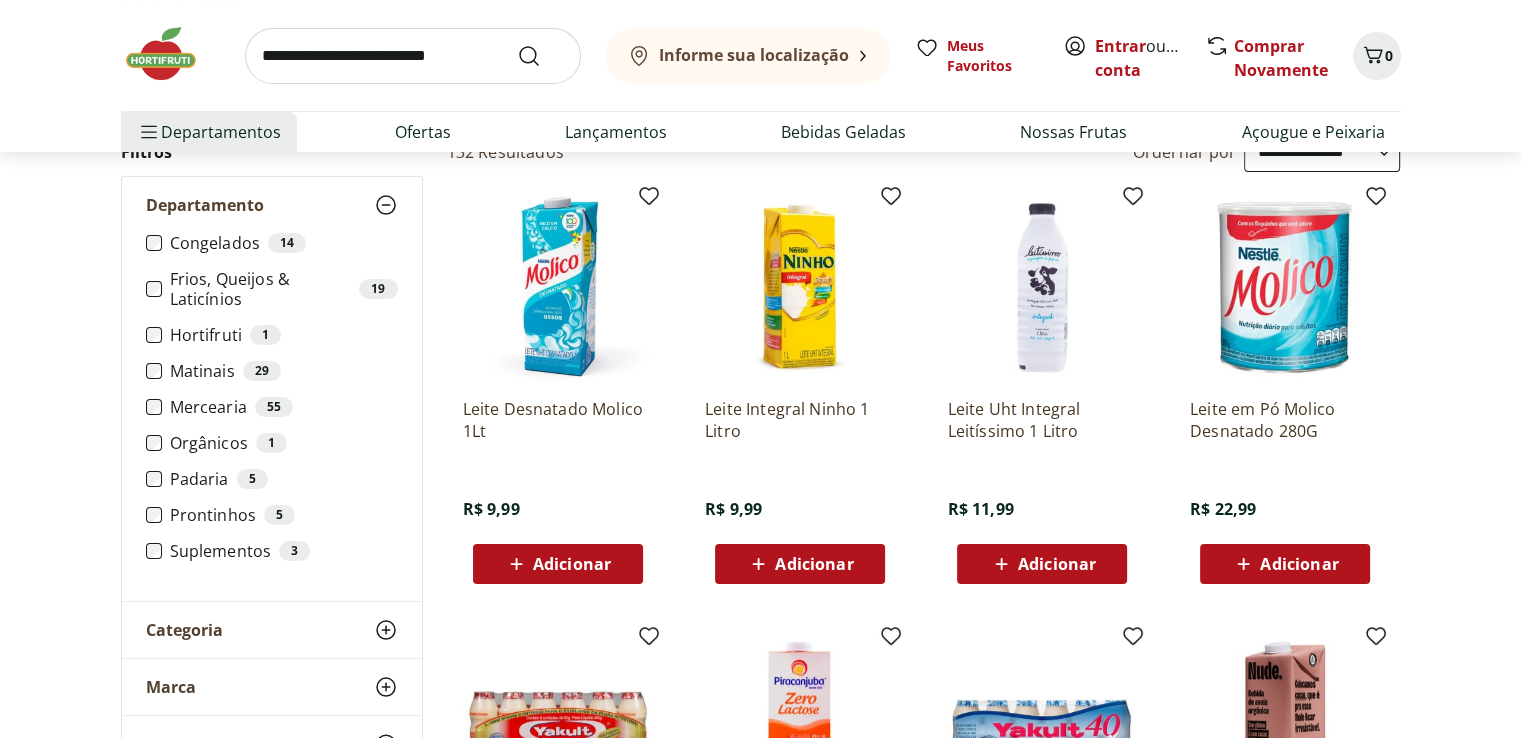 scroll, scrollTop: 228, scrollLeft: 0, axis: vertical 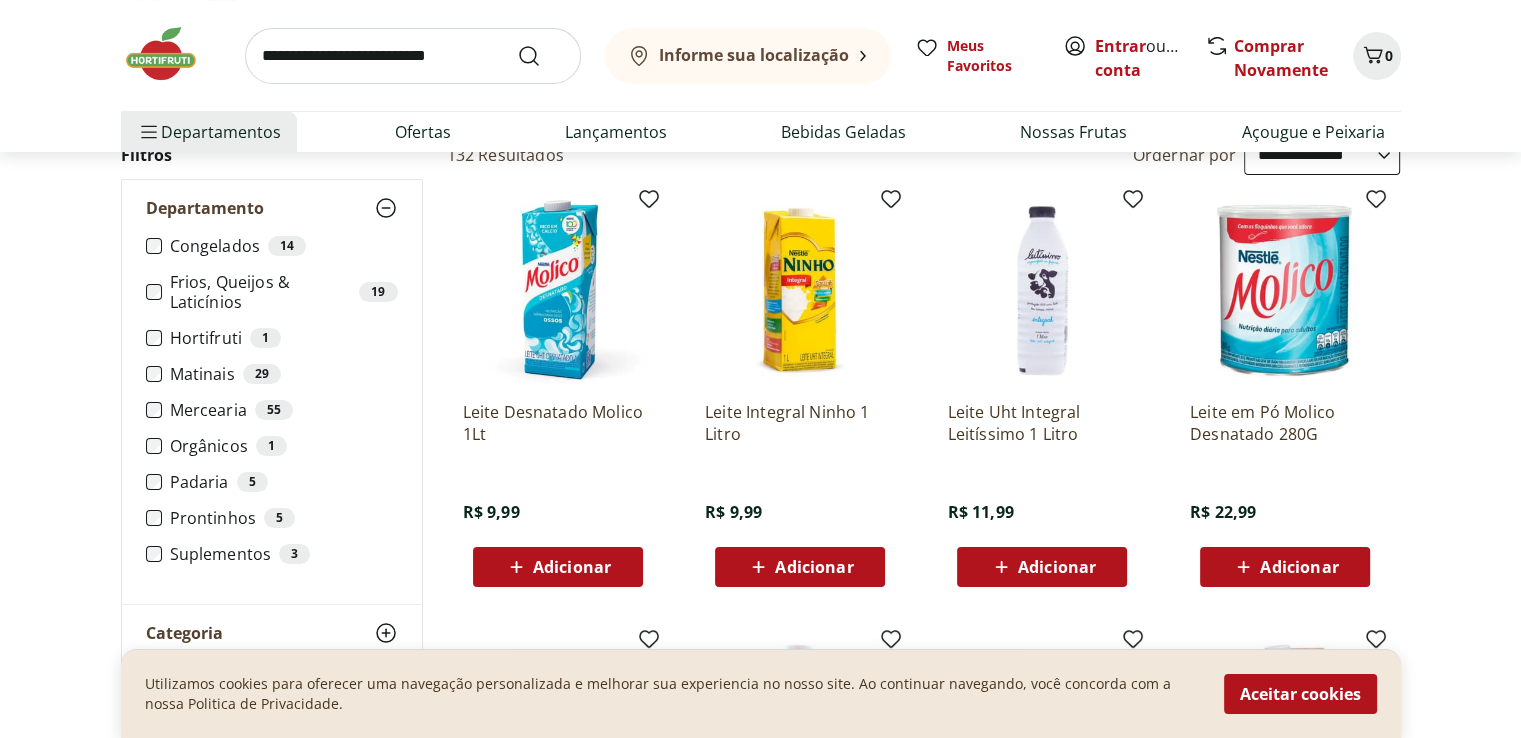 type 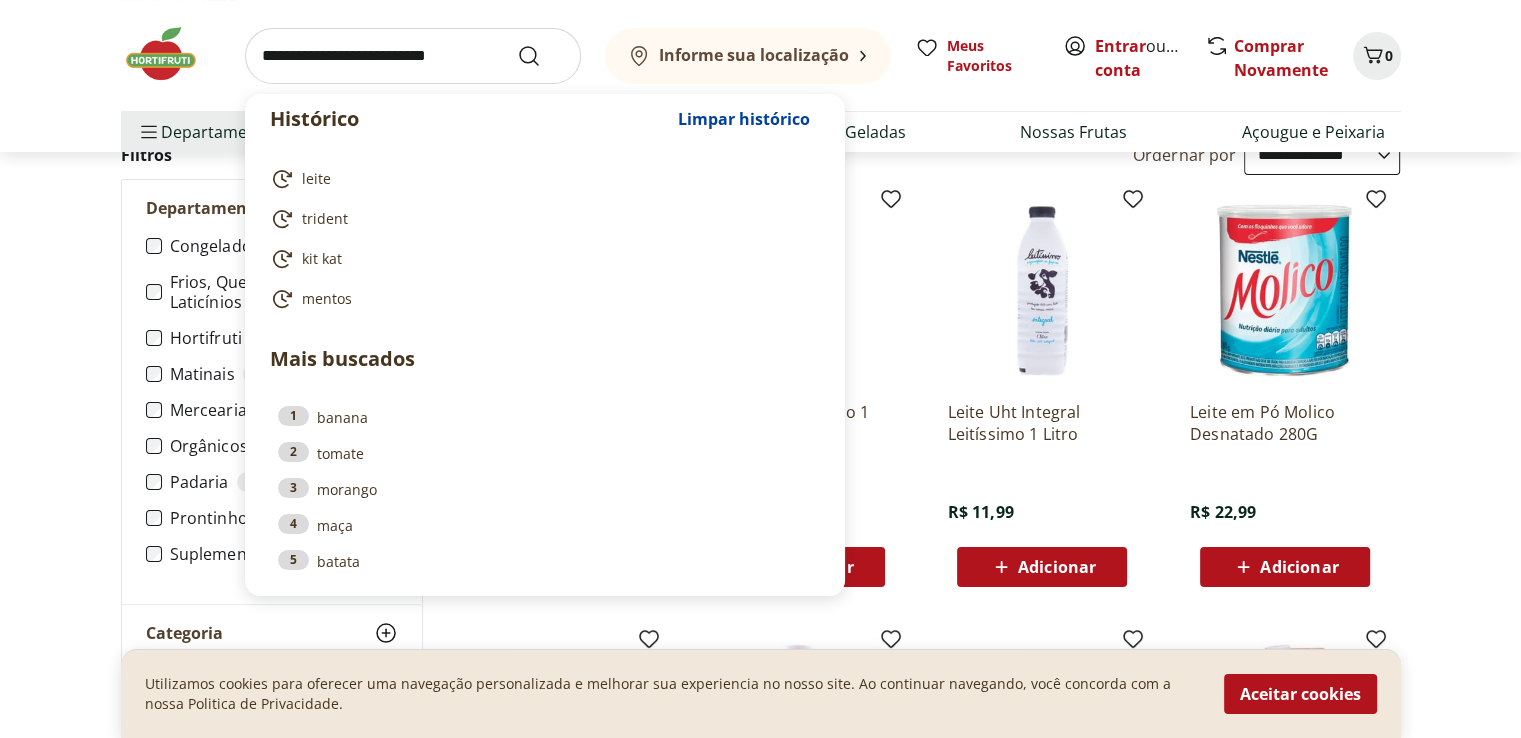 click at bounding box center (413, 56) 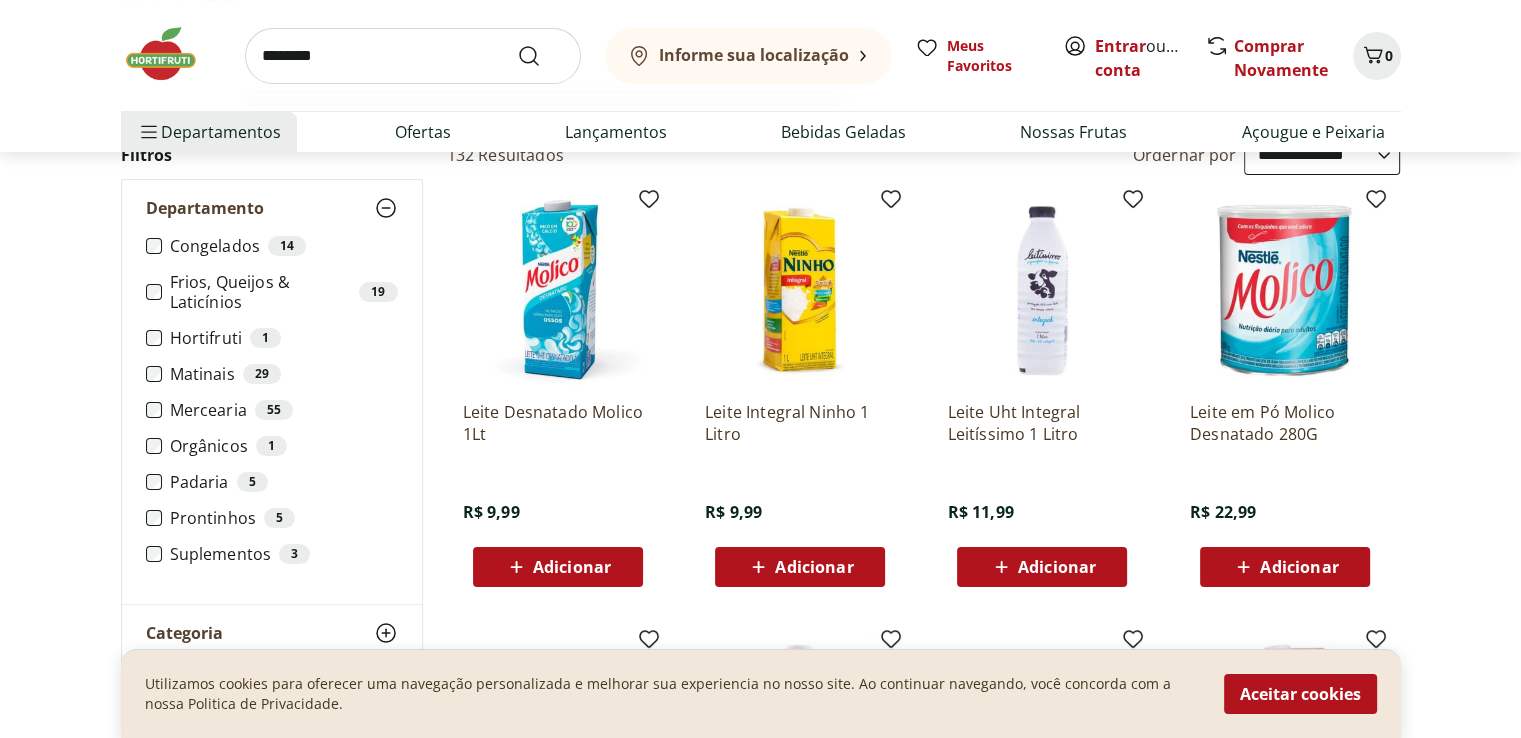 type on "********" 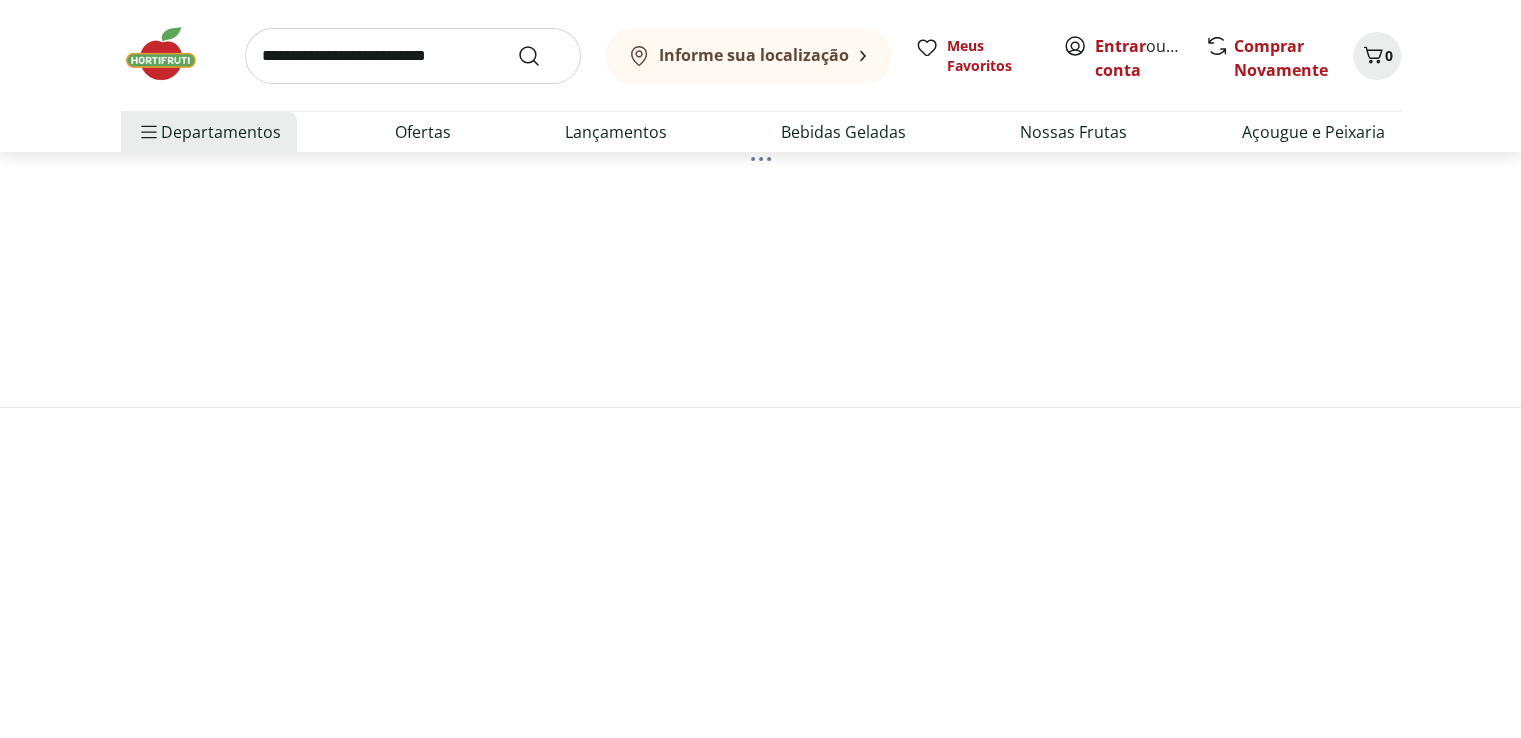 scroll, scrollTop: 0, scrollLeft: 0, axis: both 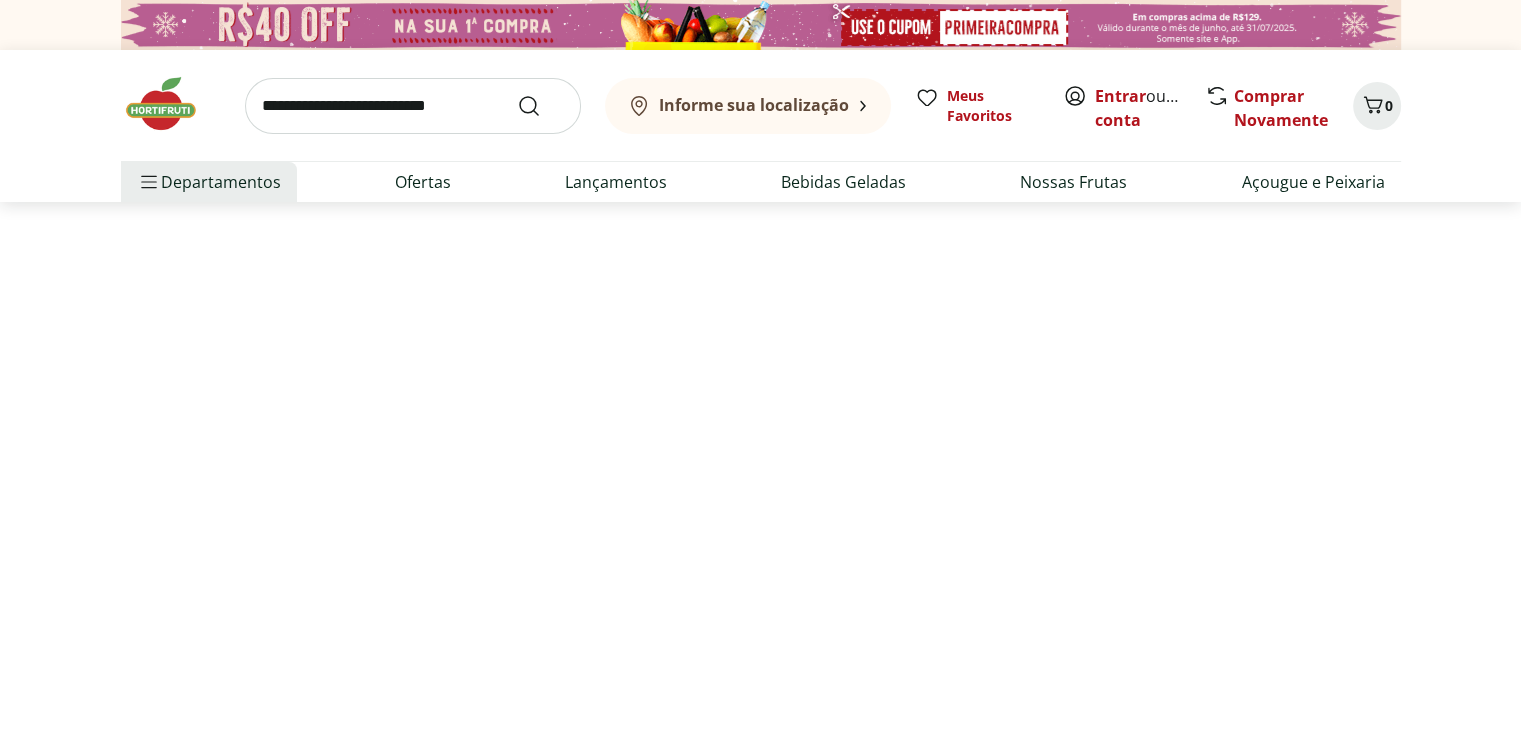 select on "**********" 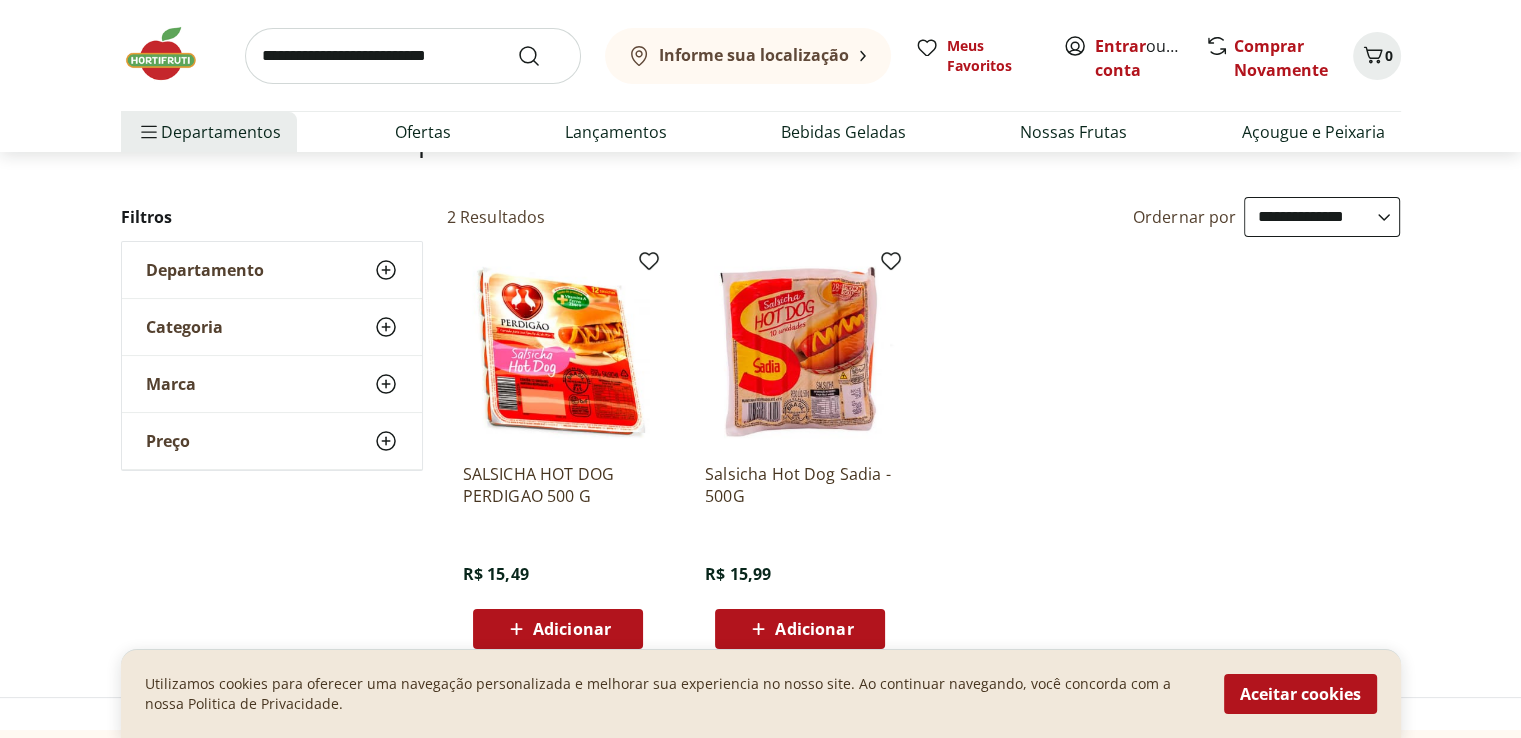 scroll, scrollTop: 167, scrollLeft: 0, axis: vertical 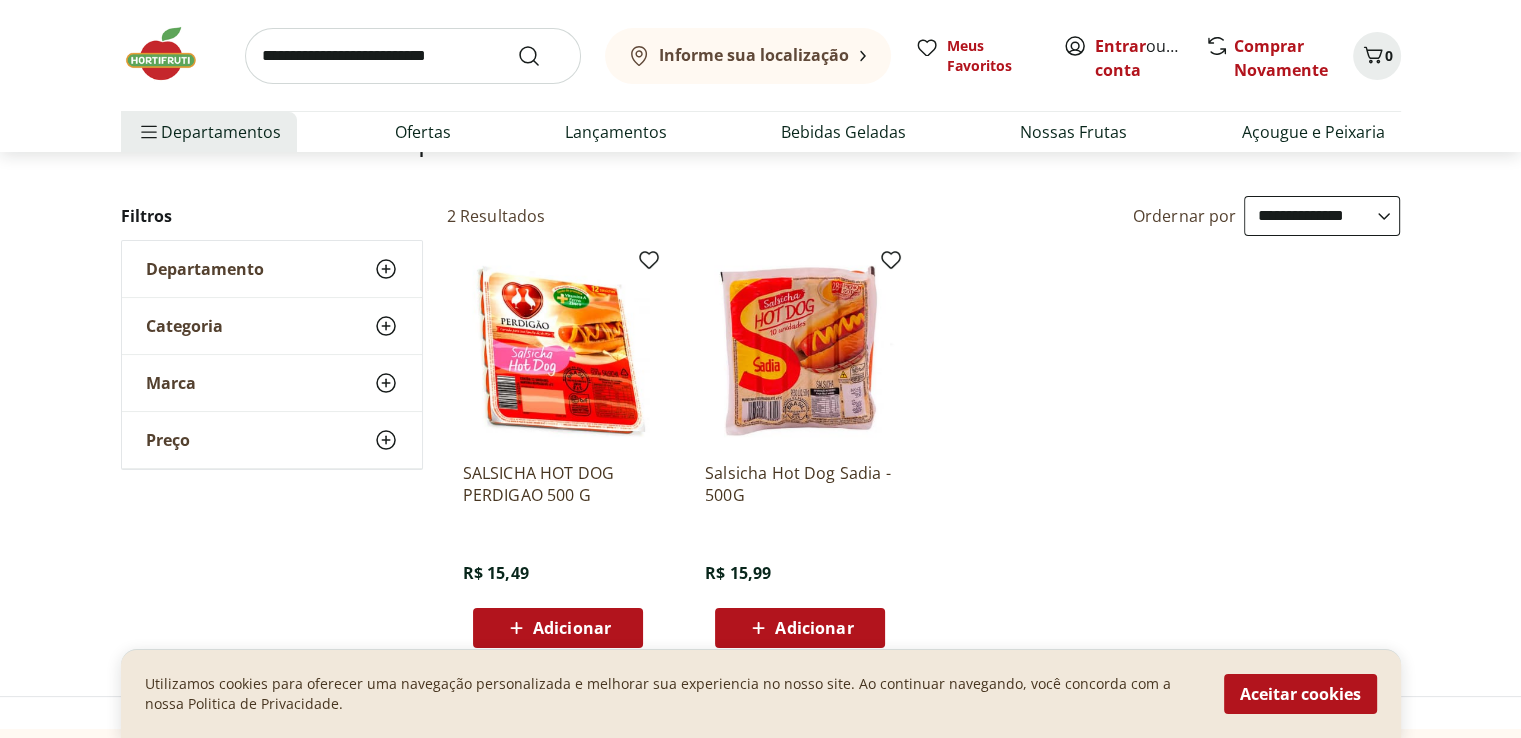 click at bounding box center [413, 56] 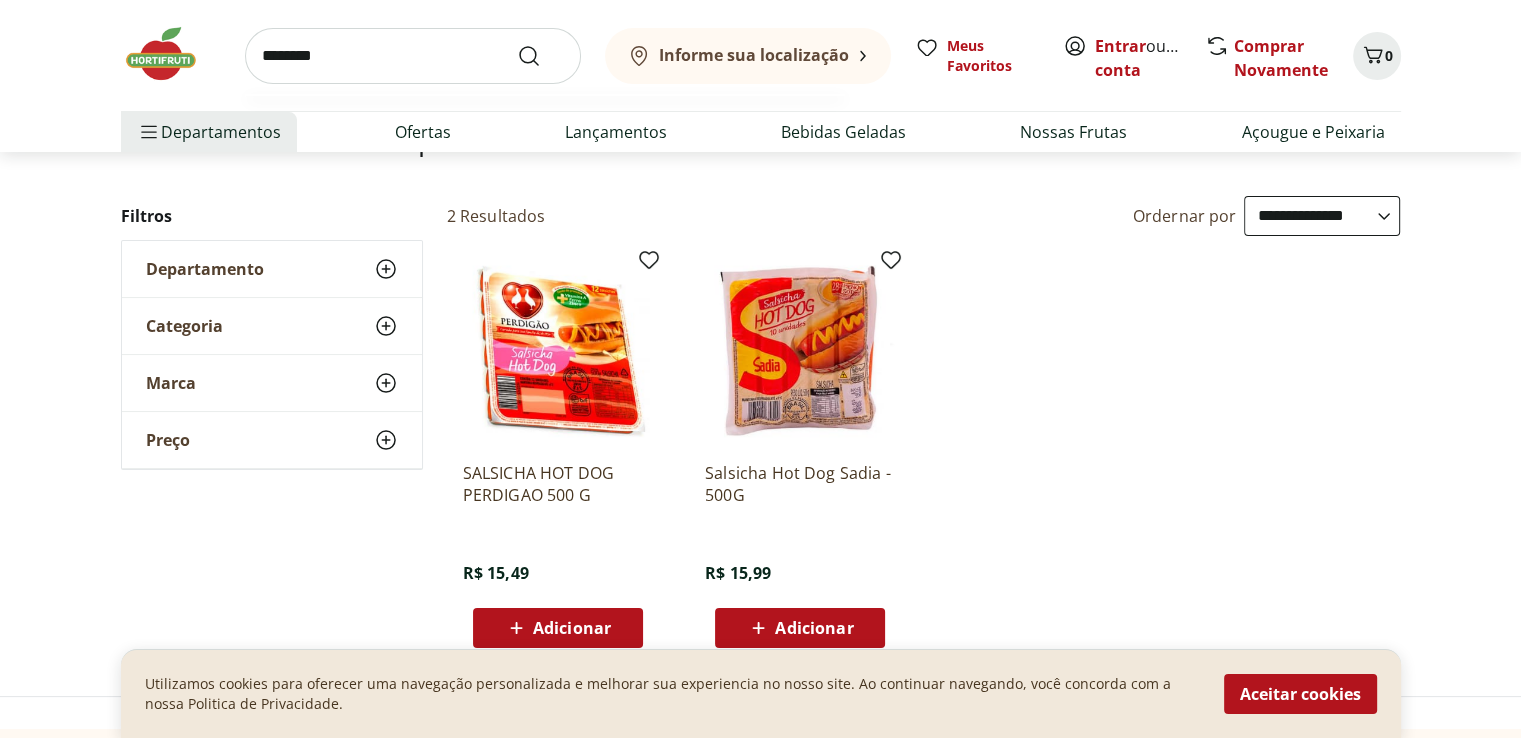 type on "********" 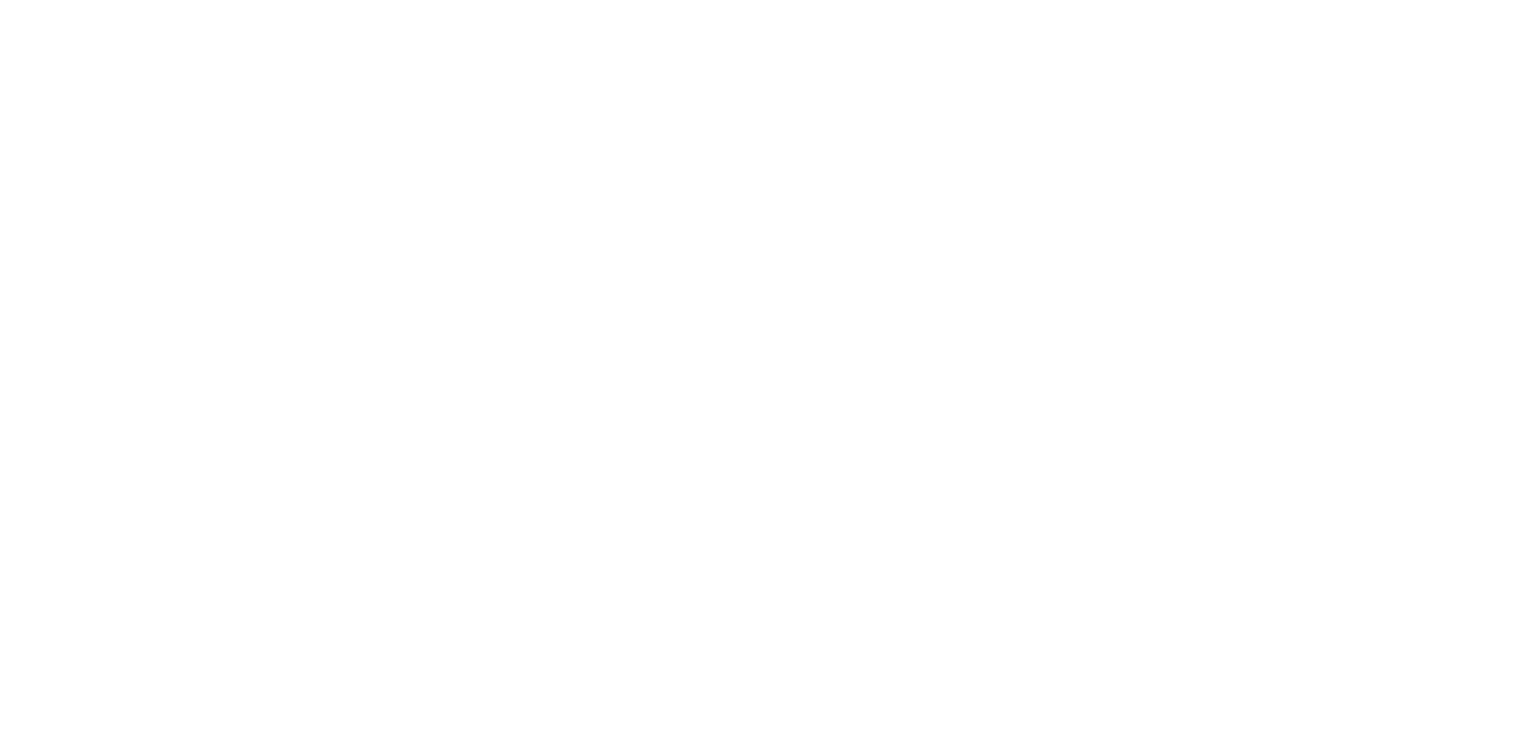 scroll, scrollTop: 0, scrollLeft: 0, axis: both 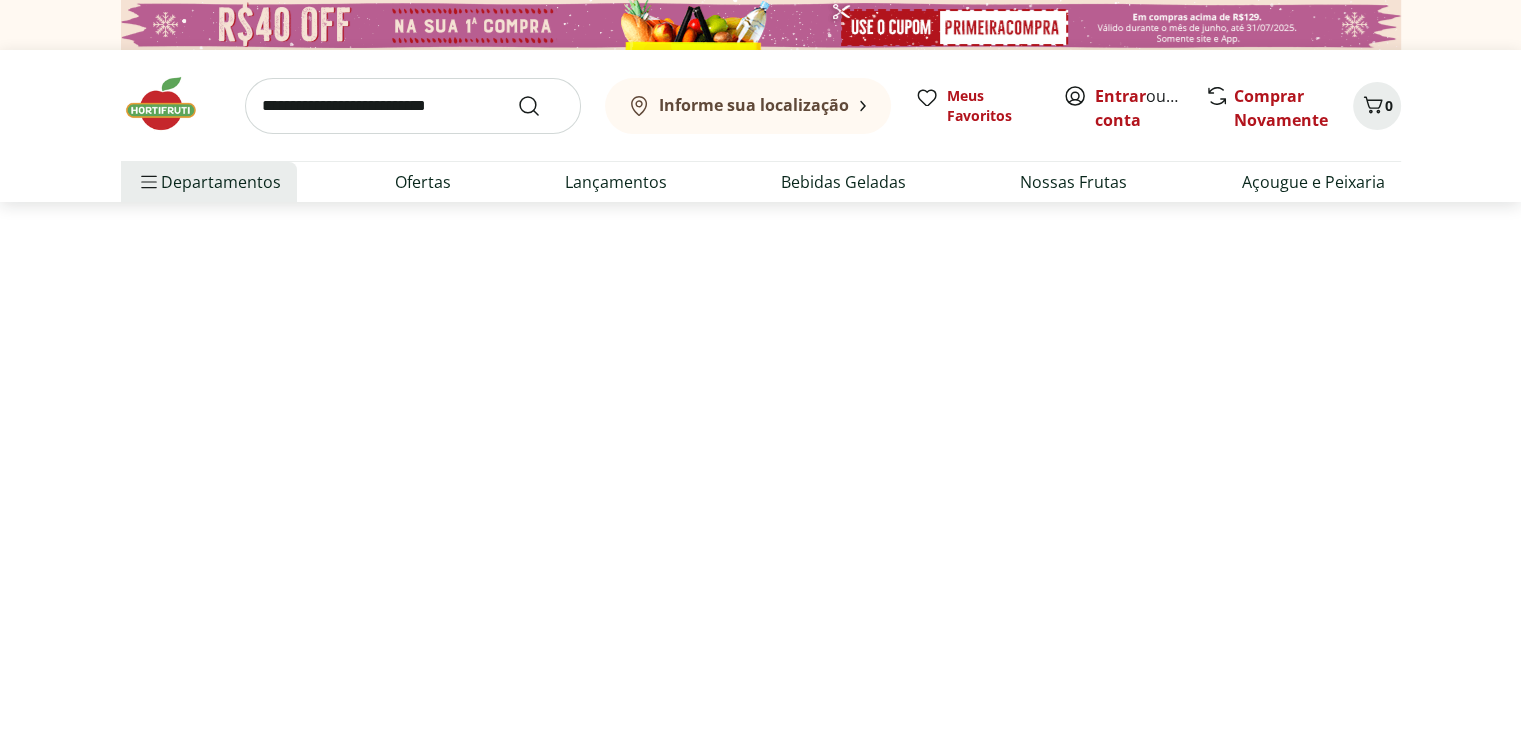 select on "**********" 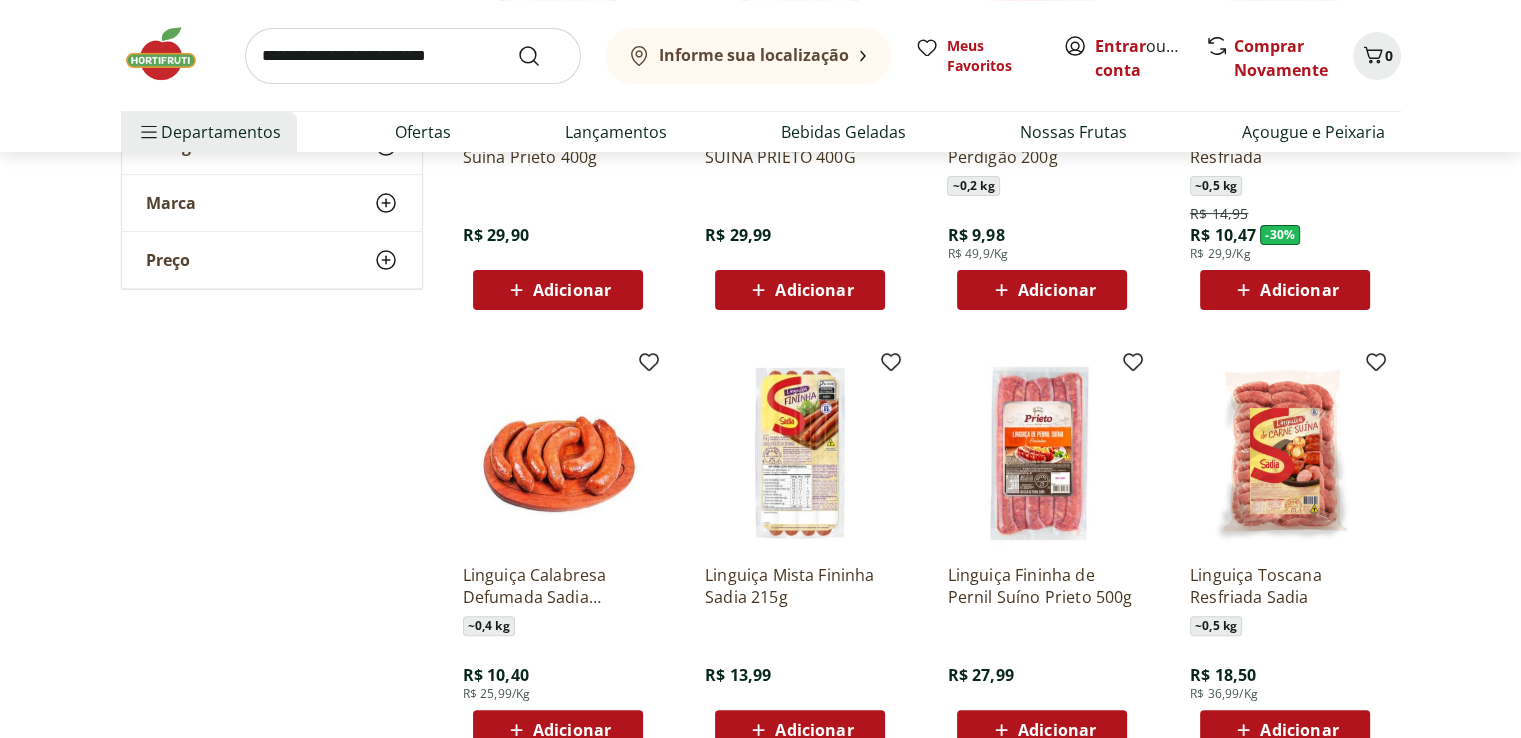 scroll, scrollTop: 524, scrollLeft: 0, axis: vertical 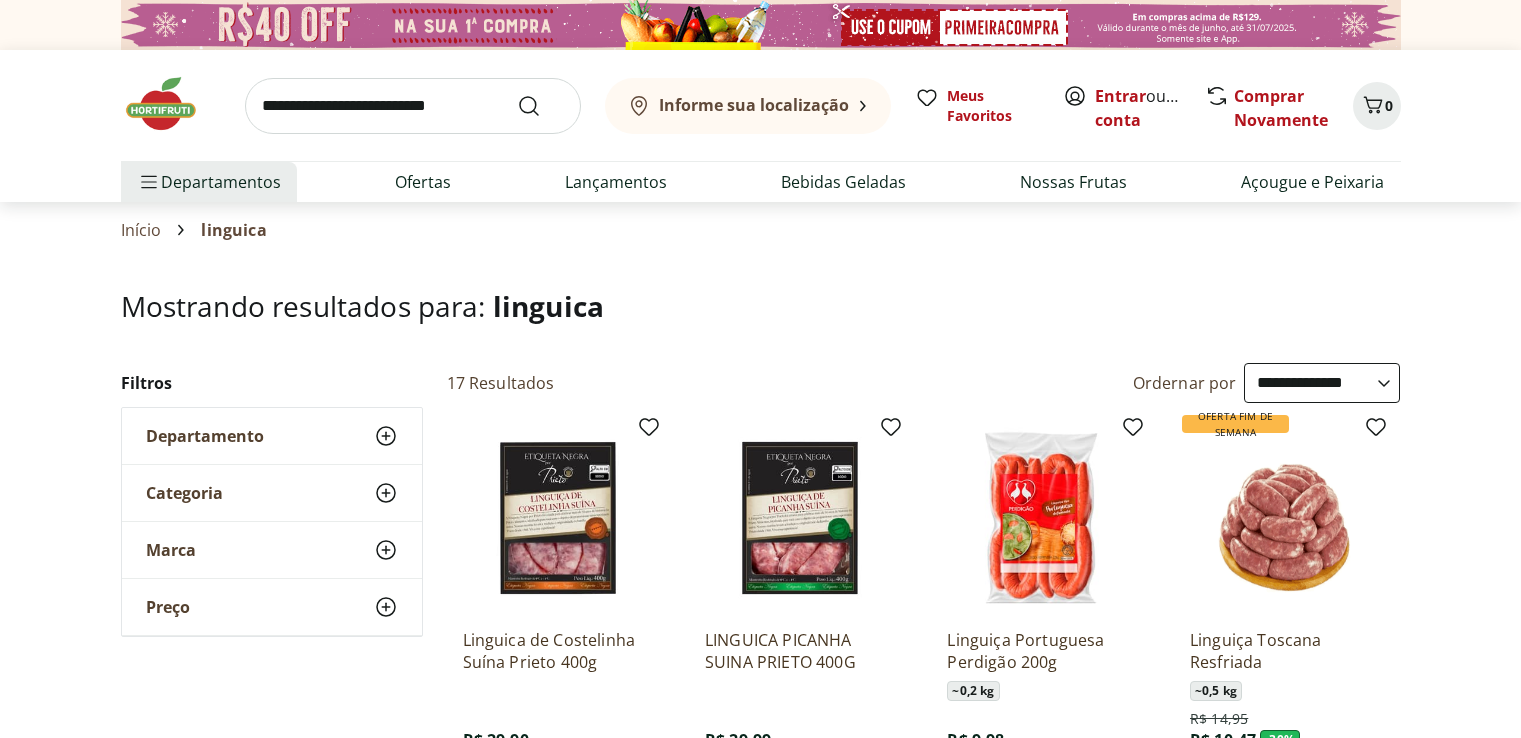 select on "**********" 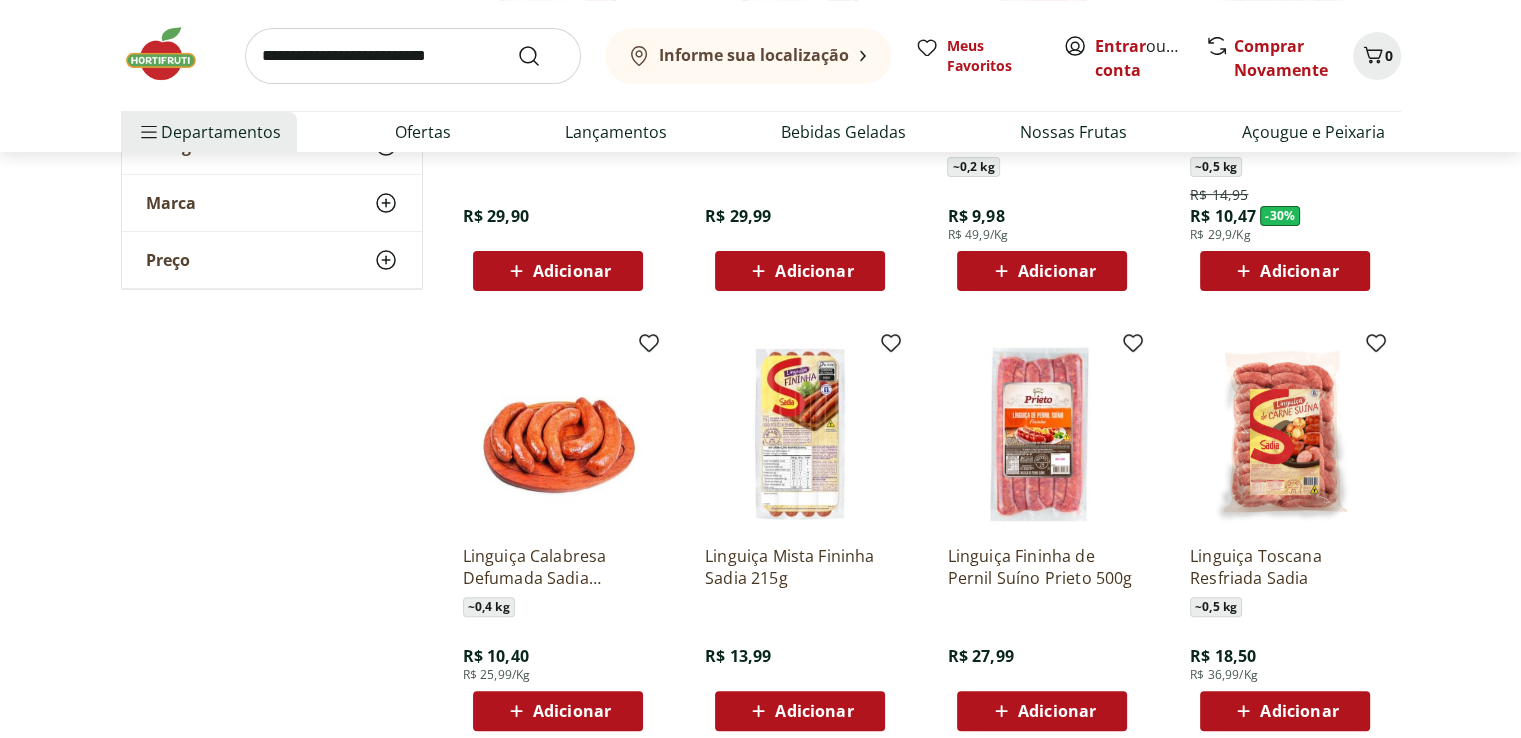 scroll, scrollTop: 0, scrollLeft: 0, axis: both 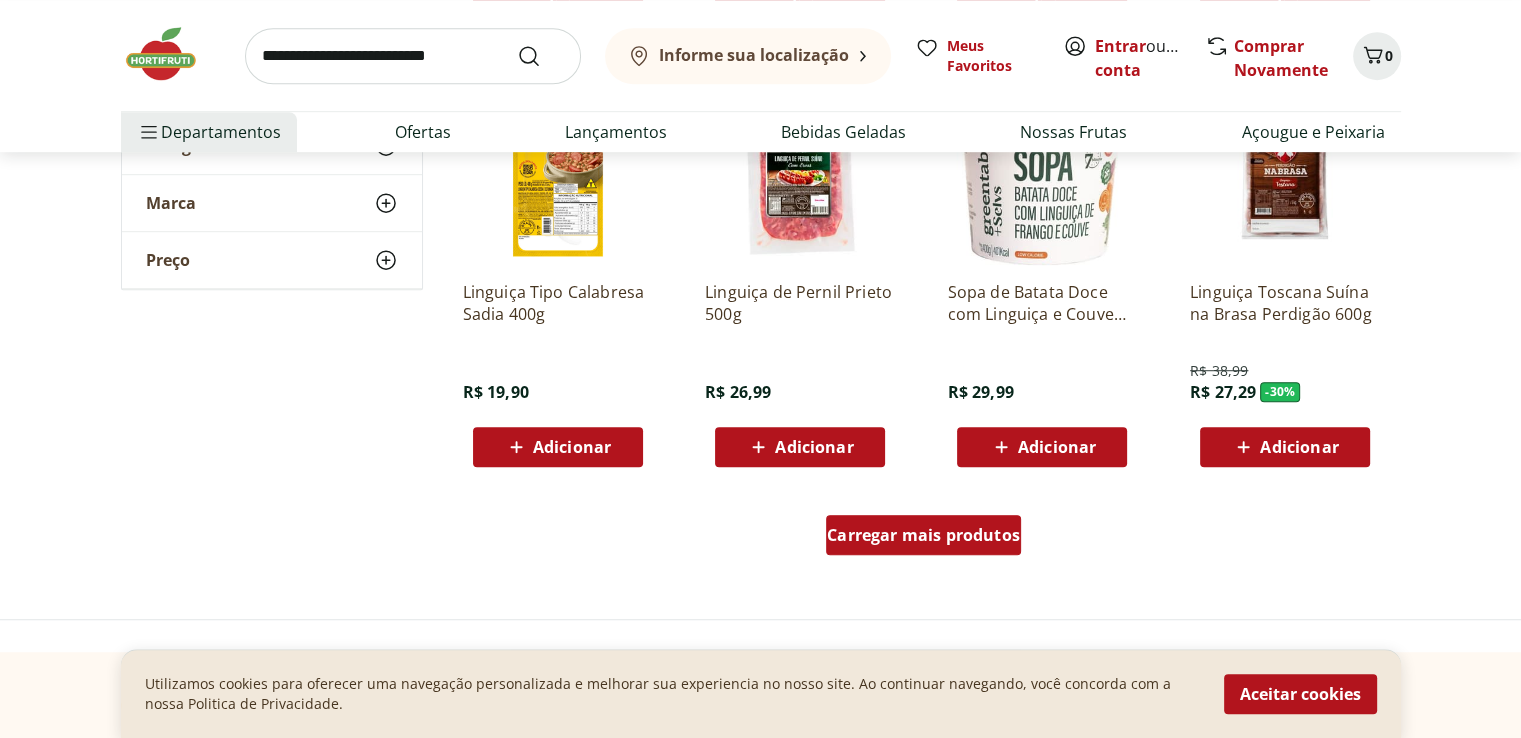 click on "Carregar mais produtos" at bounding box center [923, 535] 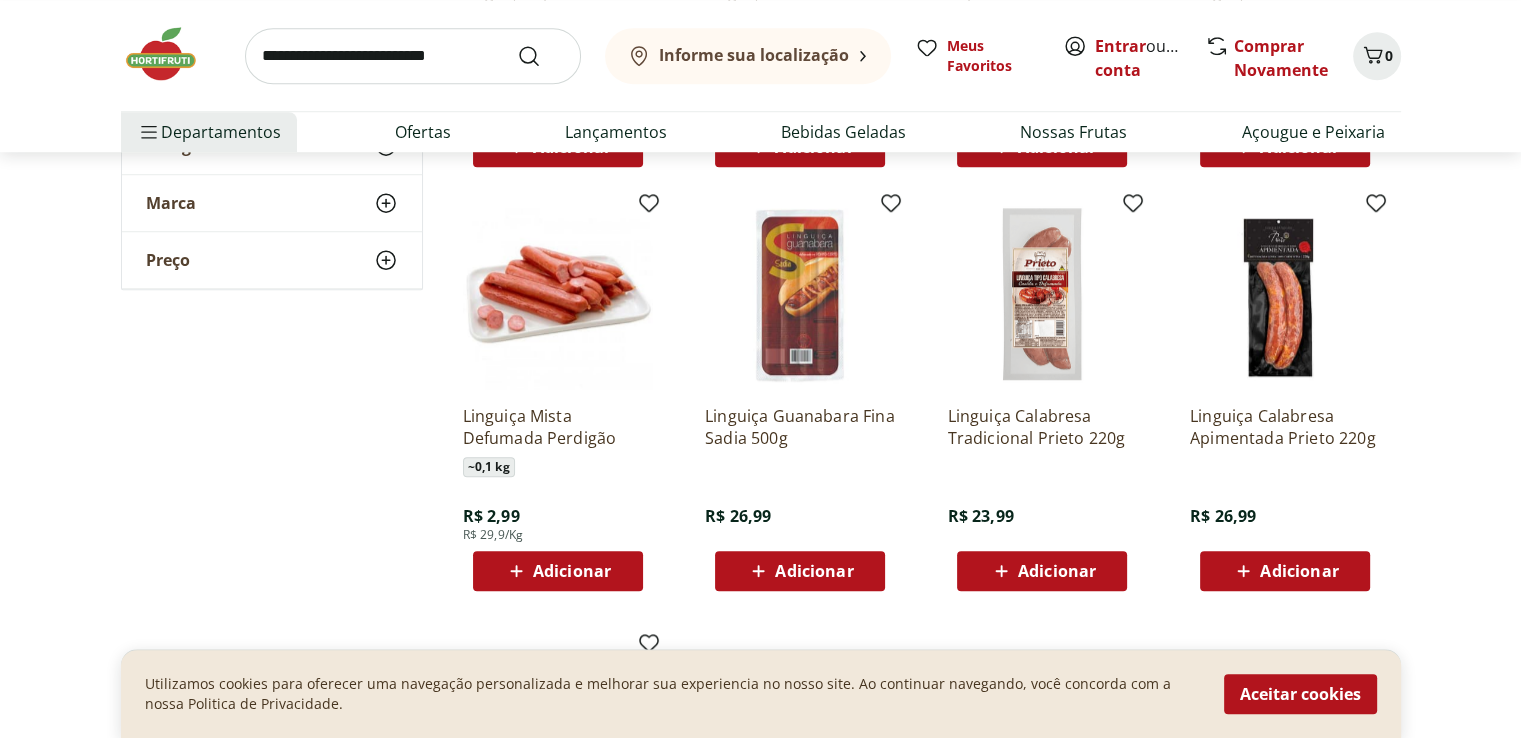 scroll, scrollTop: 1529, scrollLeft: 0, axis: vertical 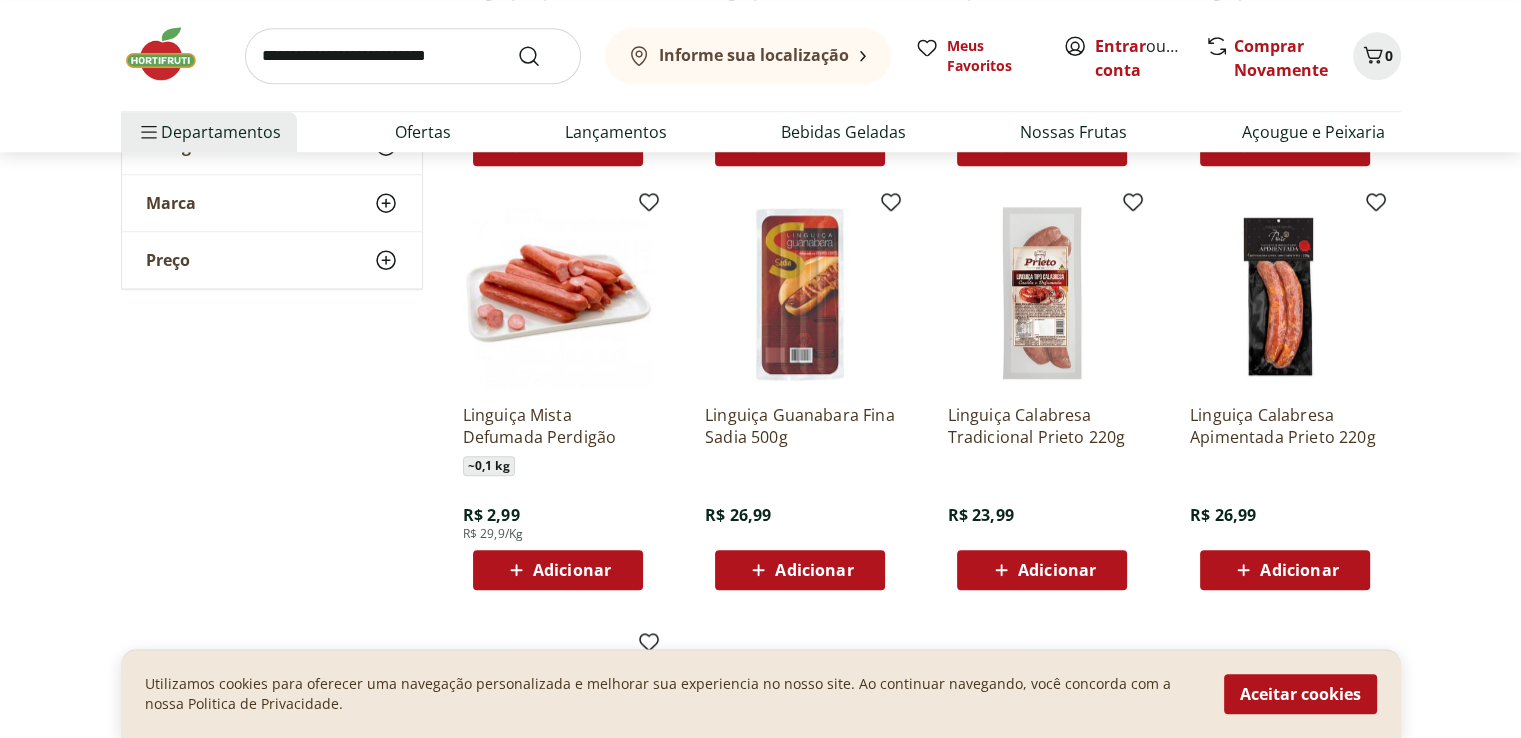 click at bounding box center (413, 56) 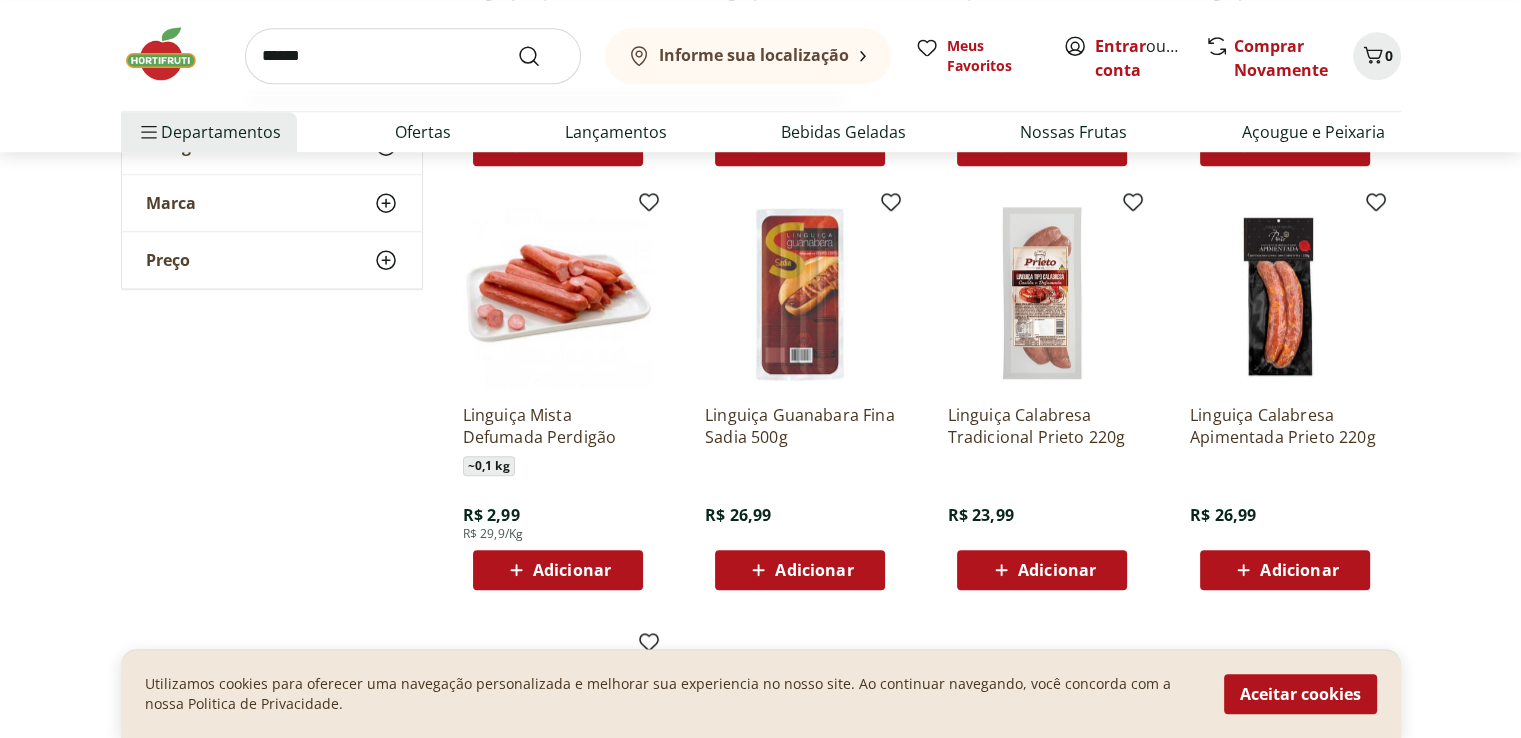 type on "******" 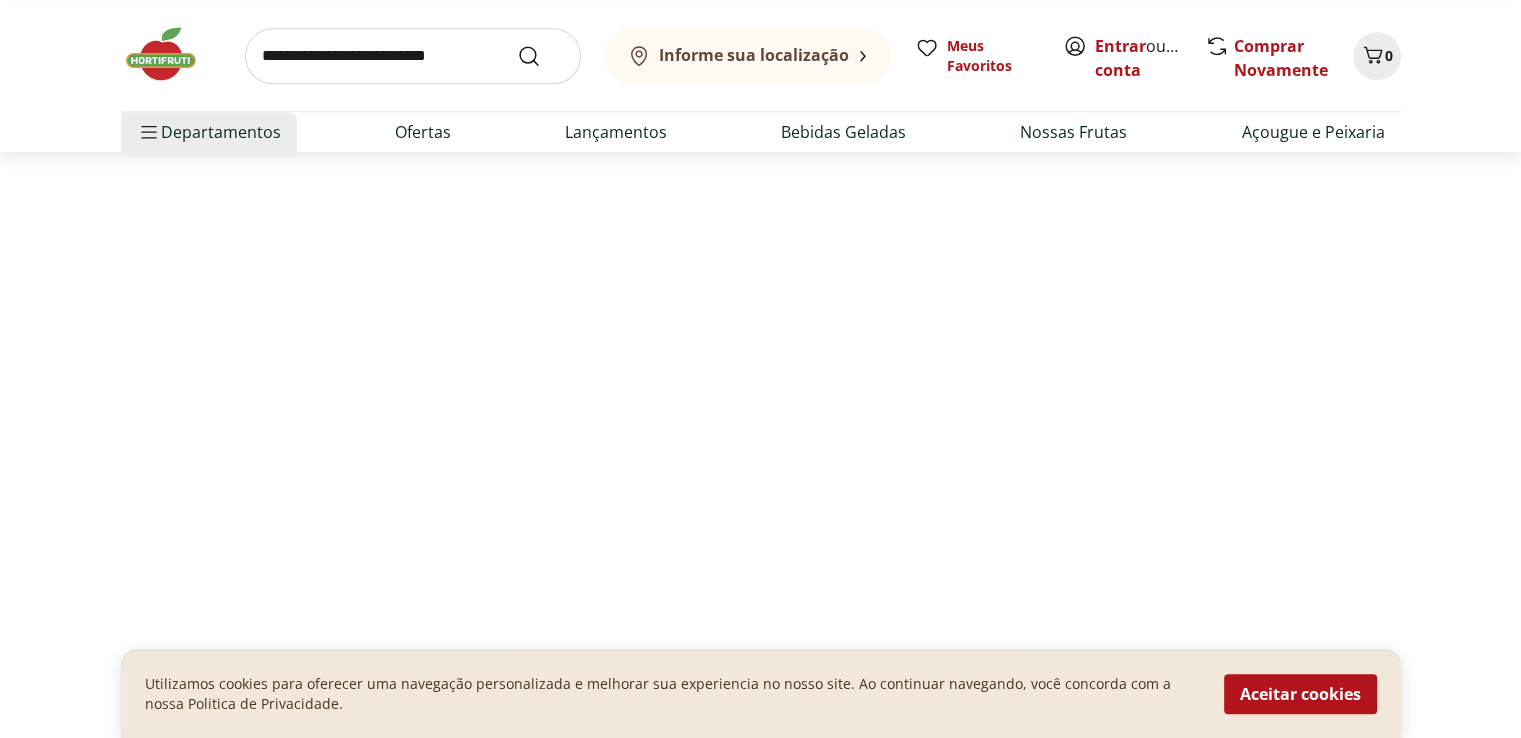 scroll, scrollTop: 0, scrollLeft: 0, axis: both 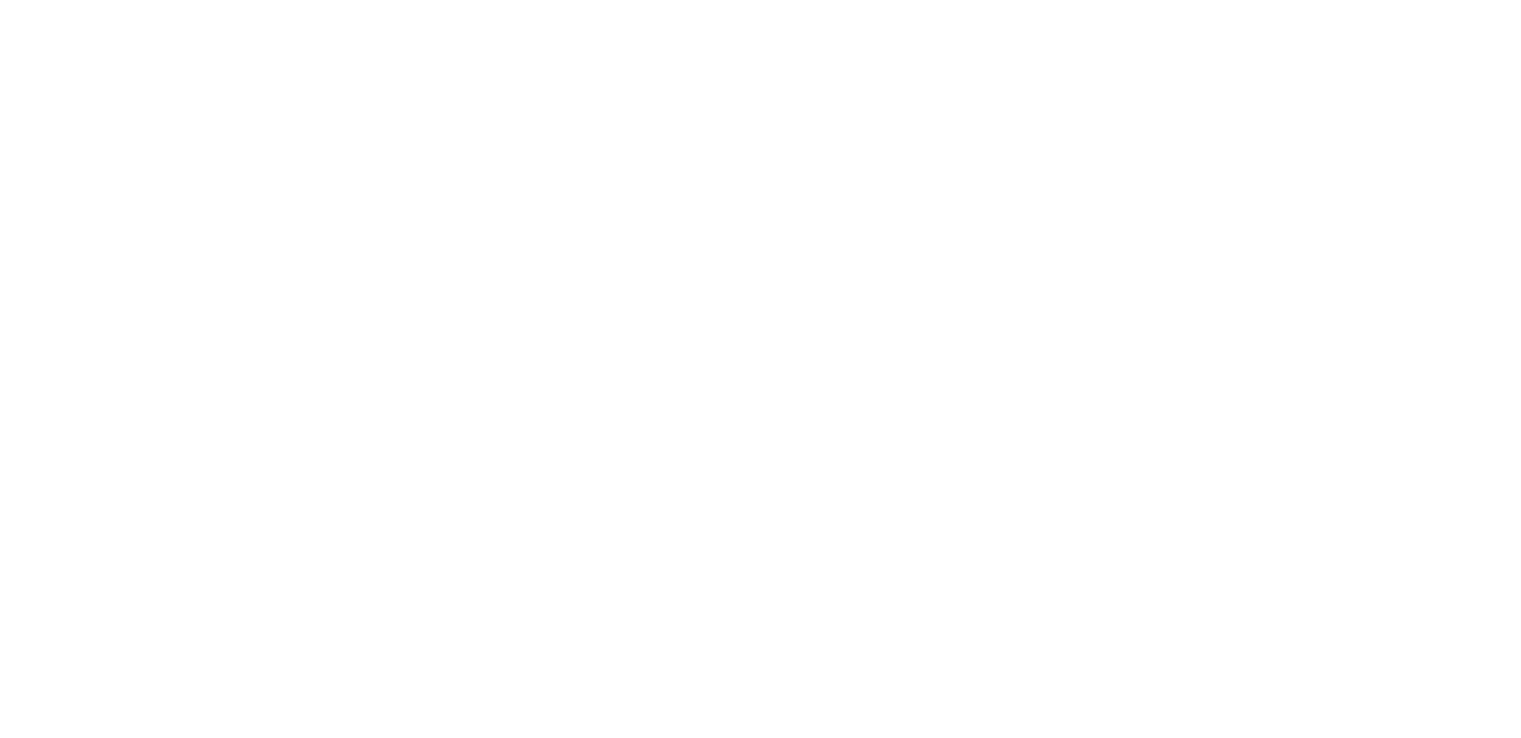 select on "**********" 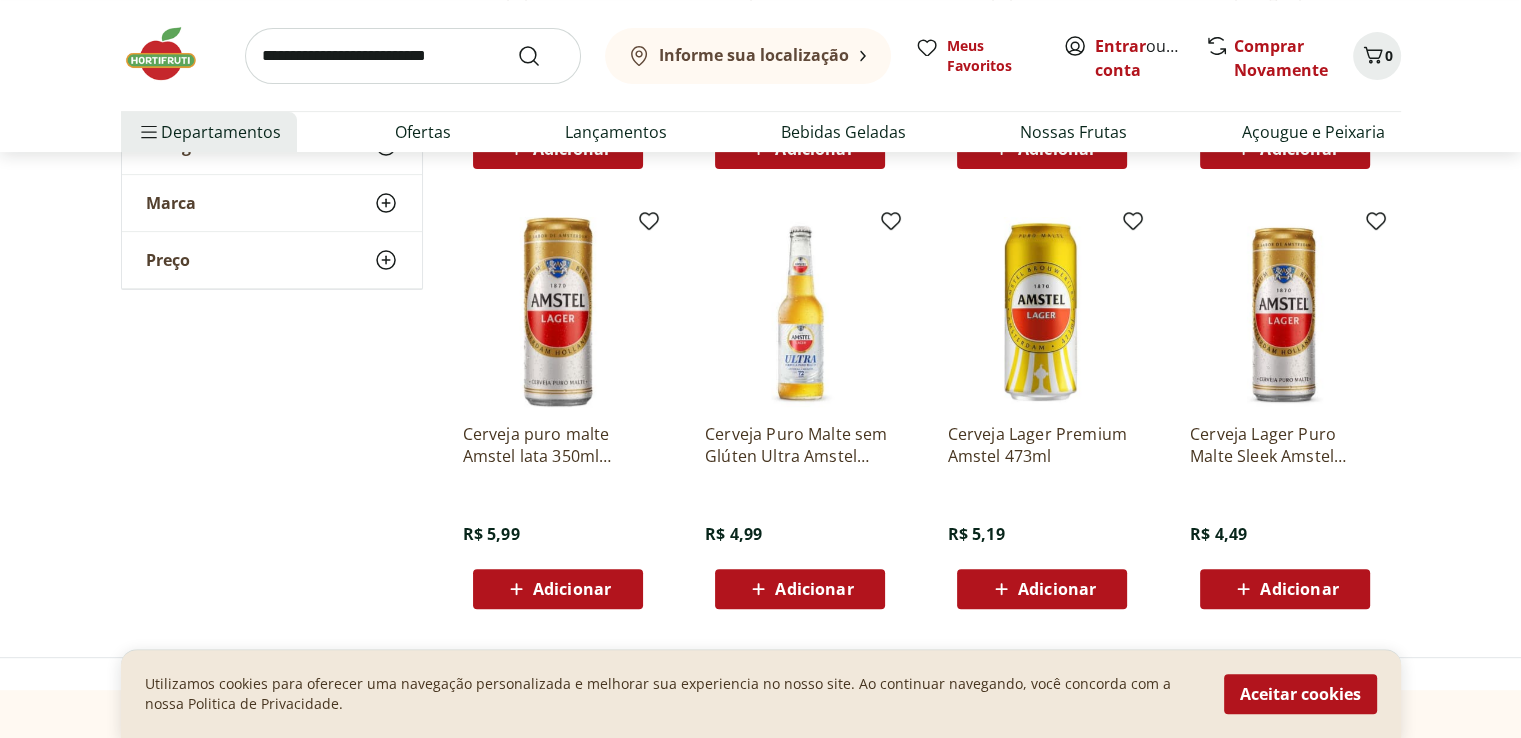 scroll, scrollTop: 655, scrollLeft: 0, axis: vertical 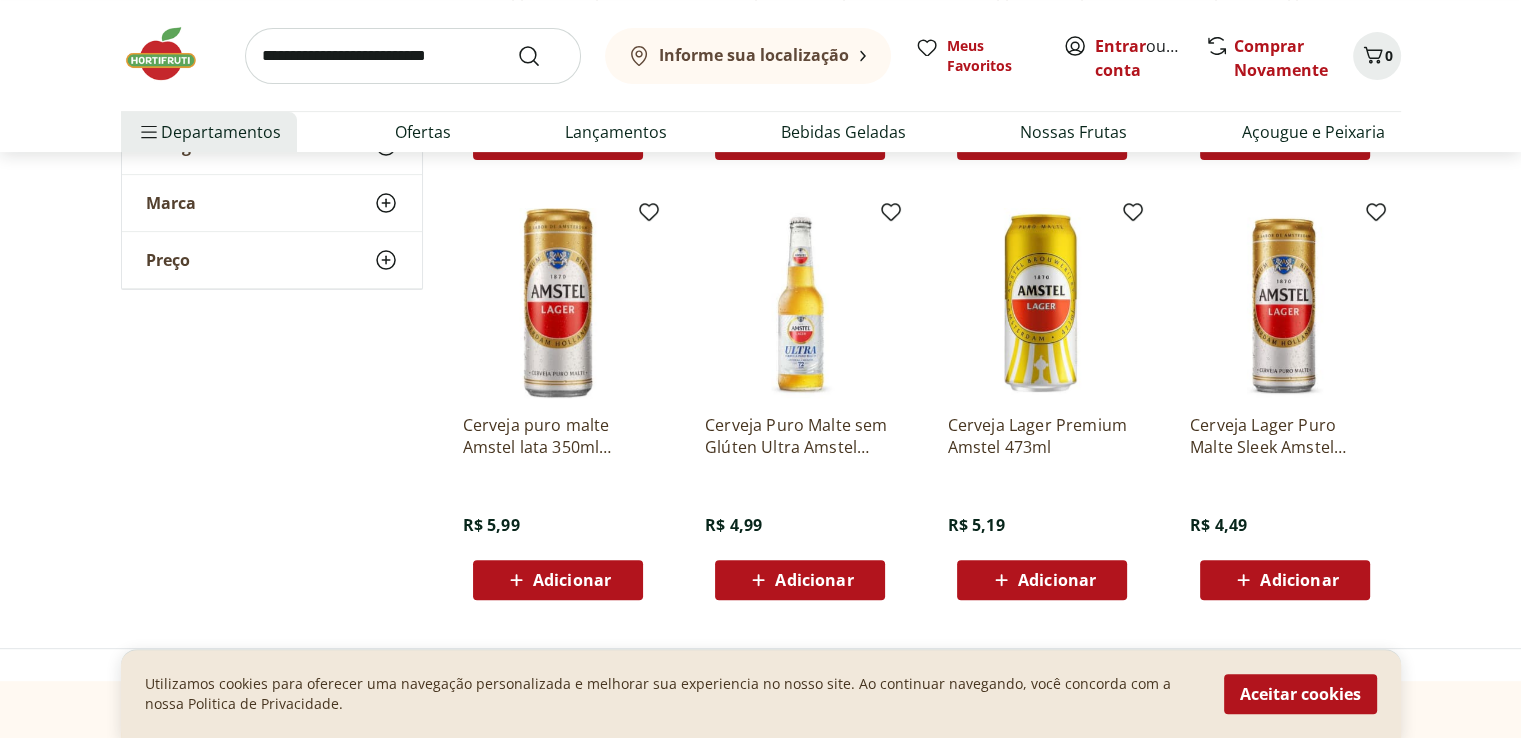 click at bounding box center (1285, 303) 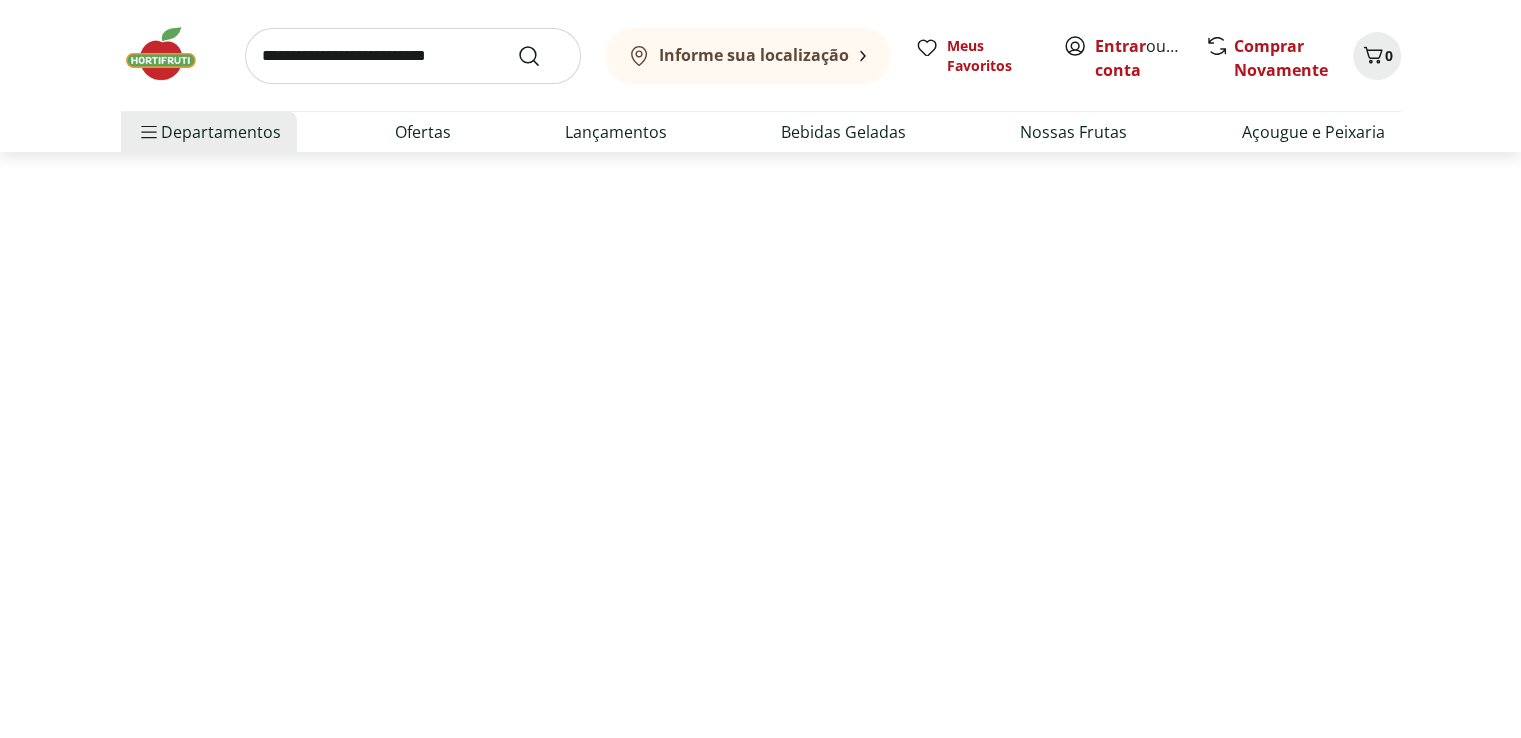 scroll, scrollTop: 0, scrollLeft: 0, axis: both 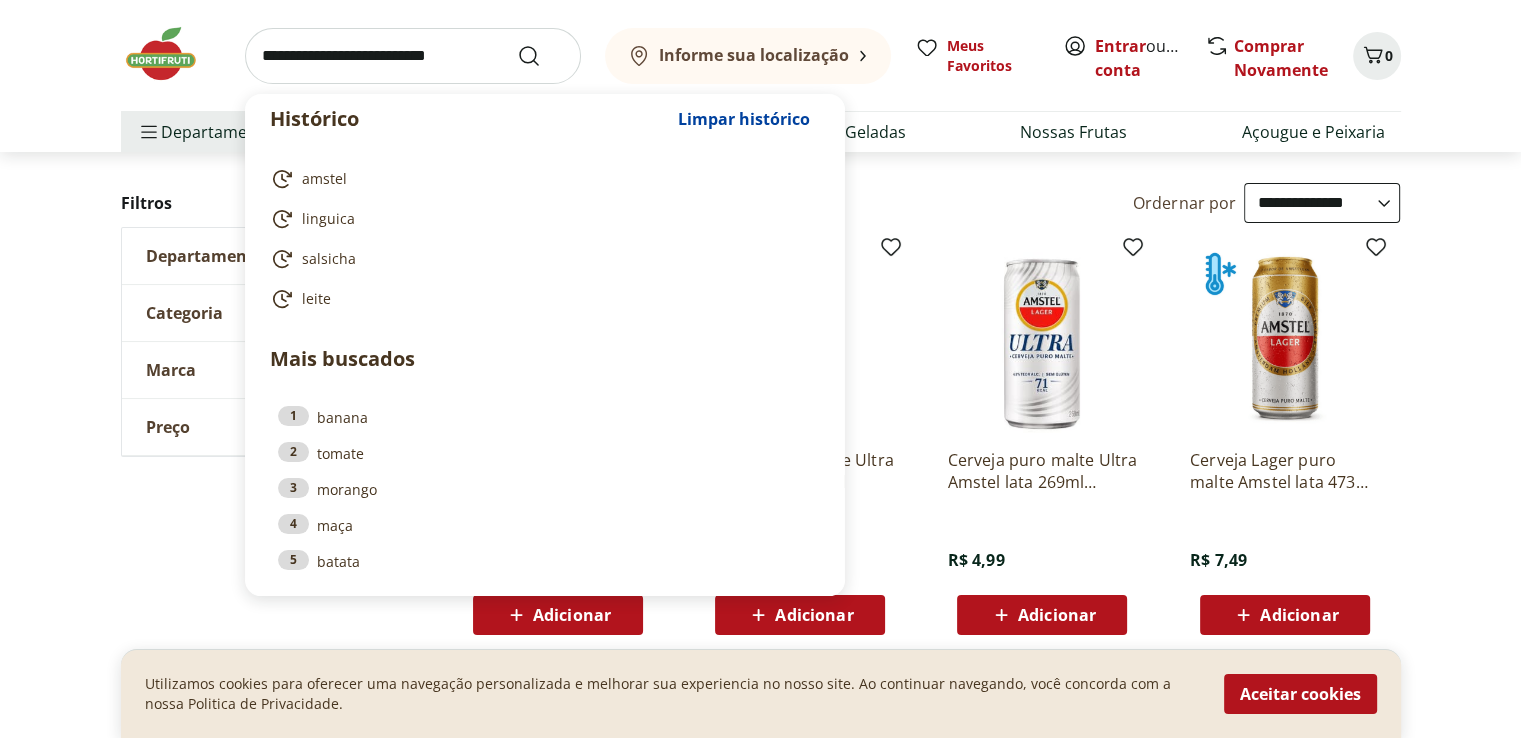 click at bounding box center [413, 56] 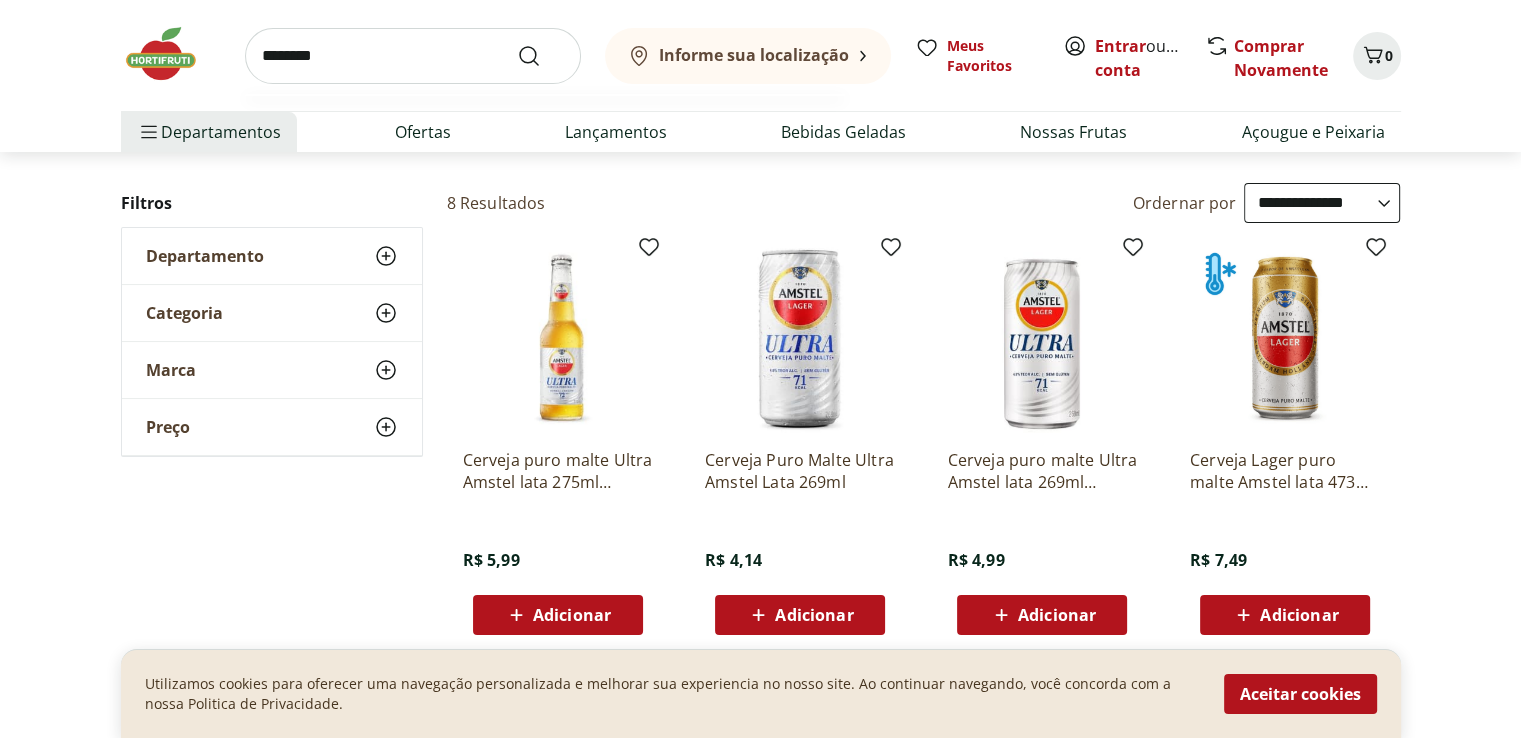 type on "********" 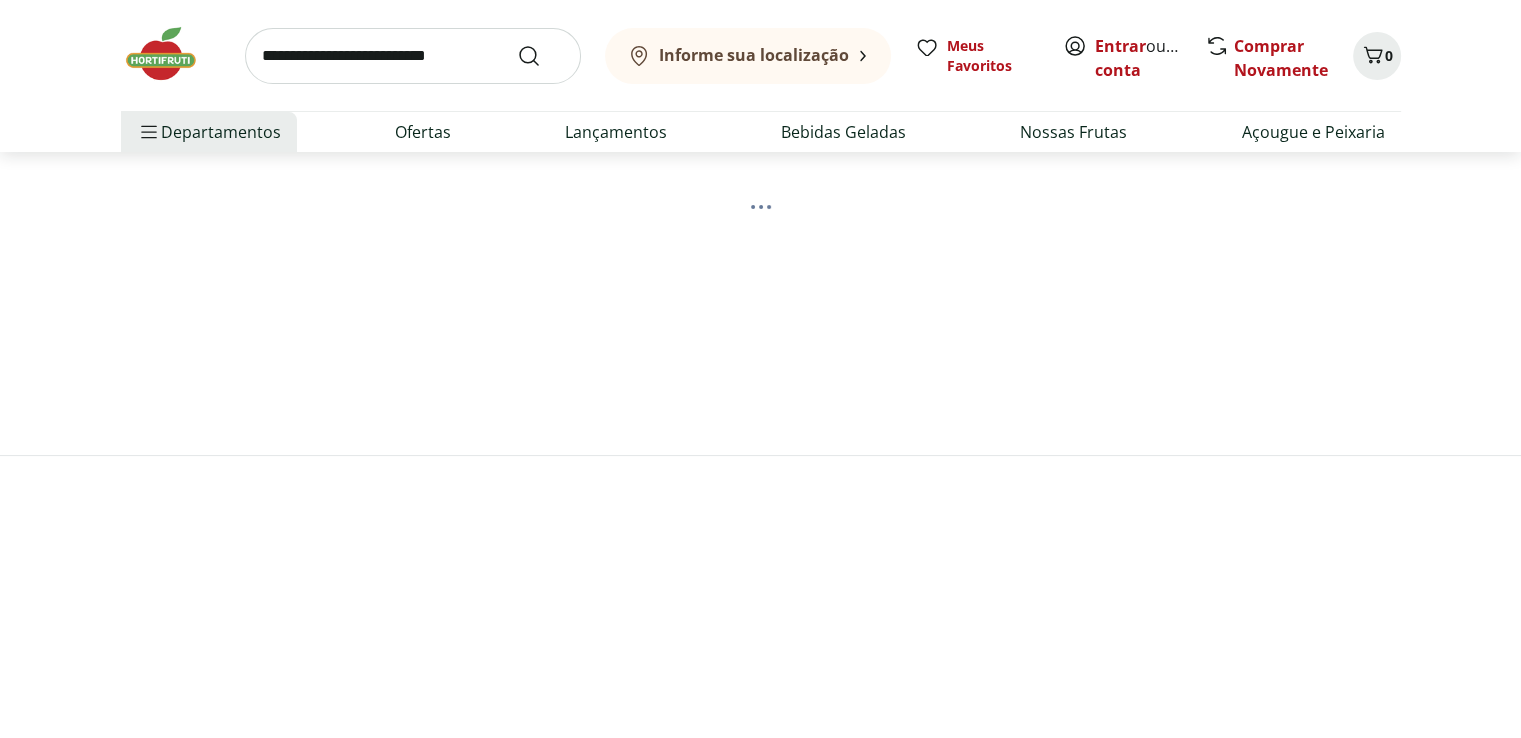 scroll, scrollTop: 0, scrollLeft: 0, axis: both 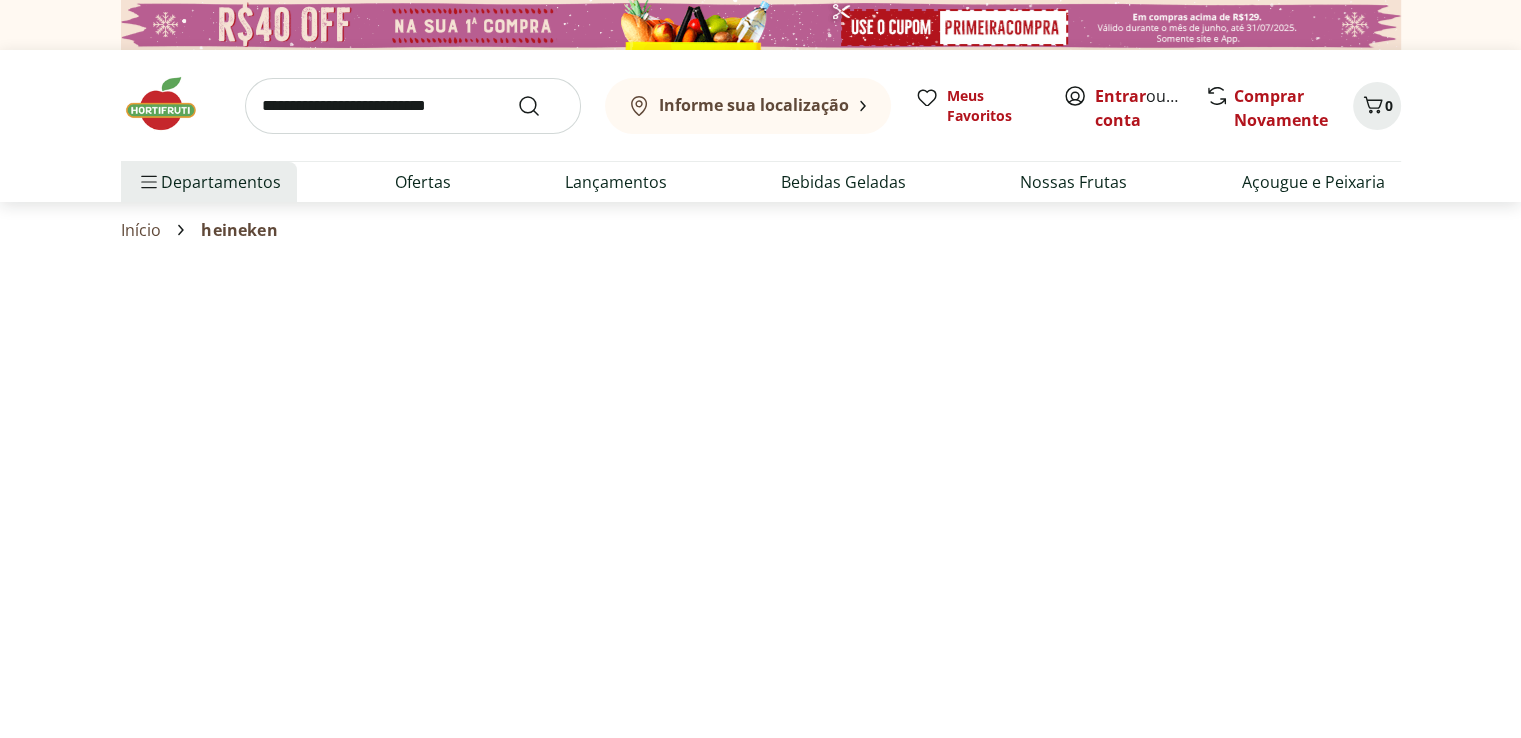select on "**********" 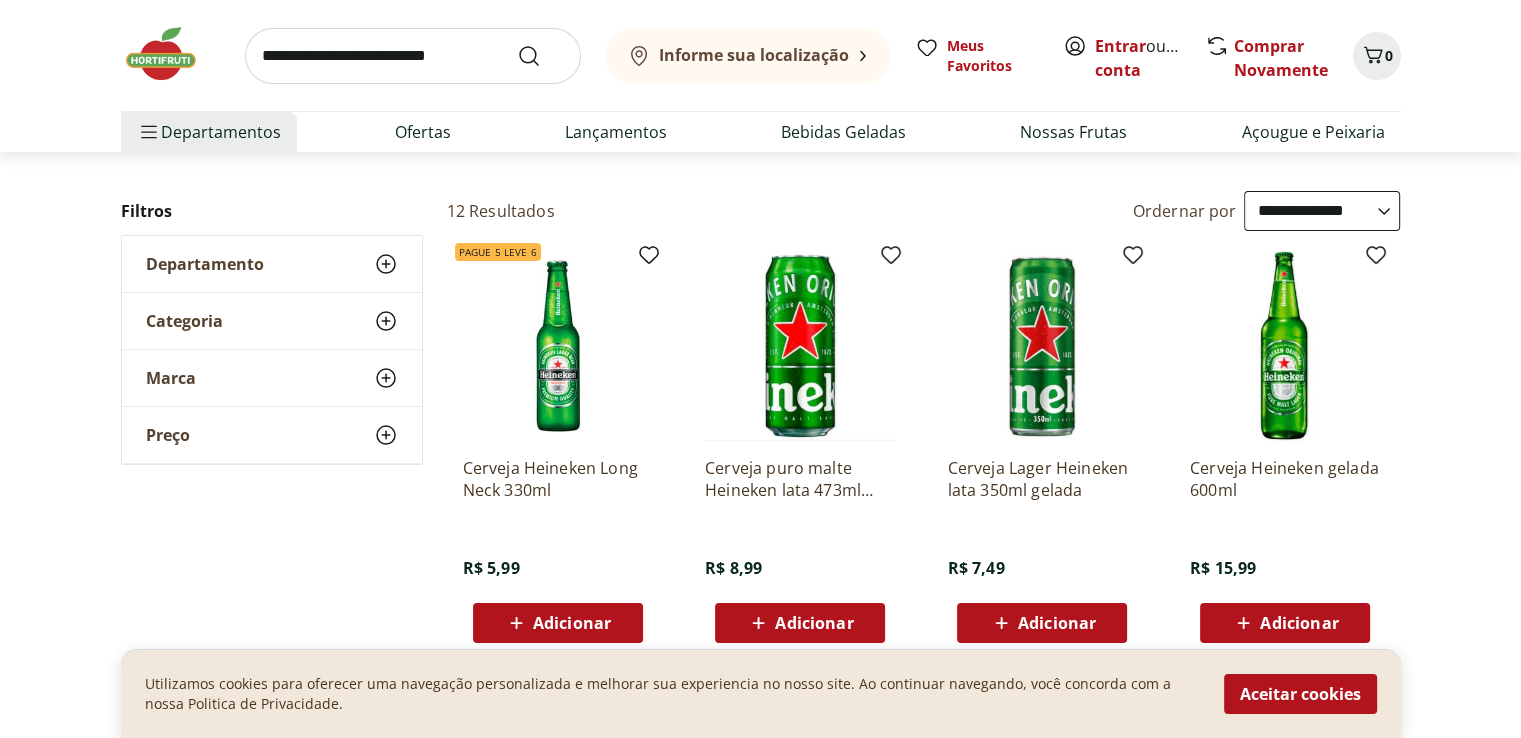 scroll, scrollTop: 173, scrollLeft: 0, axis: vertical 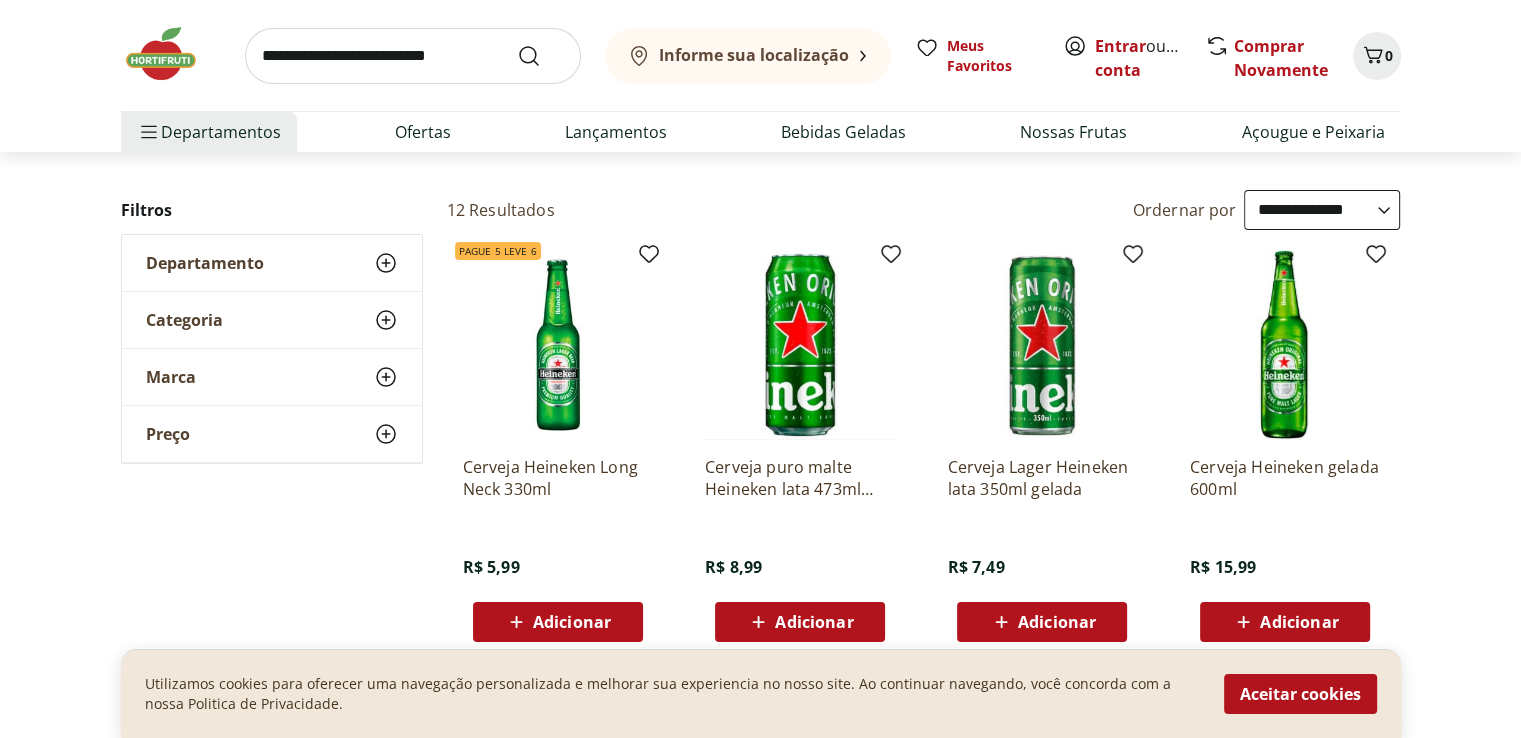 click at bounding box center [413, 56] 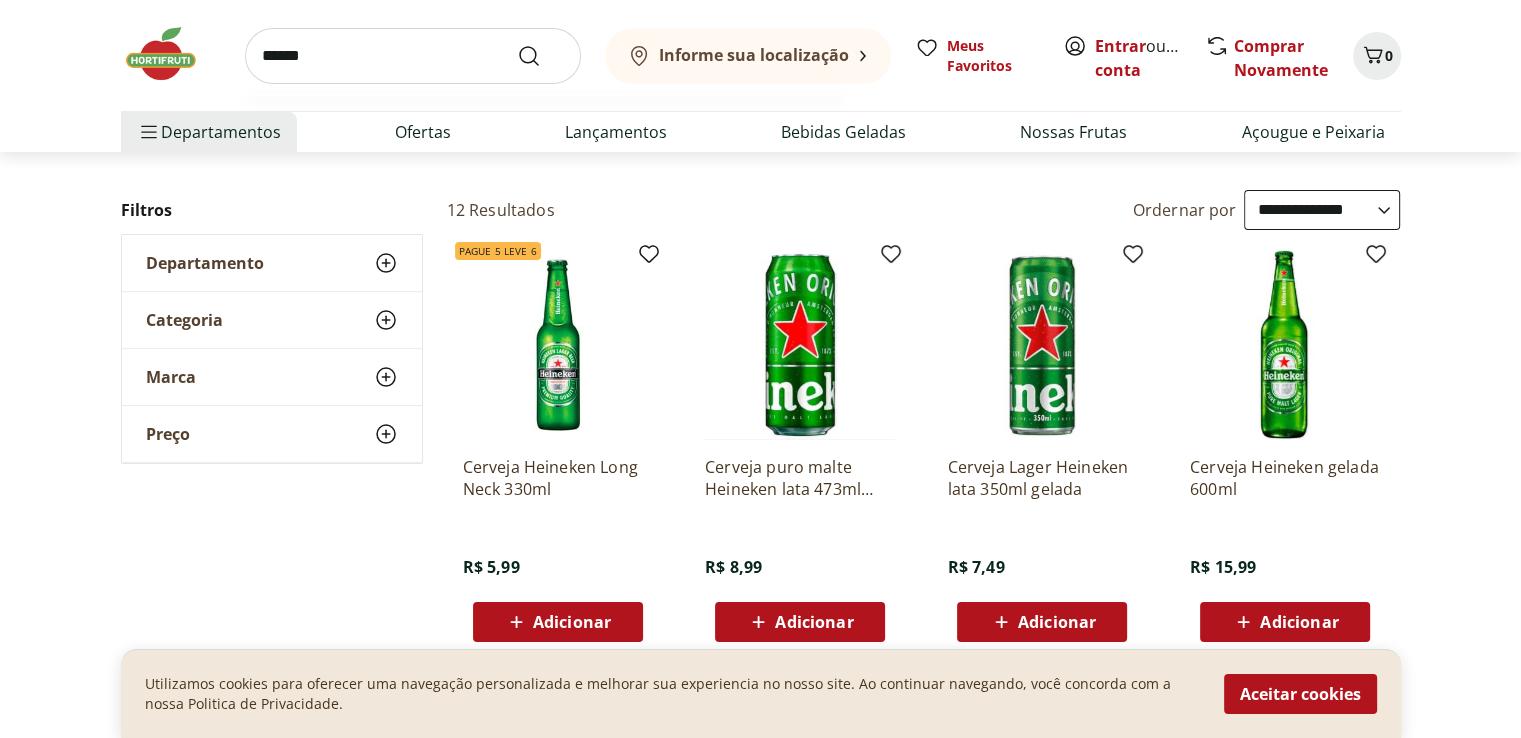 type on "******" 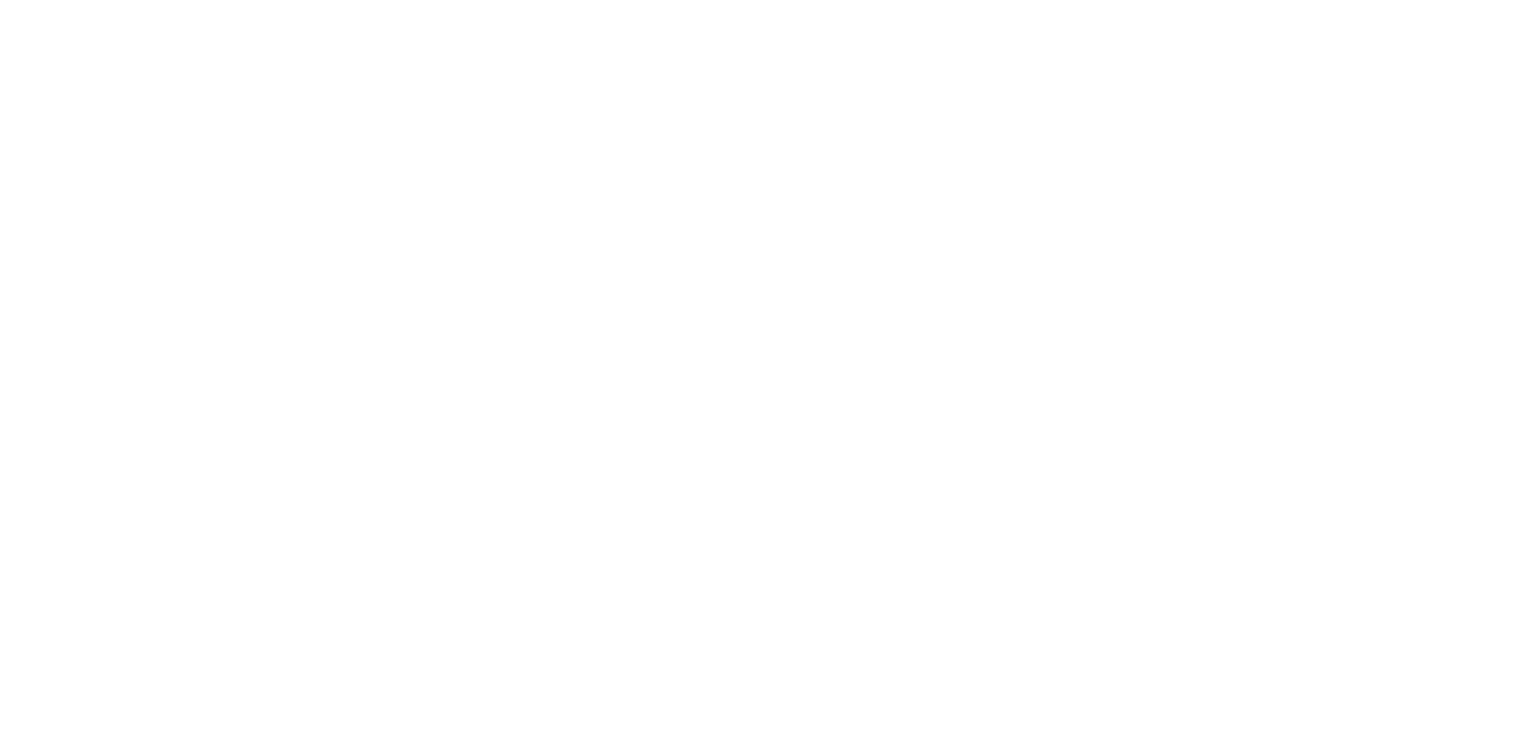 scroll, scrollTop: 0, scrollLeft: 0, axis: both 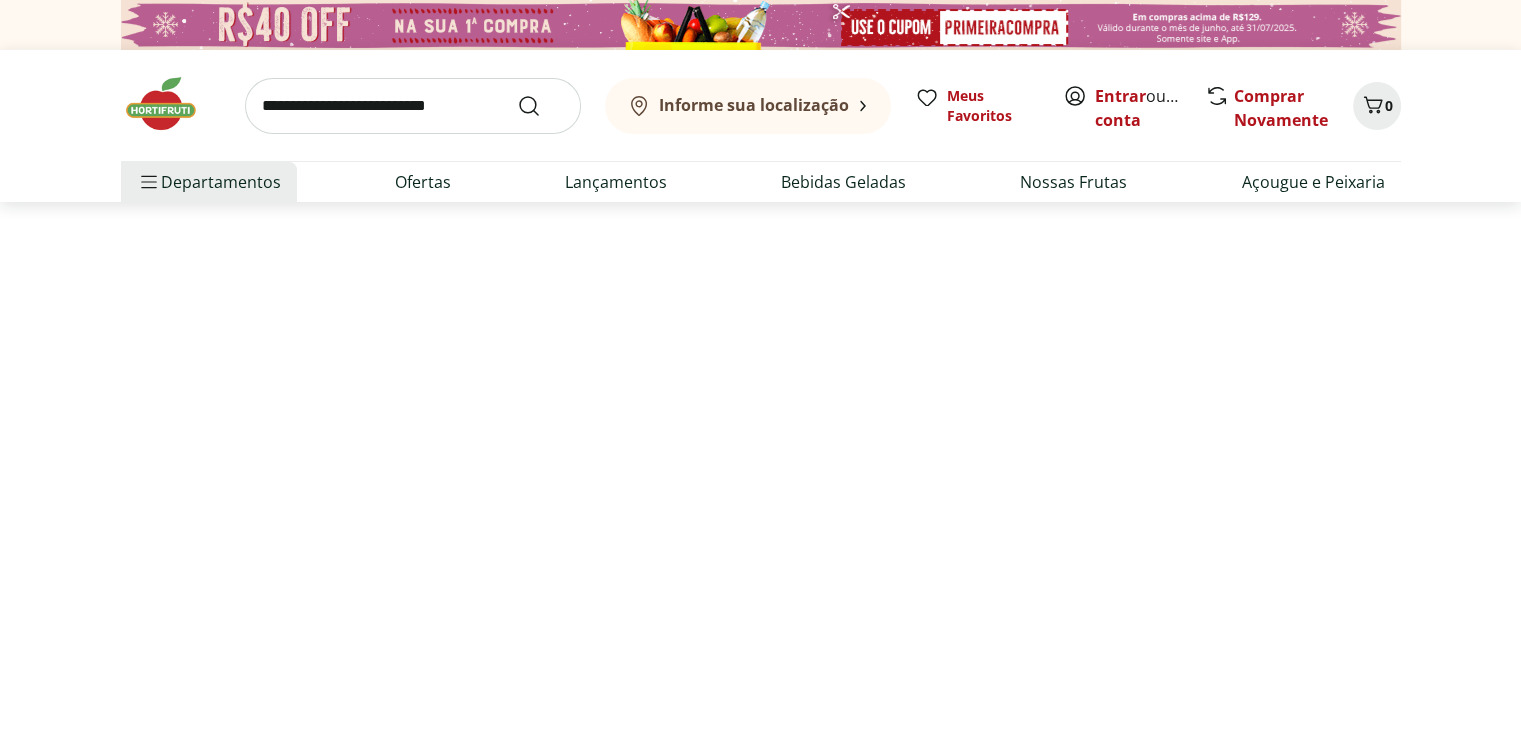 select on "**********" 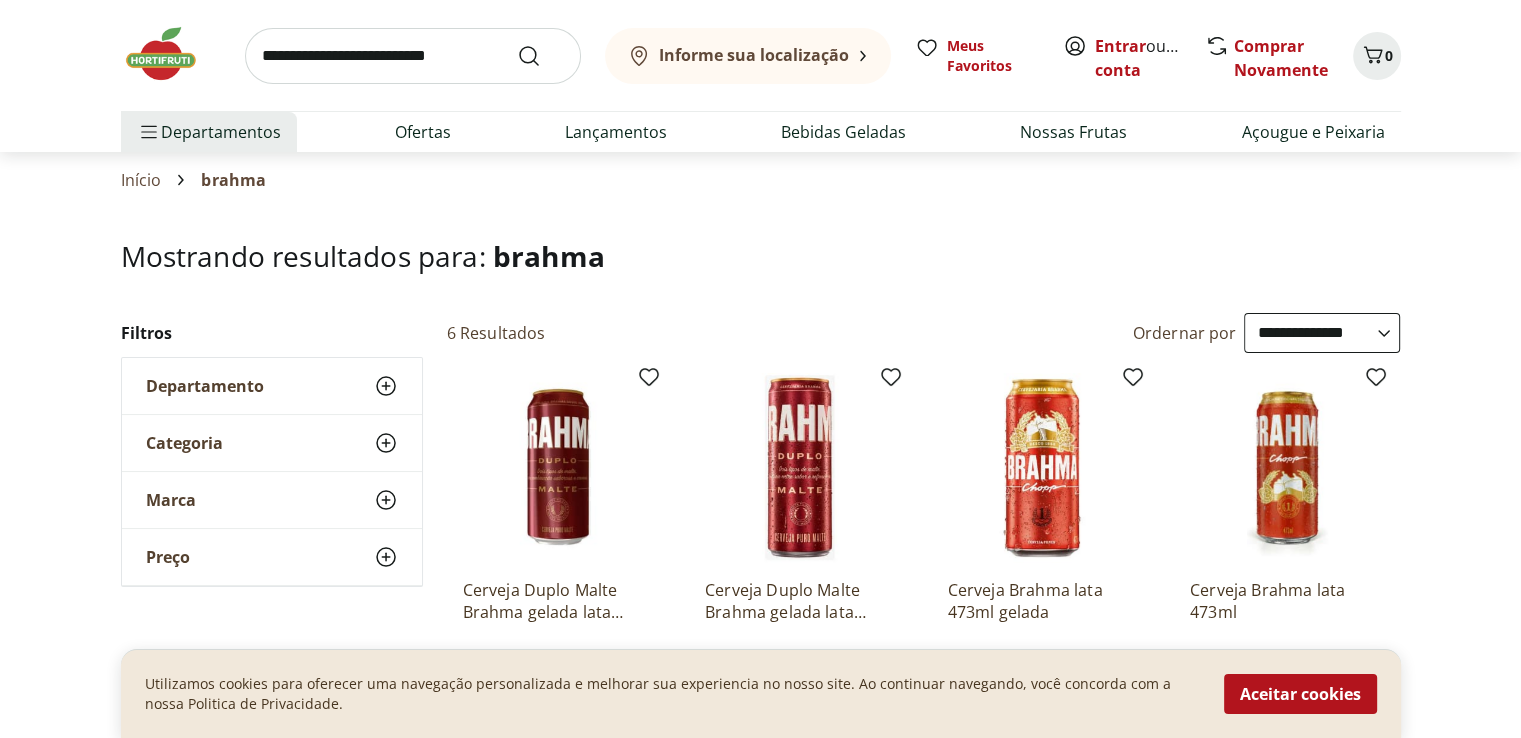 scroll, scrollTop: 0, scrollLeft: 0, axis: both 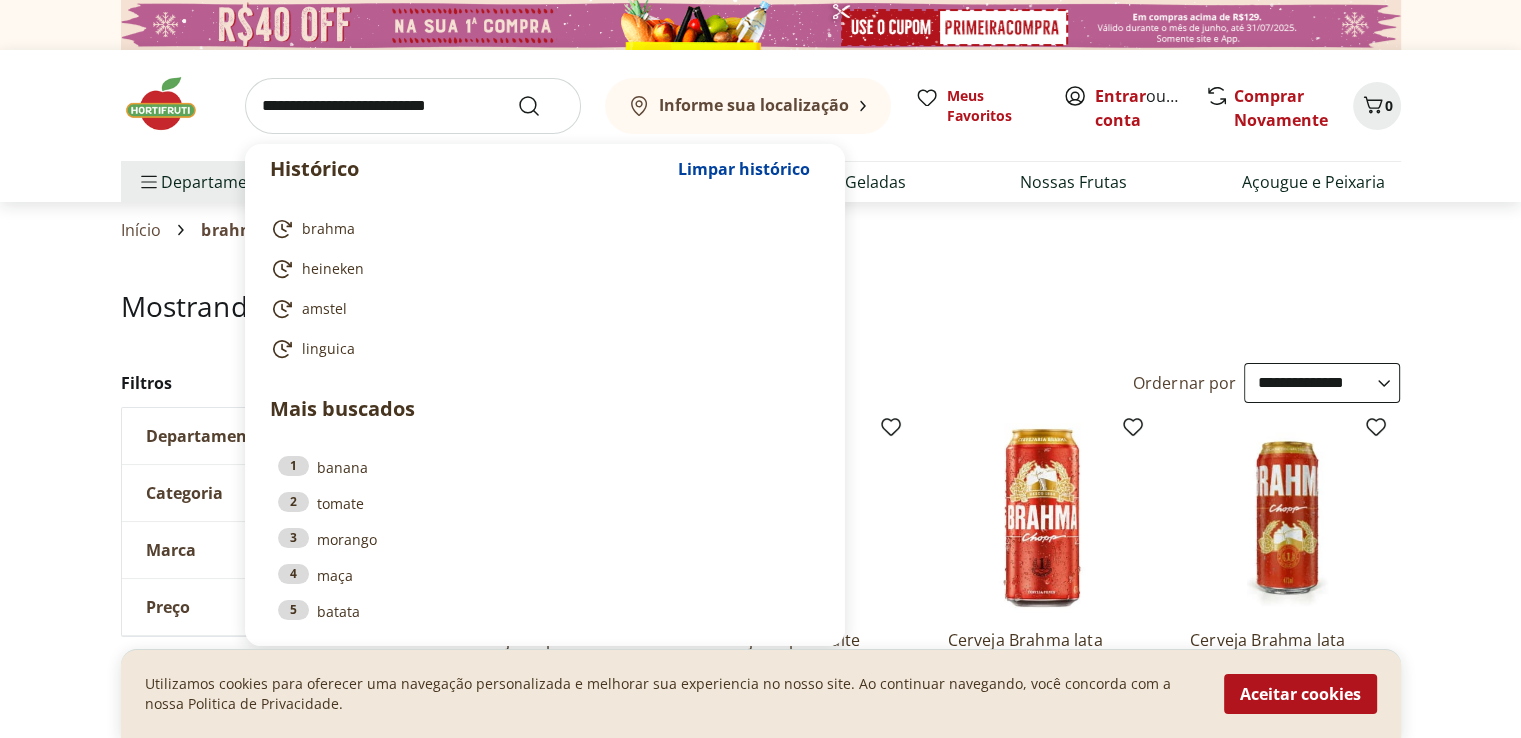 click at bounding box center [413, 106] 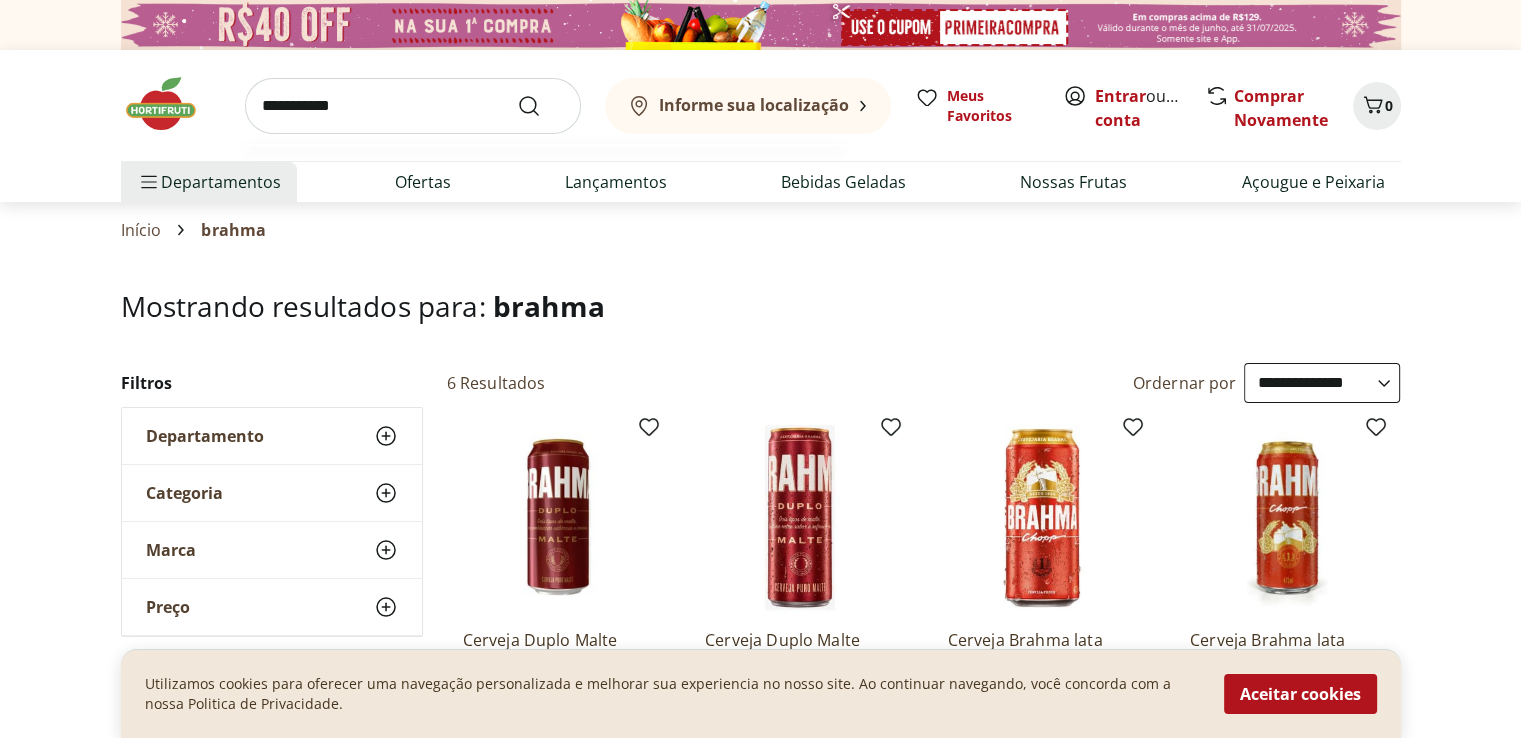 type on "**********" 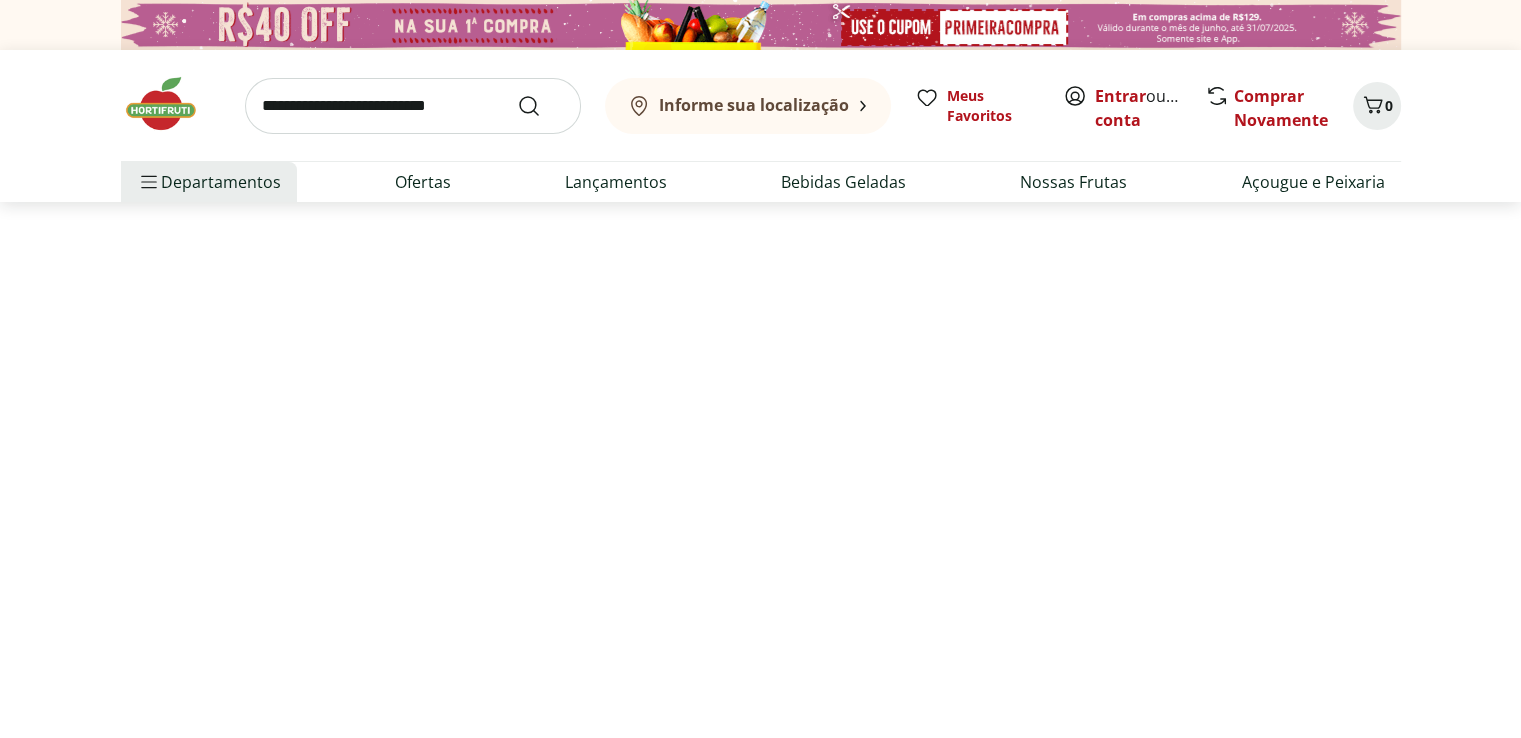 select on "**********" 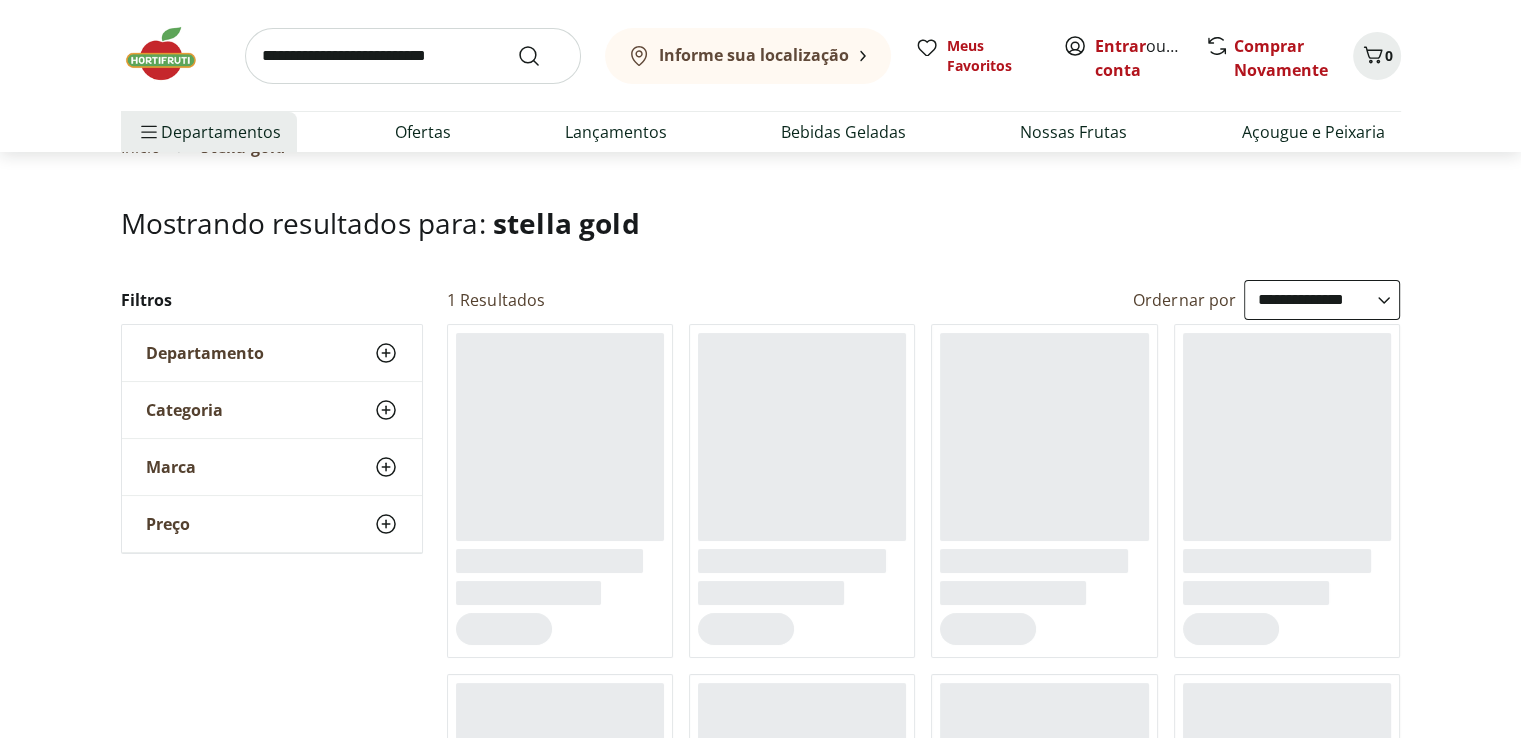 scroll, scrollTop: 84, scrollLeft: 0, axis: vertical 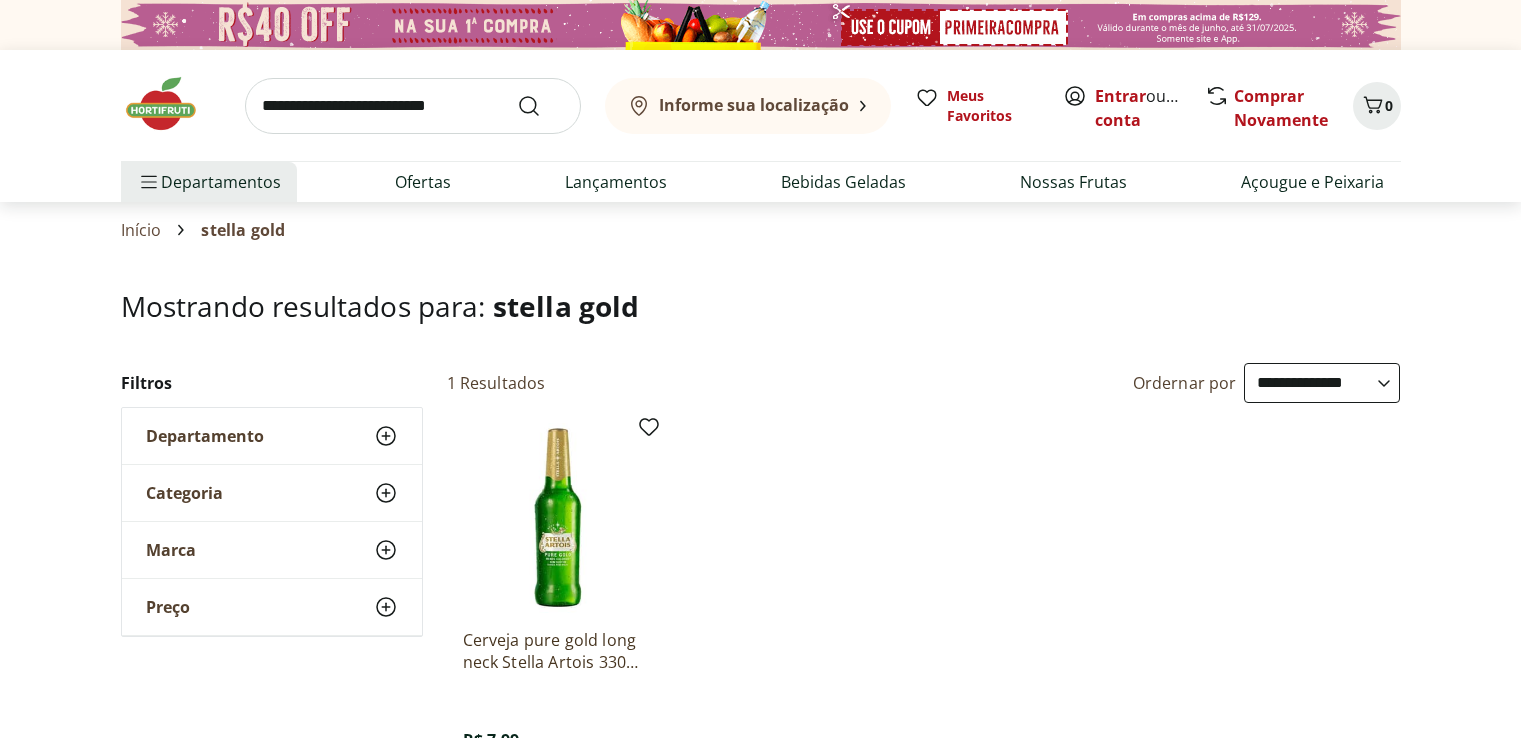 select on "**********" 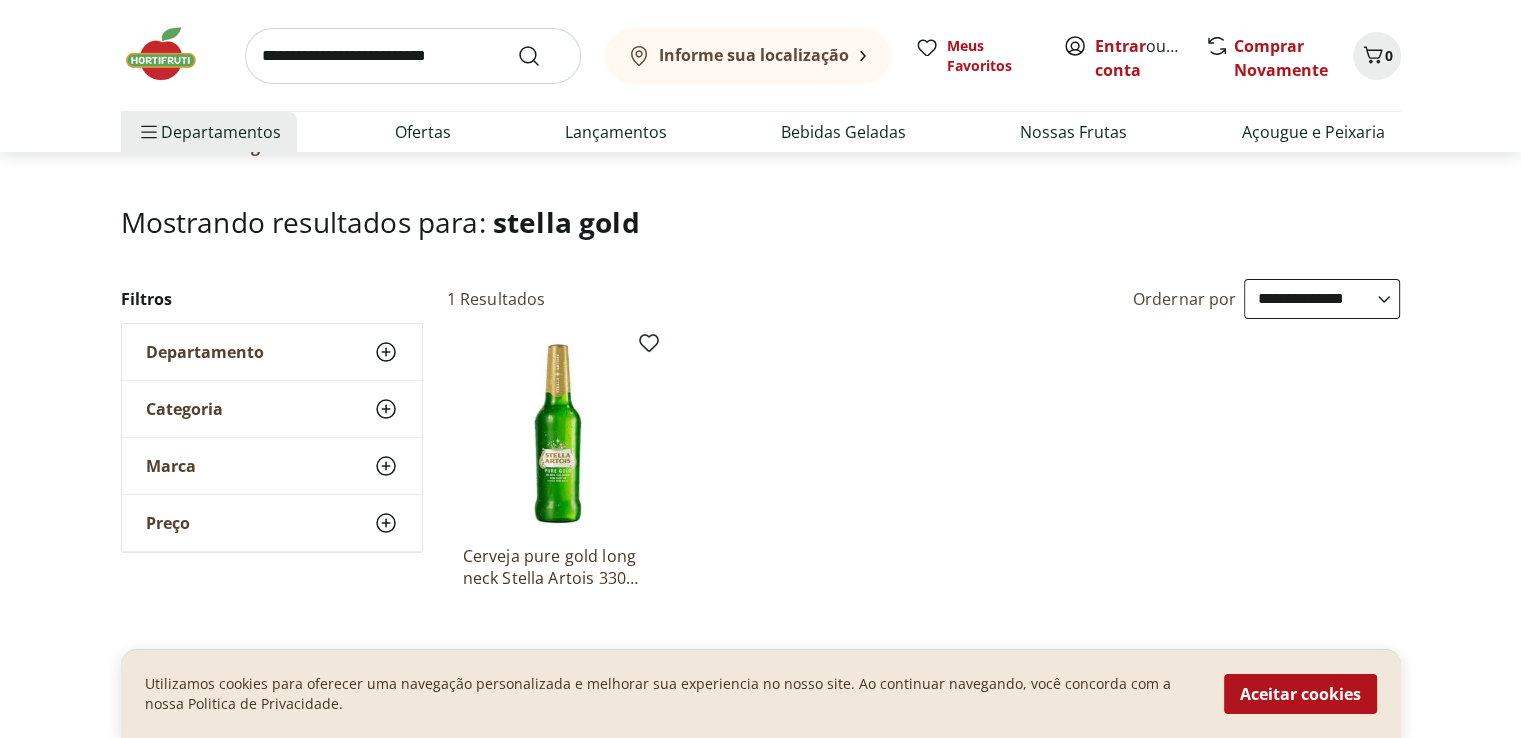 scroll, scrollTop: 0, scrollLeft: 0, axis: both 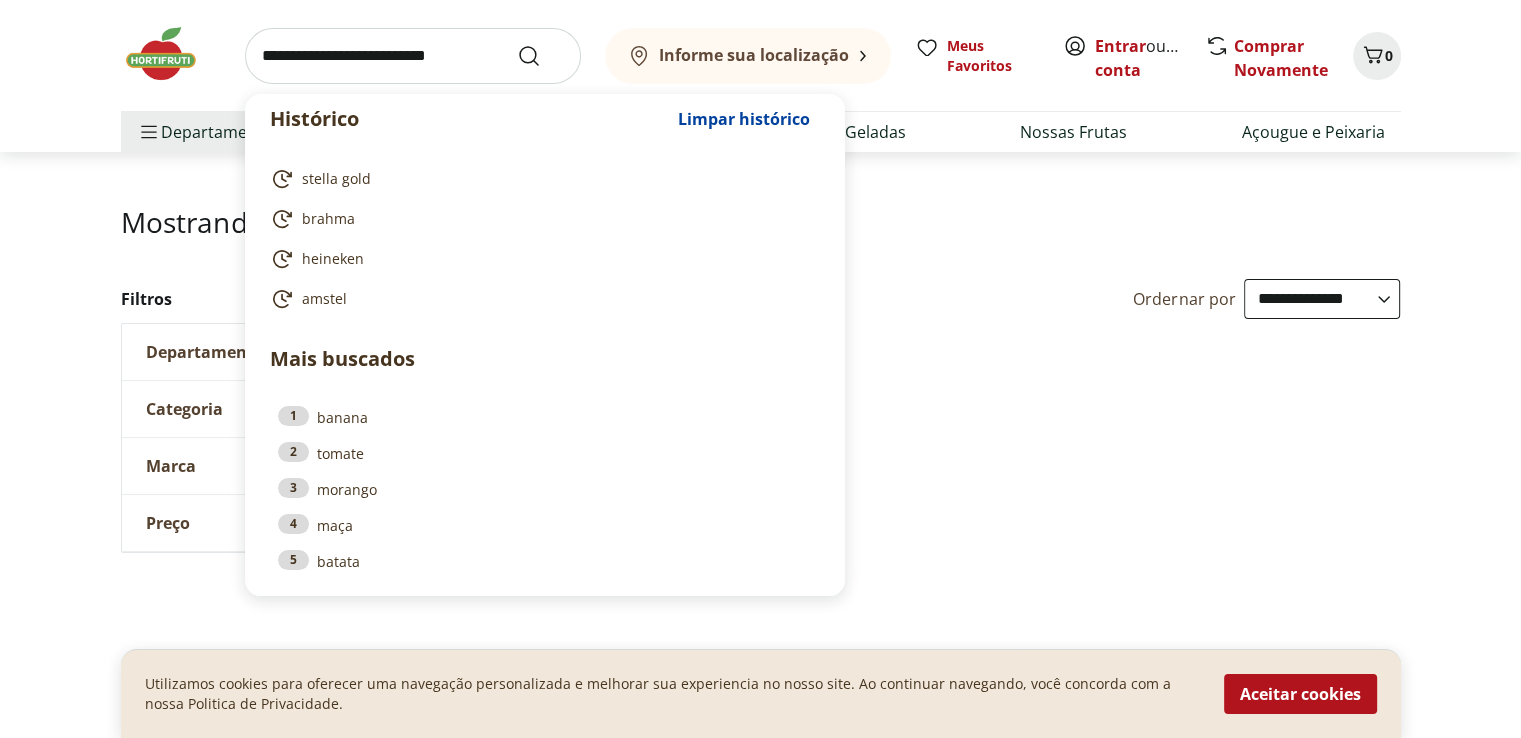 type on "*" 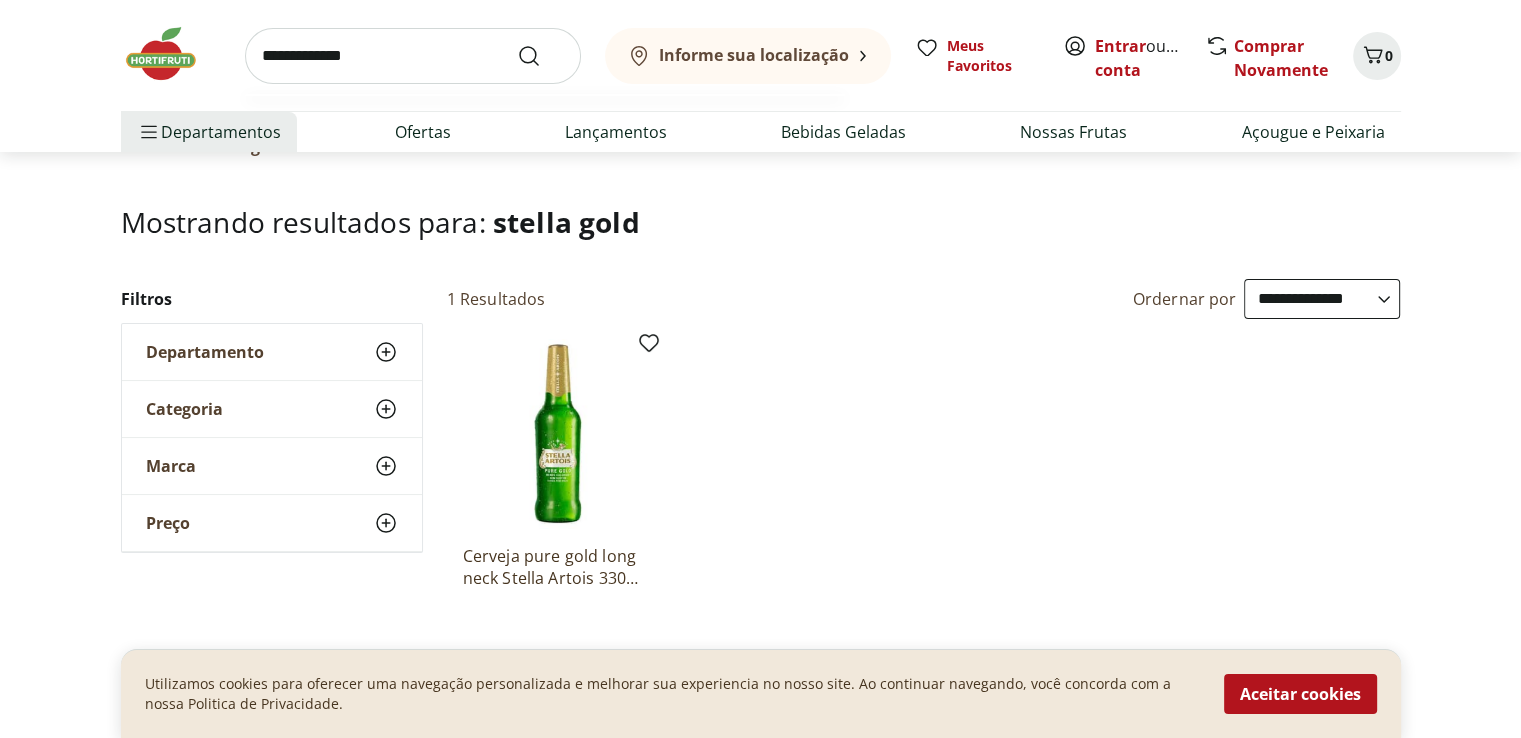 type on "**********" 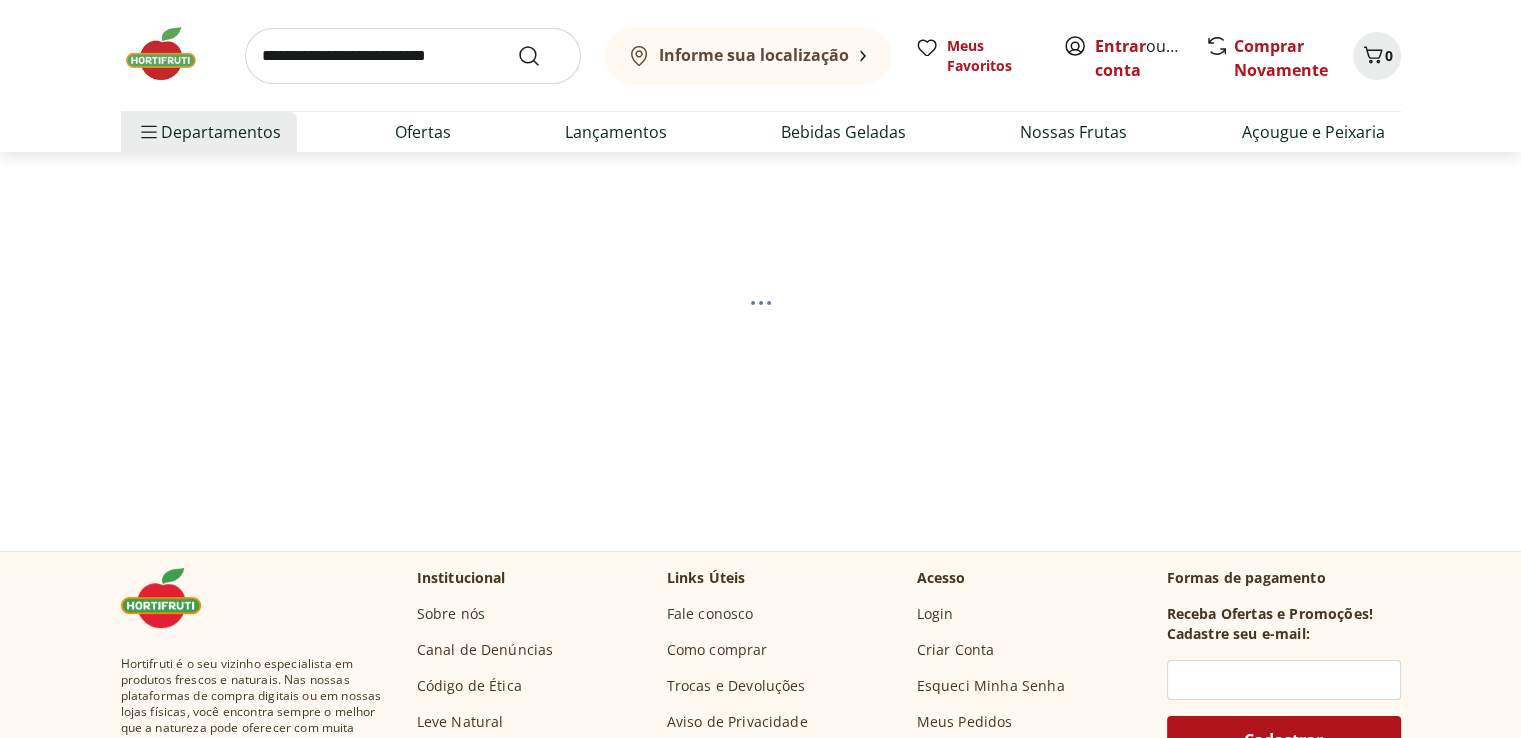 scroll, scrollTop: 0, scrollLeft: 0, axis: both 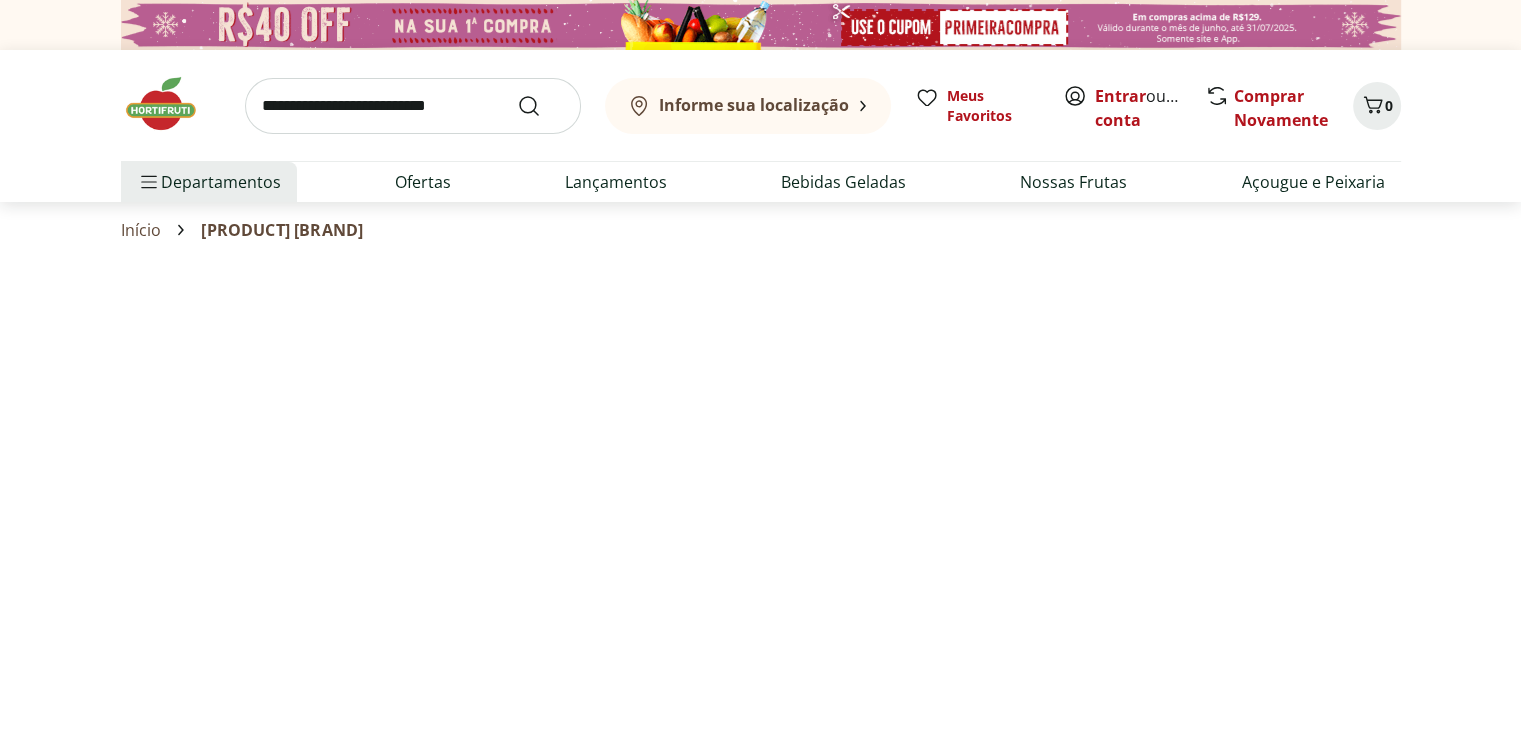 select on "**********" 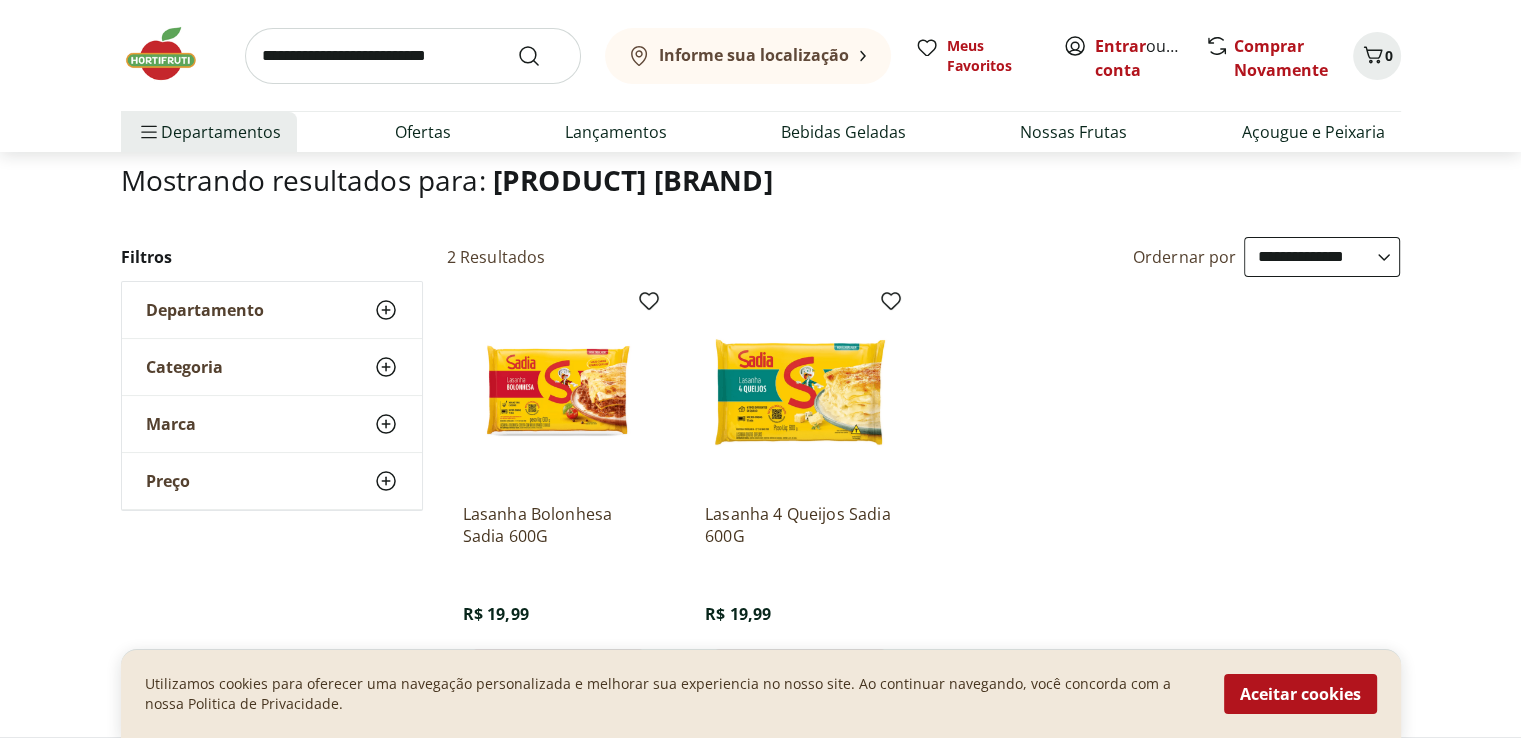 scroll, scrollTop: 128, scrollLeft: 0, axis: vertical 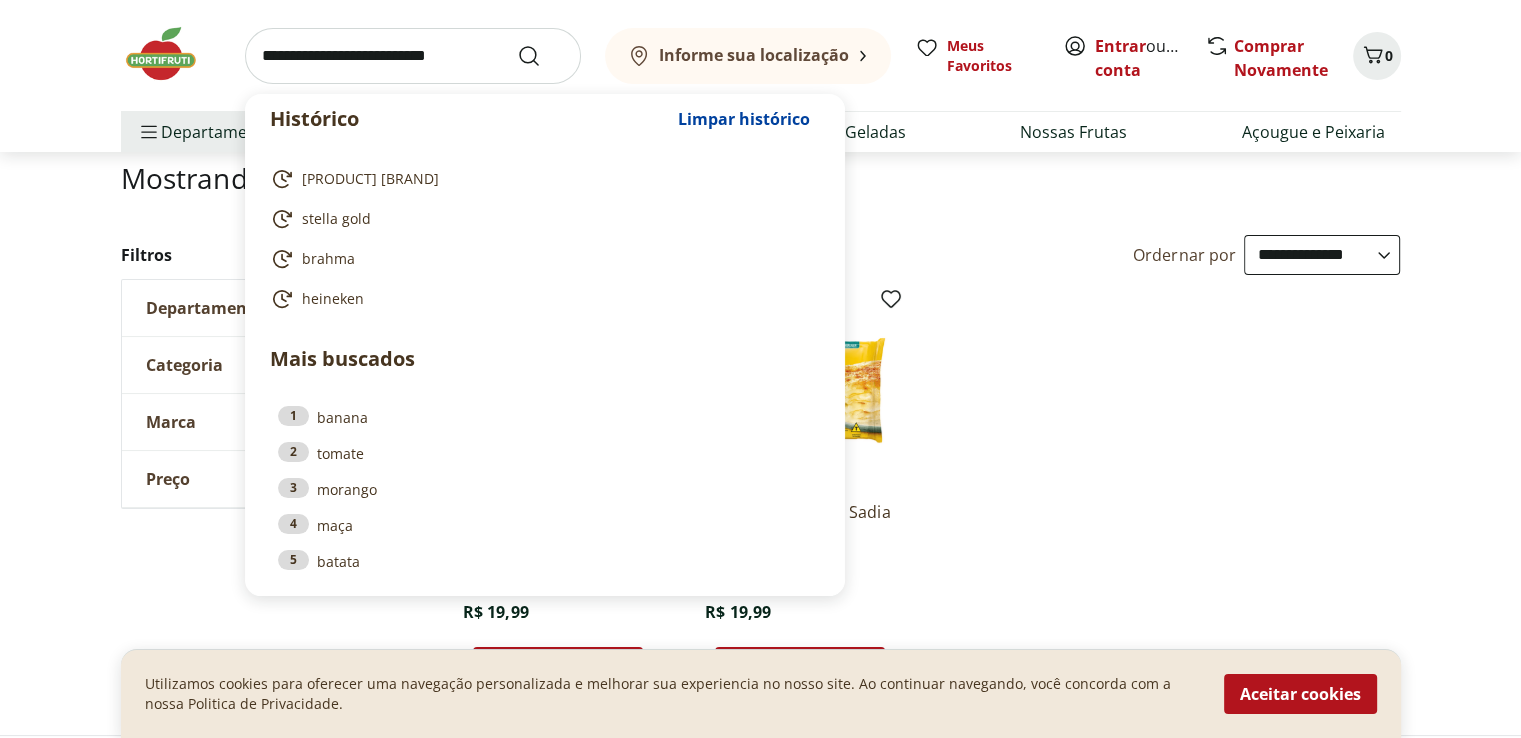 click at bounding box center (413, 56) 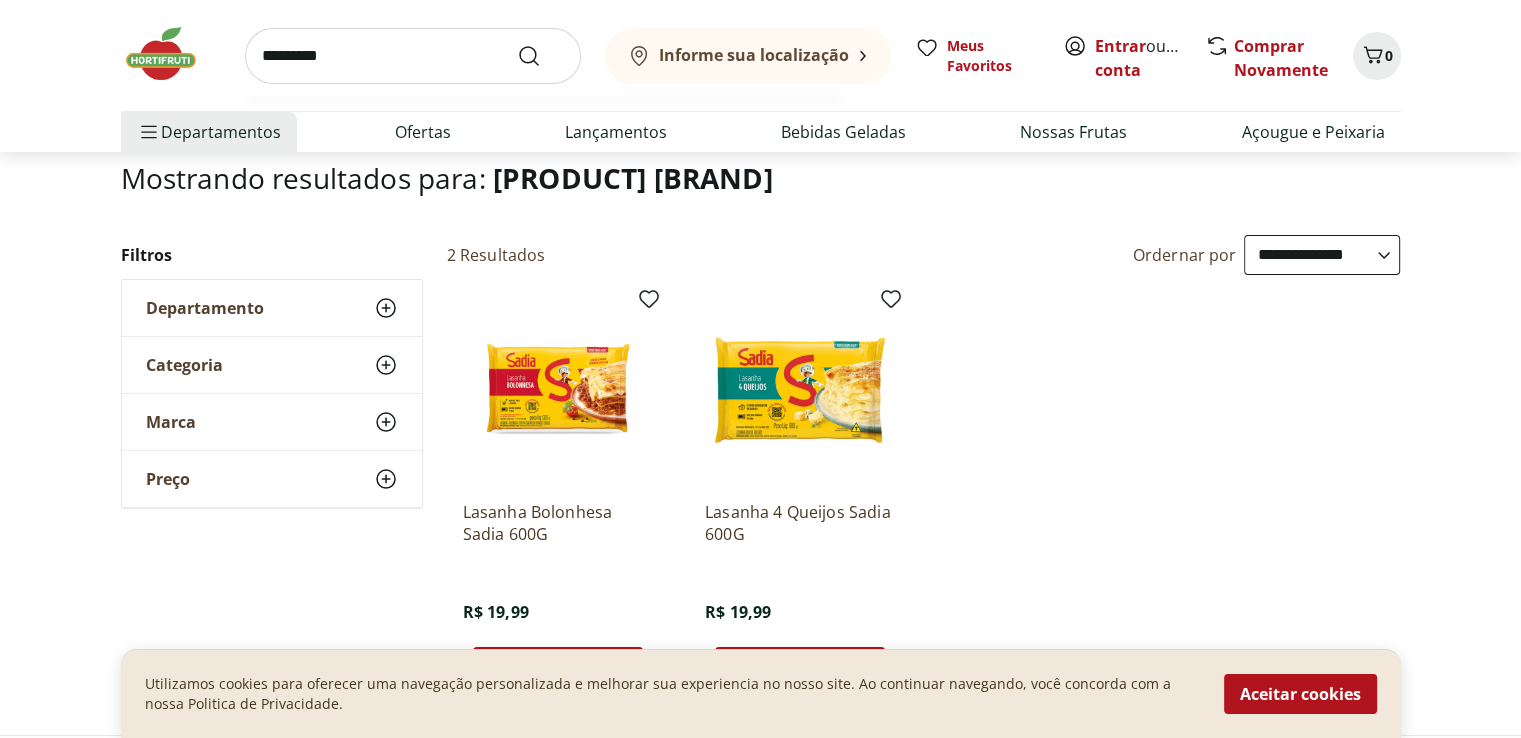 type on "*********" 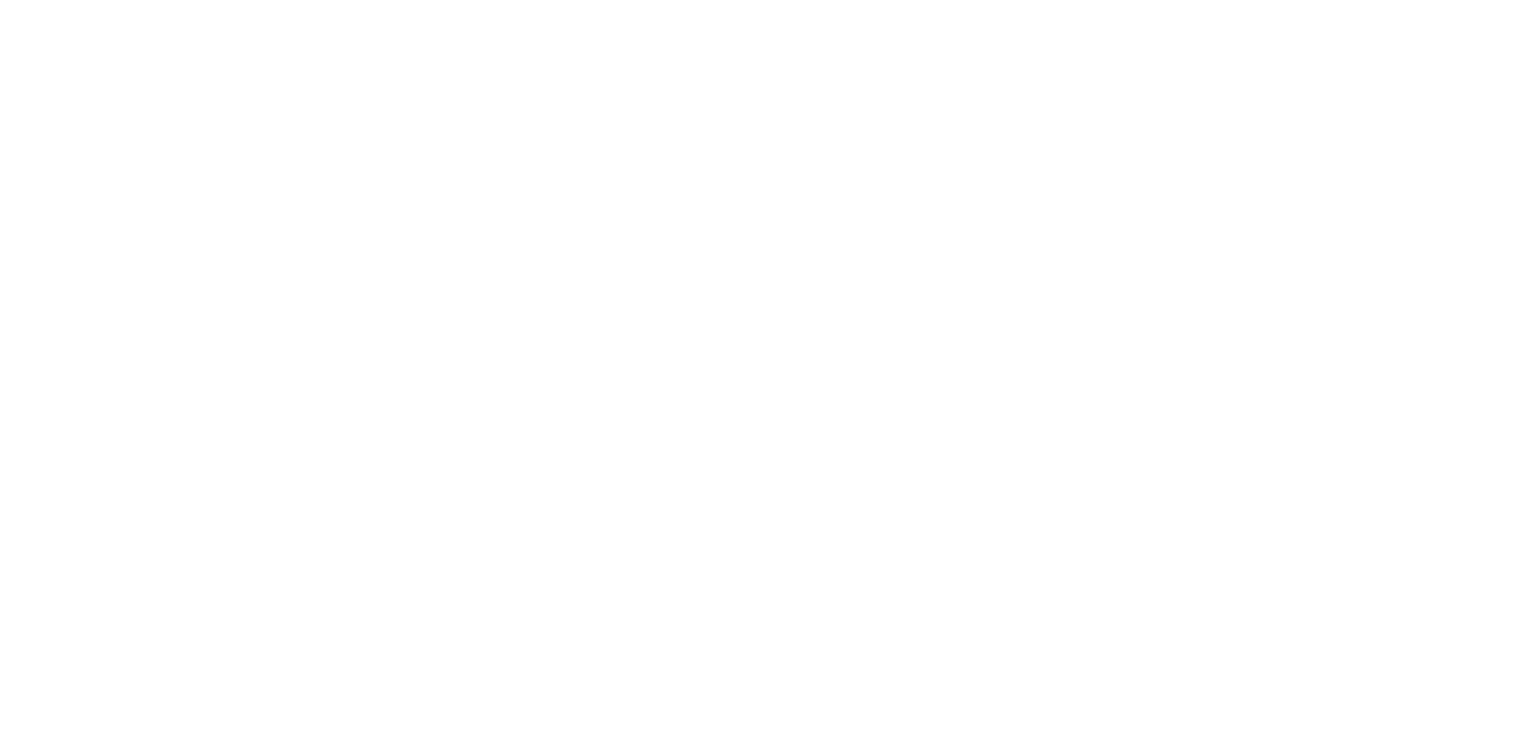 scroll, scrollTop: 0, scrollLeft: 0, axis: both 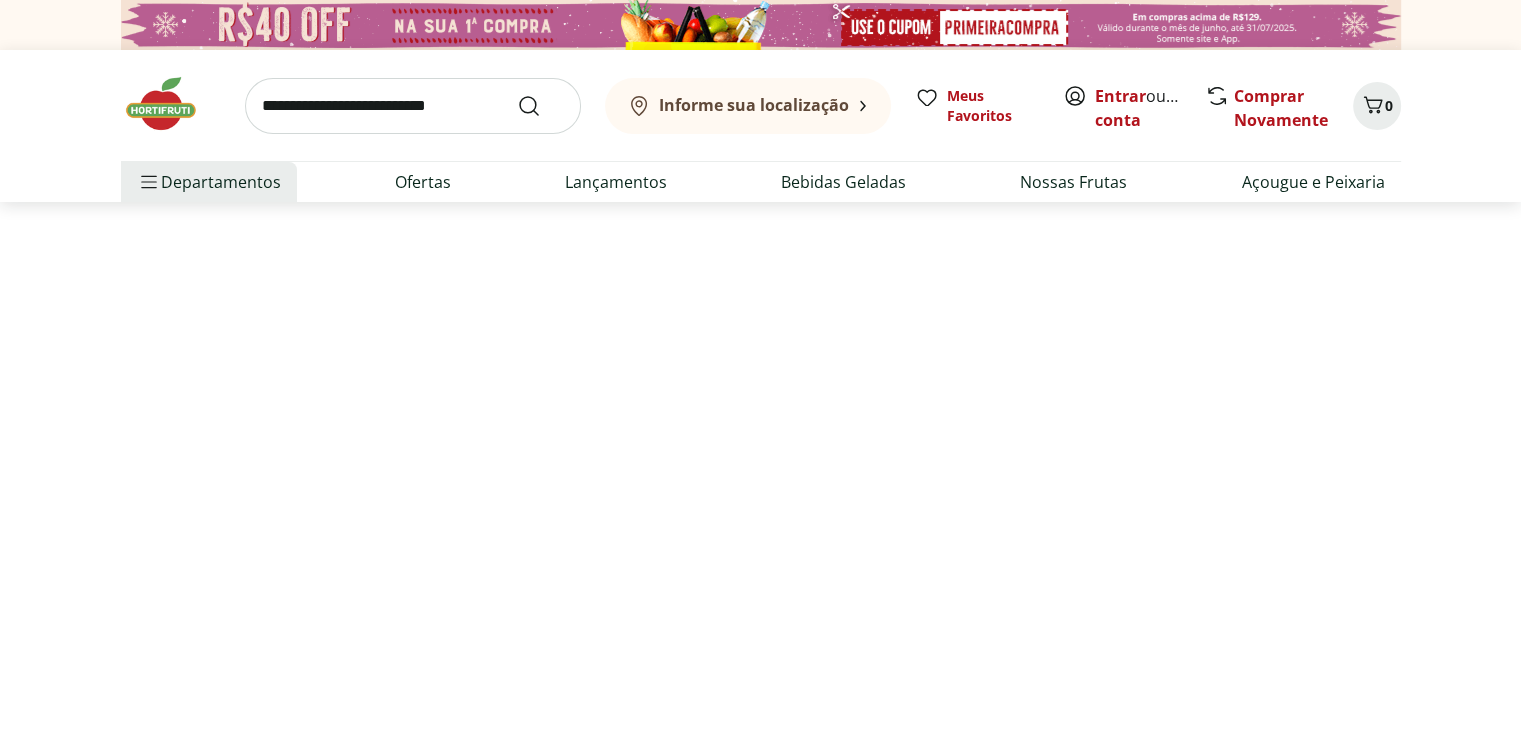 select on "**********" 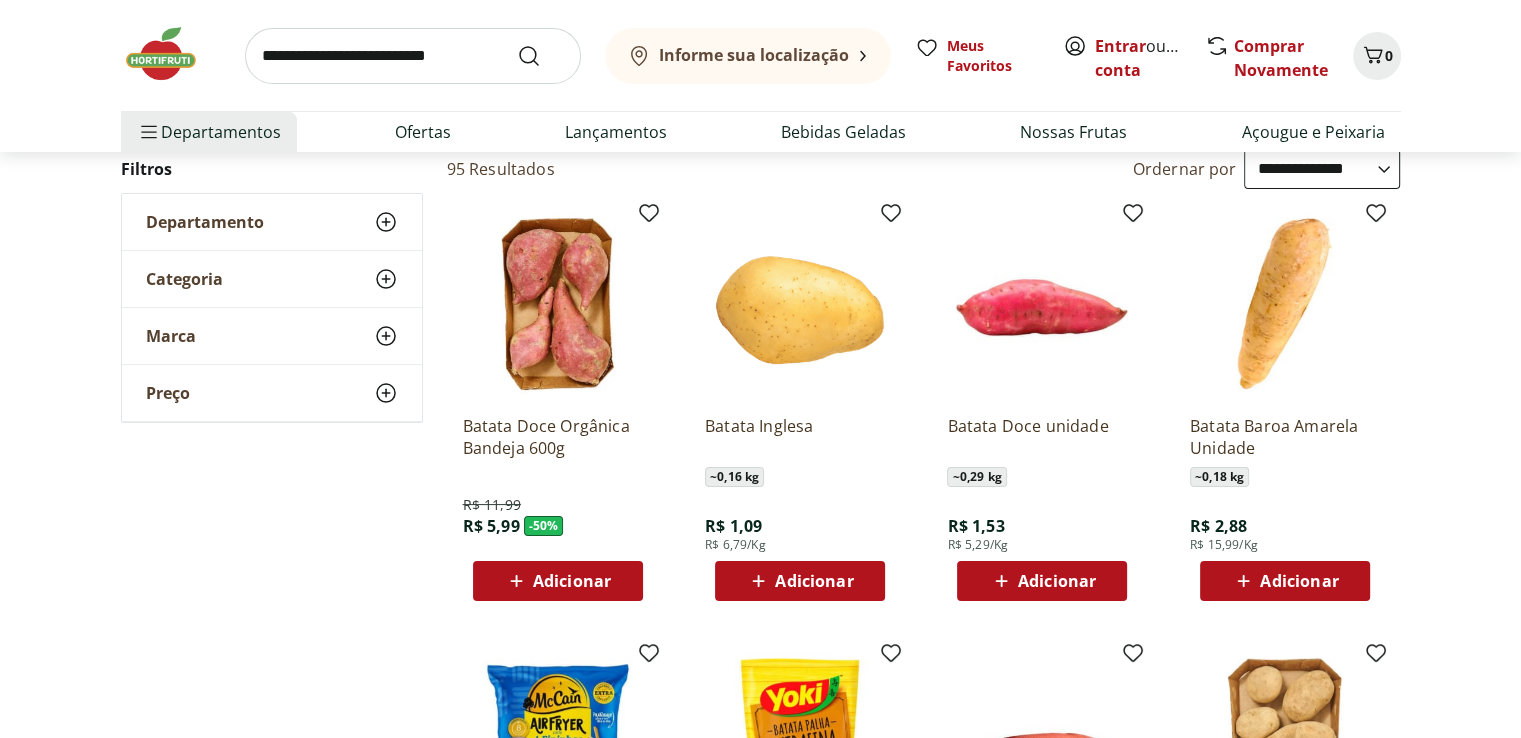 scroll, scrollTop: 462, scrollLeft: 0, axis: vertical 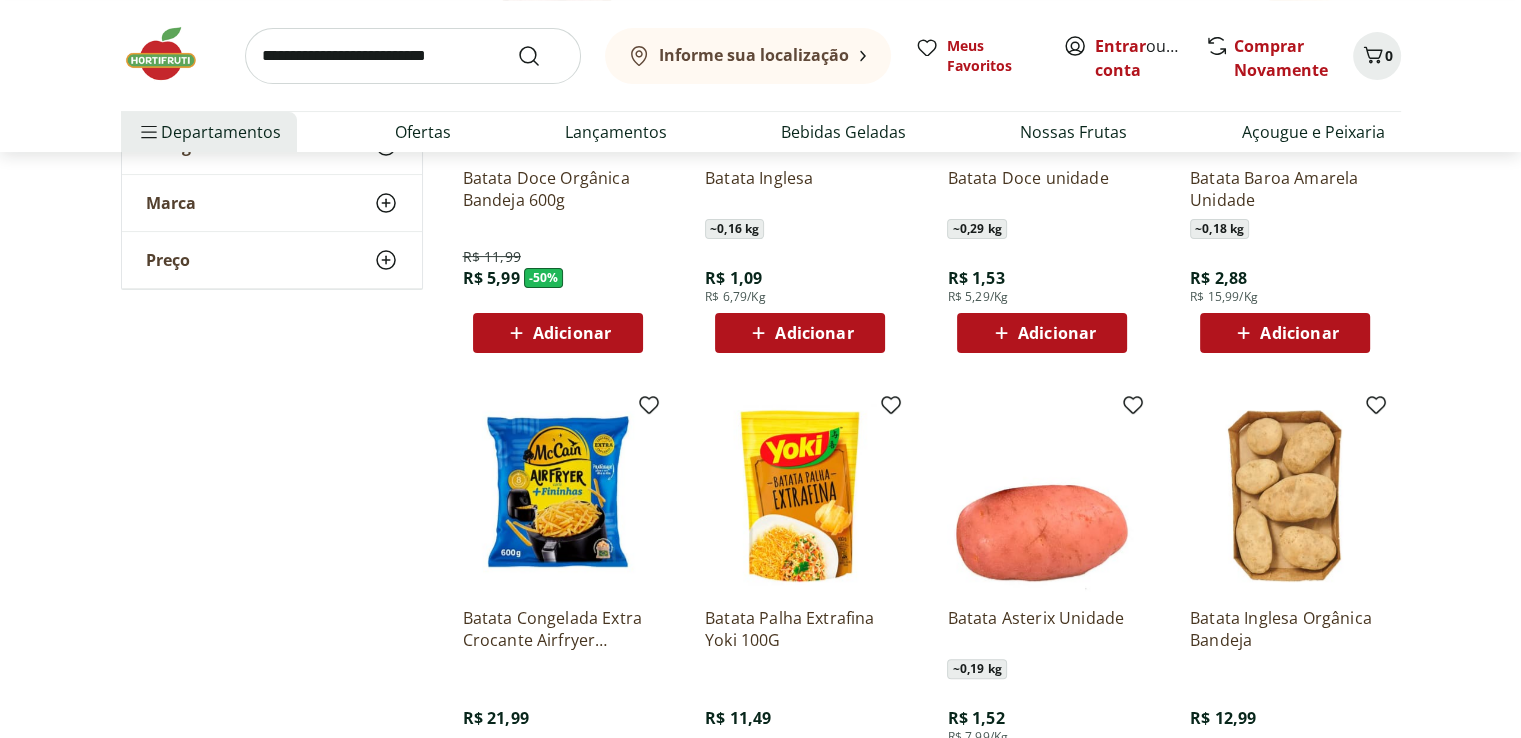 click at bounding box center [413, 56] 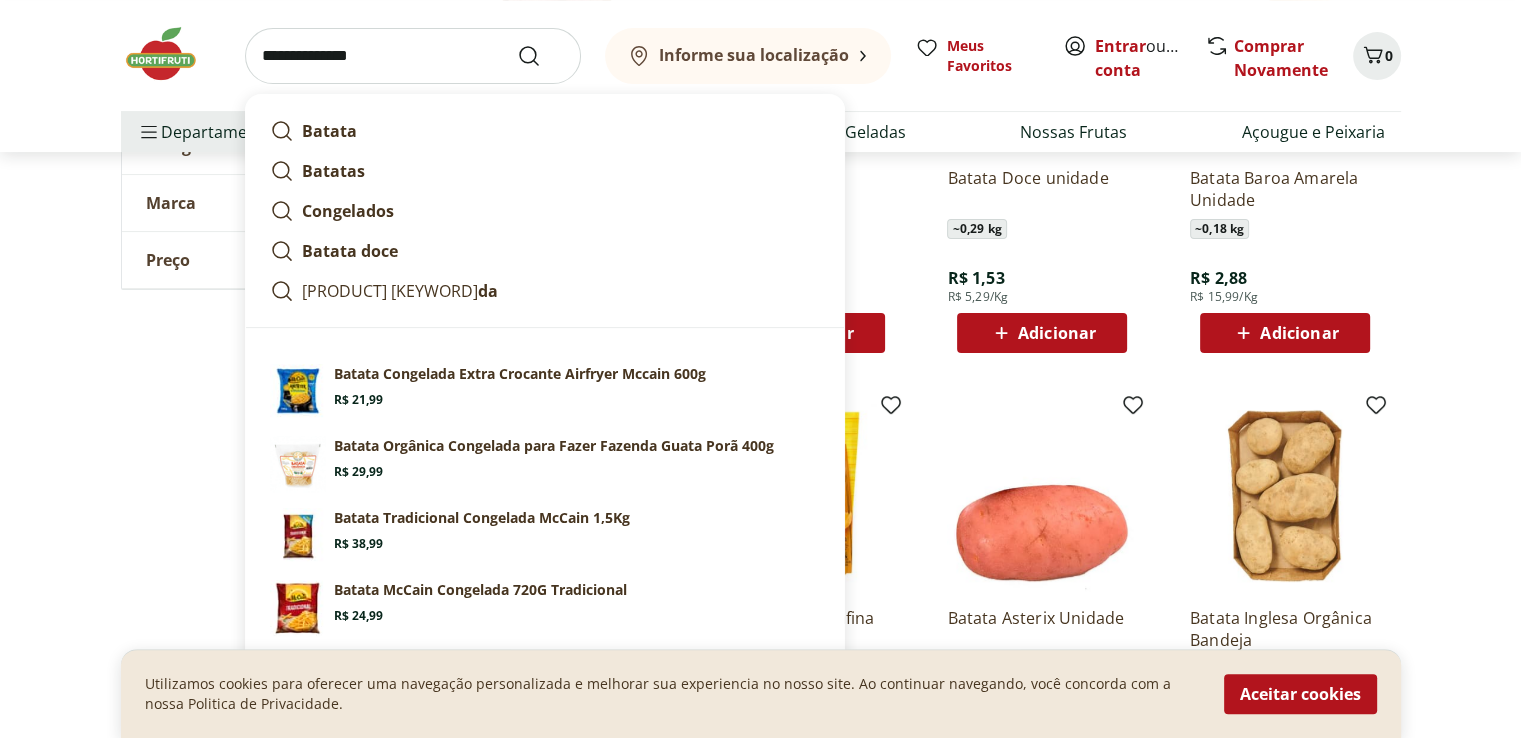 type on "**********" 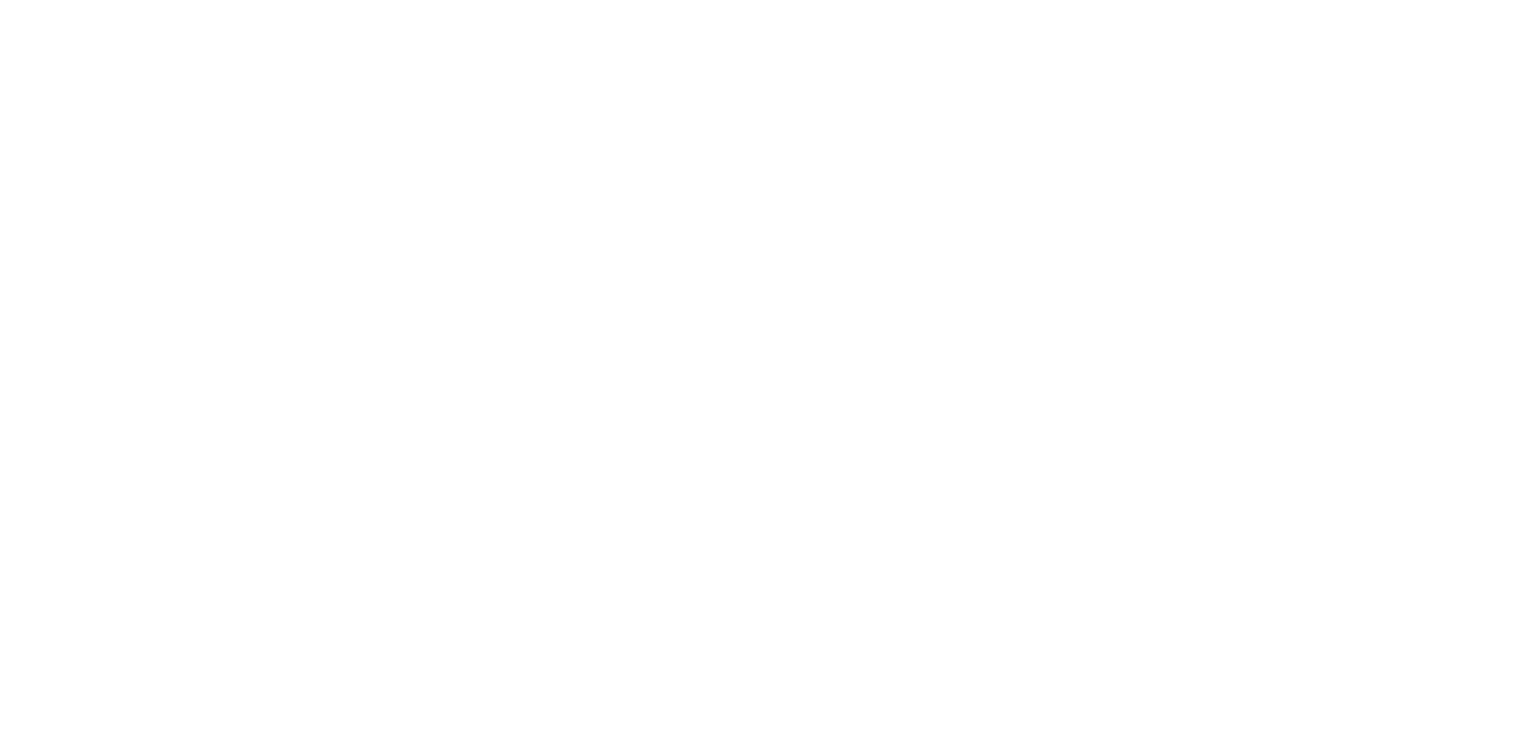 scroll, scrollTop: 0, scrollLeft: 0, axis: both 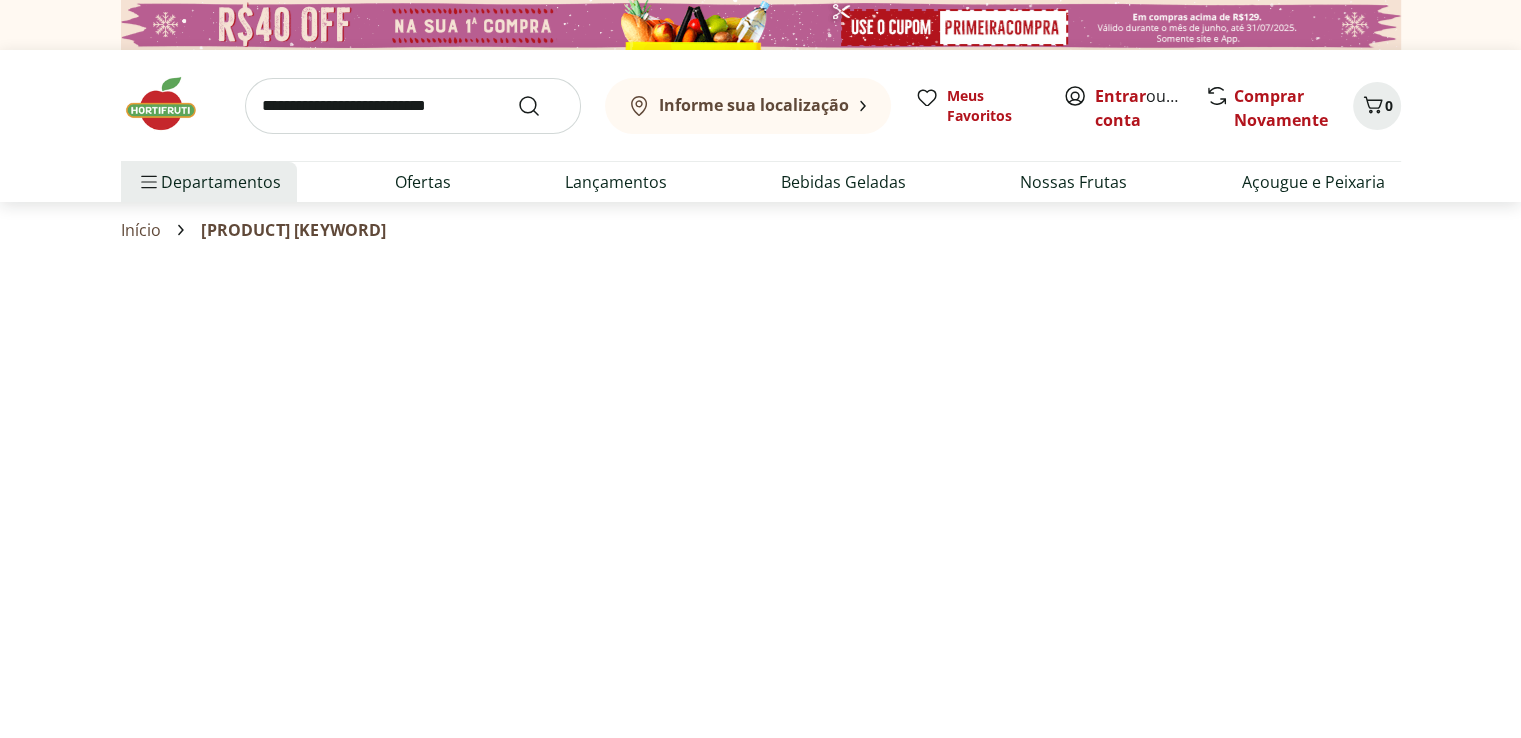 select on "**********" 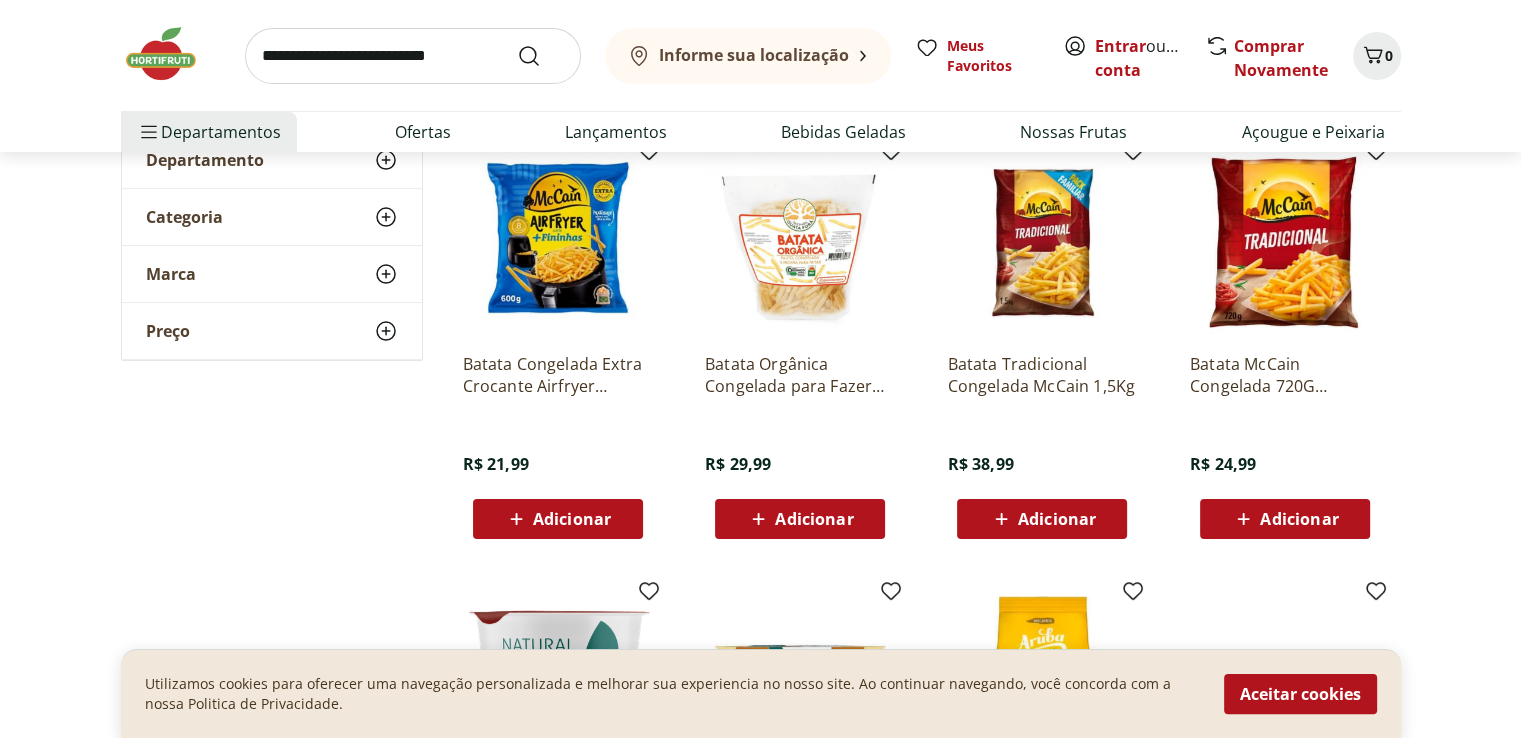 scroll, scrollTop: 276, scrollLeft: 0, axis: vertical 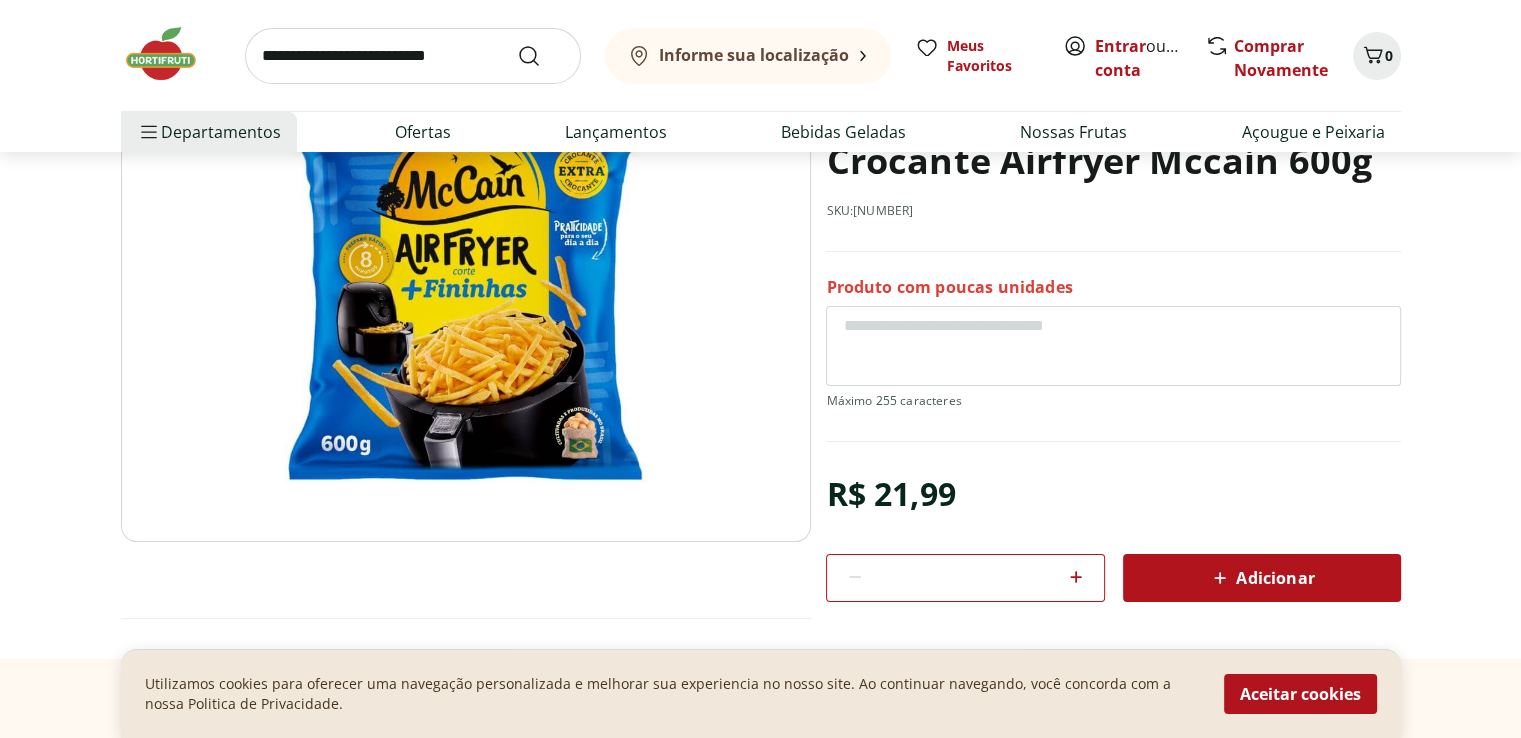 click at bounding box center (413, 56) 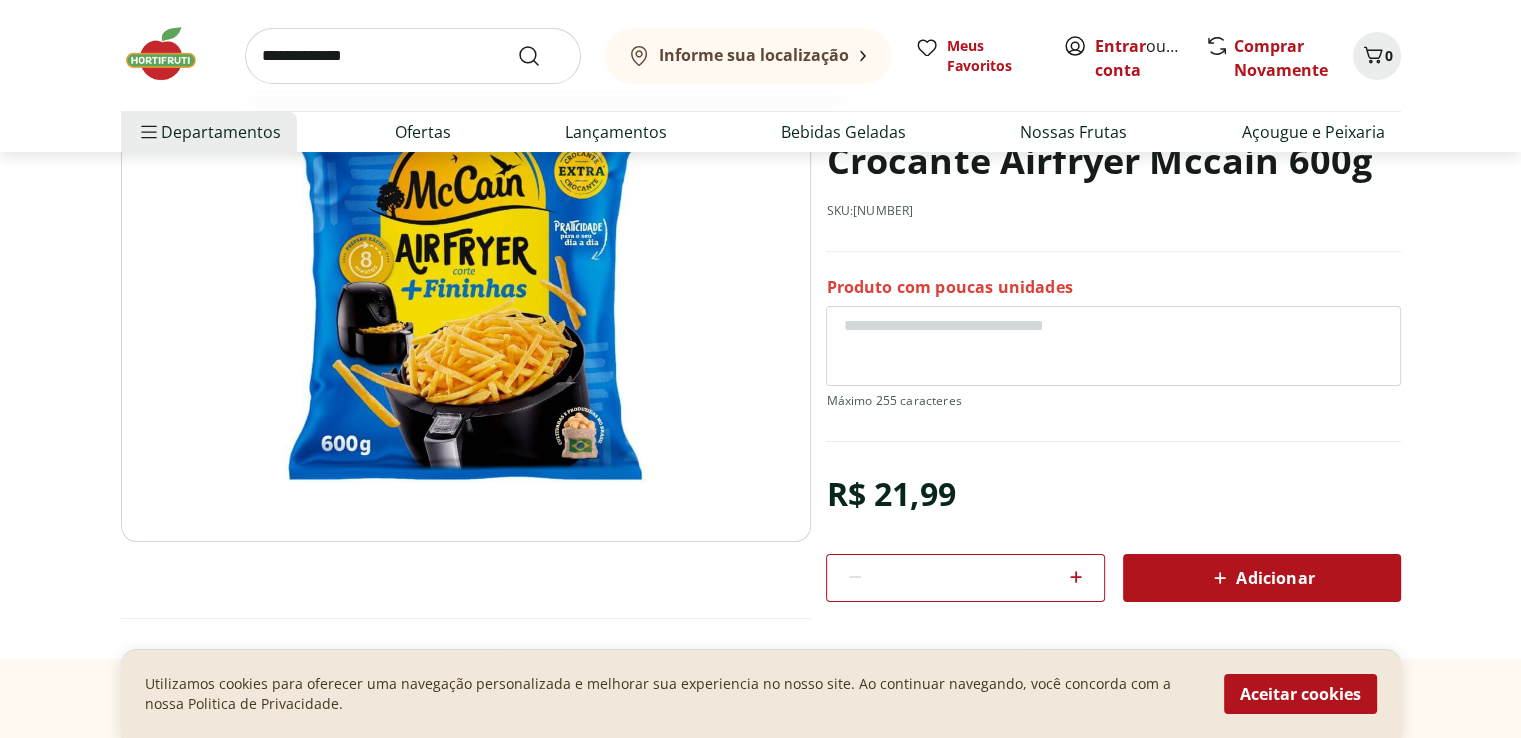 type on "**********" 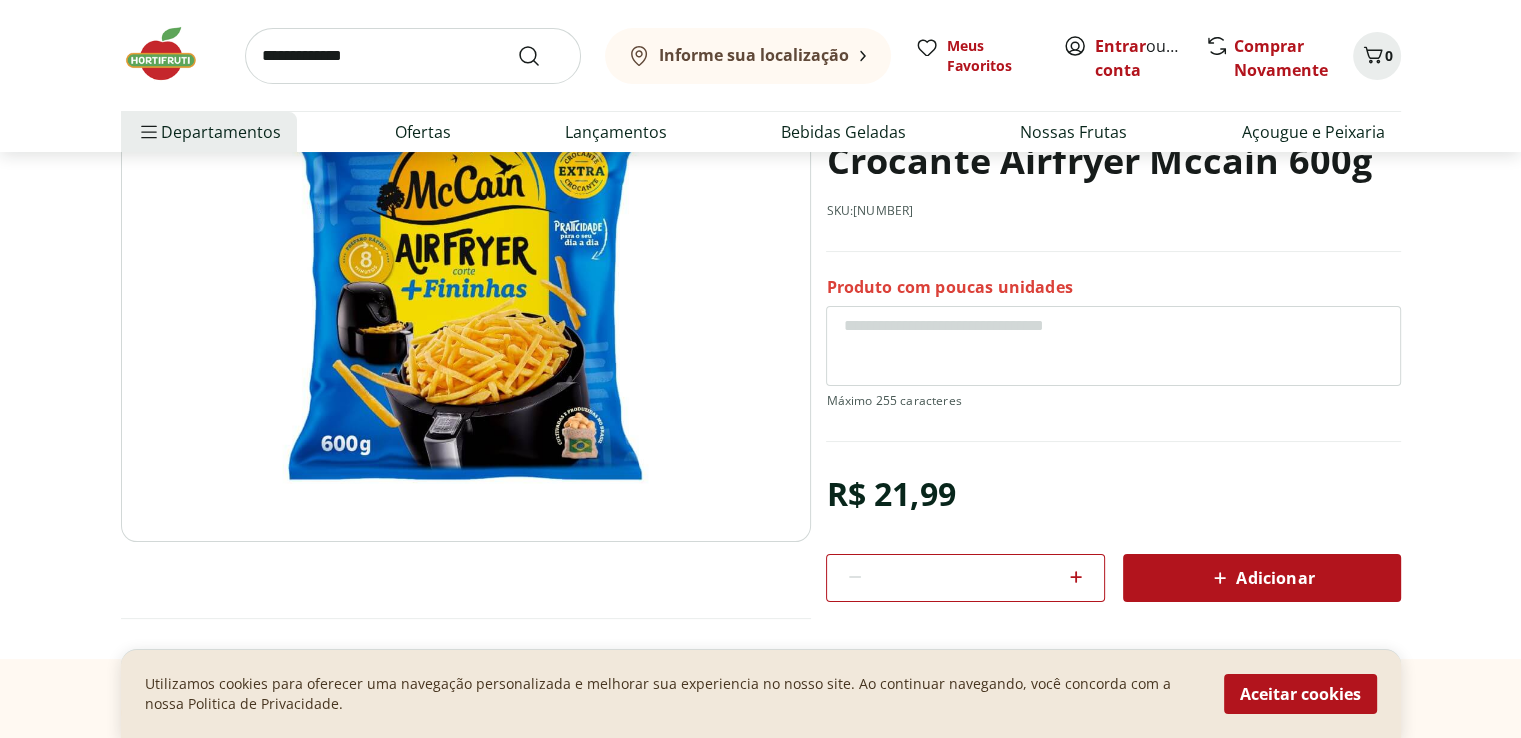 scroll, scrollTop: 0, scrollLeft: 0, axis: both 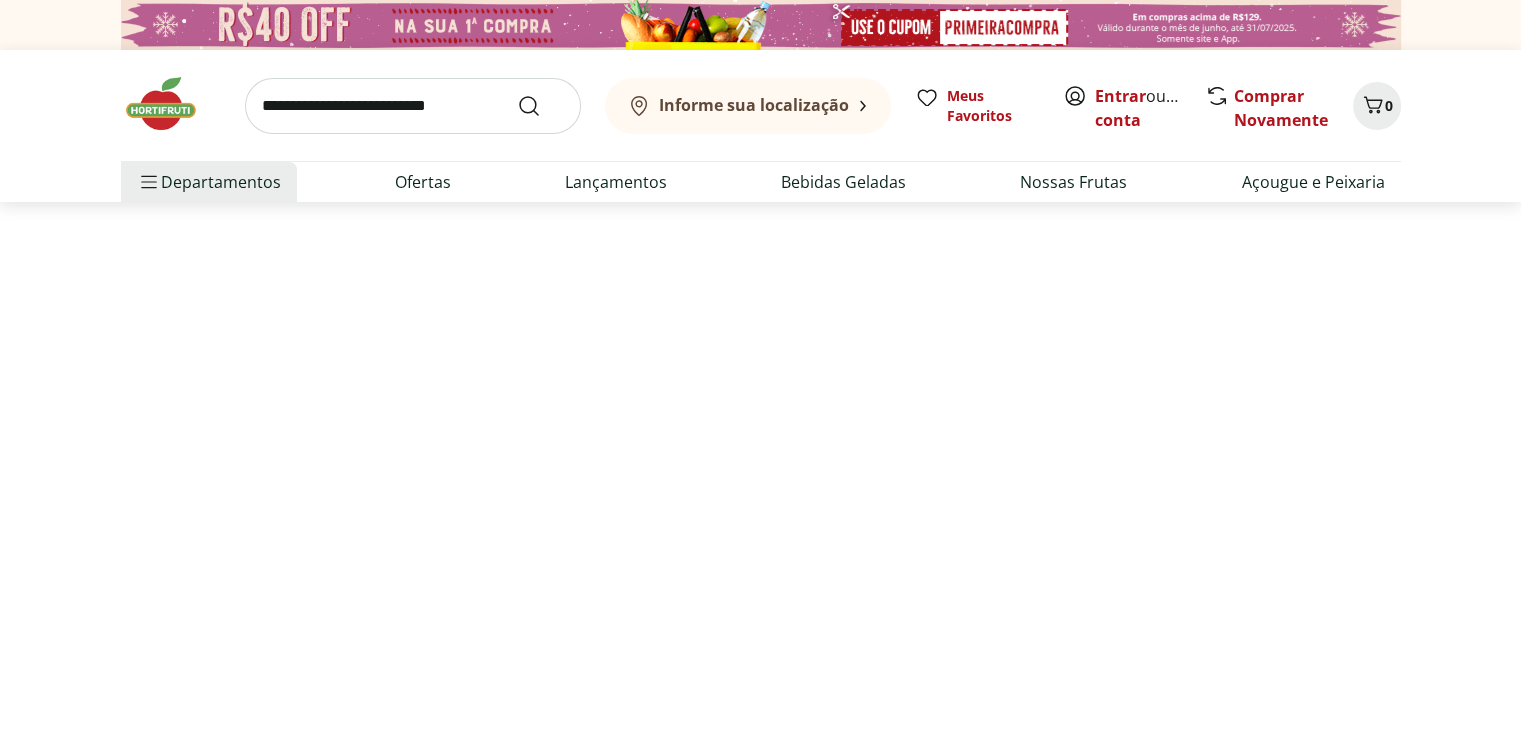 select on "**********" 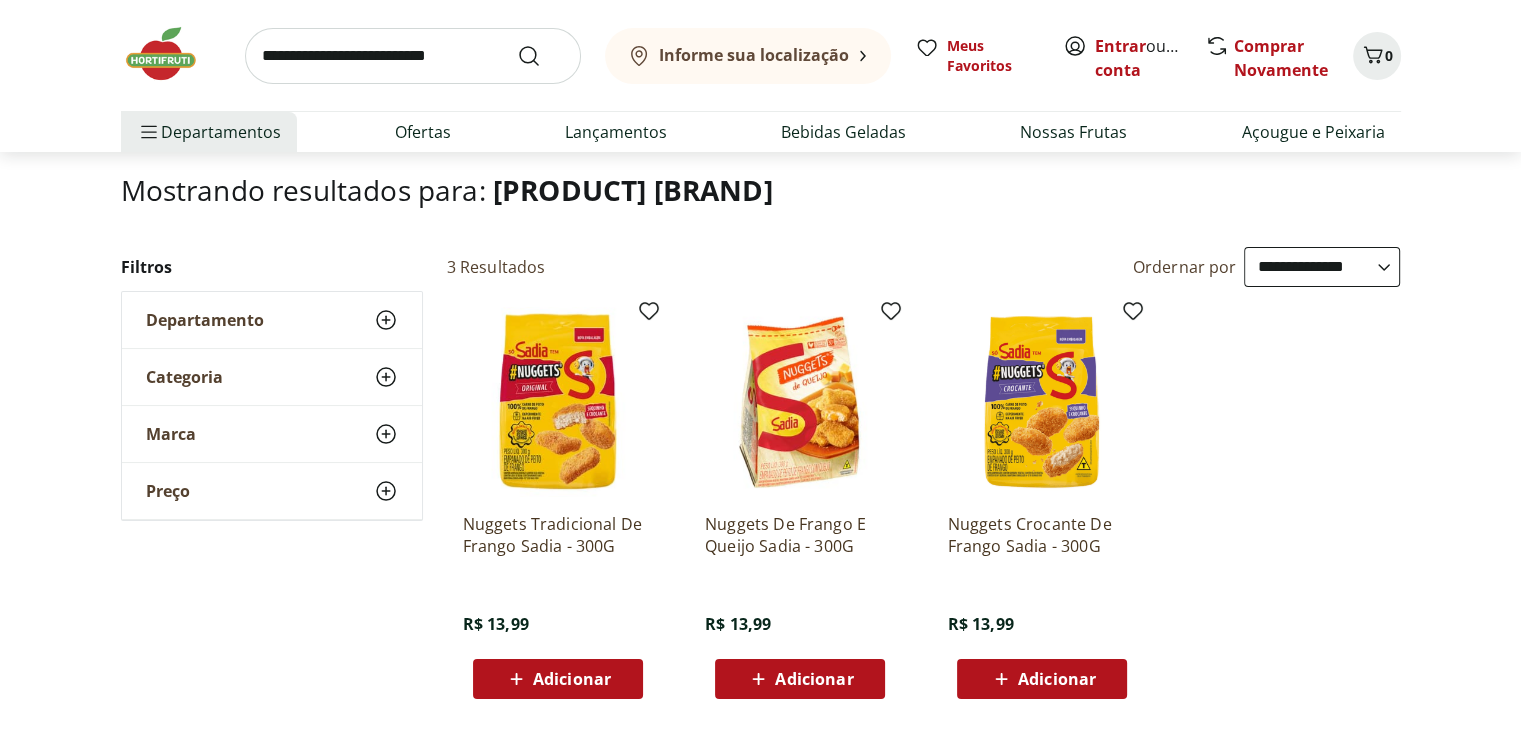 scroll, scrollTop: 197, scrollLeft: 0, axis: vertical 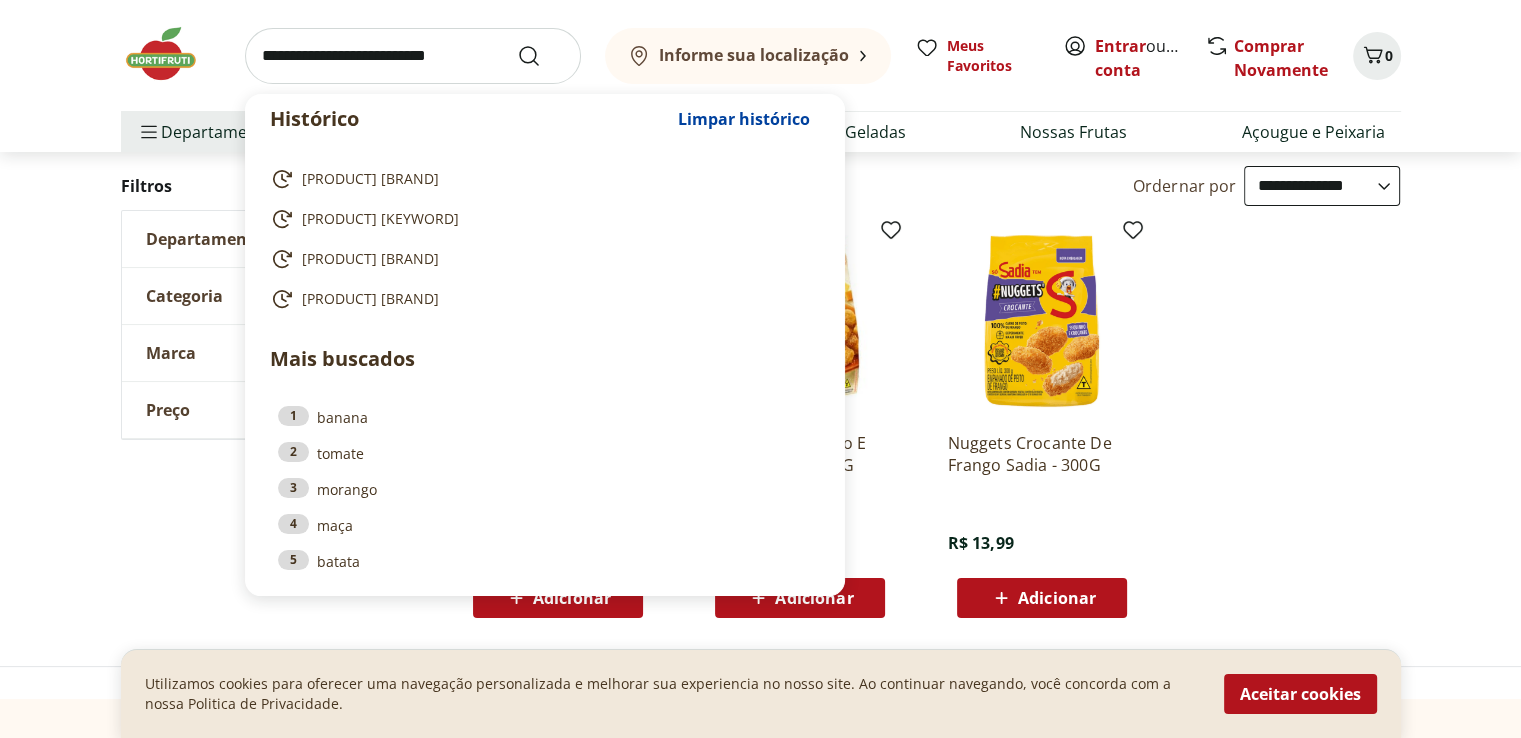 click at bounding box center (413, 56) 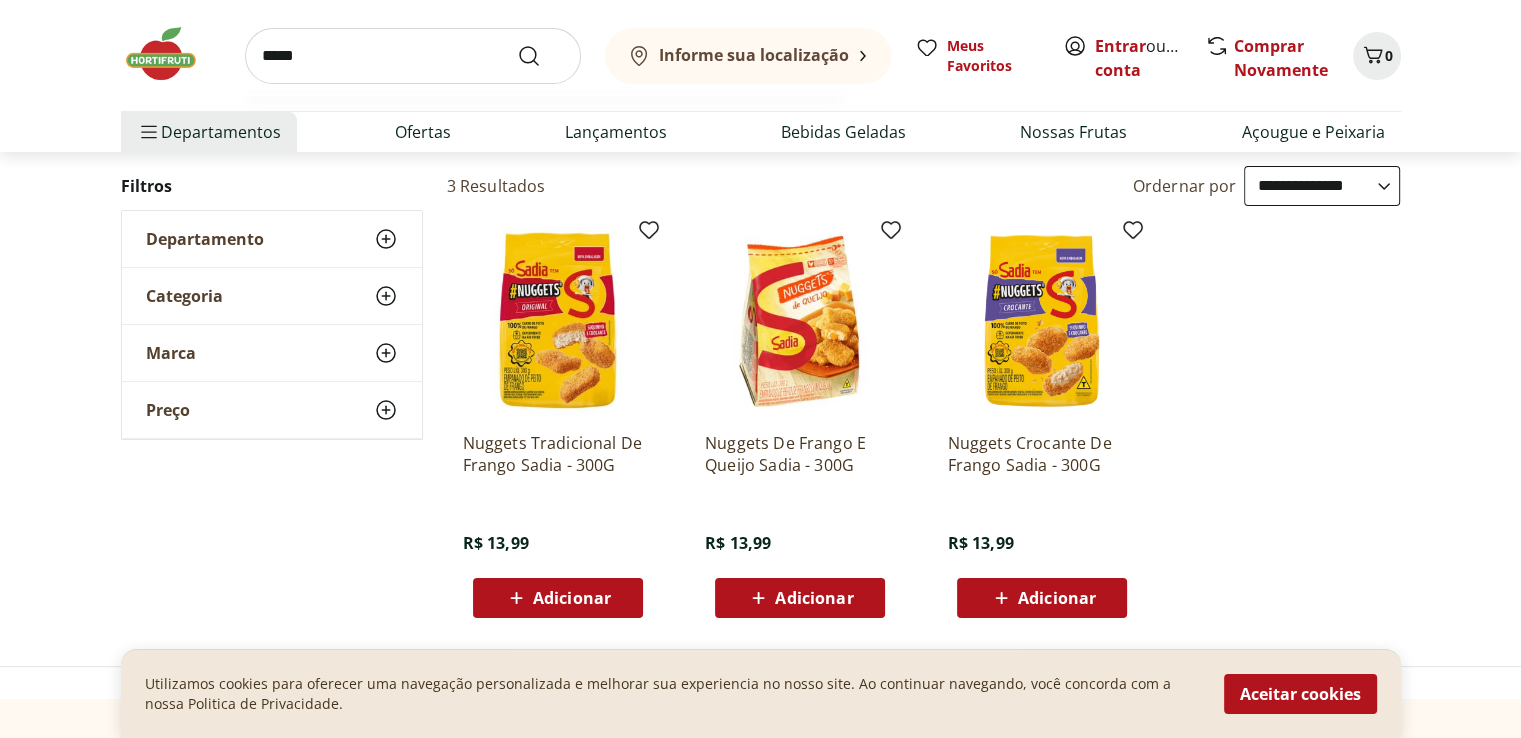 type on "*****" 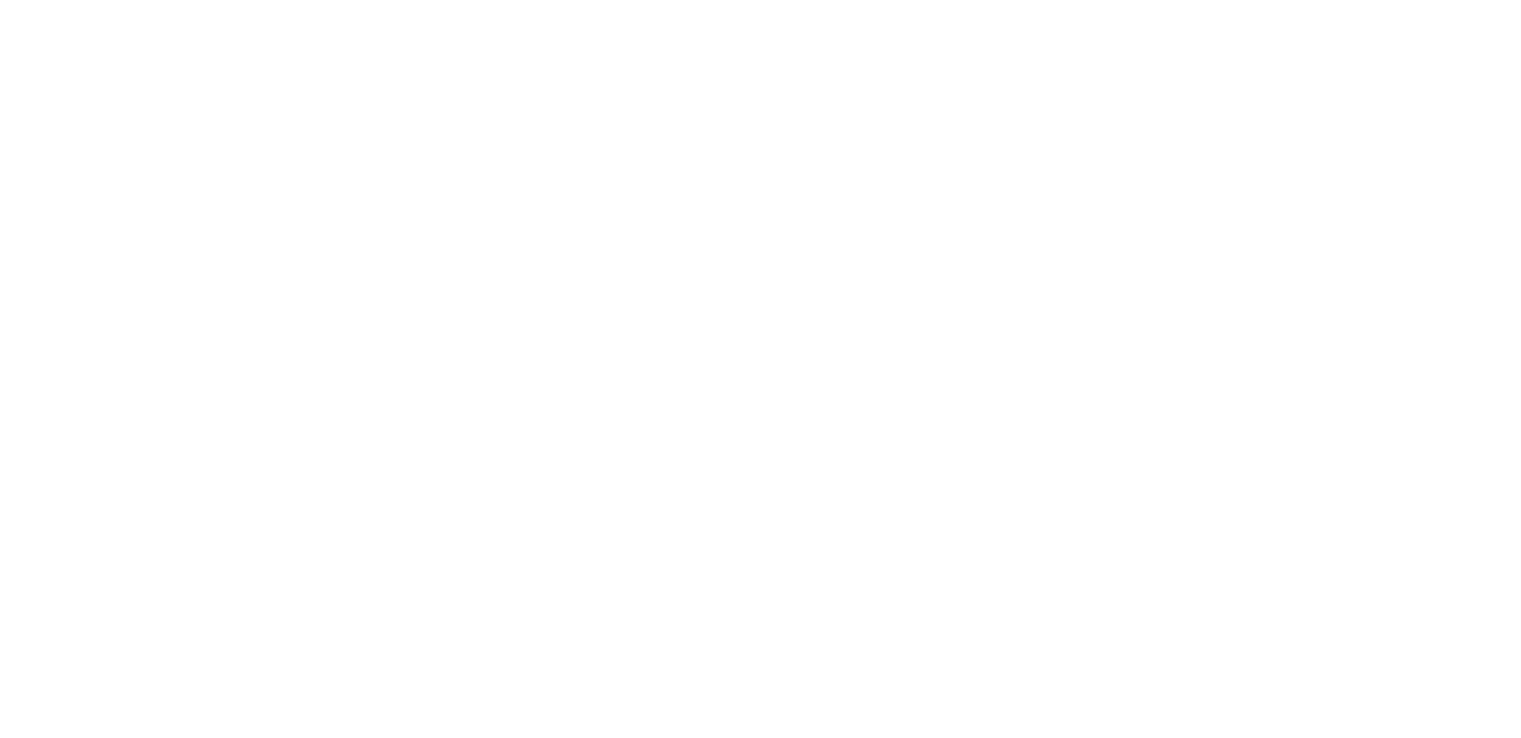 scroll, scrollTop: 0, scrollLeft: 0, axis: both 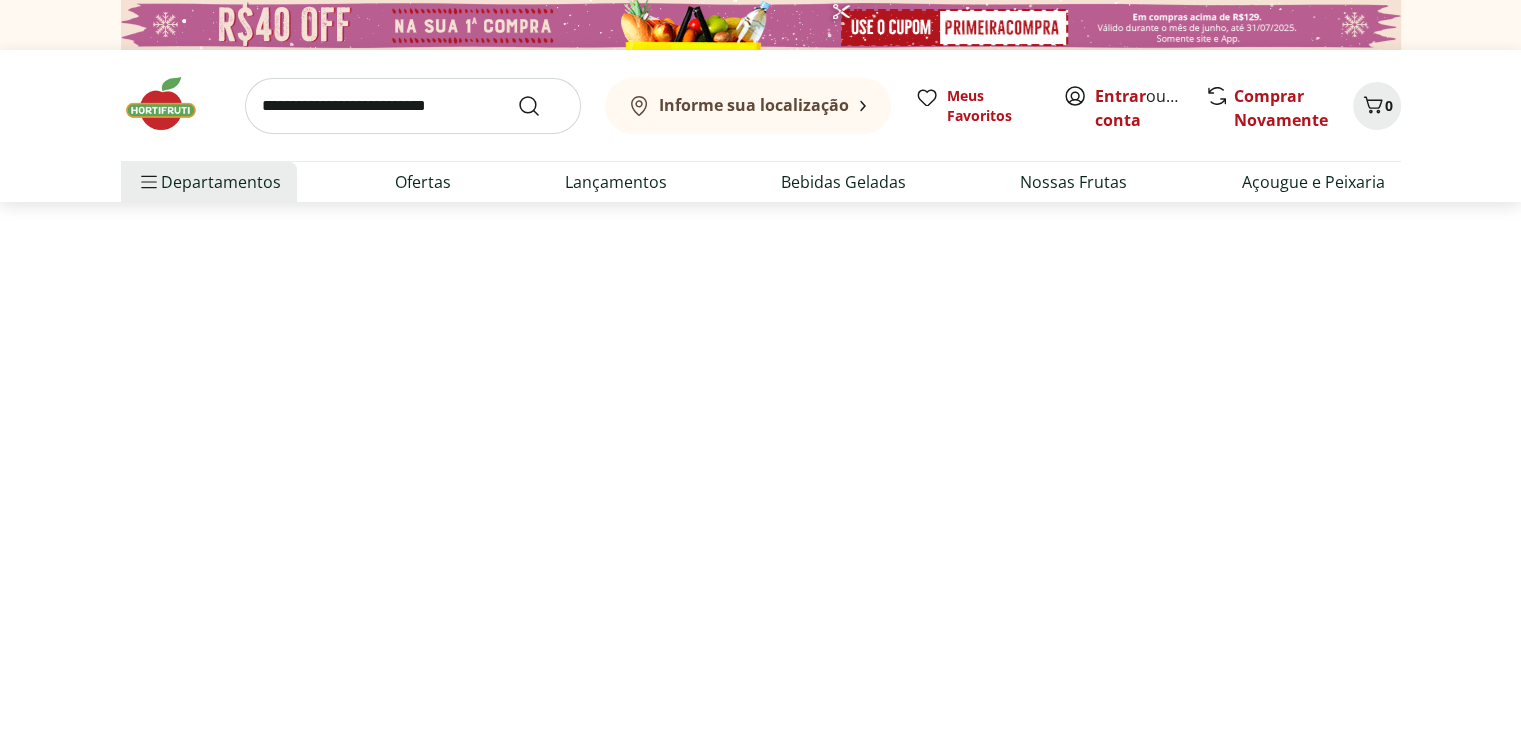 select on "**********" 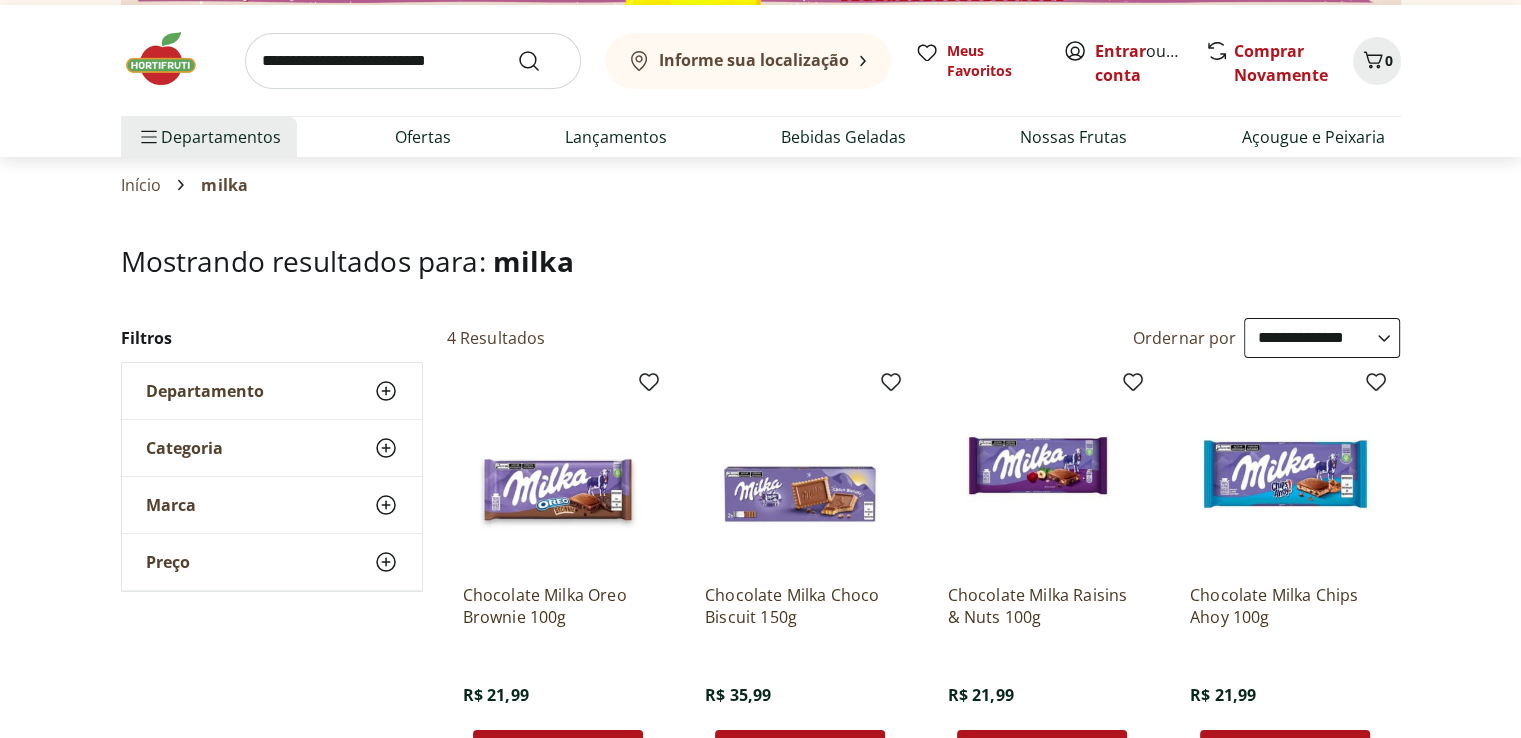scroll, scrollTop: 48, scrollLeft: 0, axis: vertical 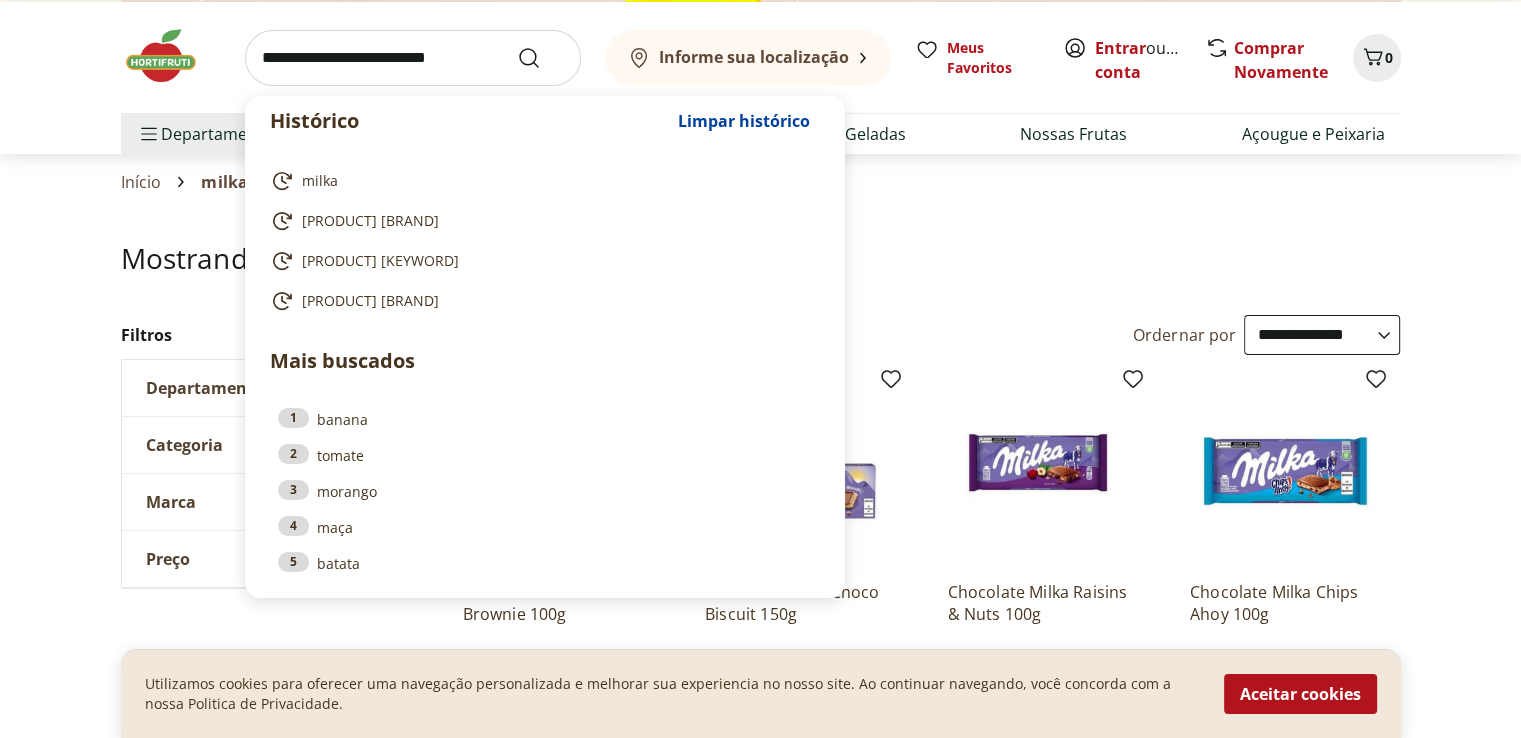 click at bounding box center (413, 58) 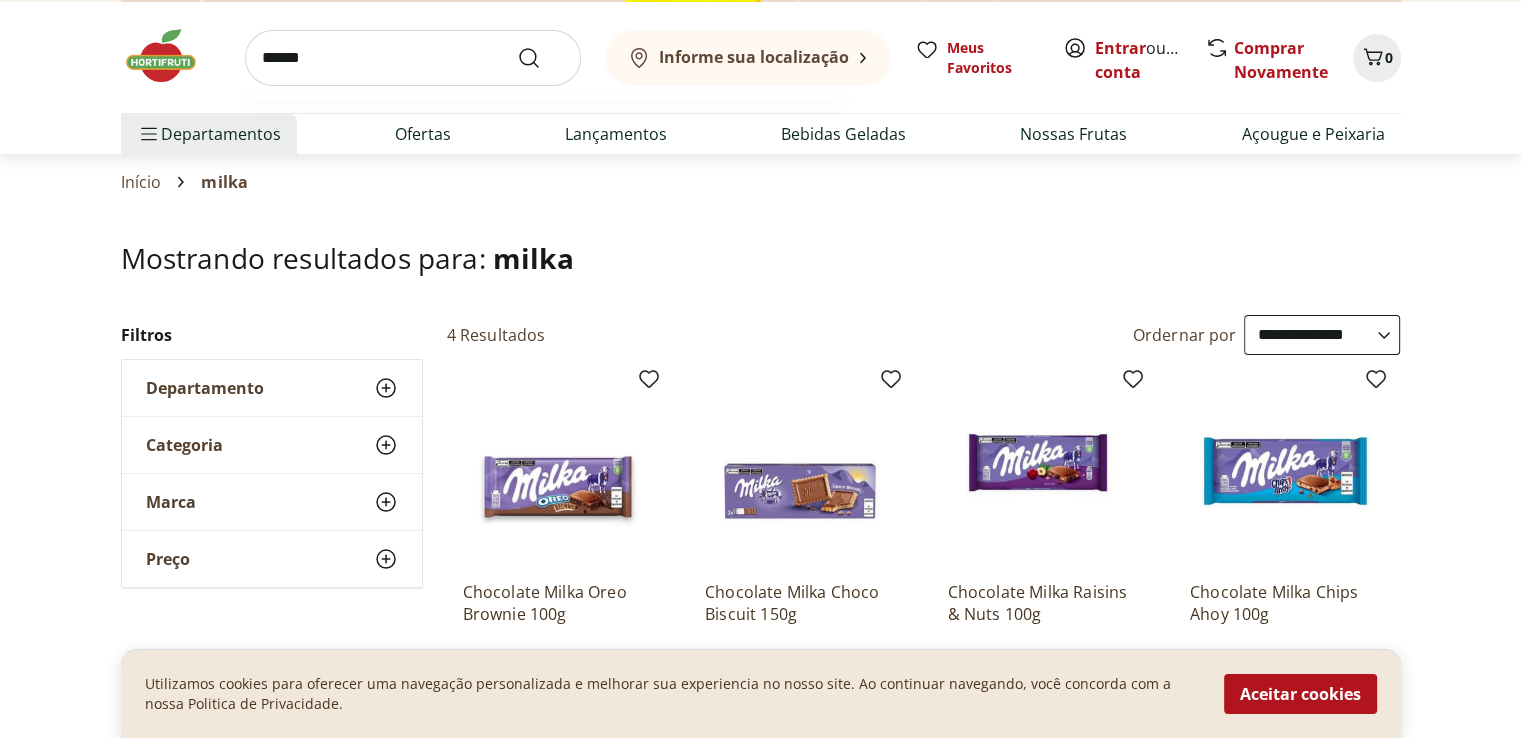 type on "******" 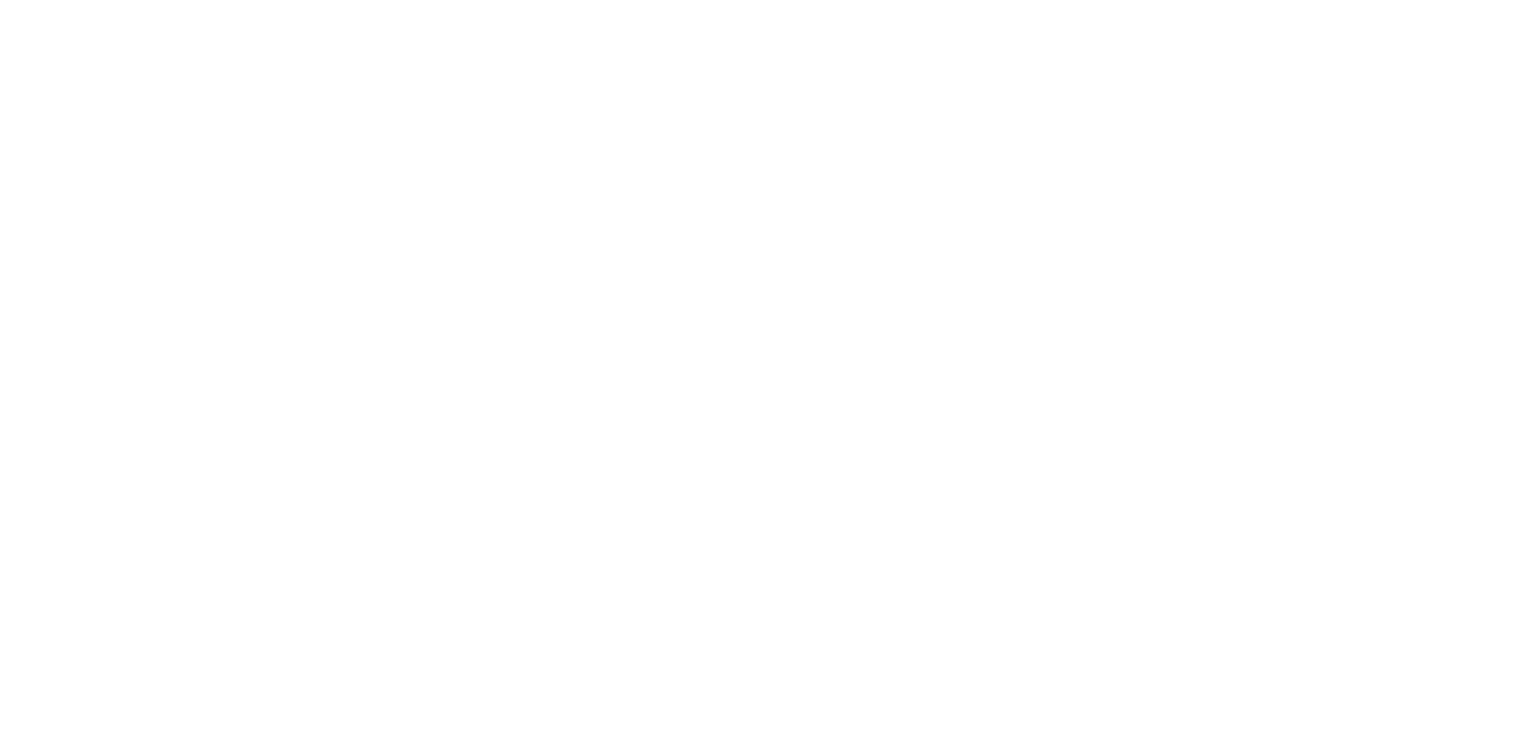 scroll, scrollTop: 0, scrollLeft: 0, axis: both 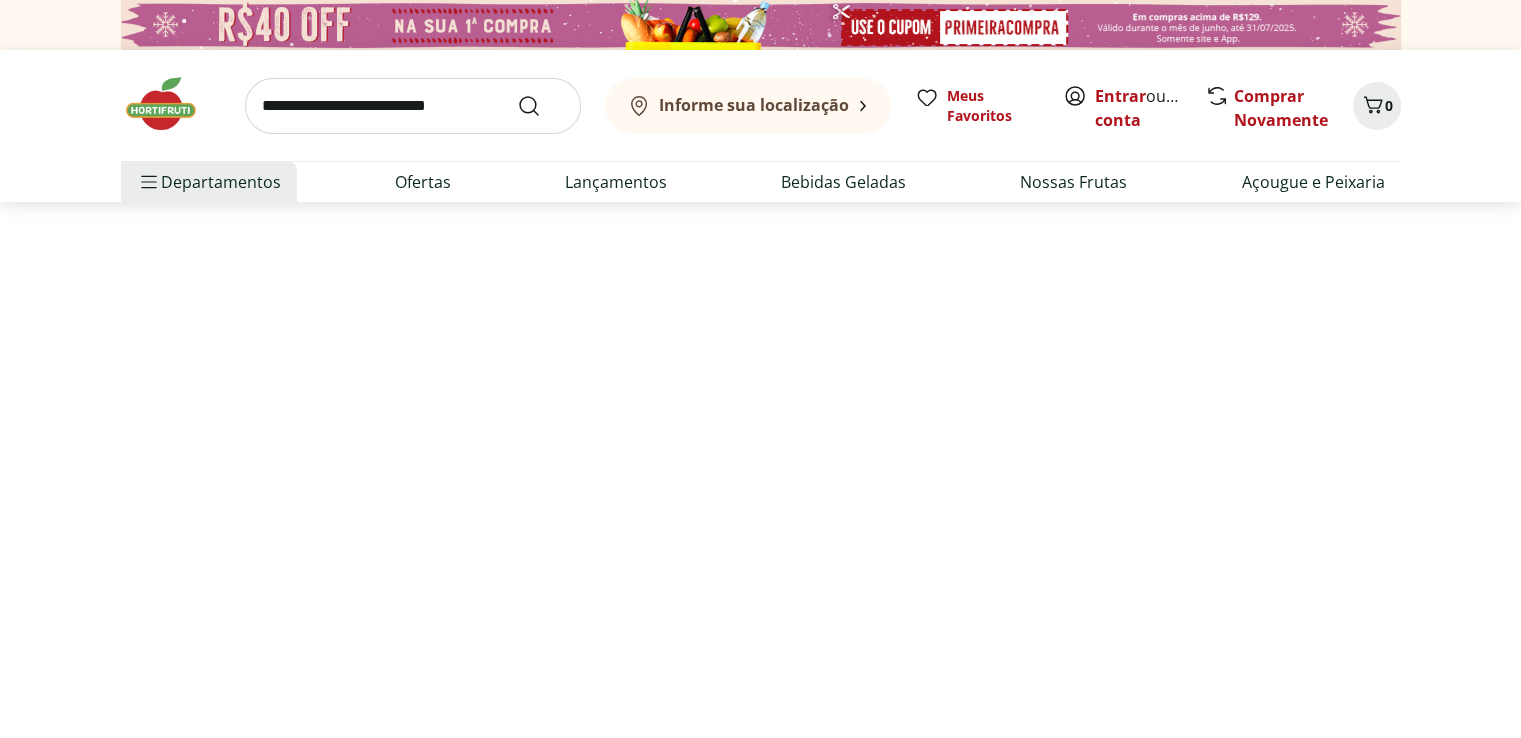 select on "**********" 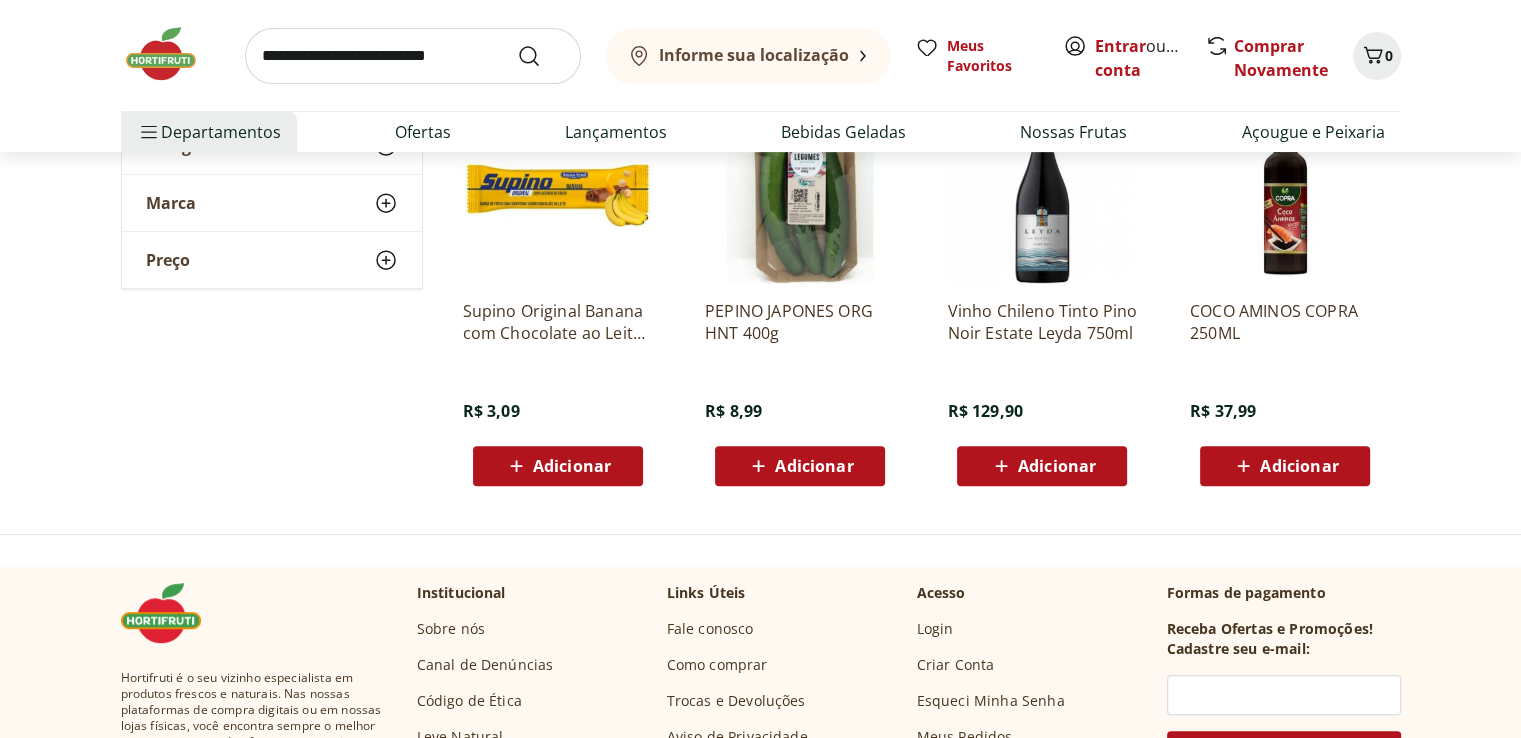 scroll, scrollTop: 774, scrollLeft: 0, axis: vertical 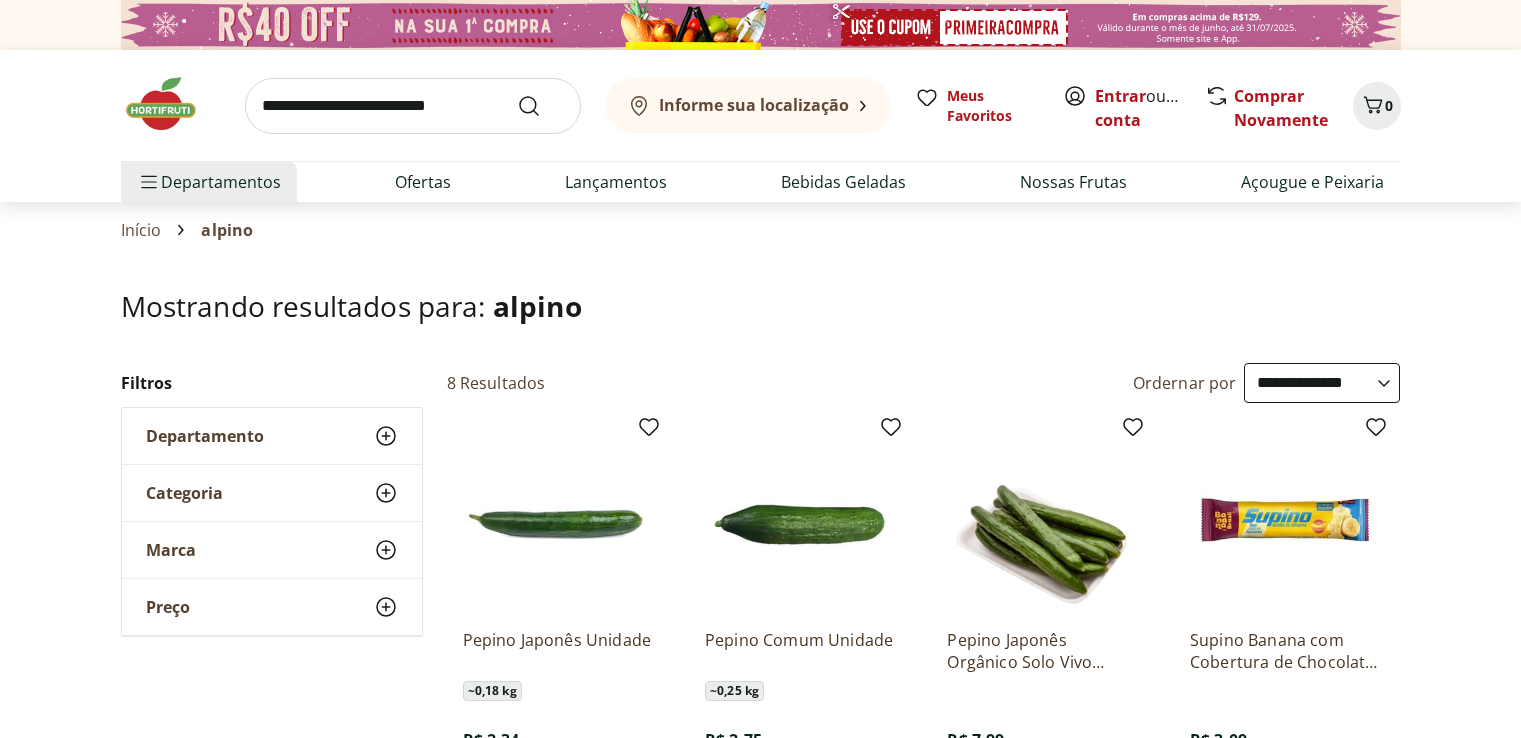 select on "**********" 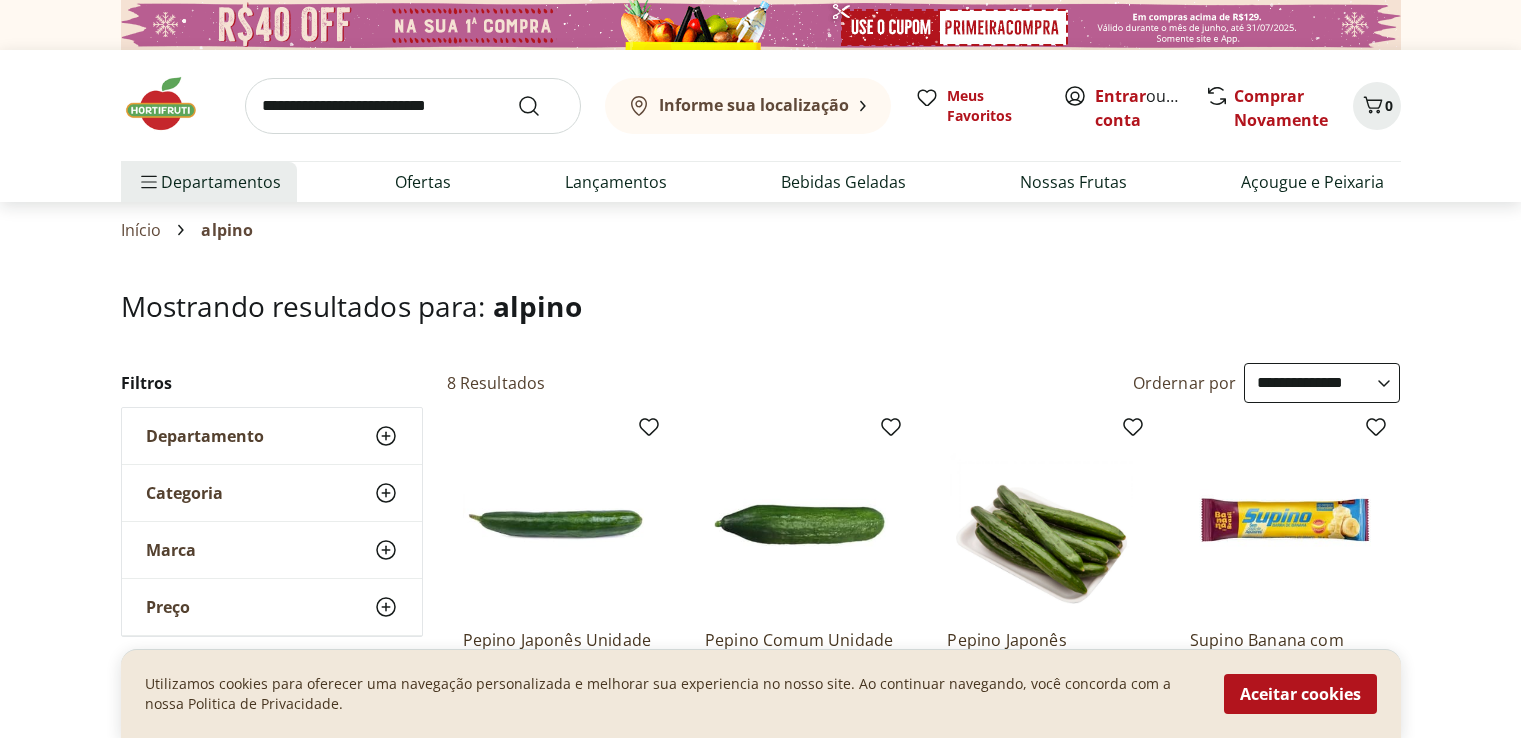 scroll, scrollTop: 774, scrollLeft: 0, axis: vertical 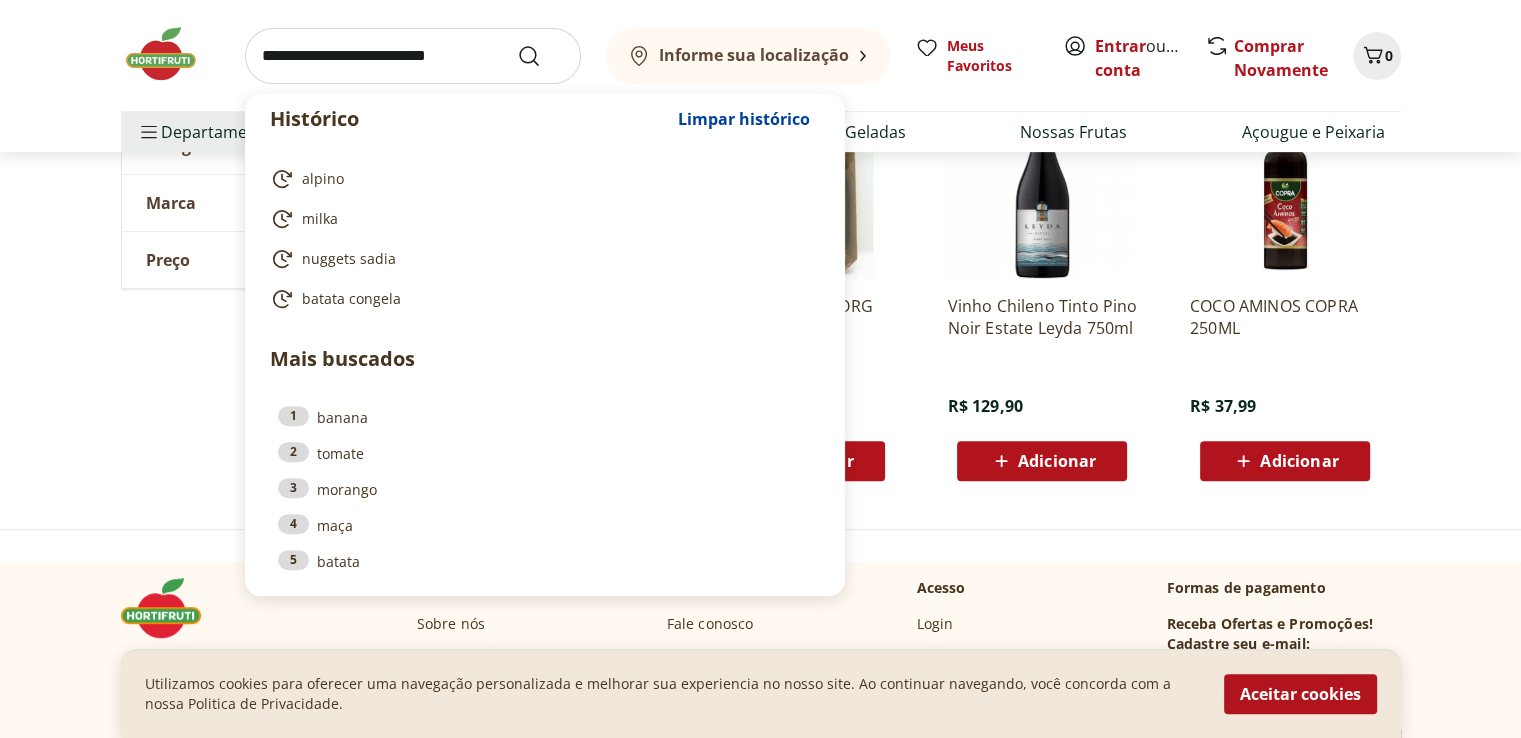 click at bounding box center [413, 56] 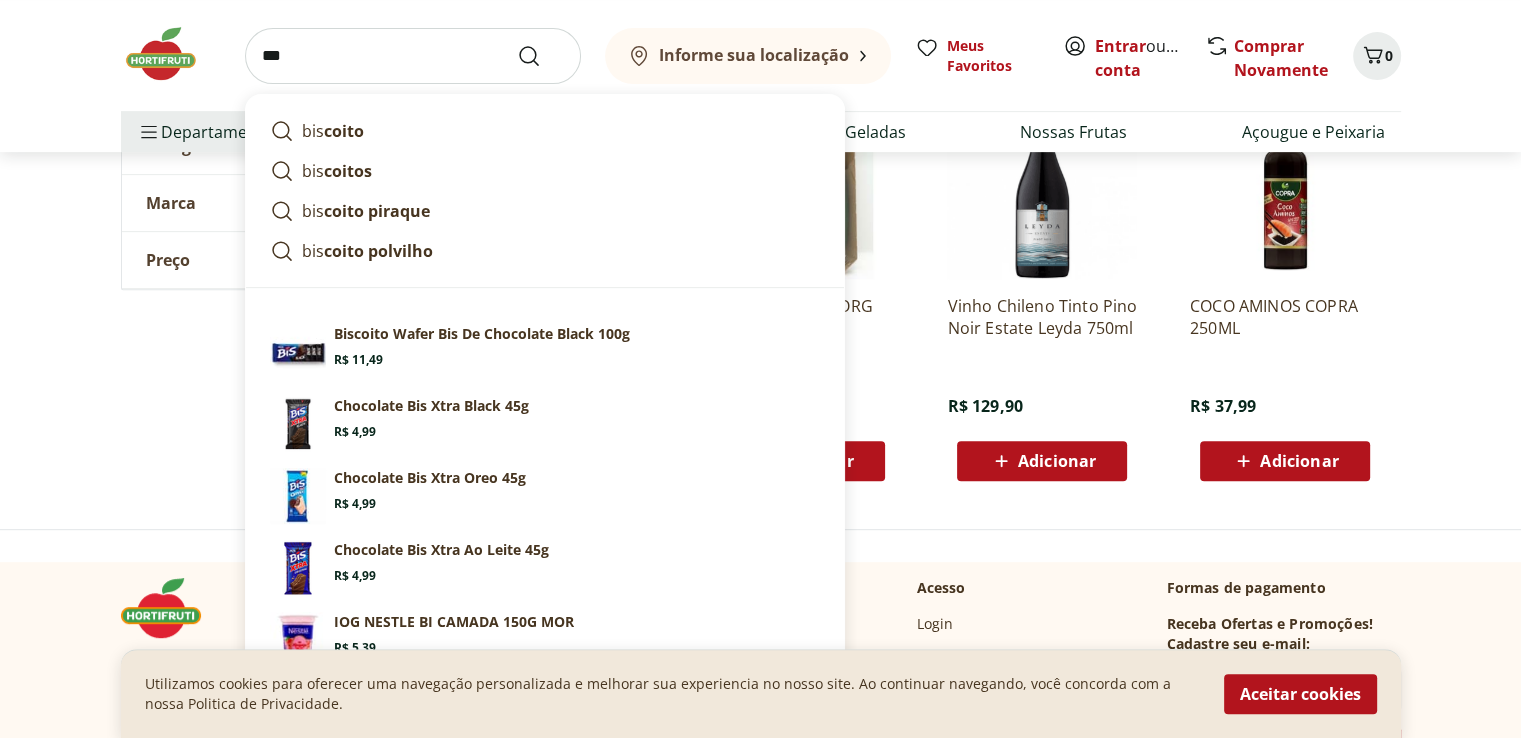 type on "***" 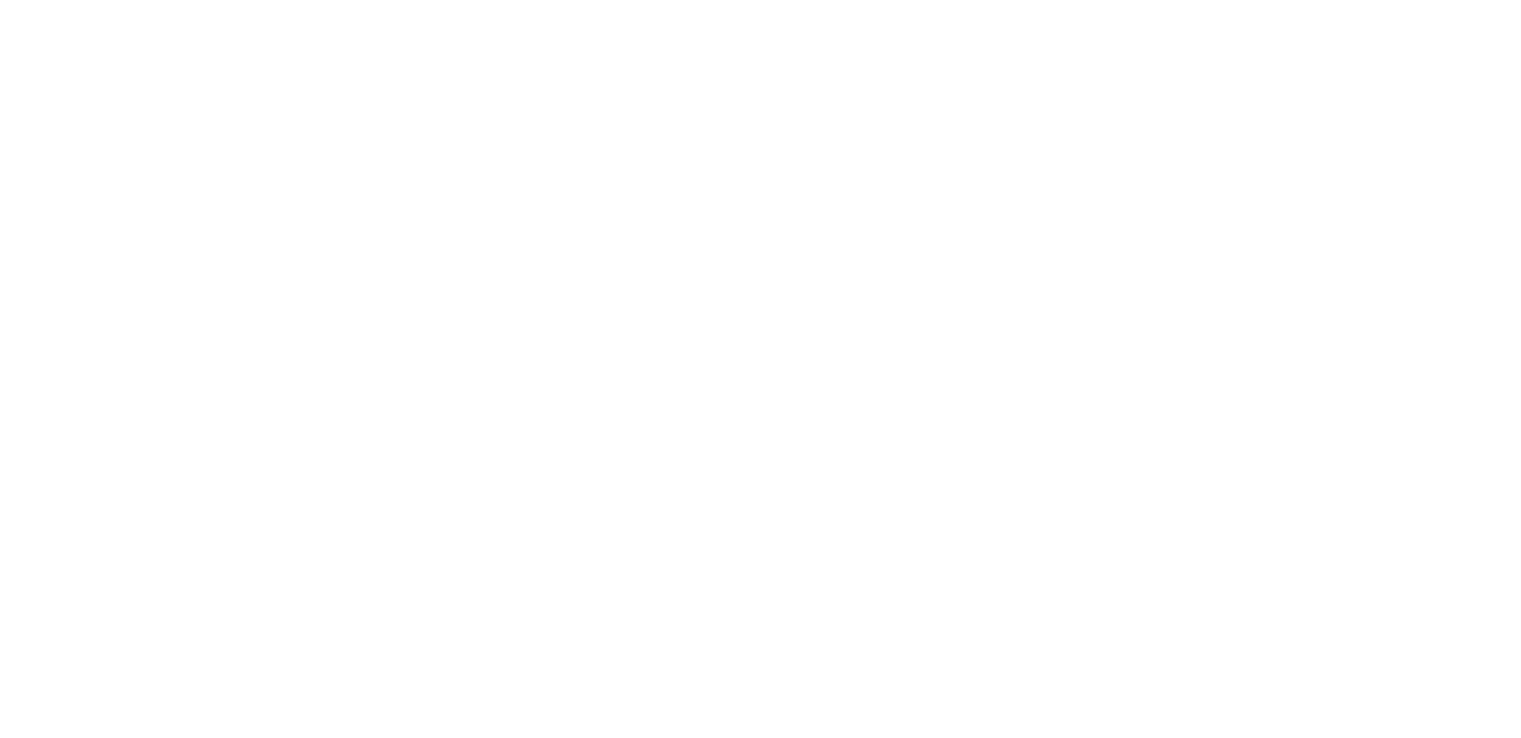 scroll, scrollTop: 0, scrollLeft: 0, axis: both 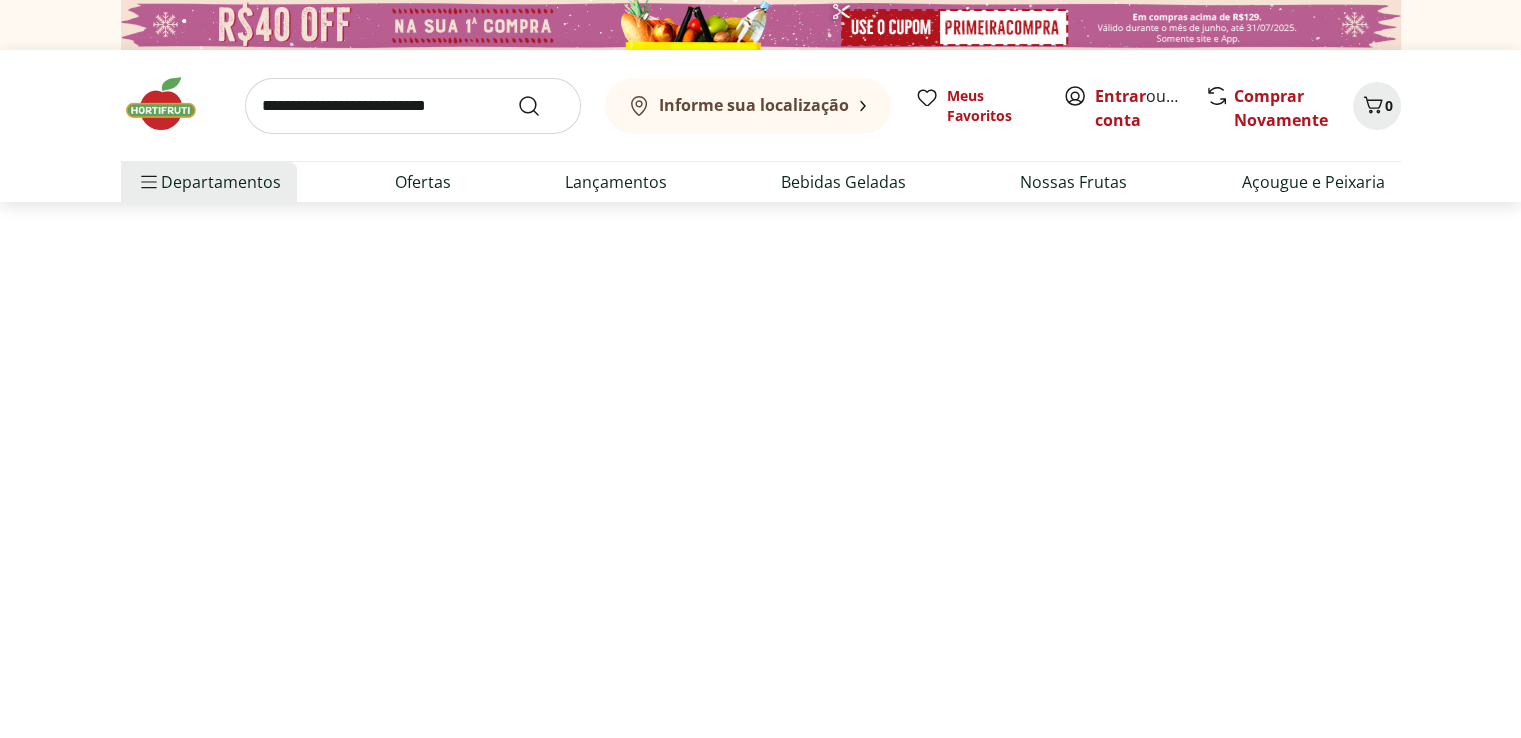select on "**********" 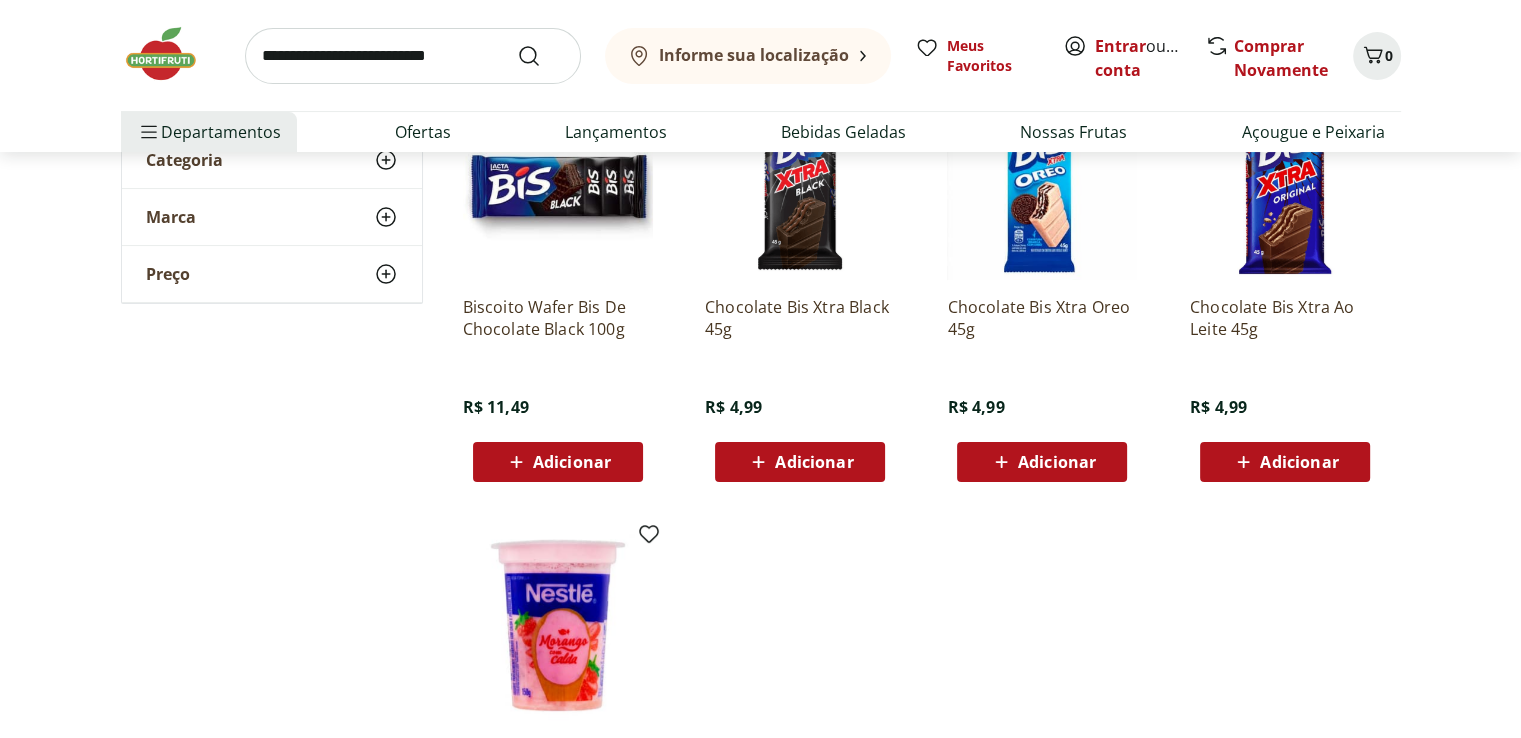 scroll, scrollTop: 328, scrollLeft: 0, axis: vertical 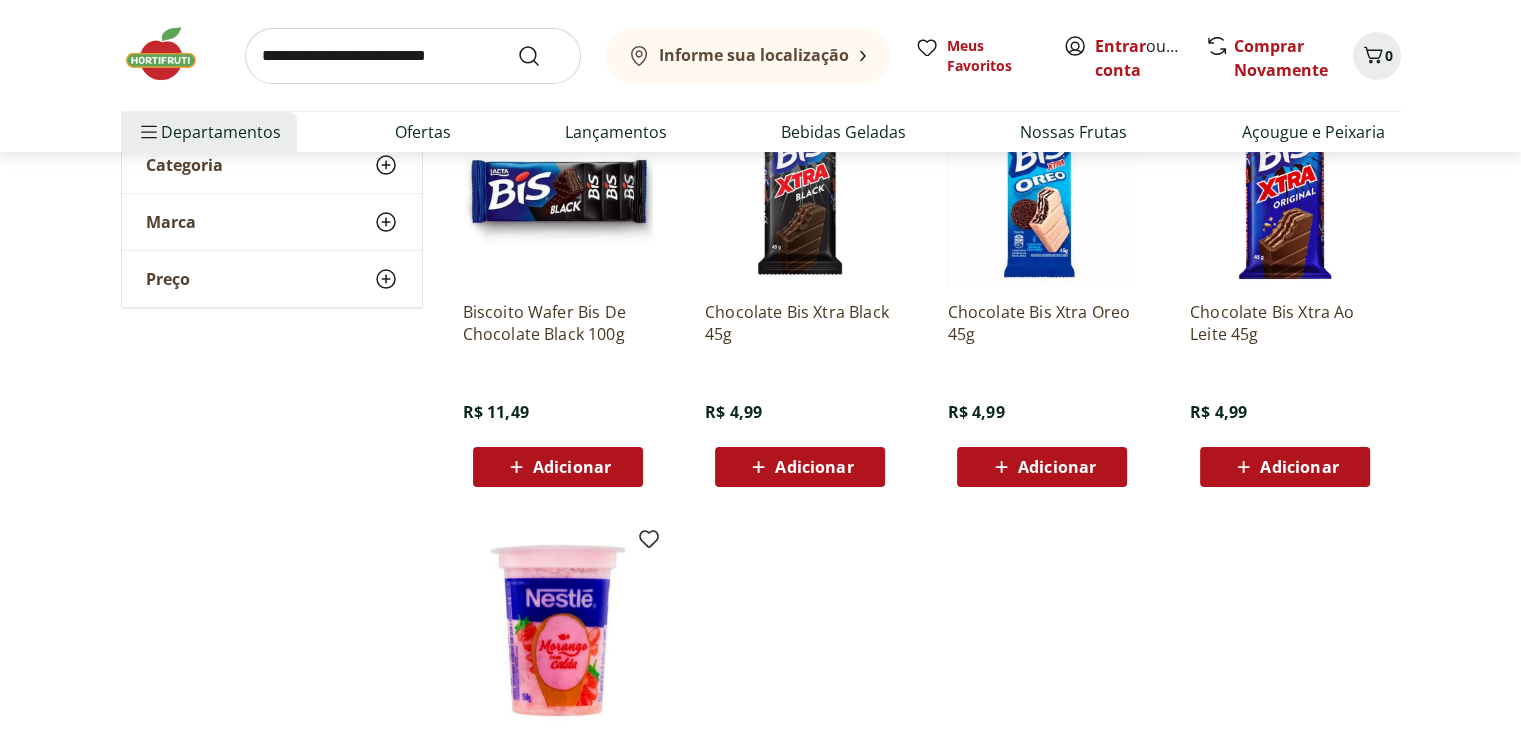 click at bounding box center [413, 56] 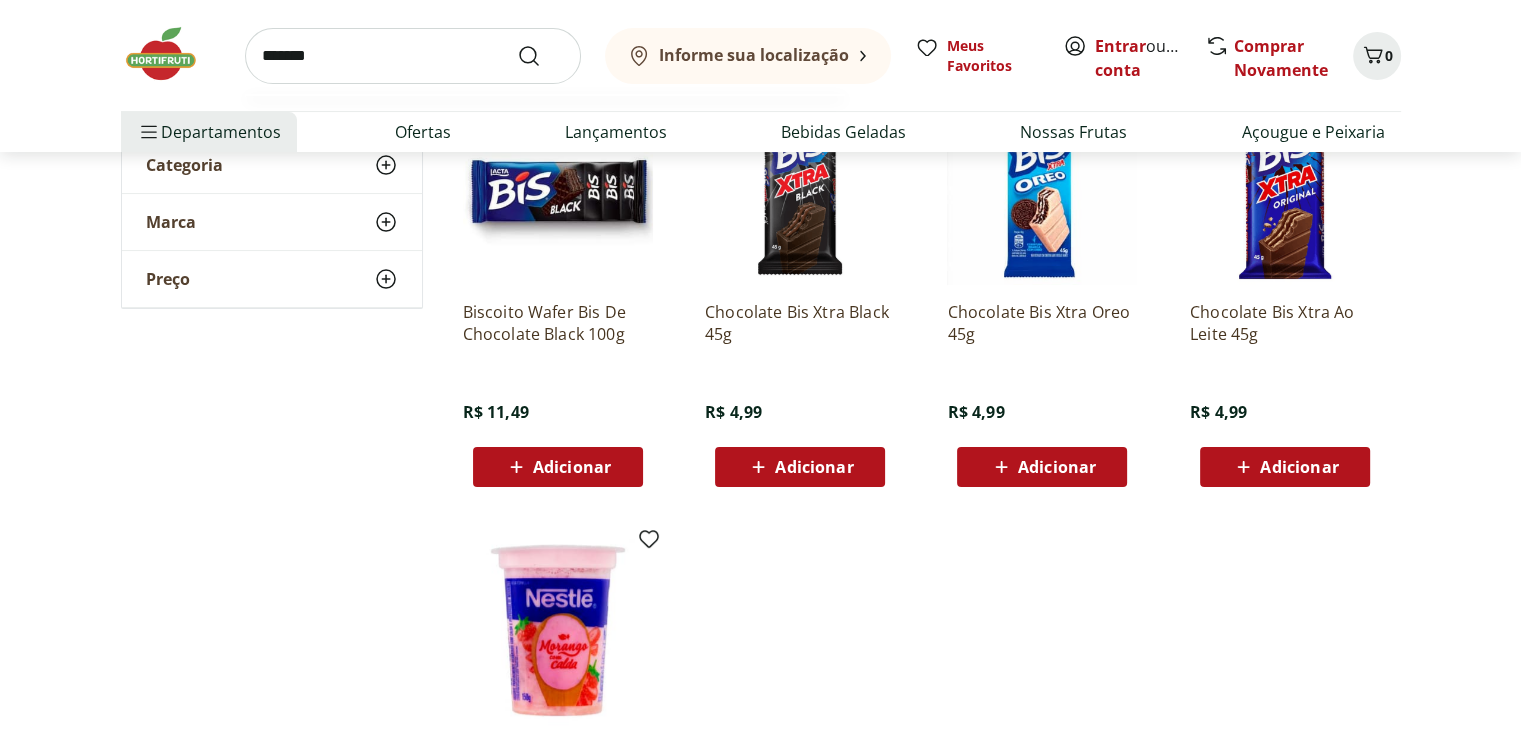 type on "*******" 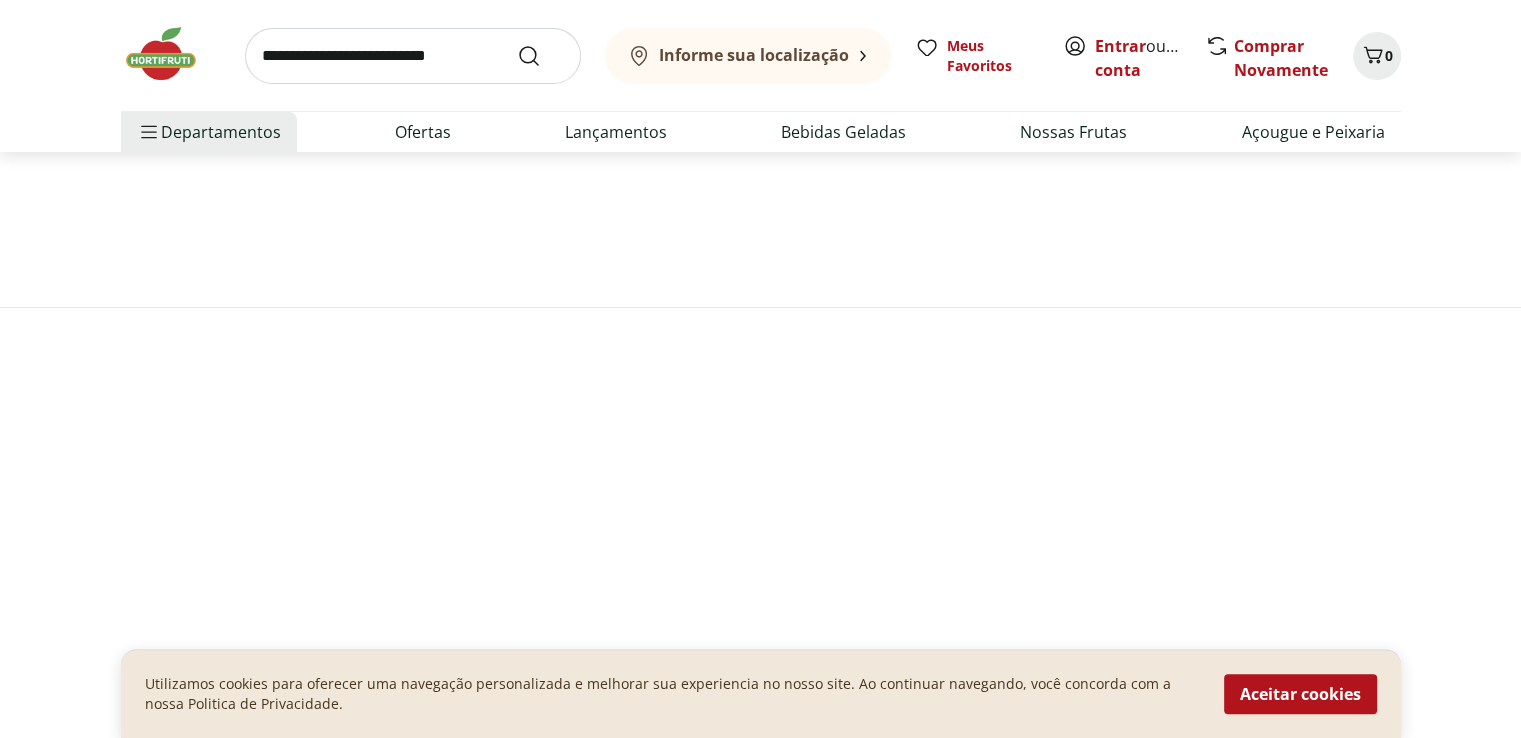 scroll, scrollTop: 0, scrollLeft: 0, axis: both 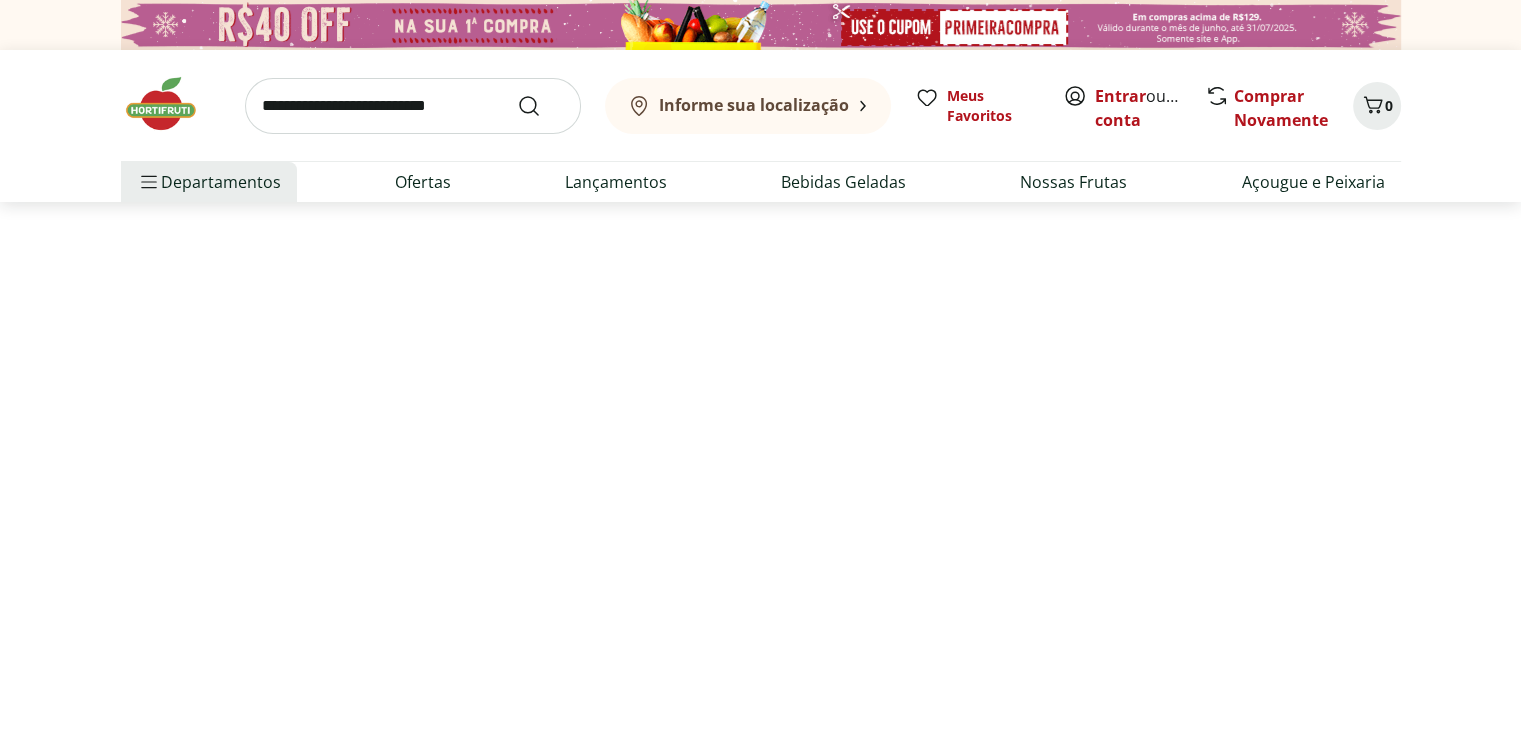 select on "**********" 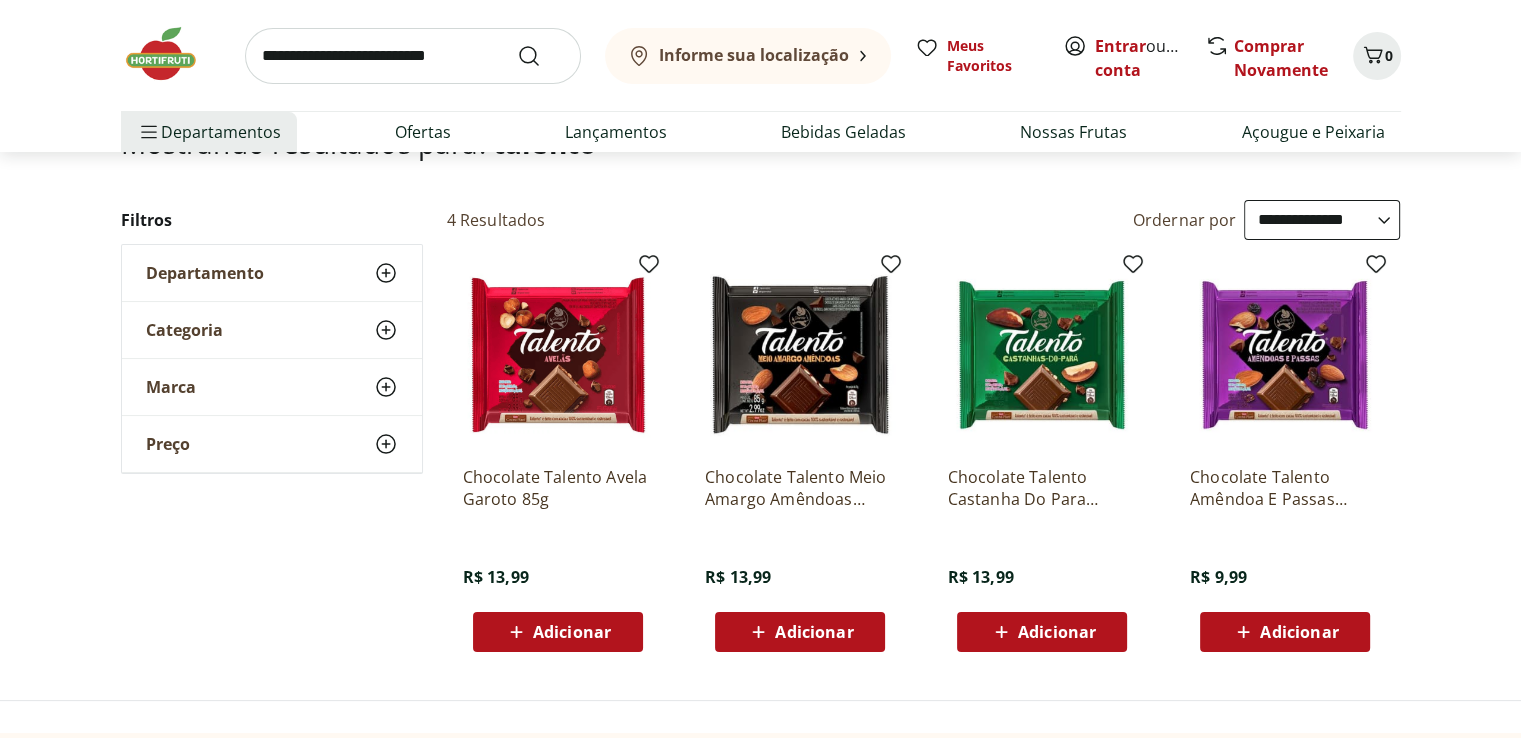 scroll, scrollTop: 180, scrollLeft: 0, axis: vertical 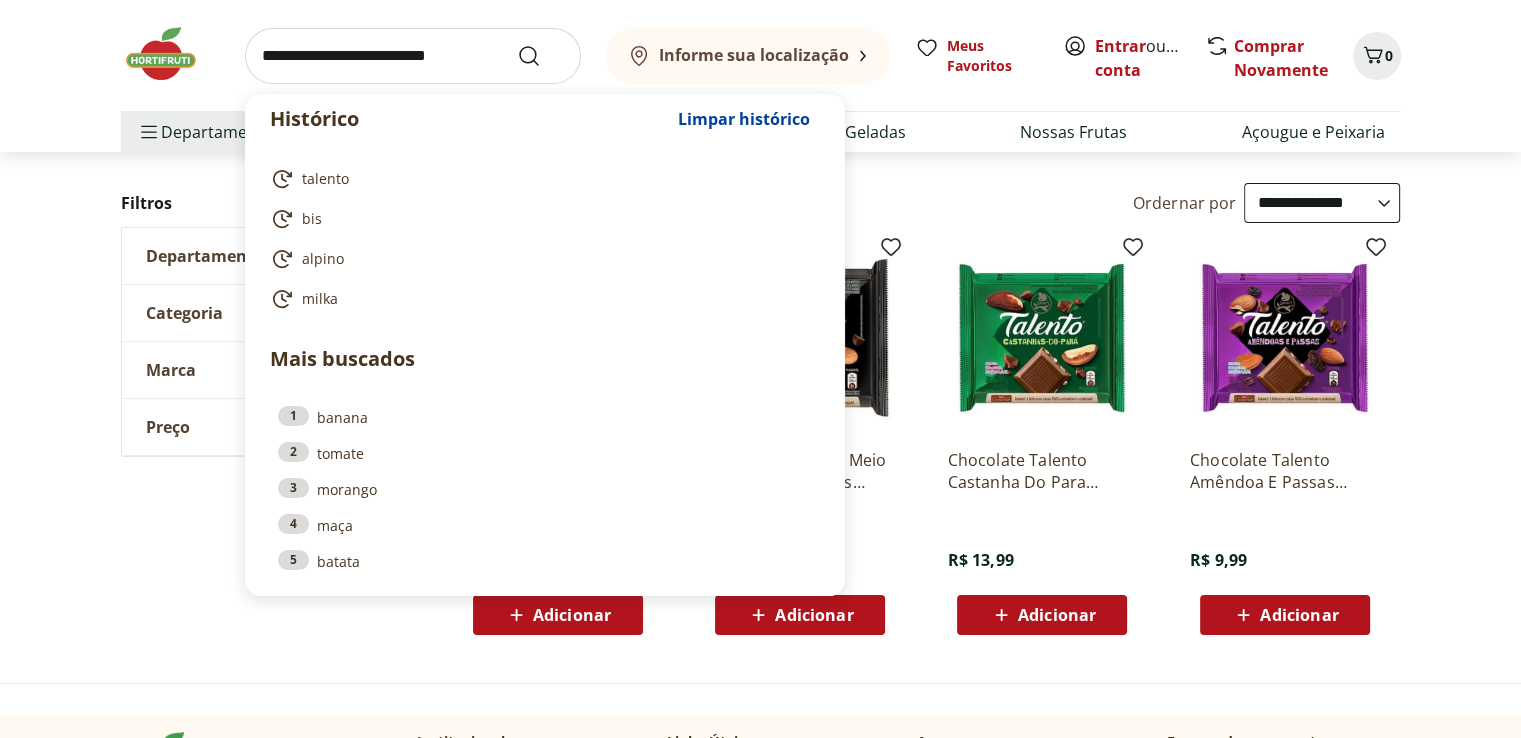 click at bounding box center [413, 56] 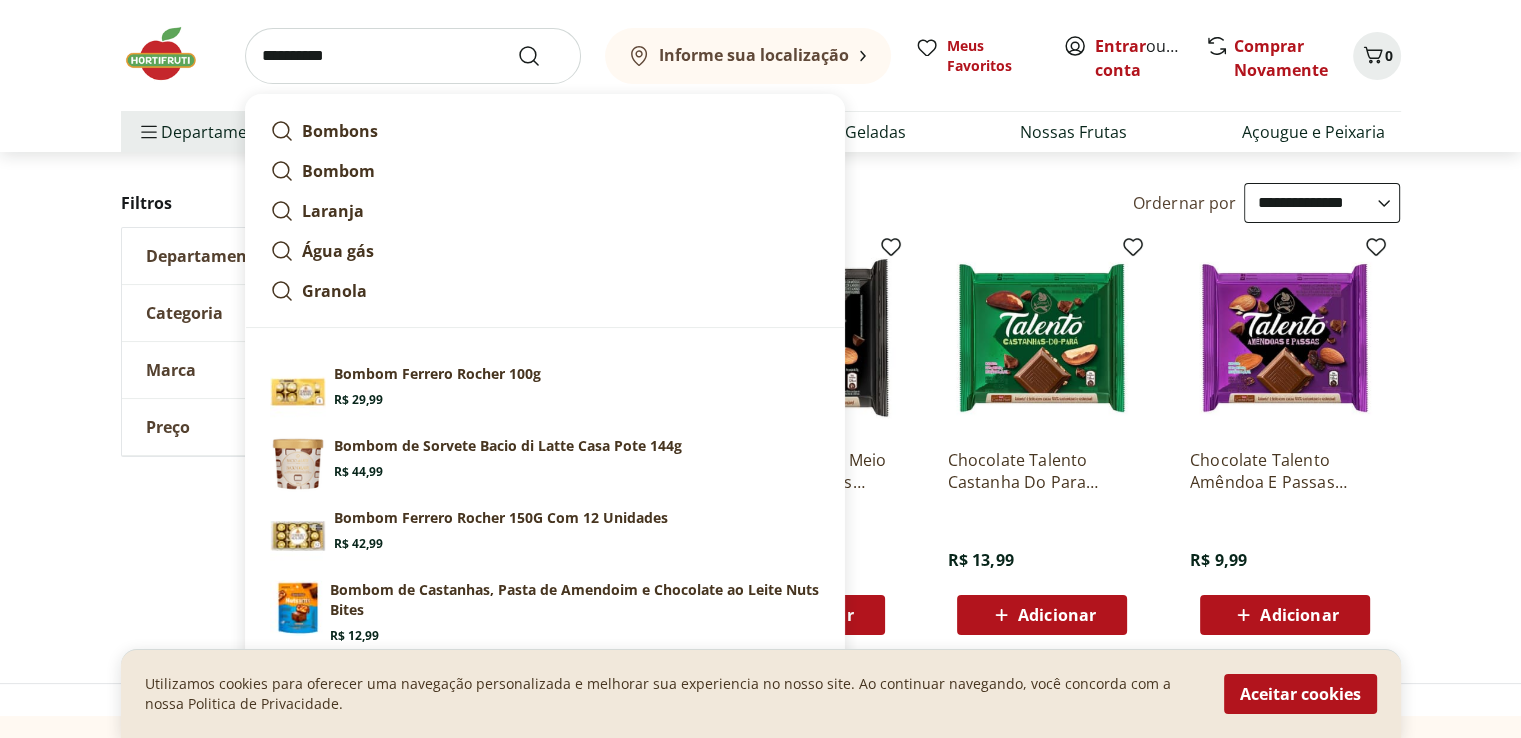 type on "**********" 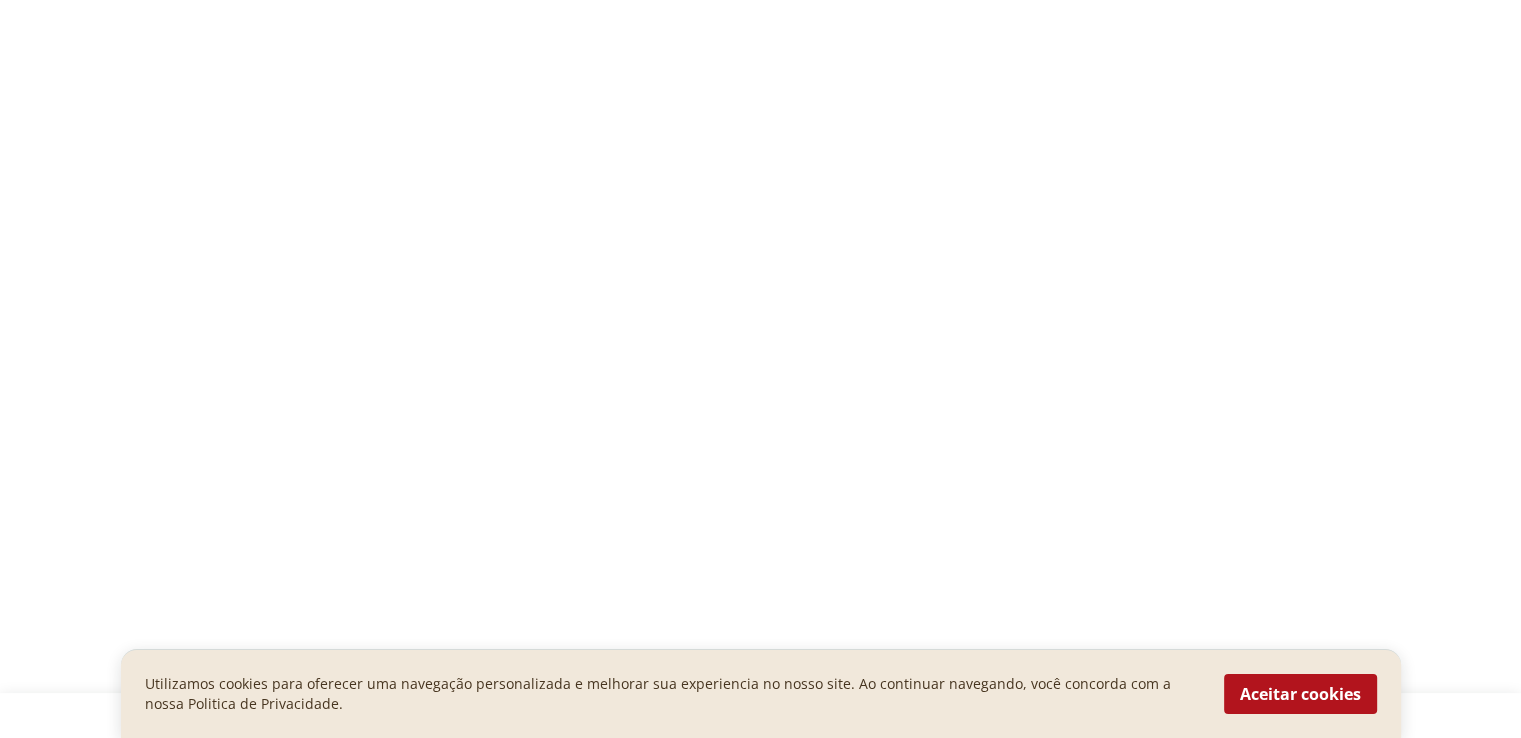 scroll, scrollTop: 0, scrollLeft: 0, axis: both 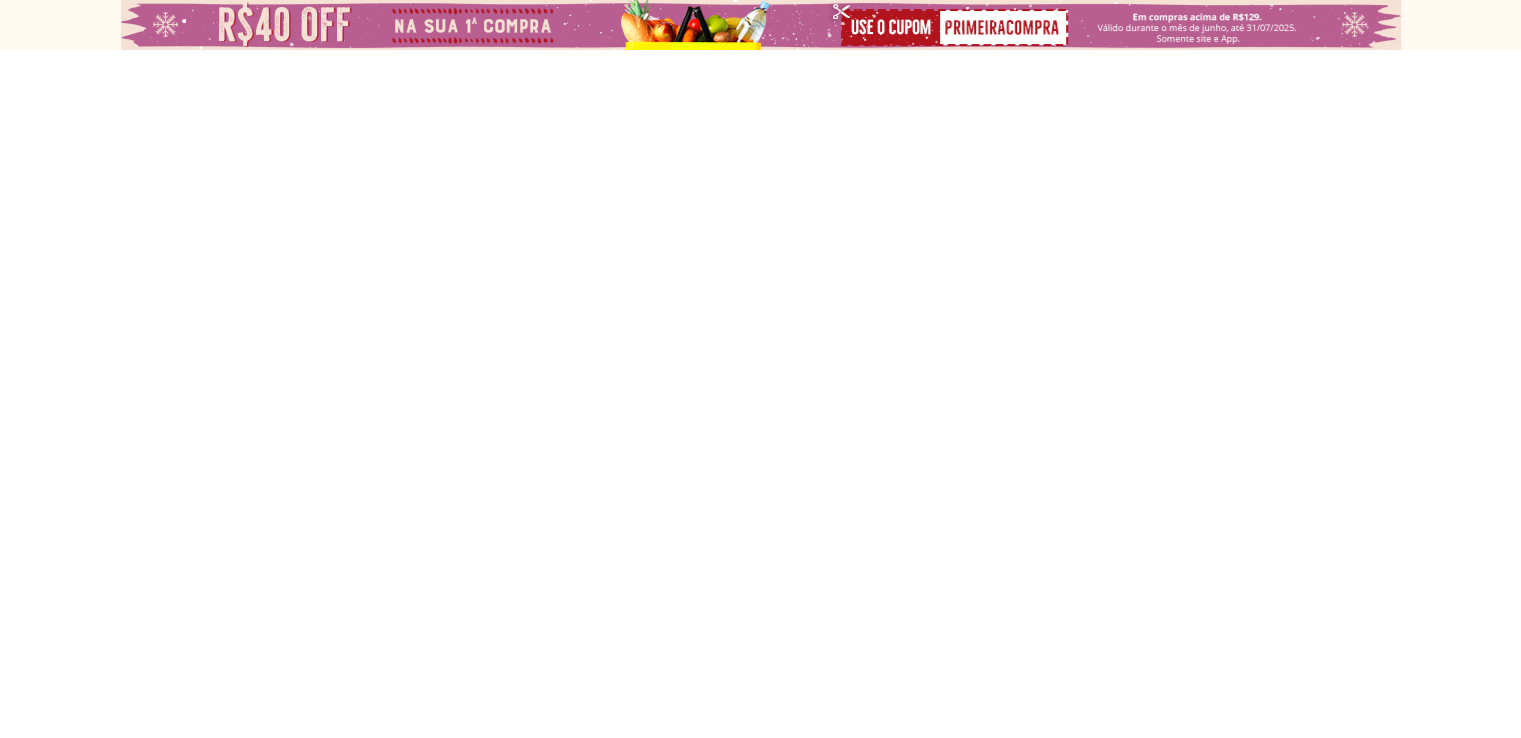 select on "**********" 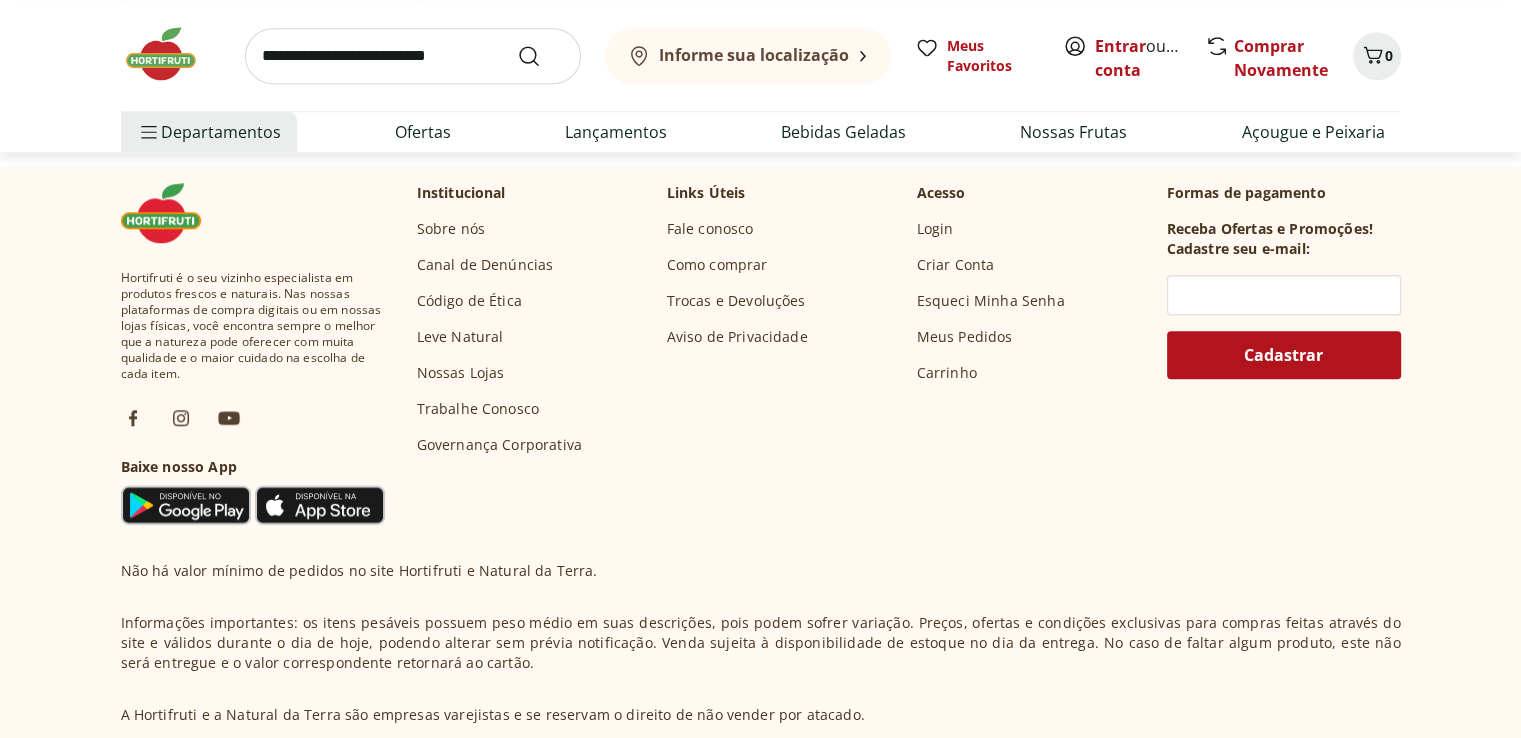 scroll, scrollTop: 1714, scrollLeft: 0, axis: vertical 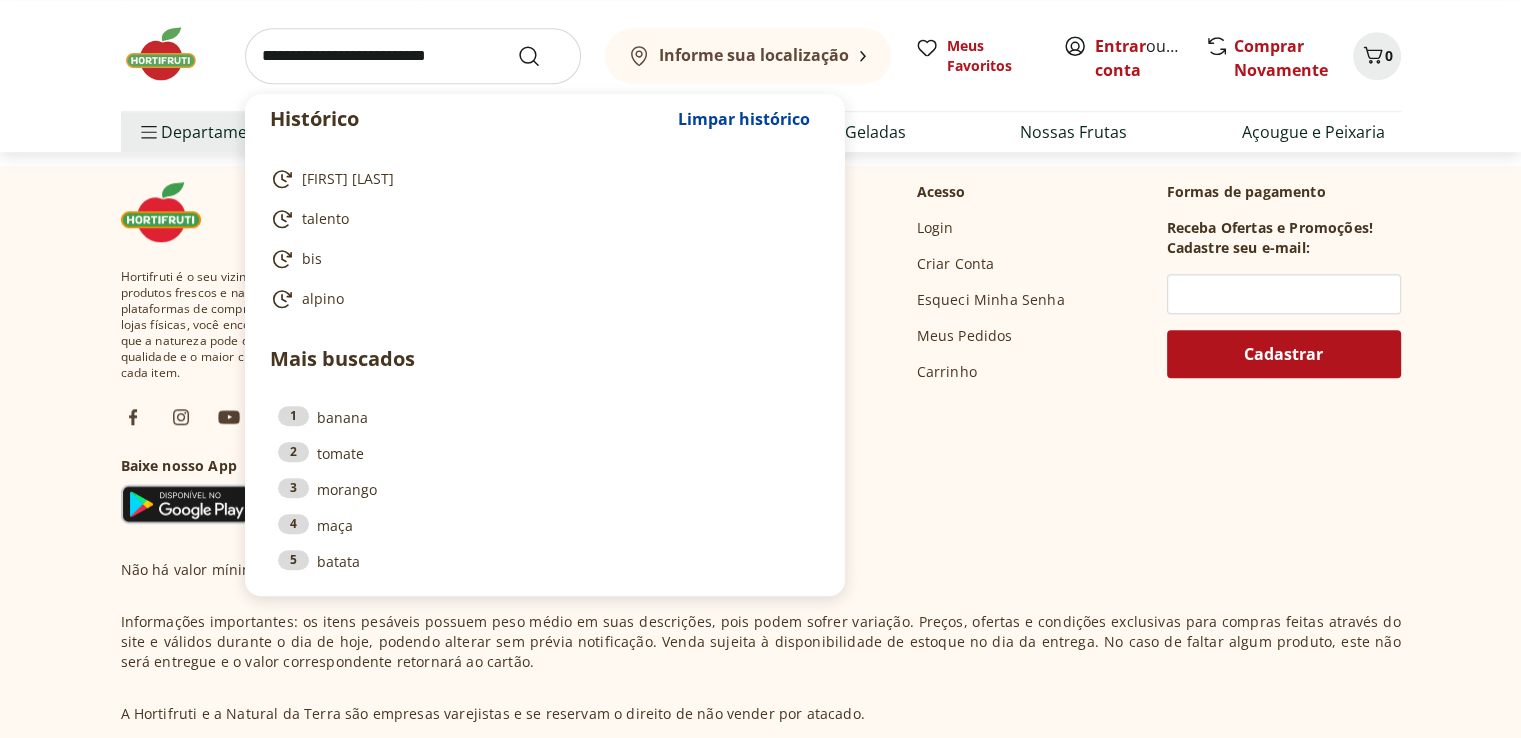 click at bounding box center (413, 56) 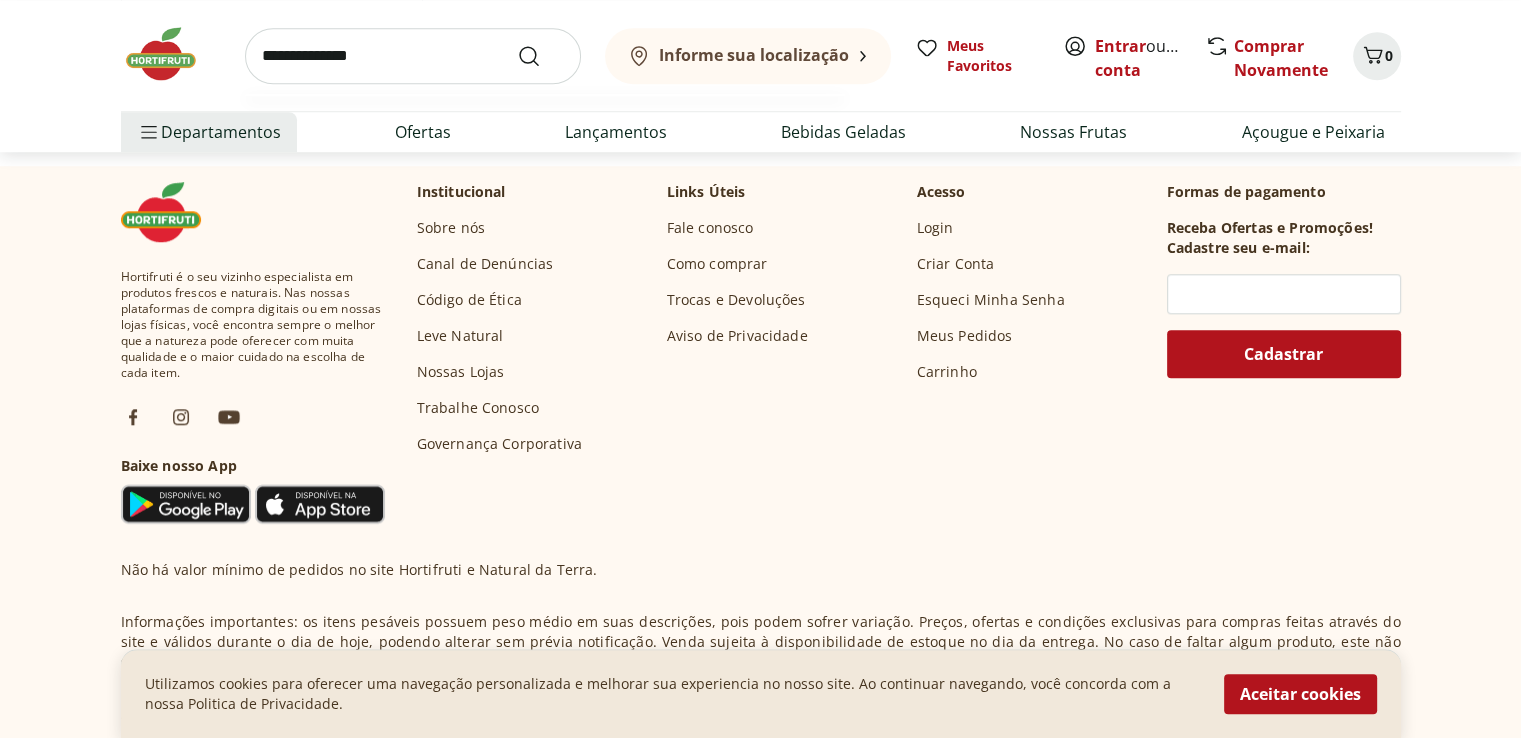 type on "**********" 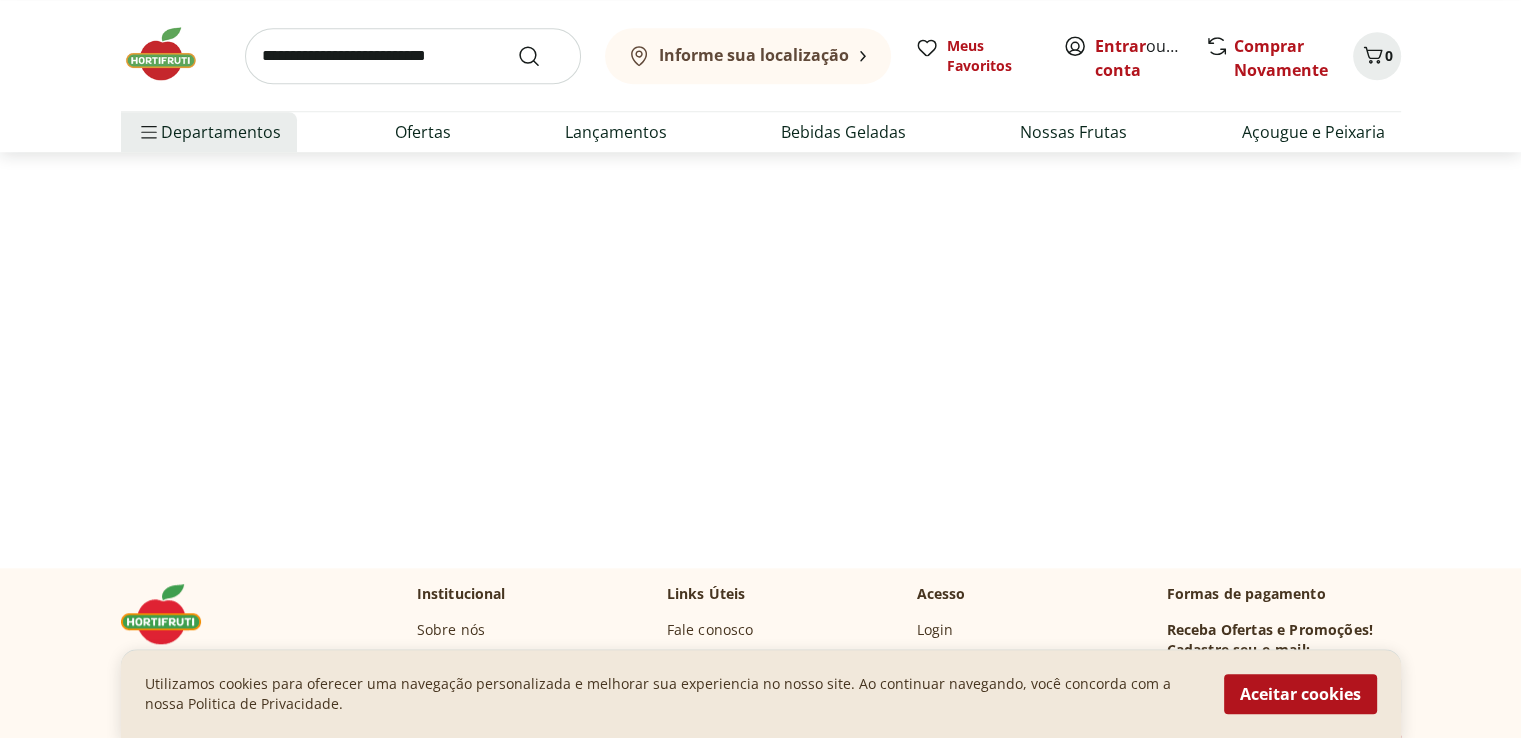 scroll, scrollTop: 0, scrollLeft: 0, axis: both 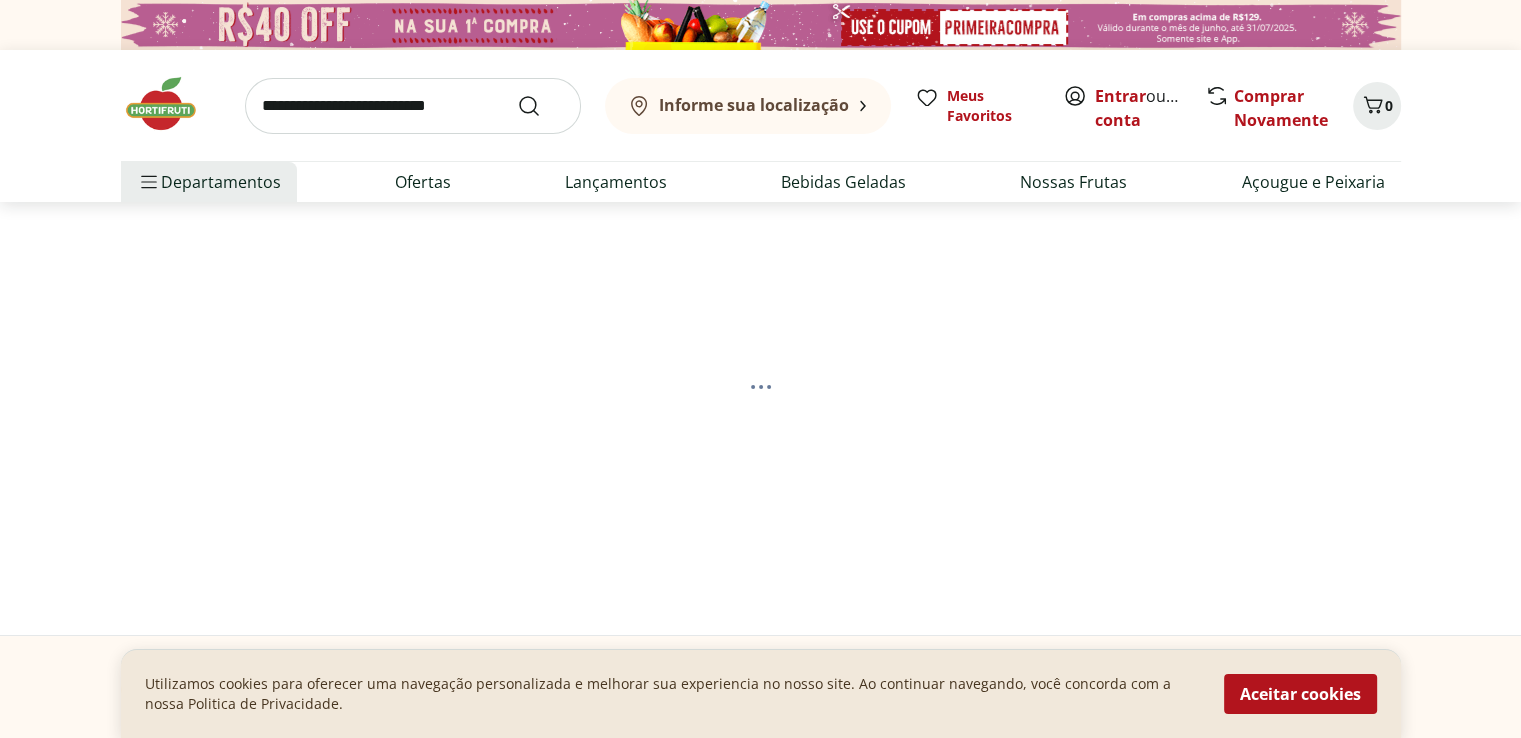select on "**********" 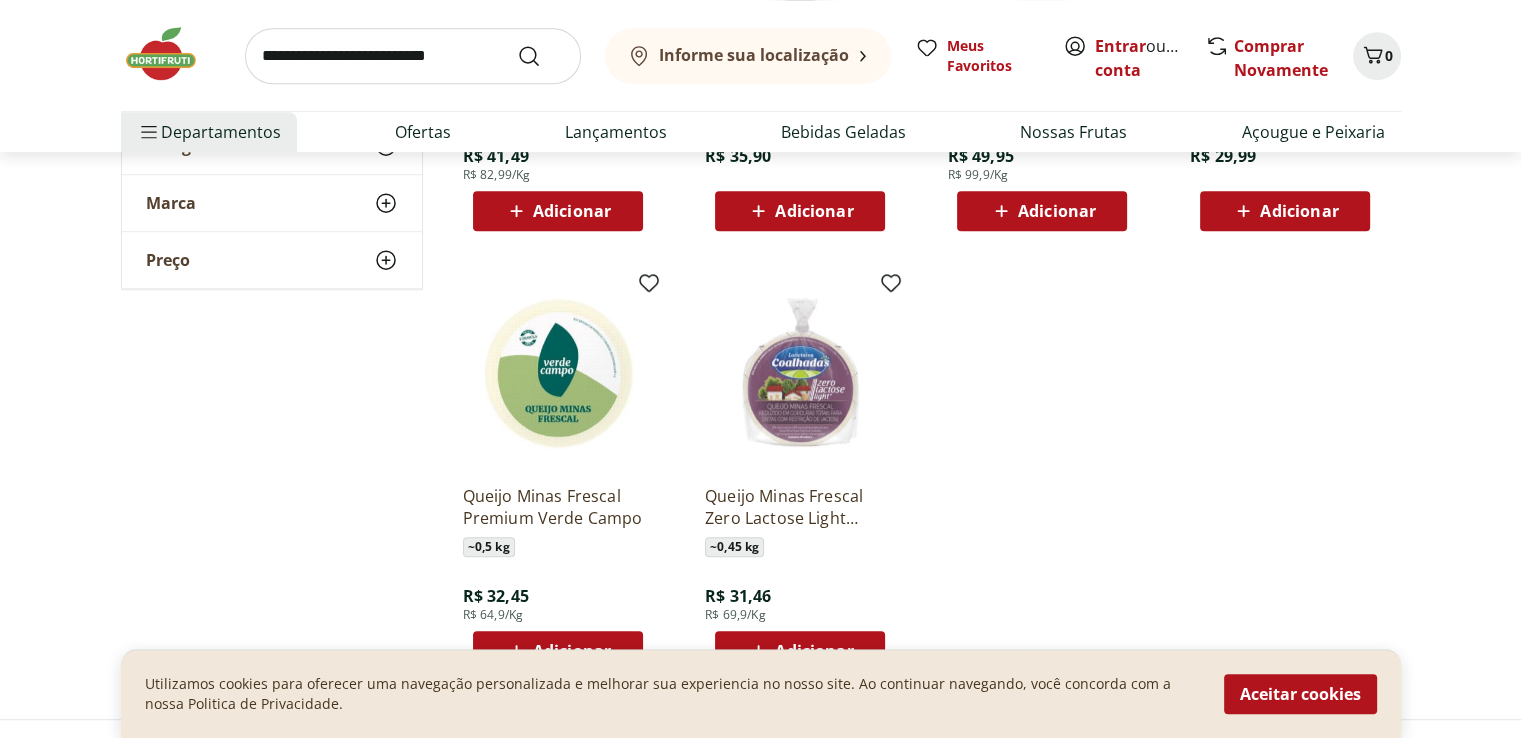 scroll, scrollTop: 1037, scrollLeft: 0, axis: vertical 